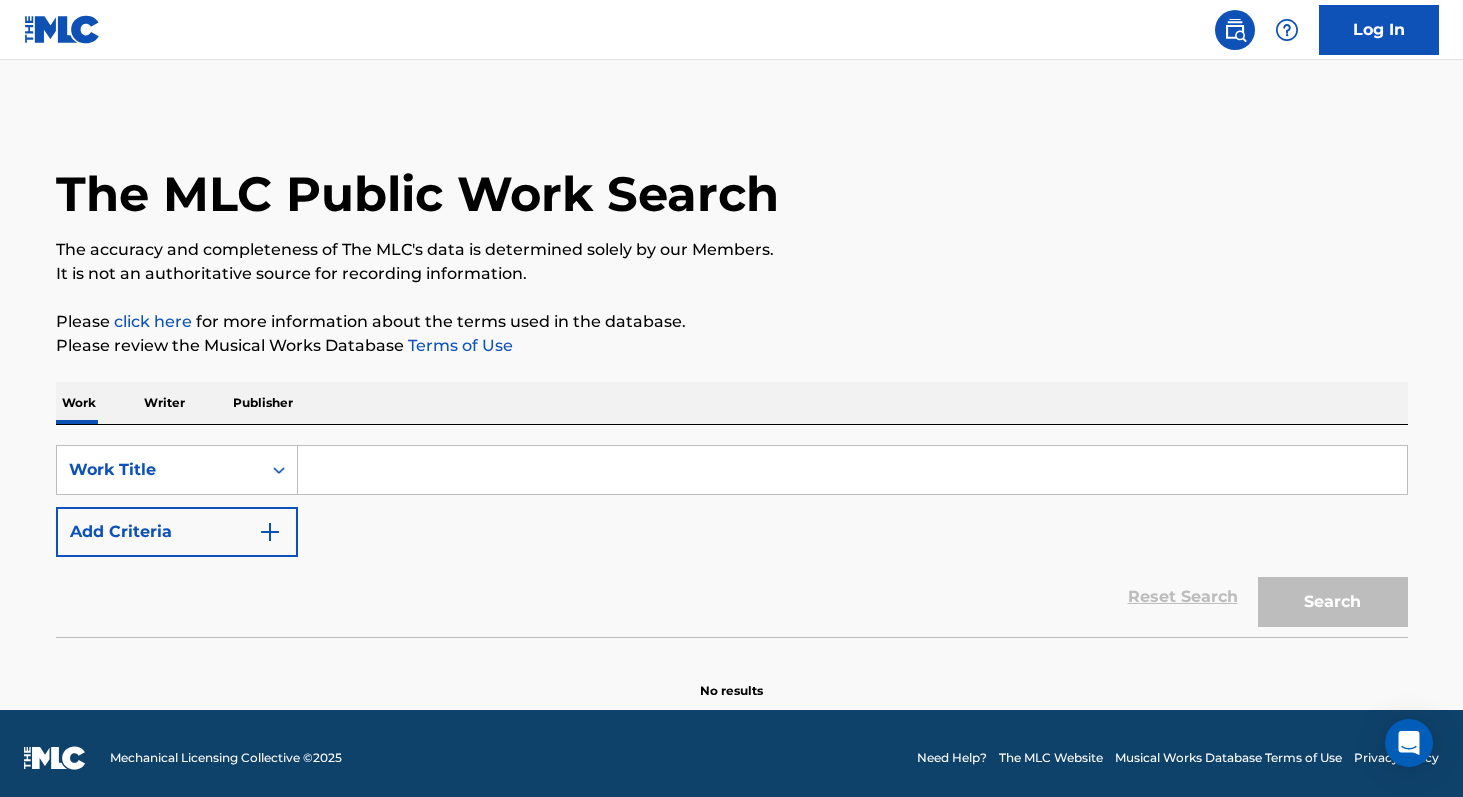 scroll, scrollTop: 0, scrollLeft: 0, axis: both 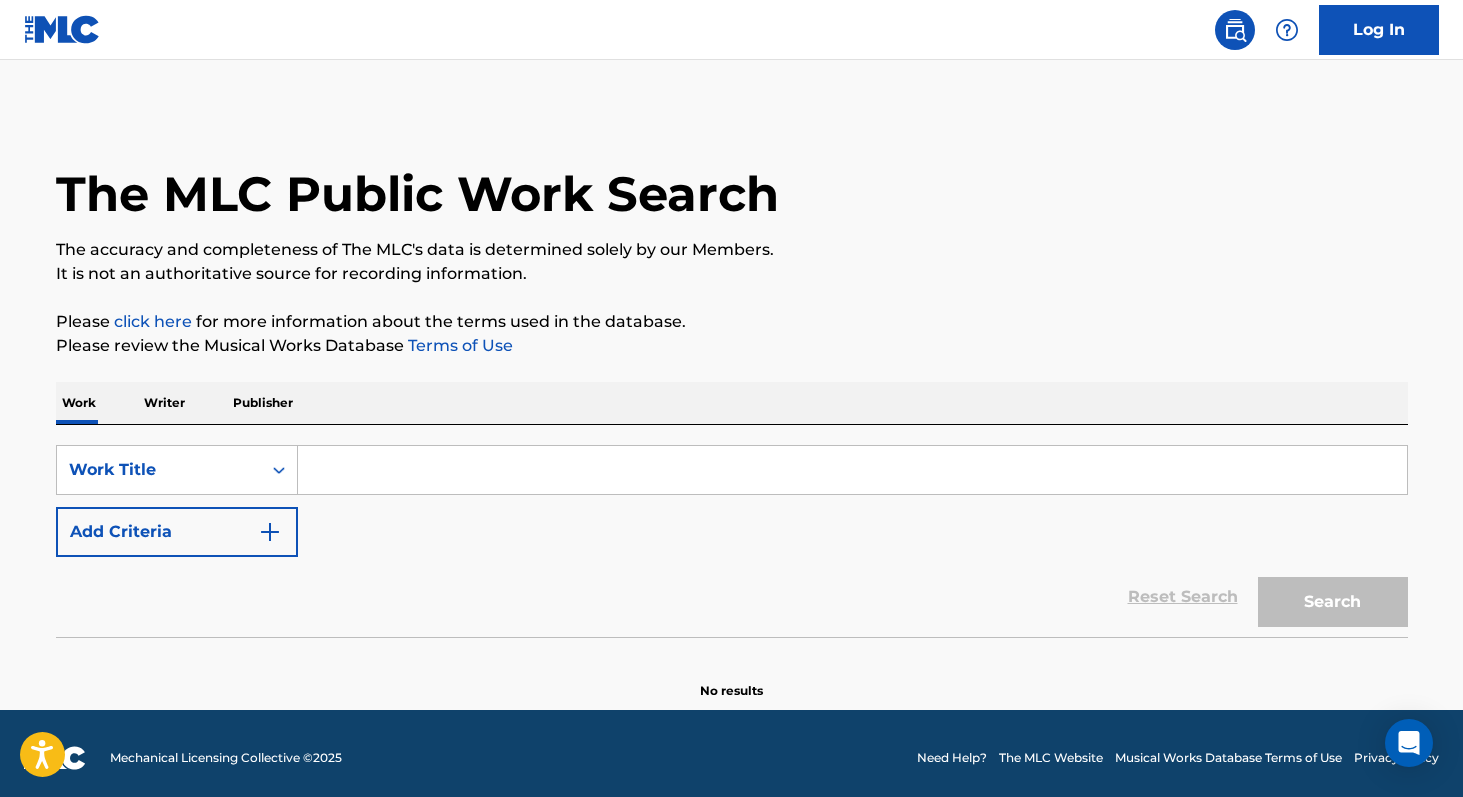 click at bounding box center (852, 470) 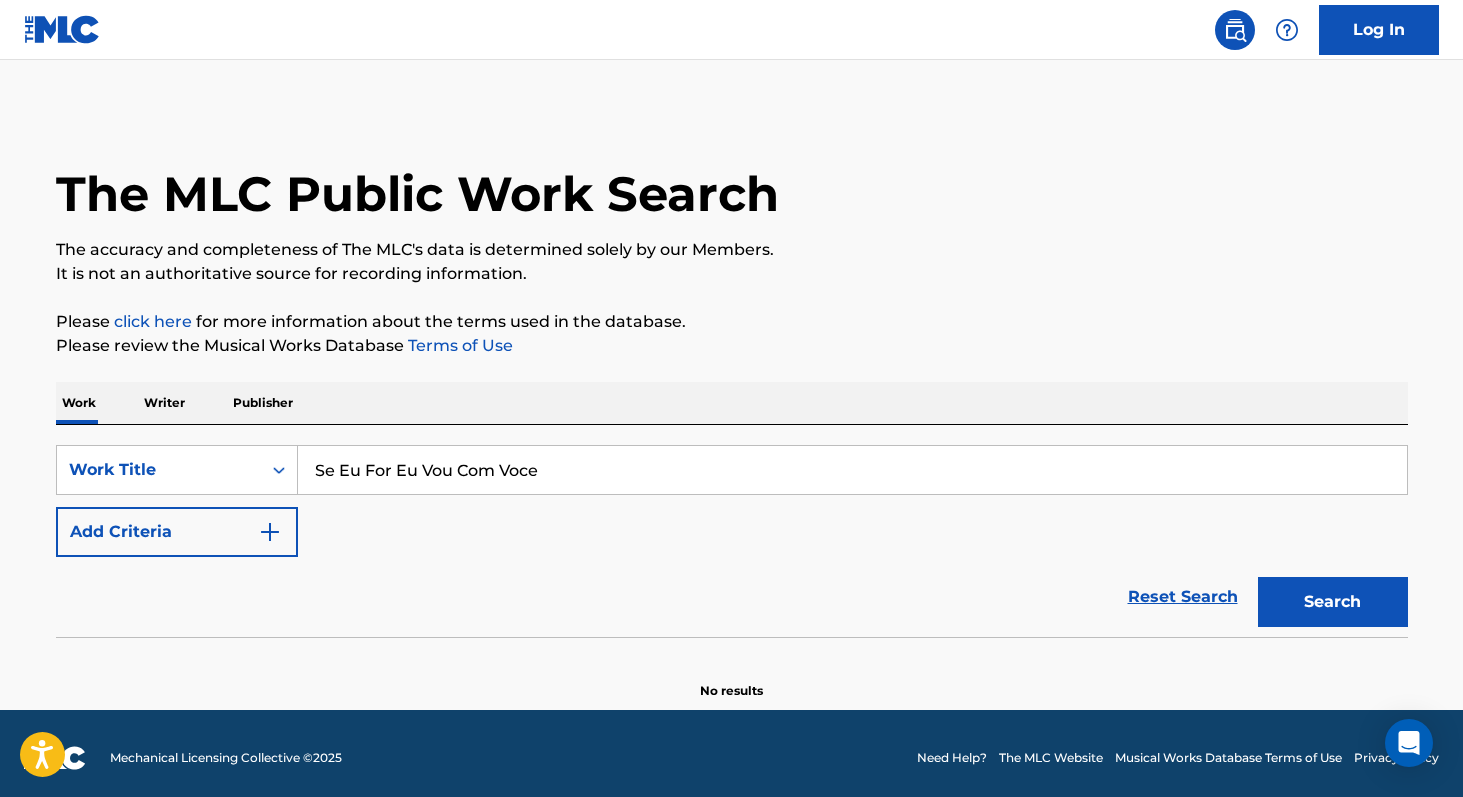 type on "Se Eu For Eu Vou Com Voce" 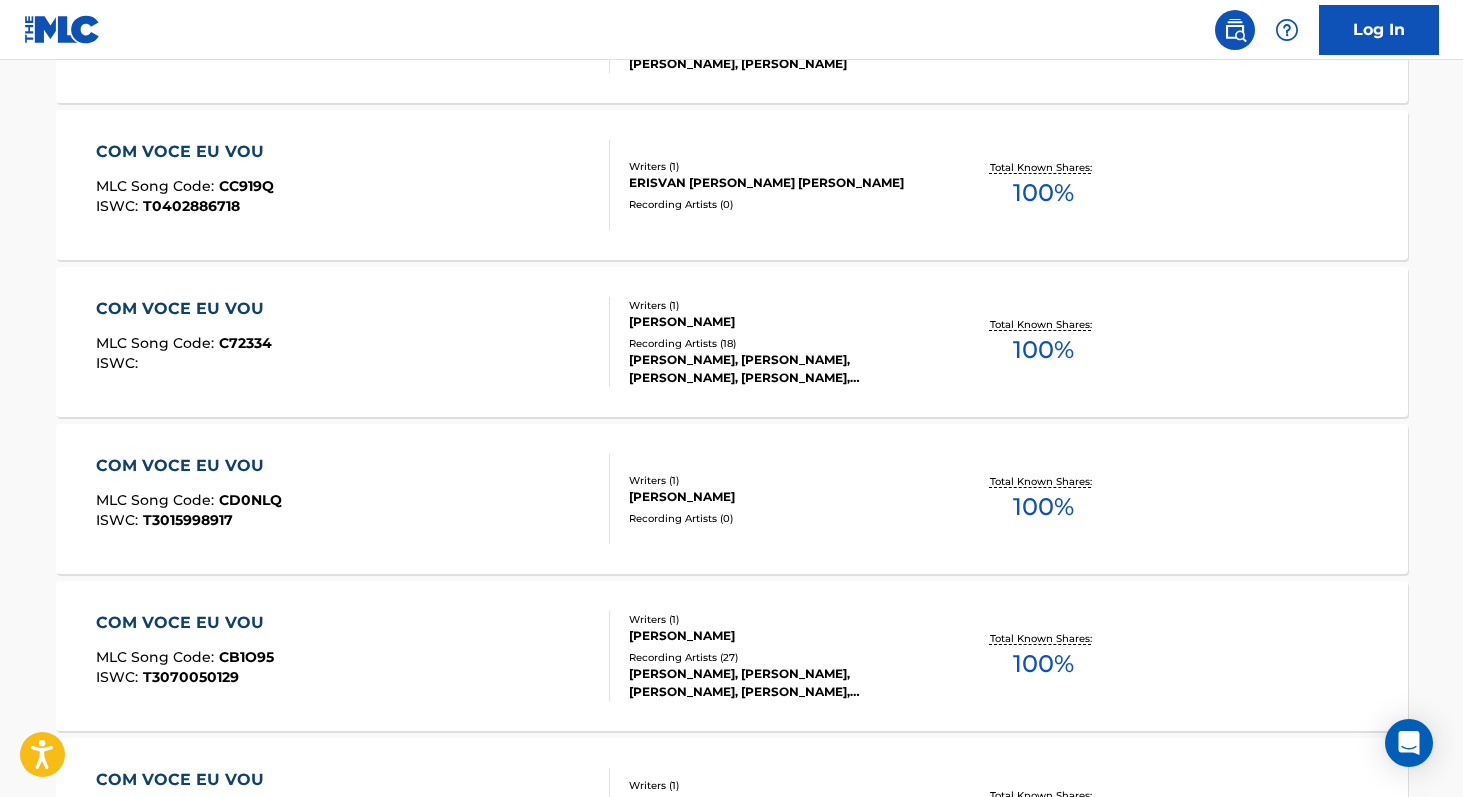 scroll, scrollTop: 719, scrollLeft: 0, axis: vertical 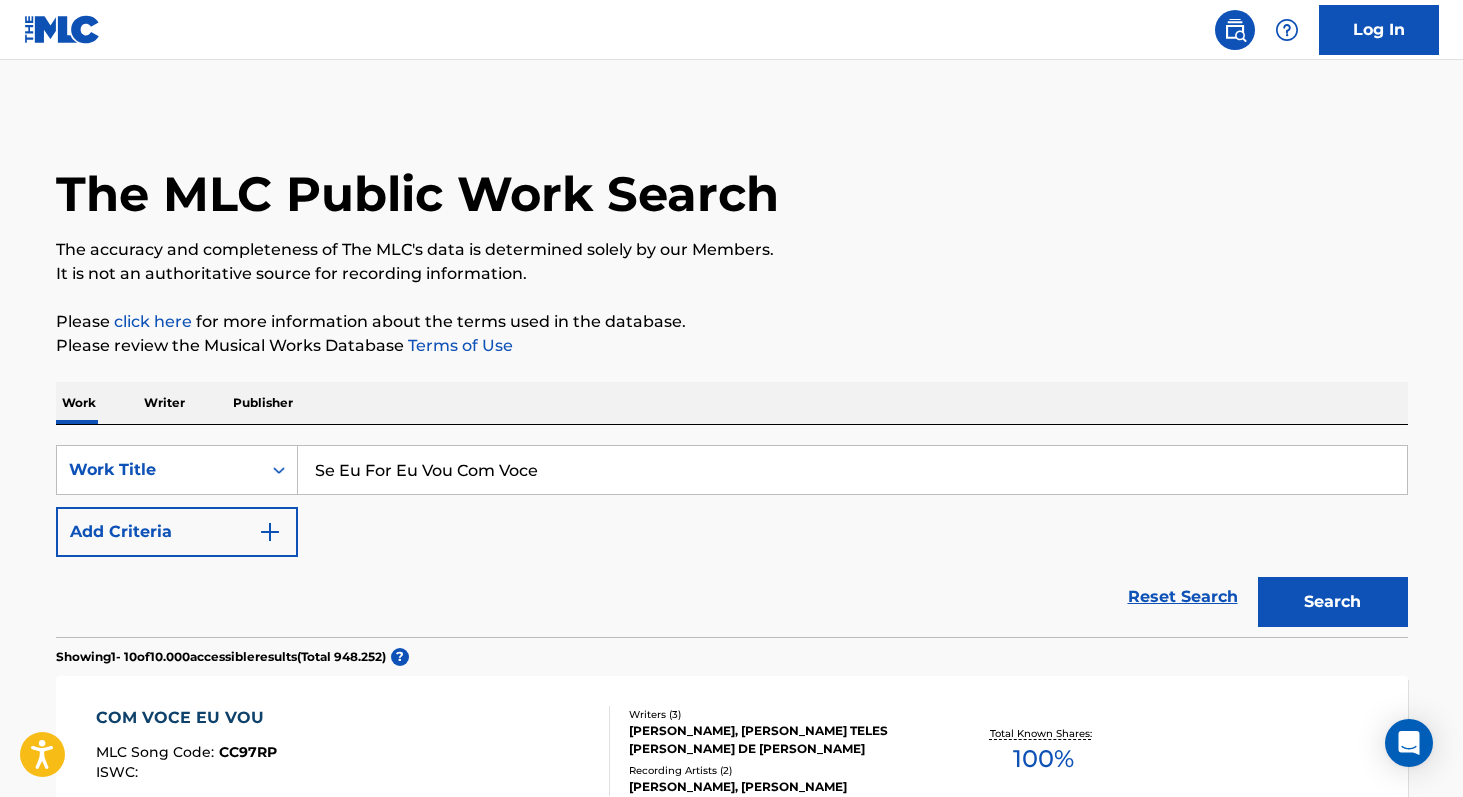 click on "Writer" at bounding box center (164, 403) 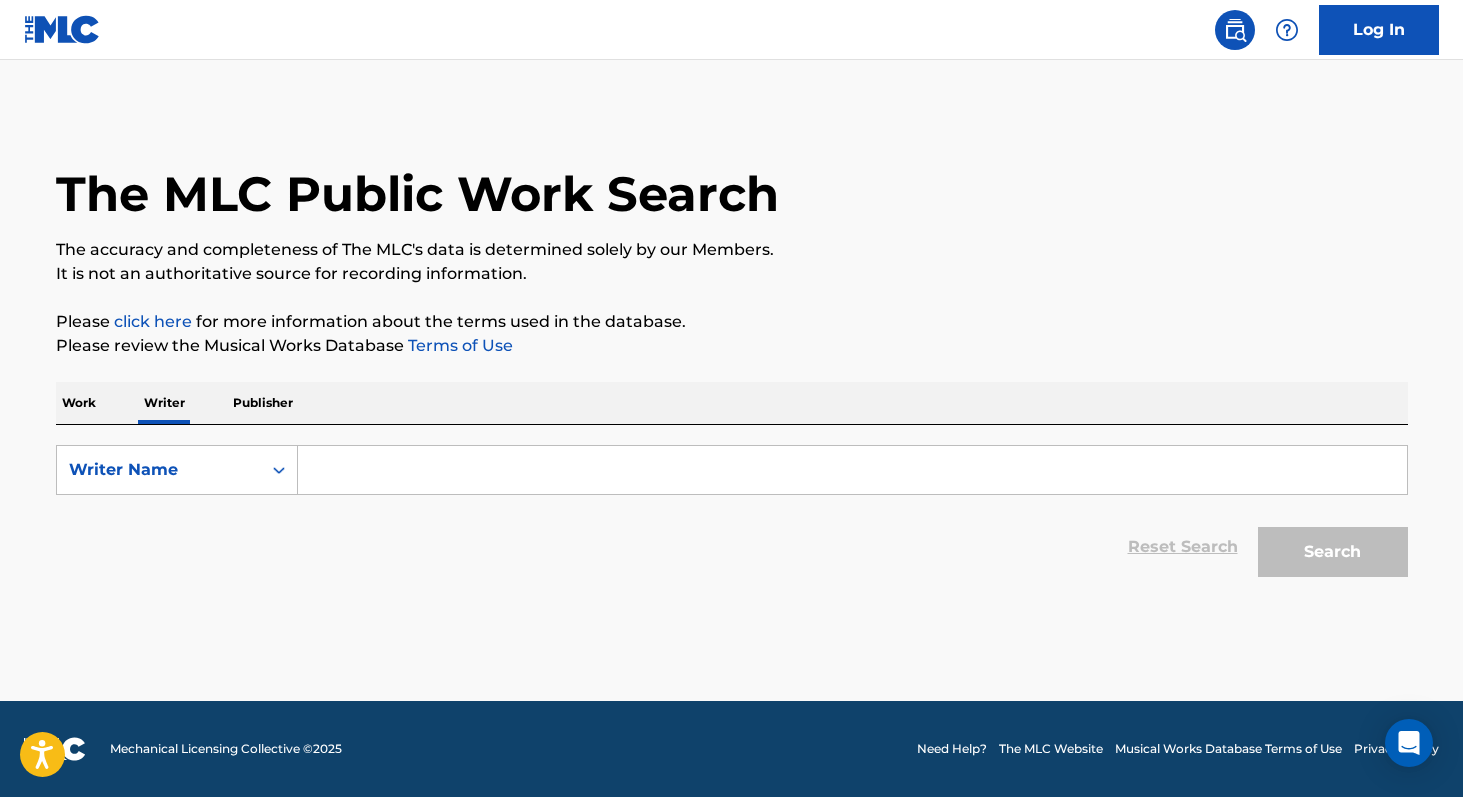 click at bounding box center [852, 470] 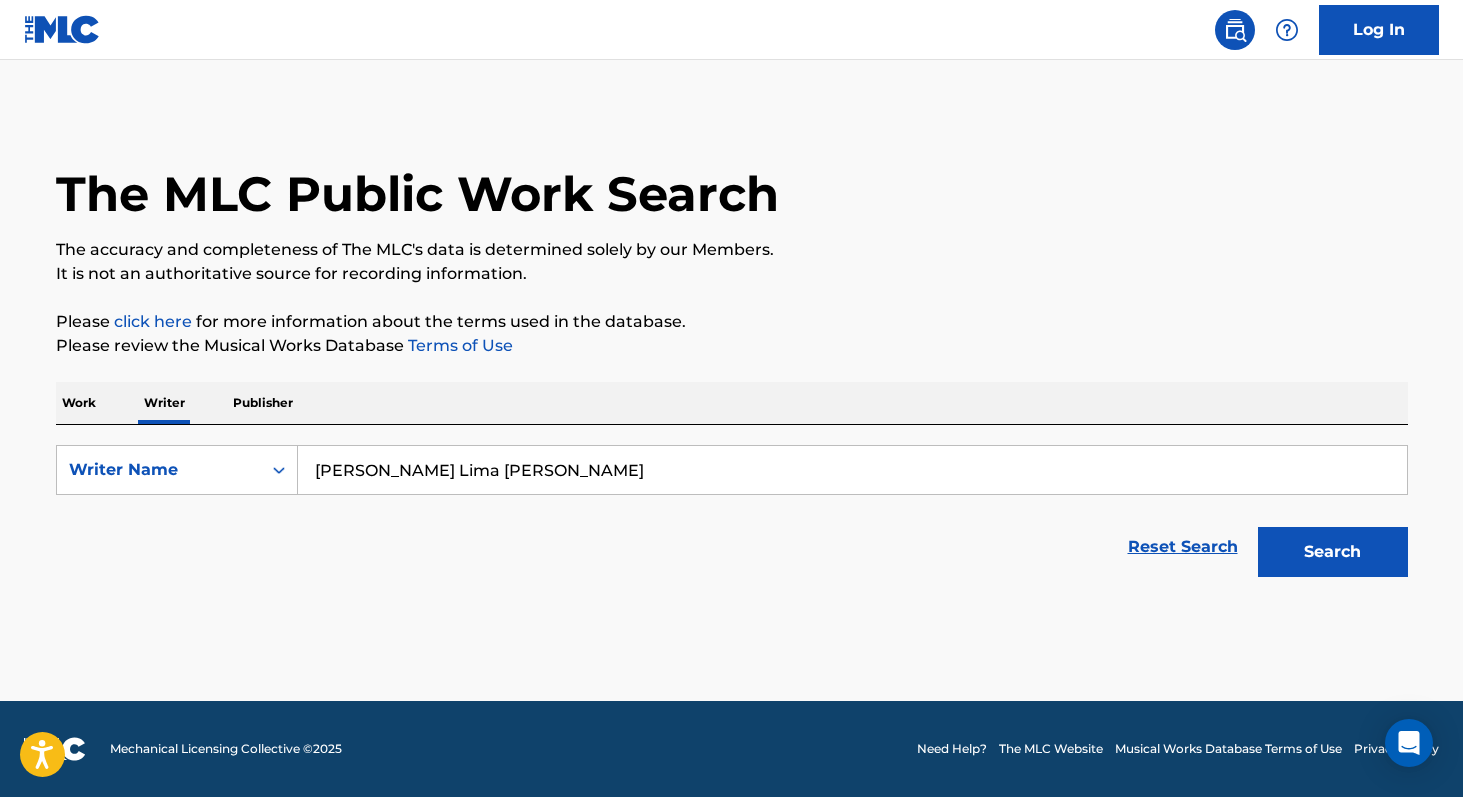 type on "Lucas Cesar Lima Silveira" 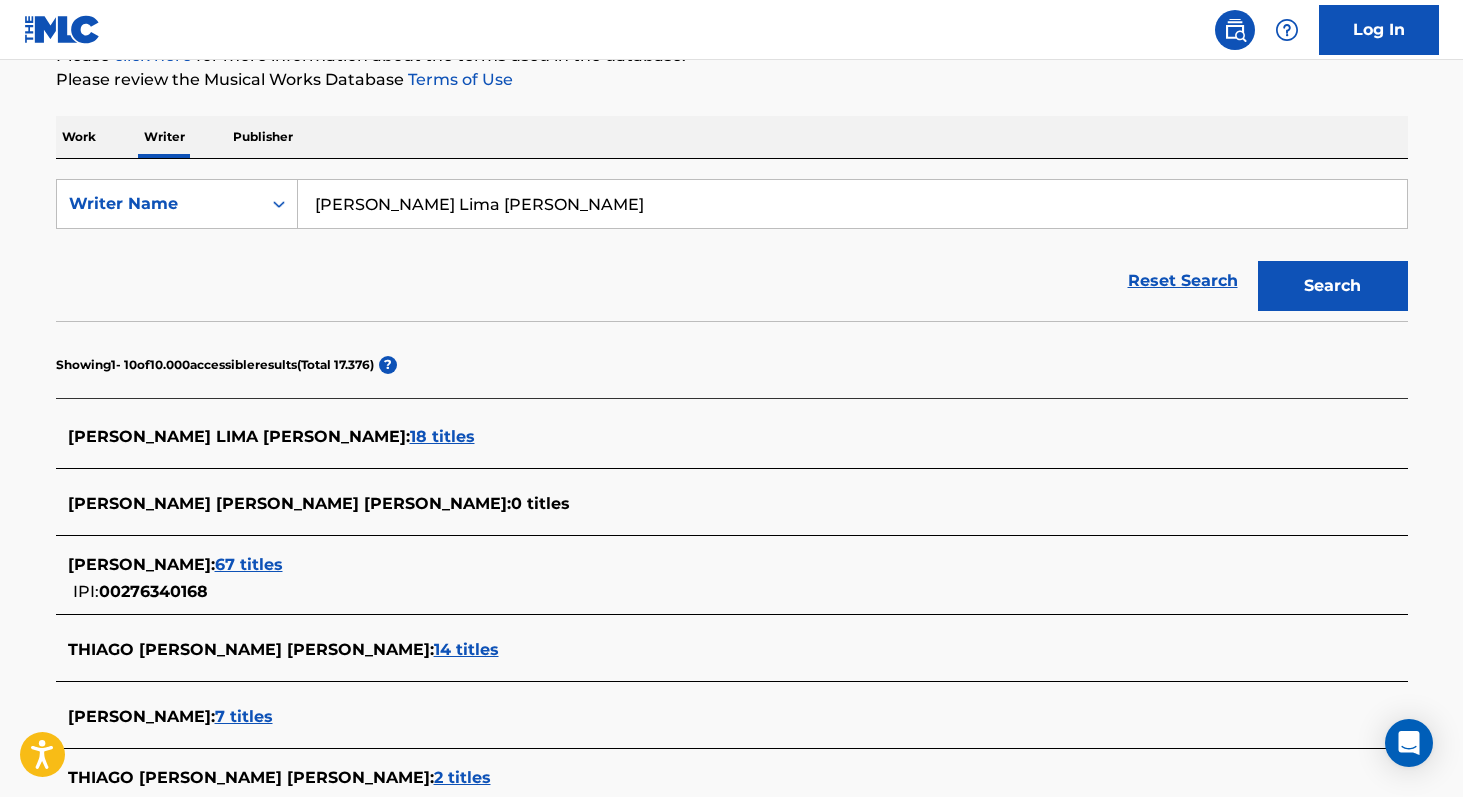 scroll, scrollTop: 270, scrollLeft: 0, axis: vertical 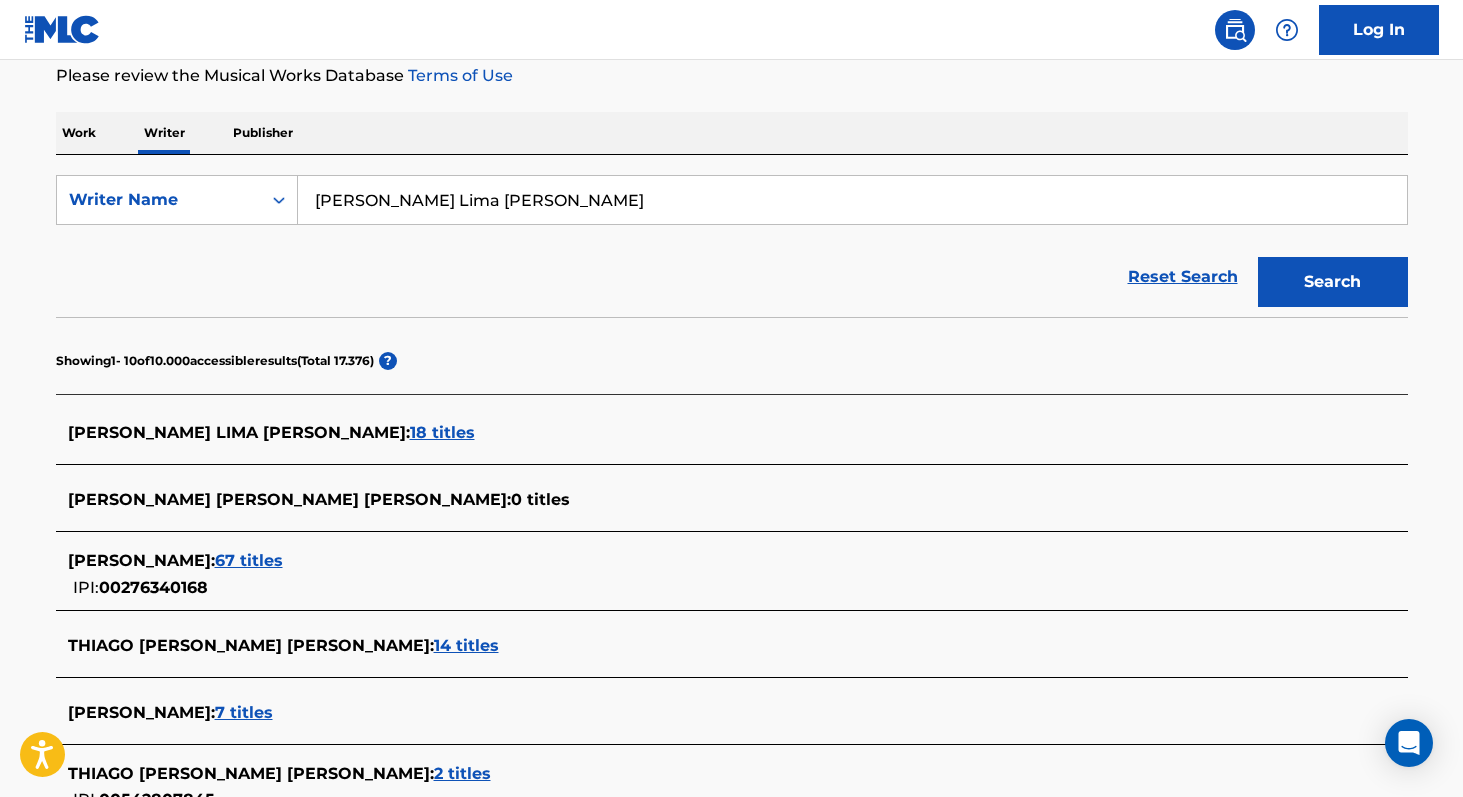 click on "67 titles" at bounding box center [249, 560] 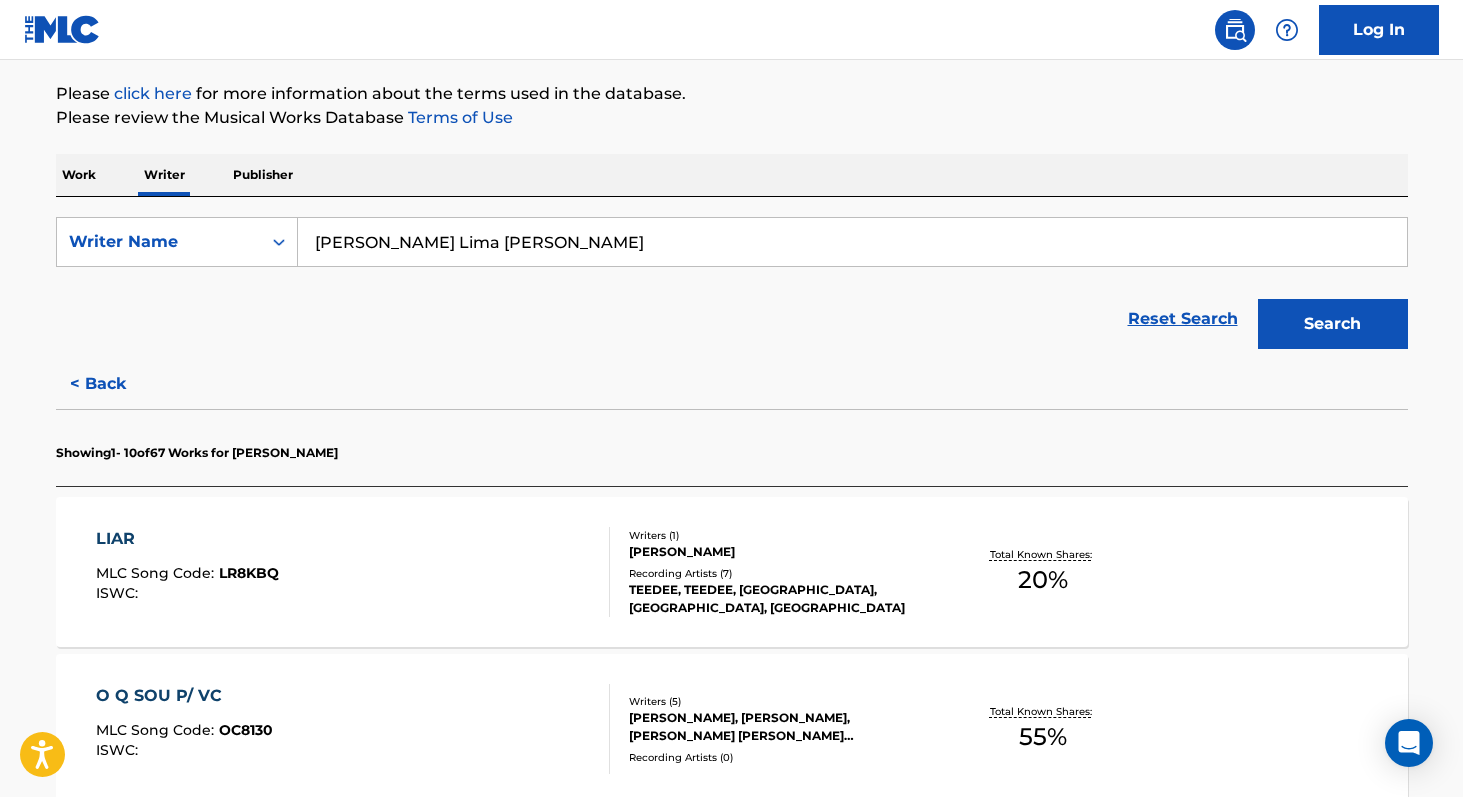 scroll, scrollTop: 200, scrollLeft: 0, axis: vertical 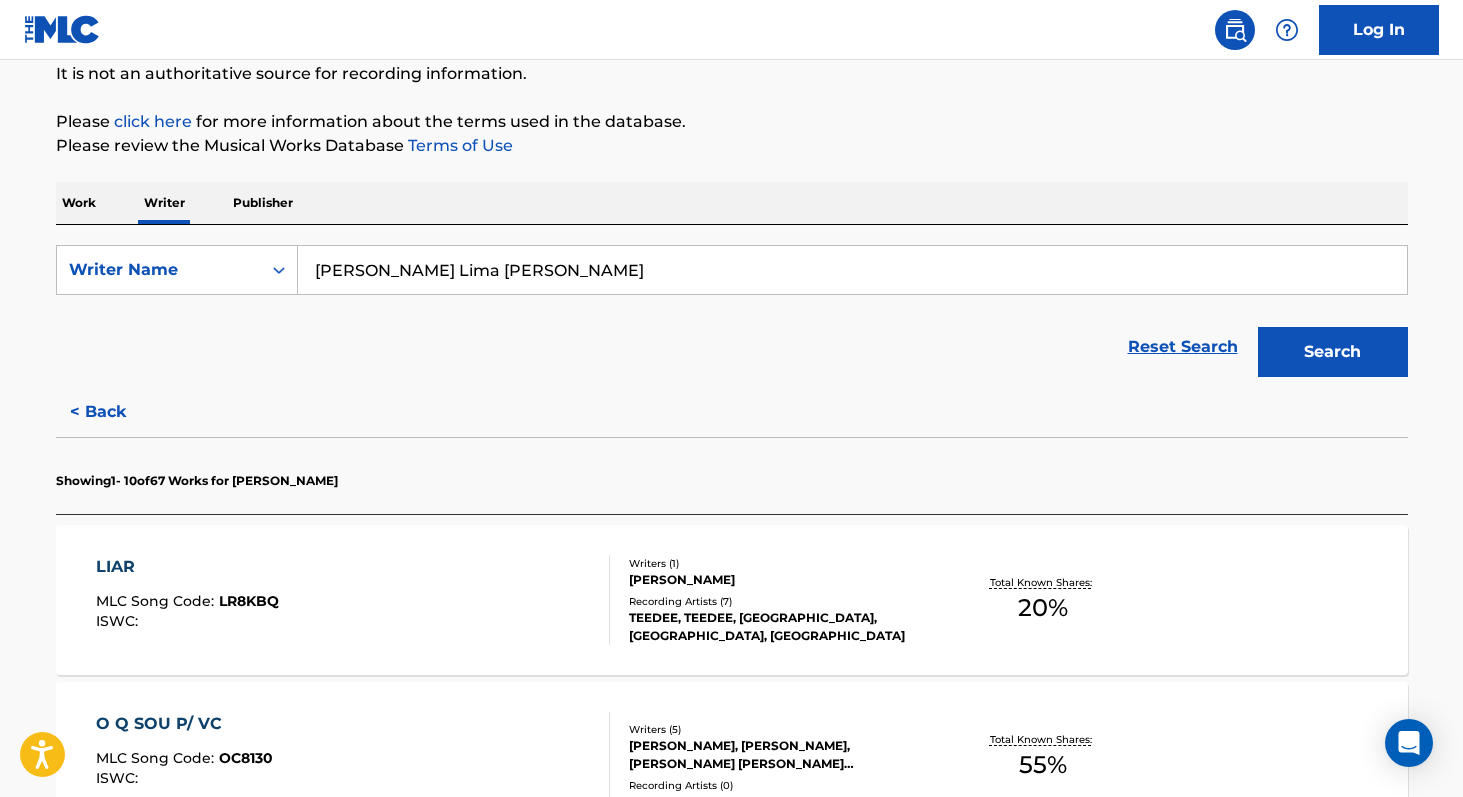 click on "< Back" at bounding box center (116, 412) 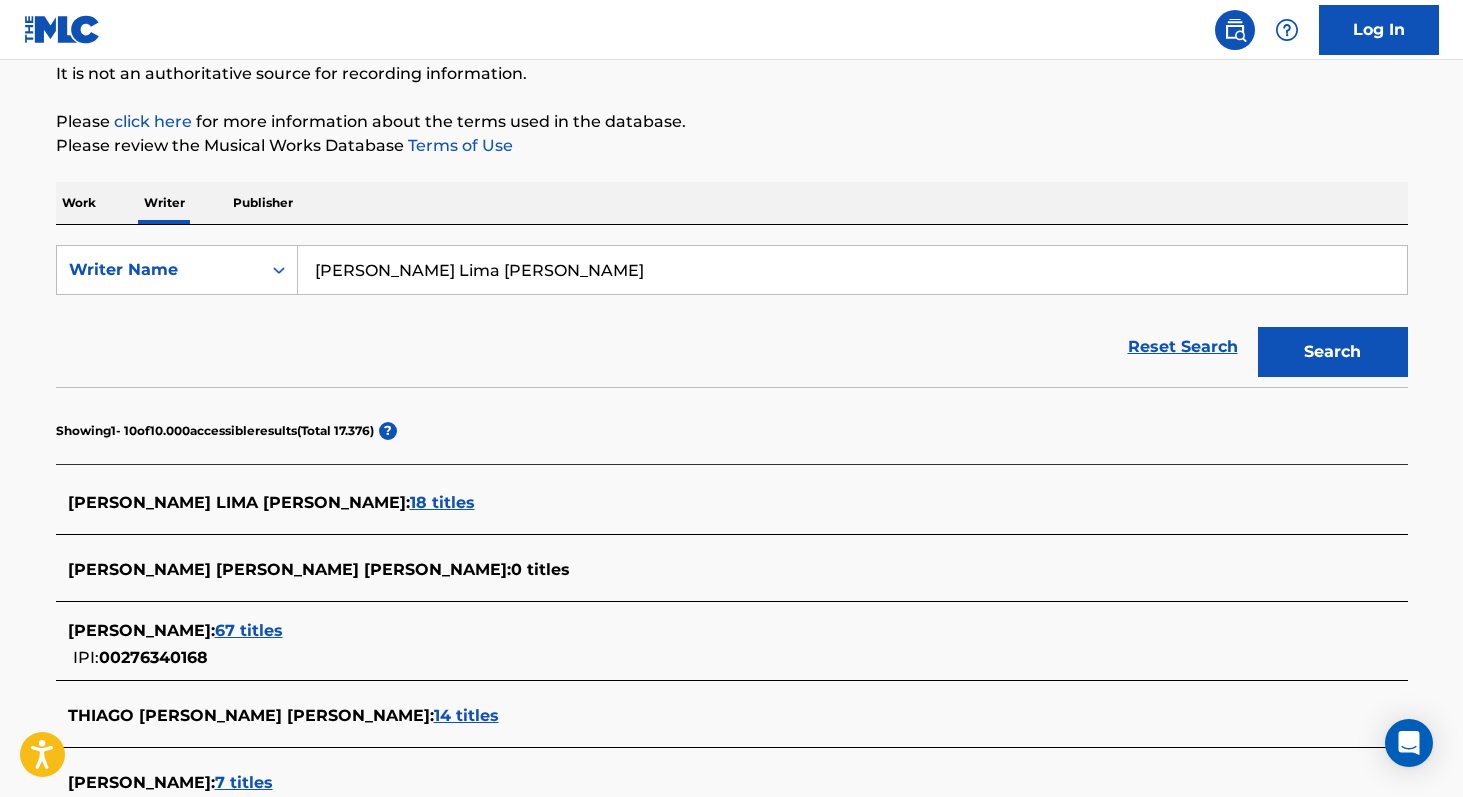 click on "18 titles" at bounding box center [442, 502] 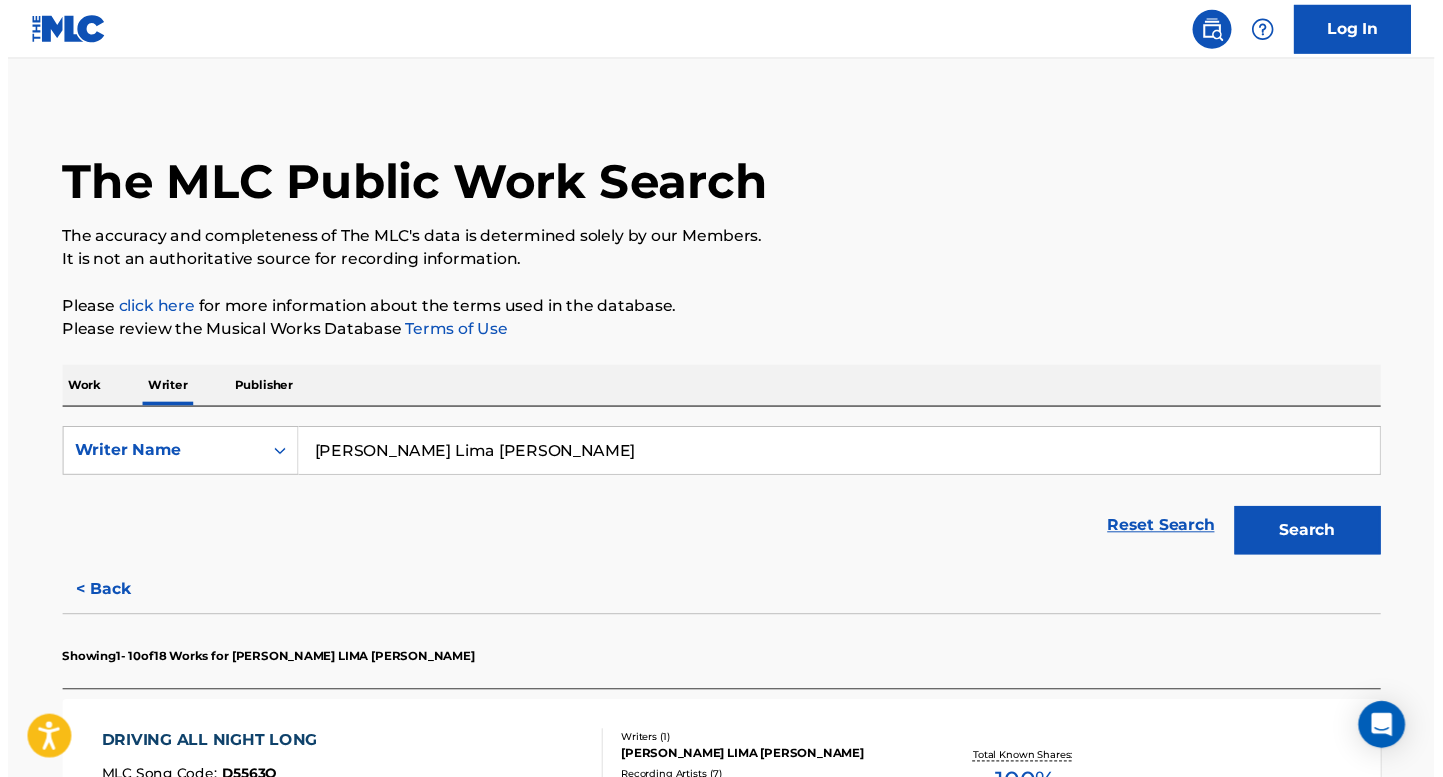 scroll, scrollTop: 0, scrollLeft: 0, axis: both 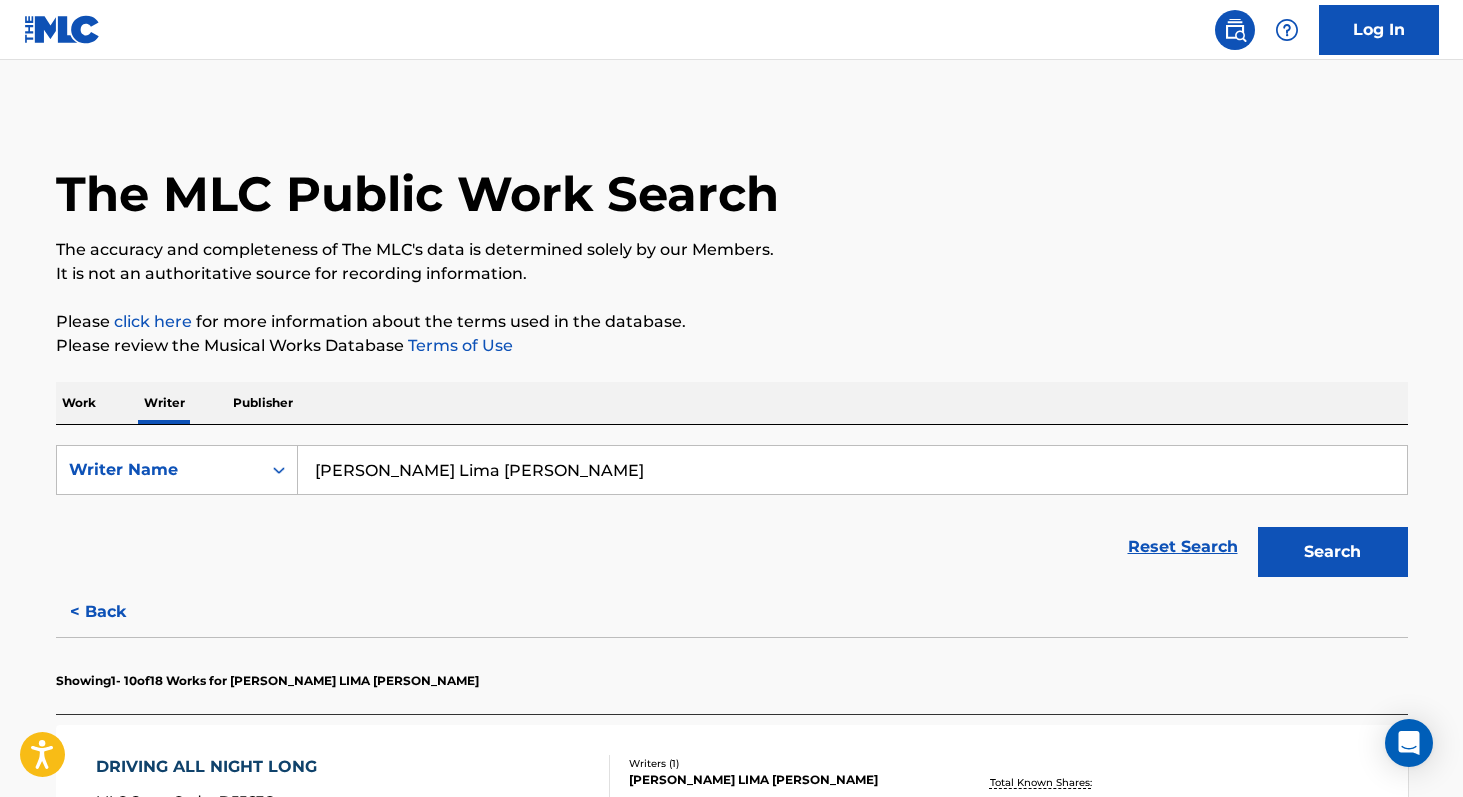 click on "Work" at bounding box center (79, 403) 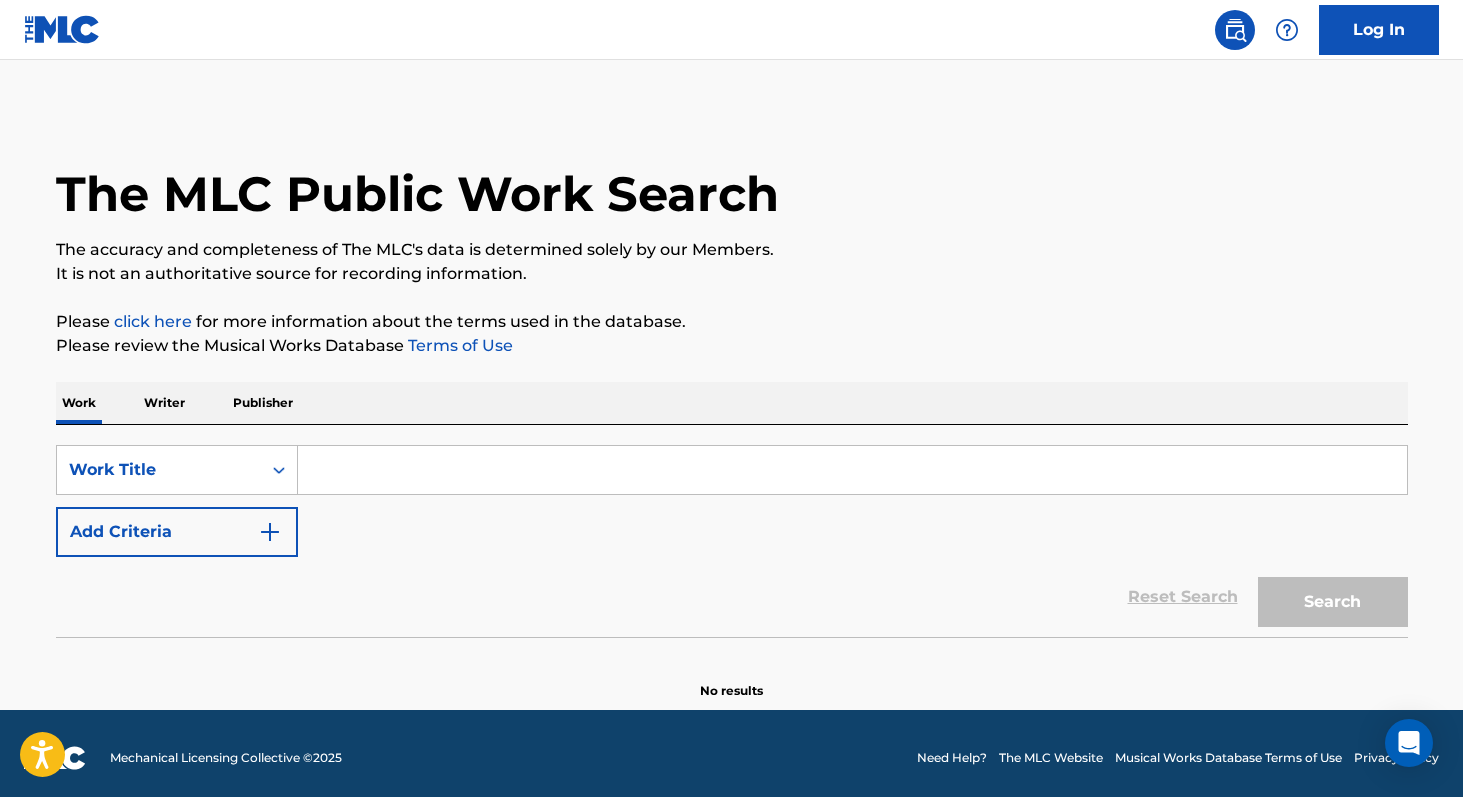 click on "Add Criteria" at bounding box center (177, 532) 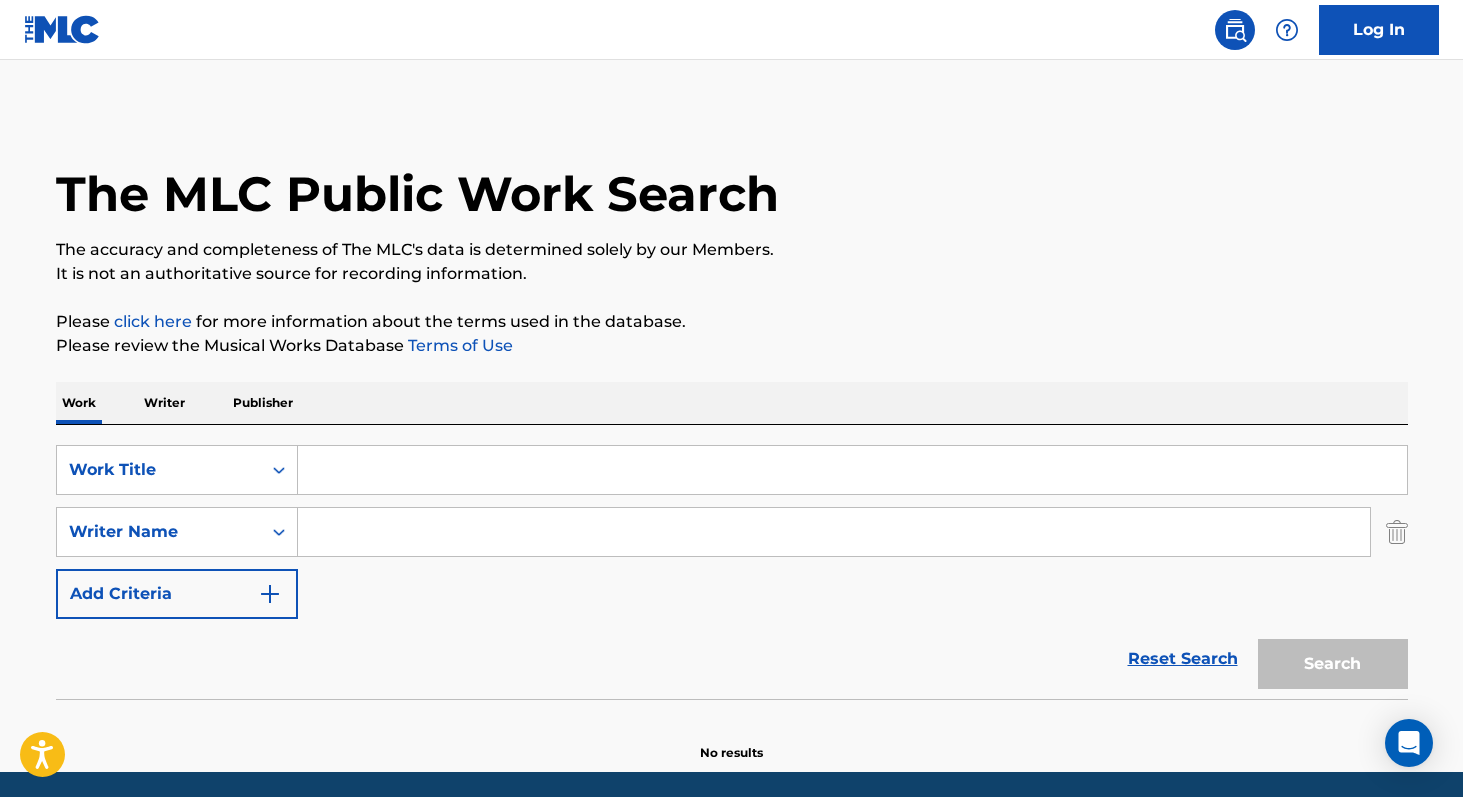 click at bounding box center [834, 532] 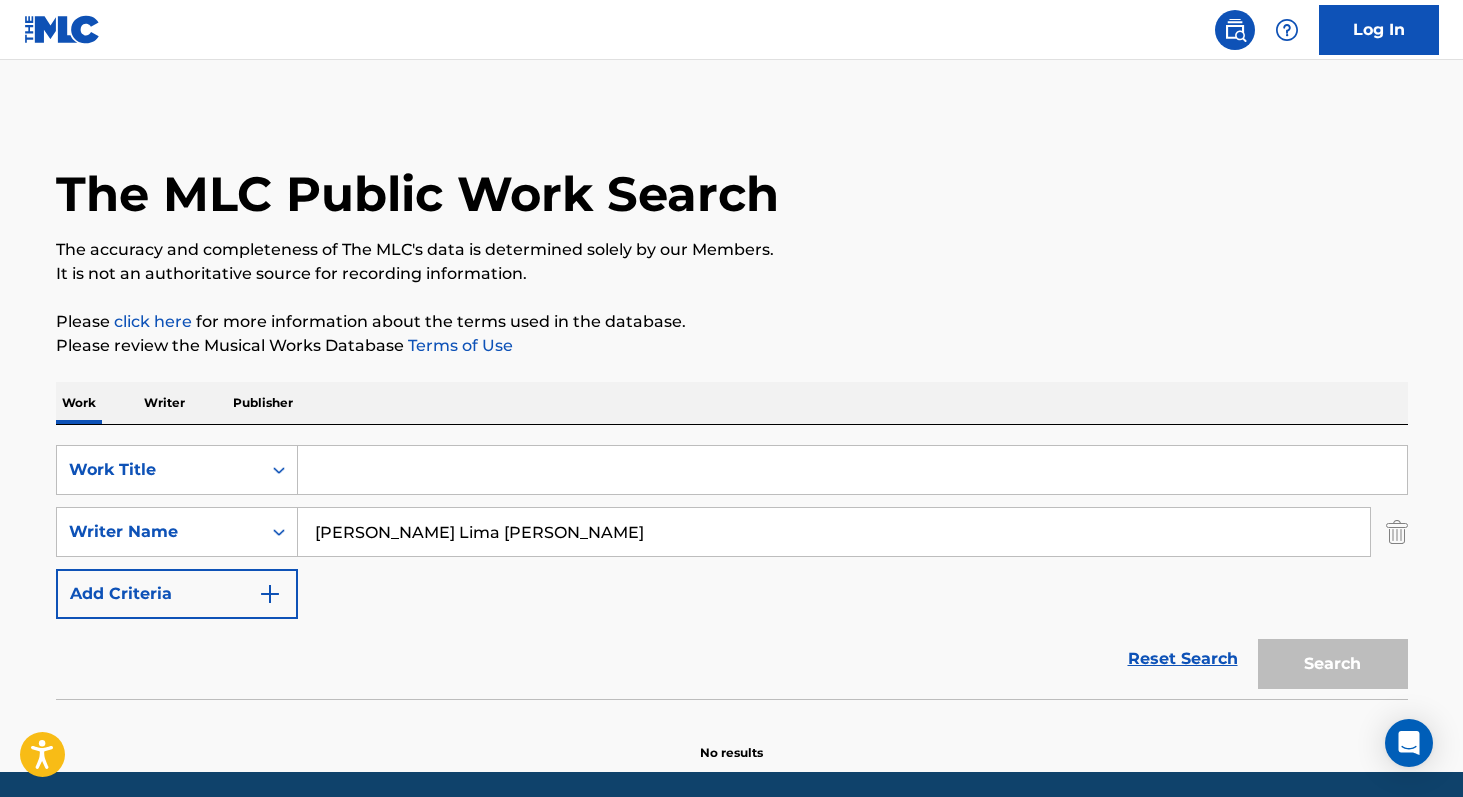 type on "Lucas Cesar Lima Silveira" 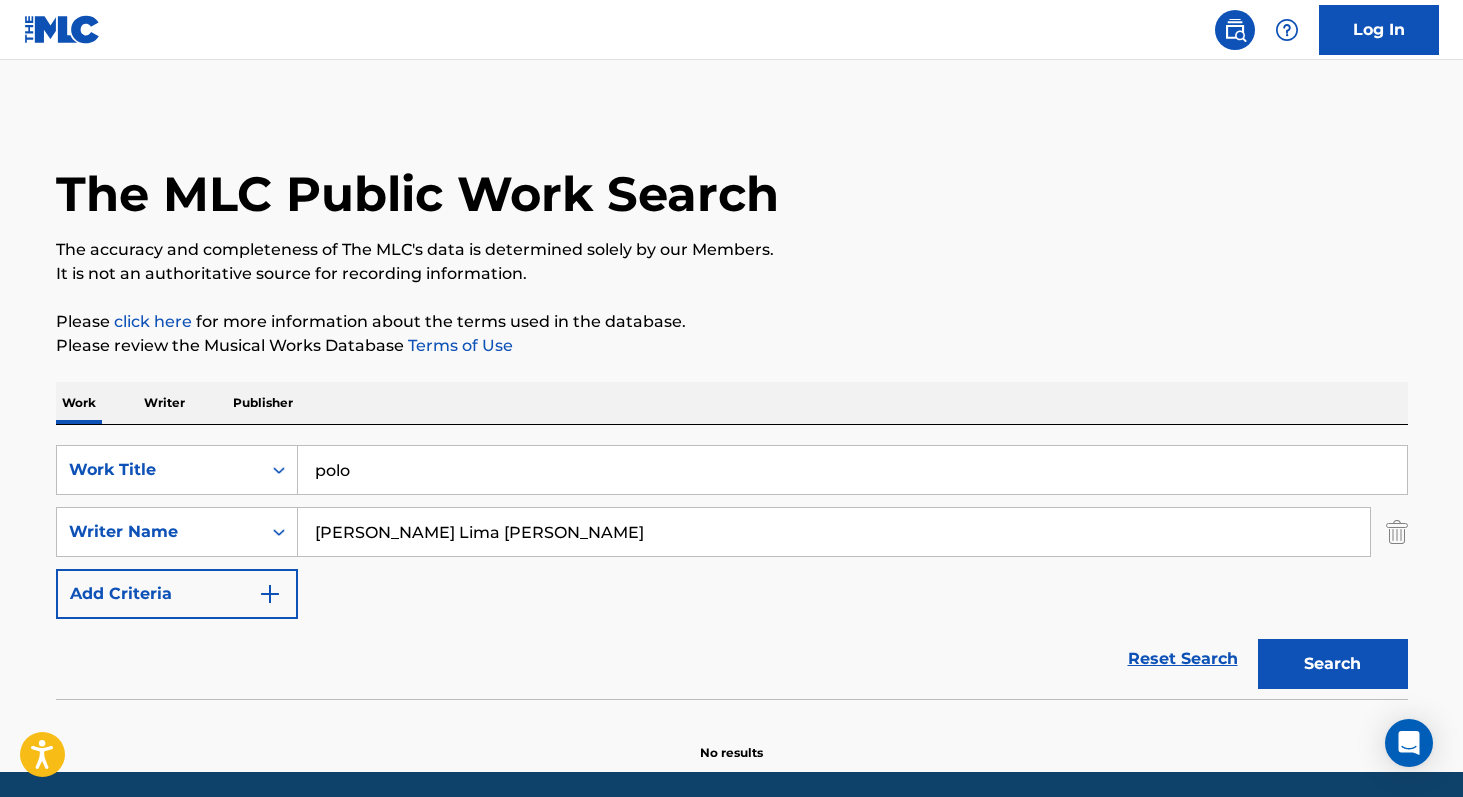 type on "polo" 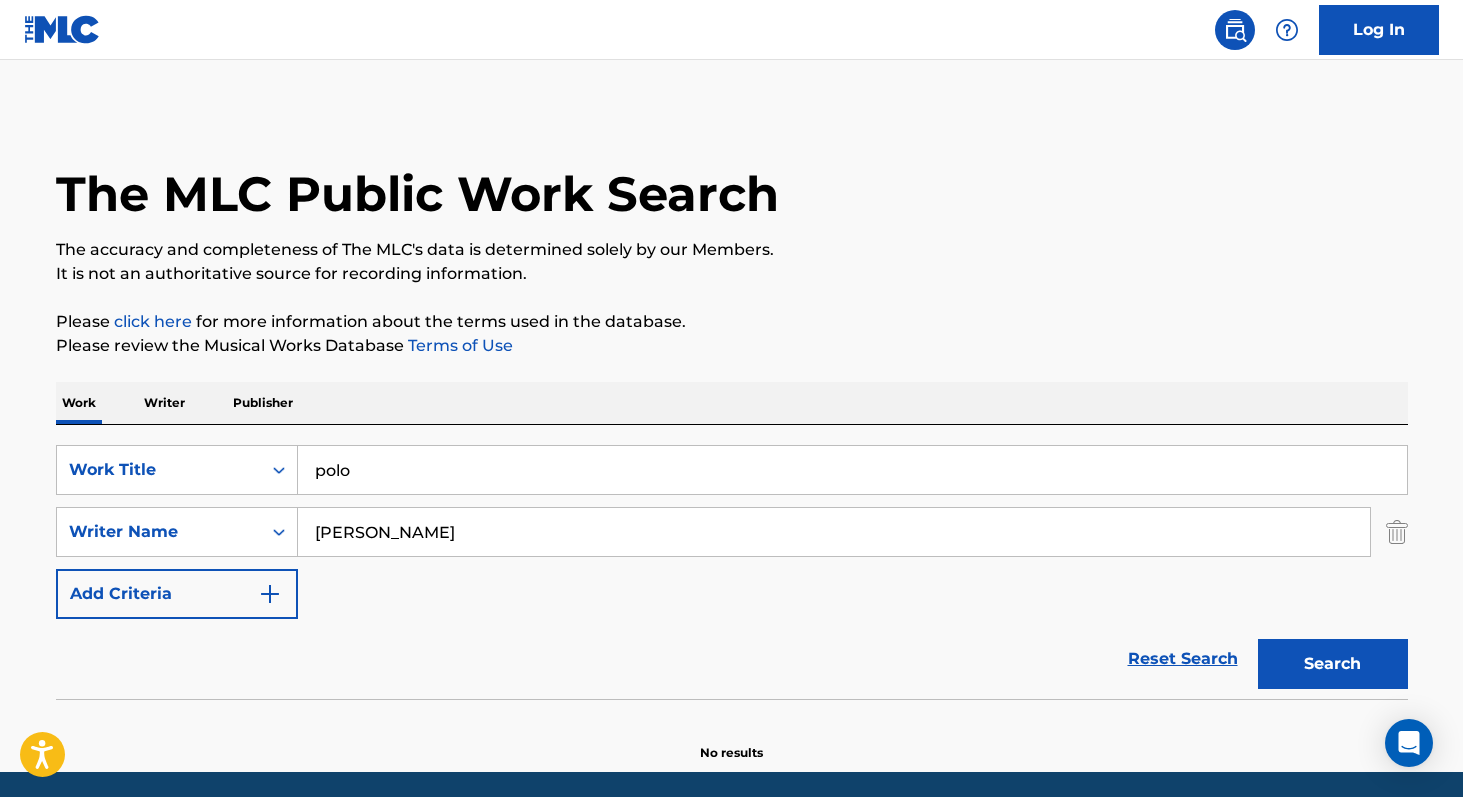 type on "Lucas Silveira" 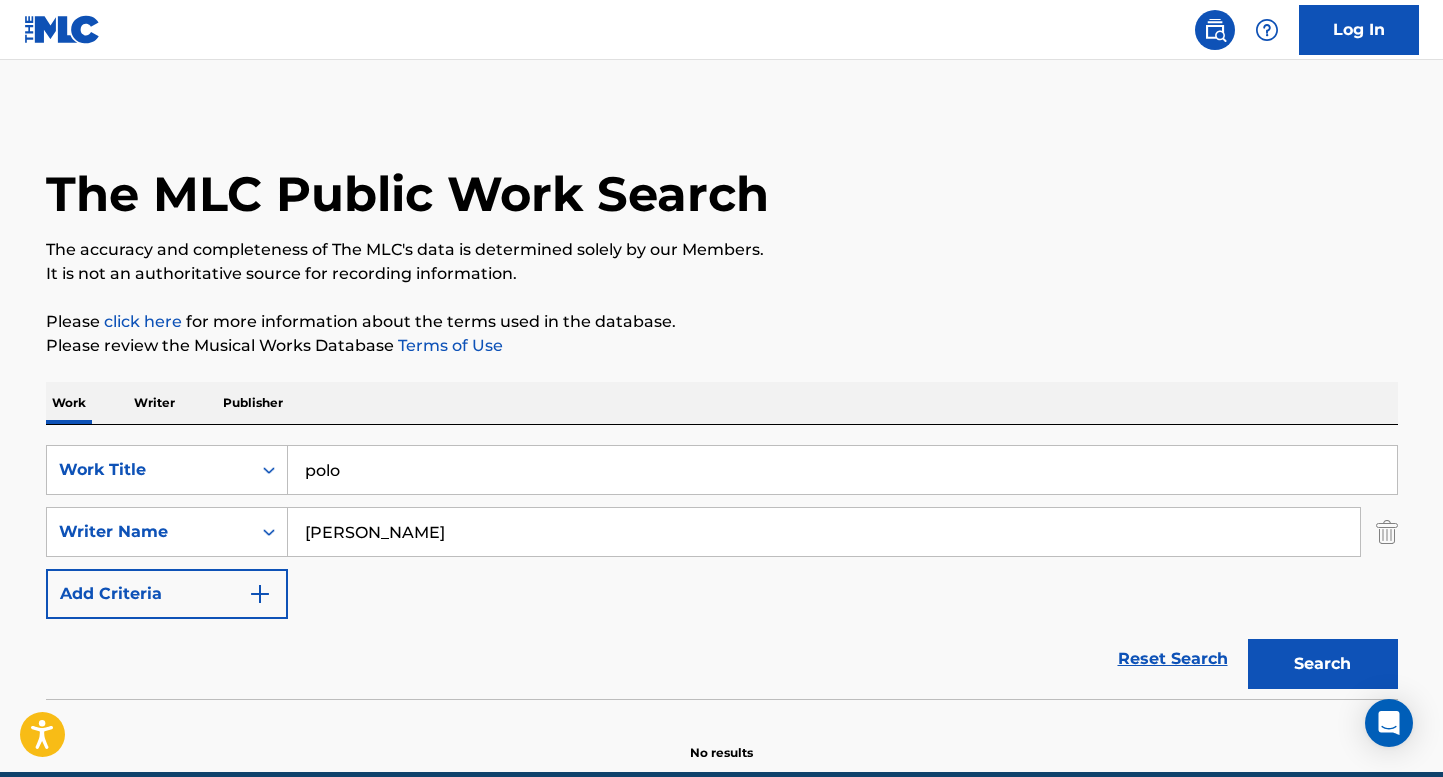 scroll, scrollTop: 91, scrollLeft: 0, axis: vertical 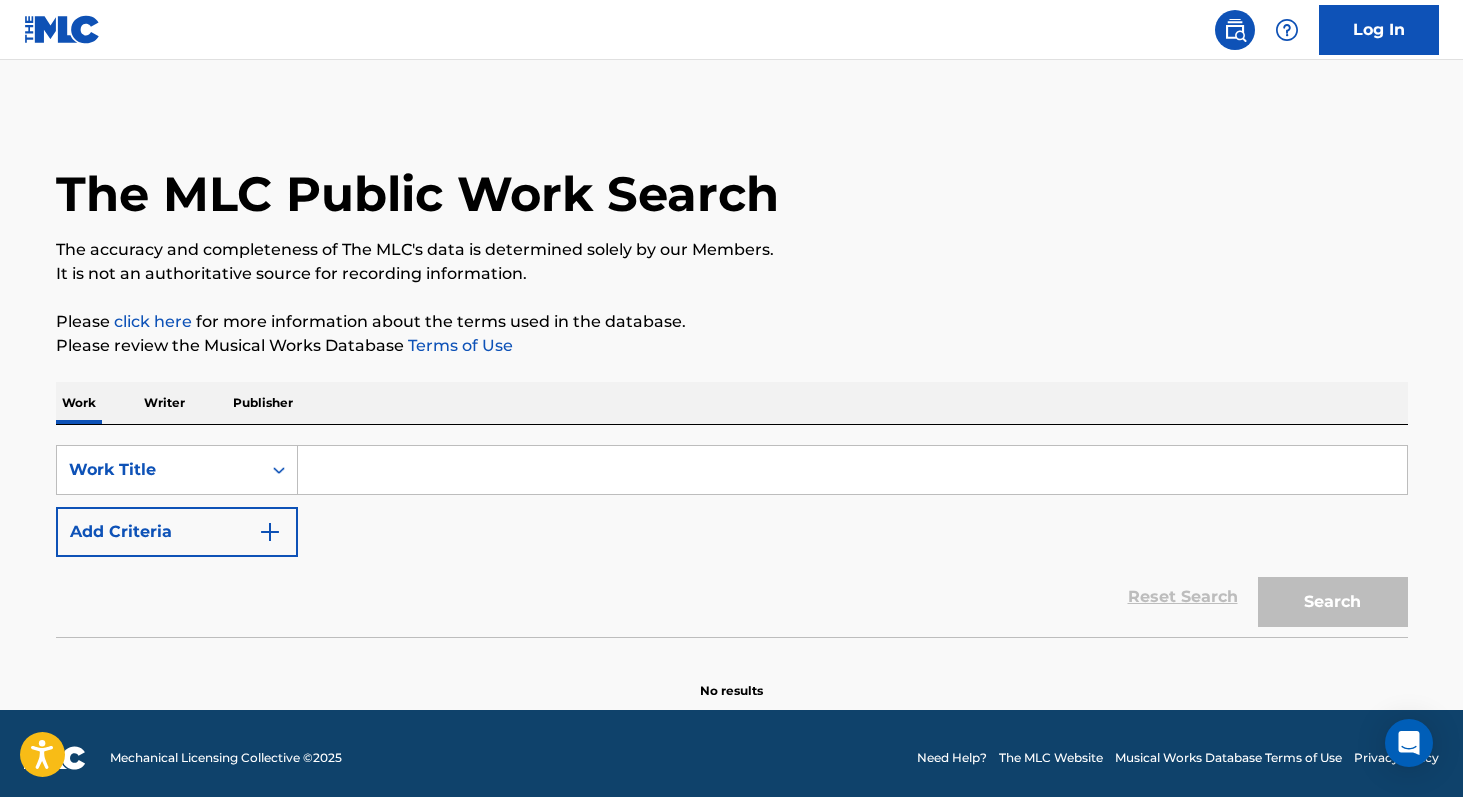 click on "Writer" at bounding box center [164, 403] 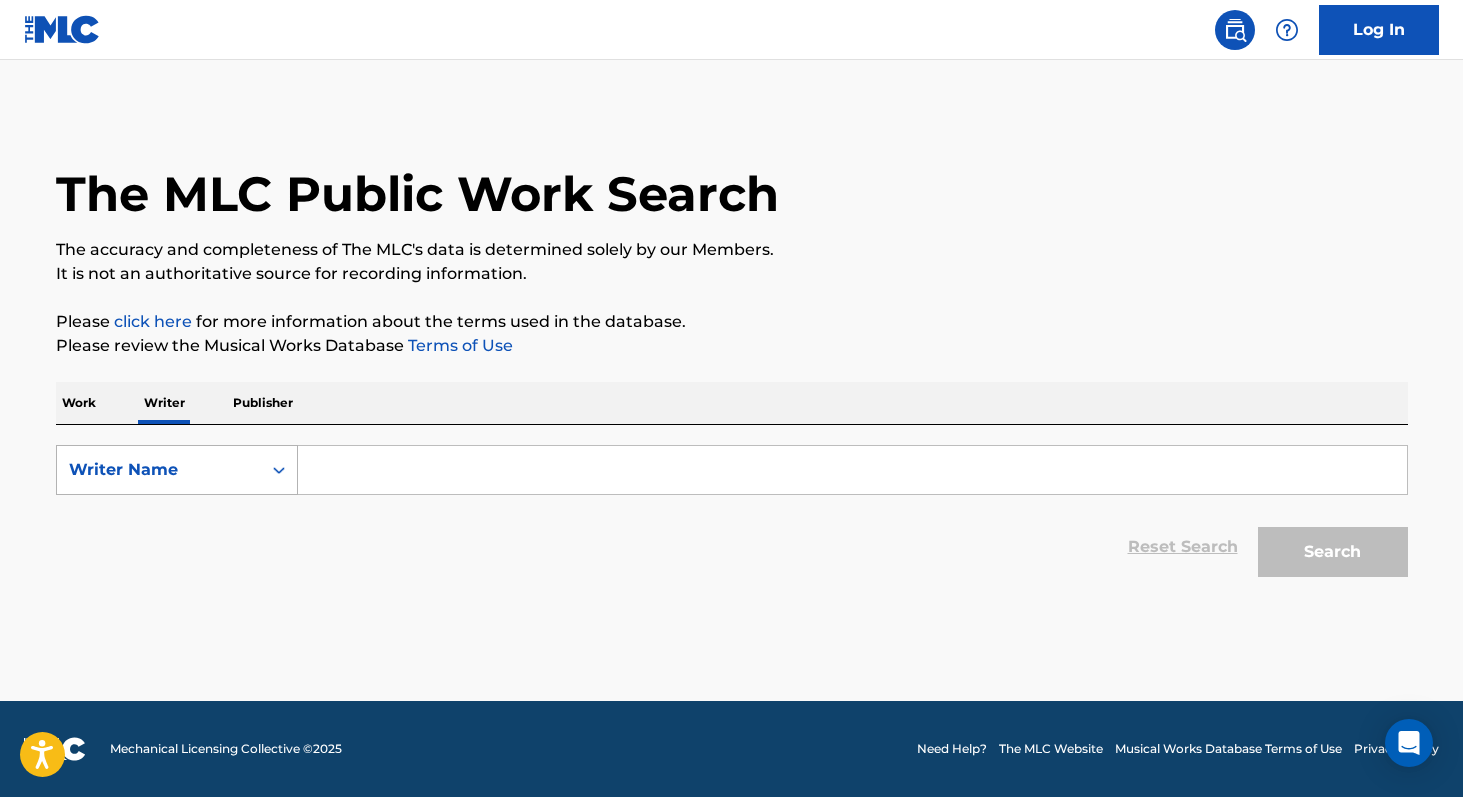 click on "Writer Name" at bounding box center (159, 470) 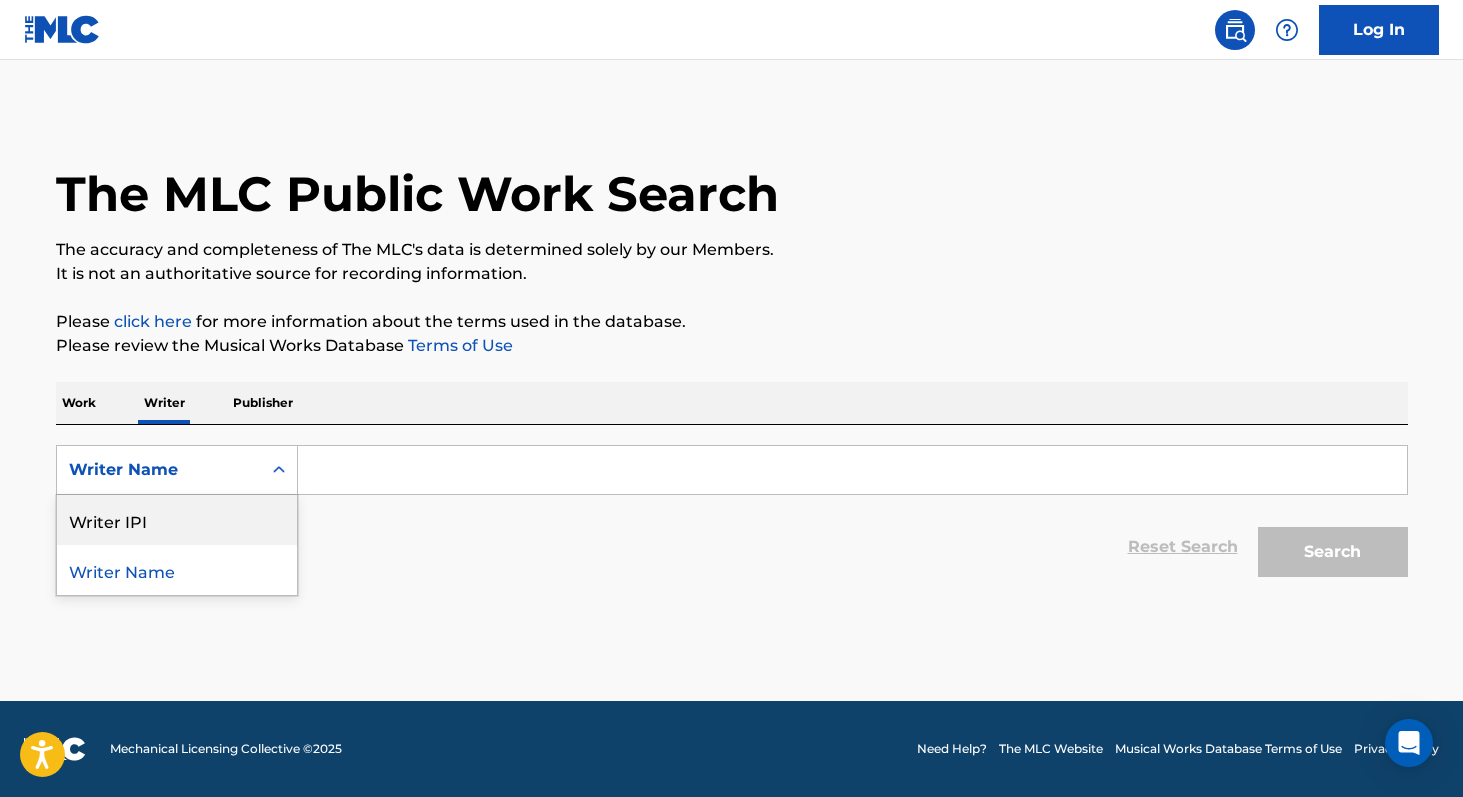 click on "Writer IPI" at bounding box center [177, 520] 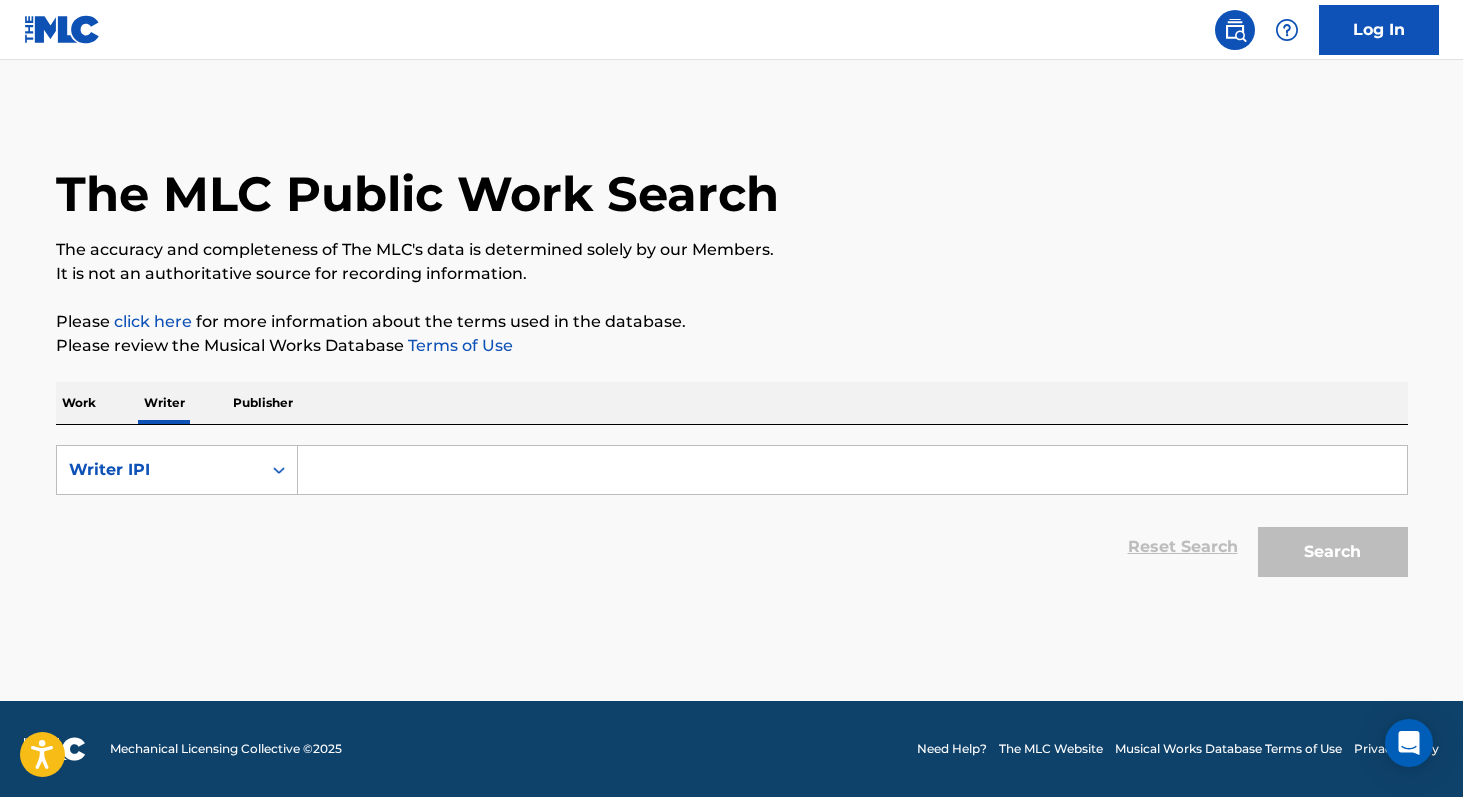 click at bounding box center [852, 470] 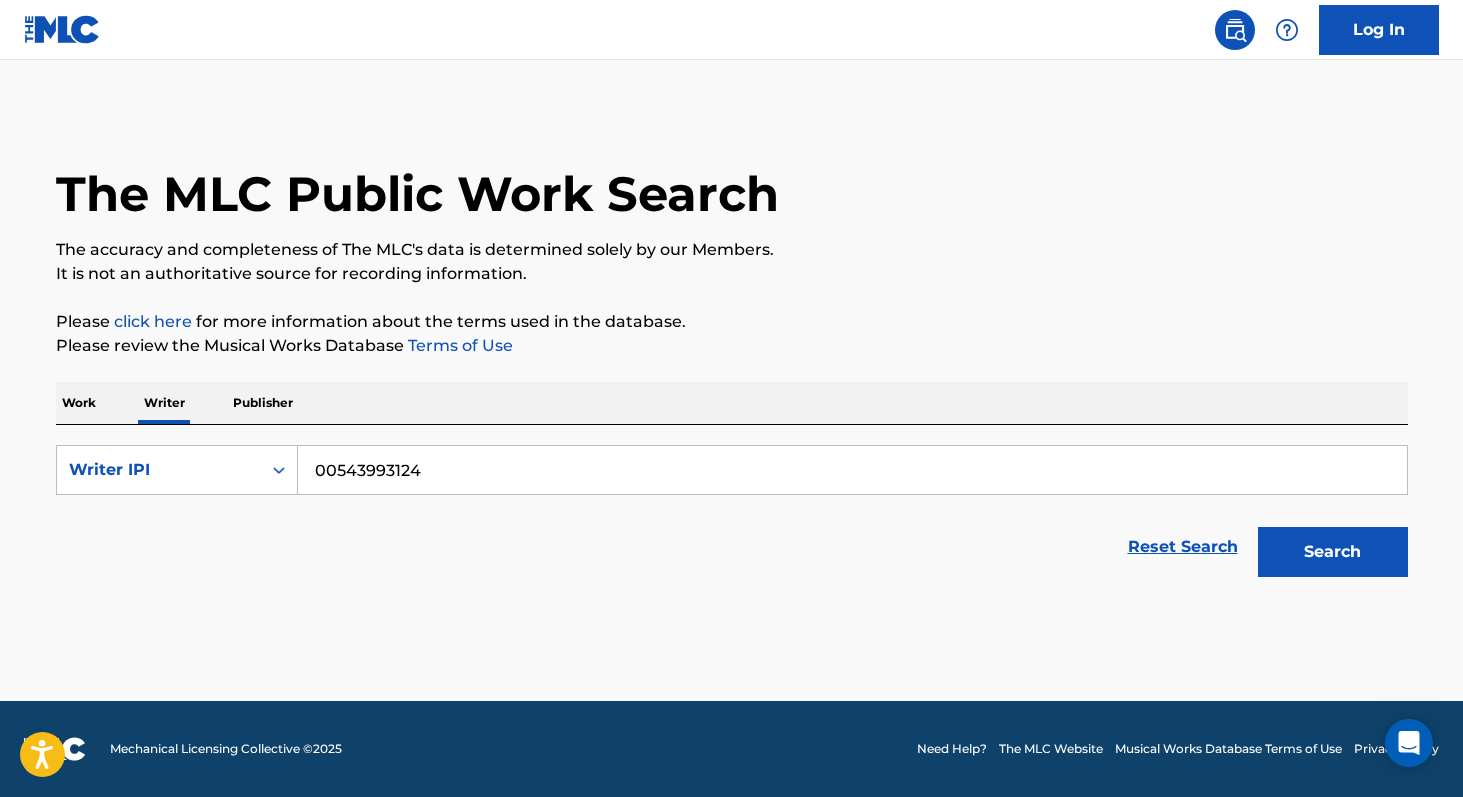 type on "00543993124" 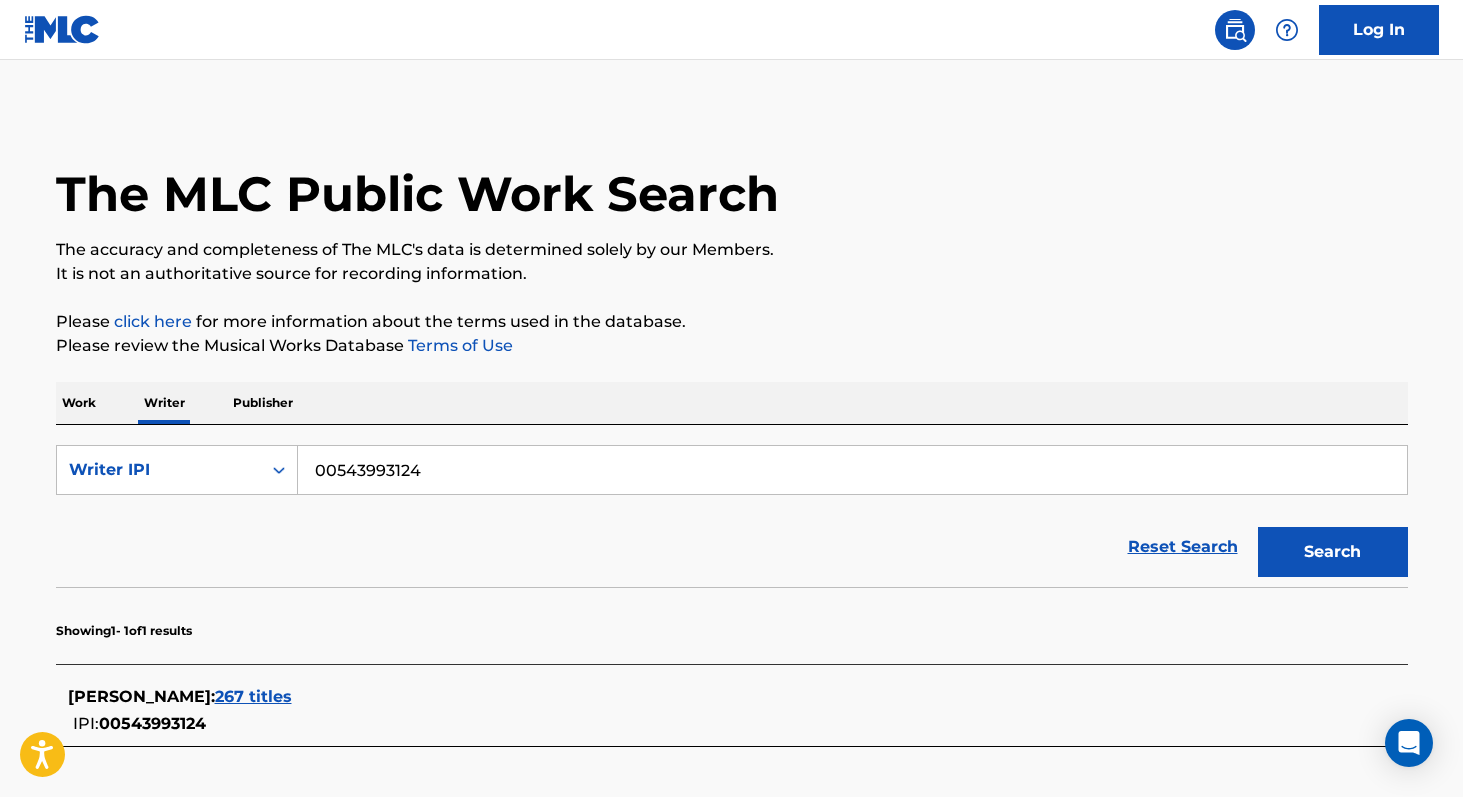 click on "267 titles" at bounding box center [253, 696] 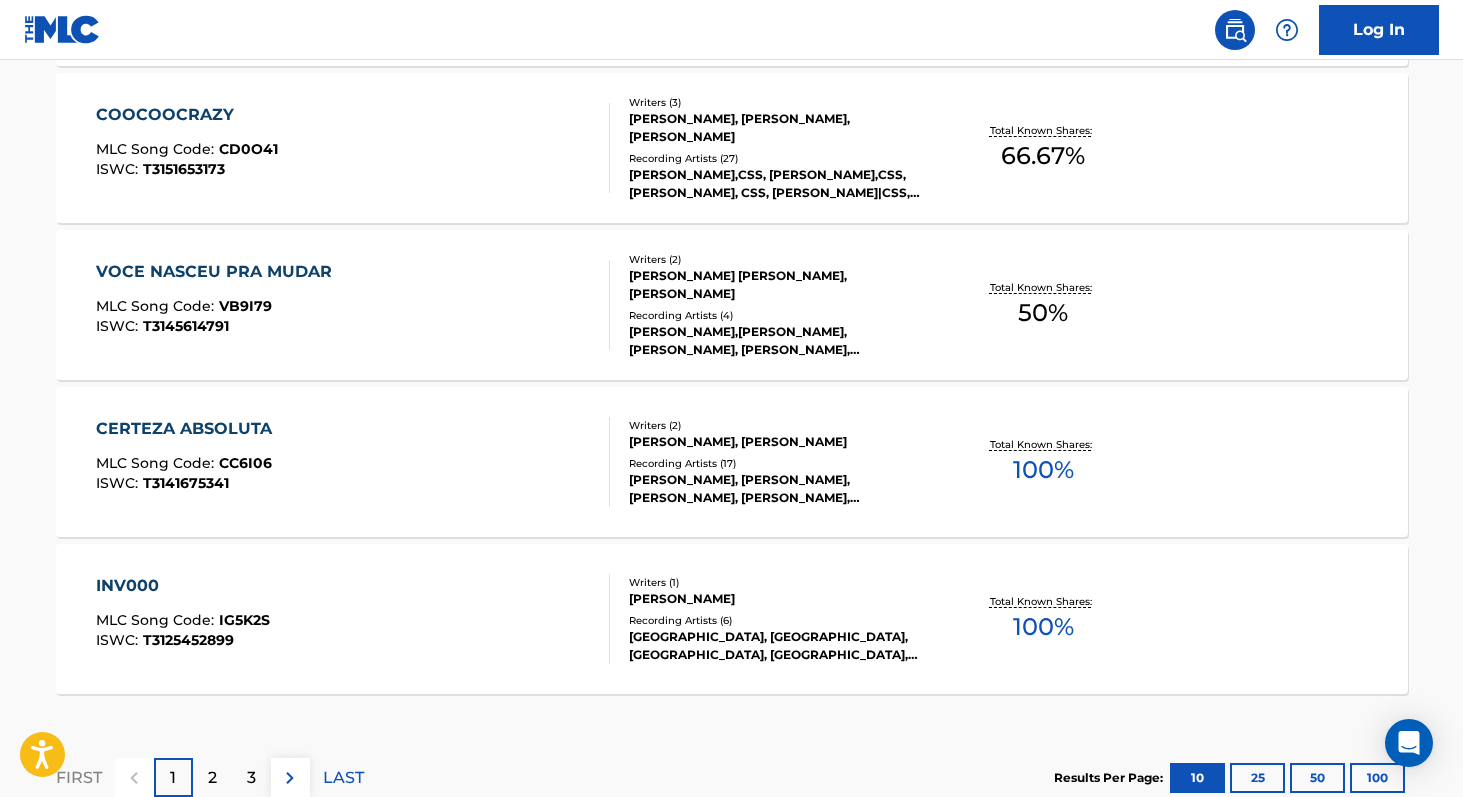 scroll, scrollTop: 1596, scrollLeft: 0, axis: vertical 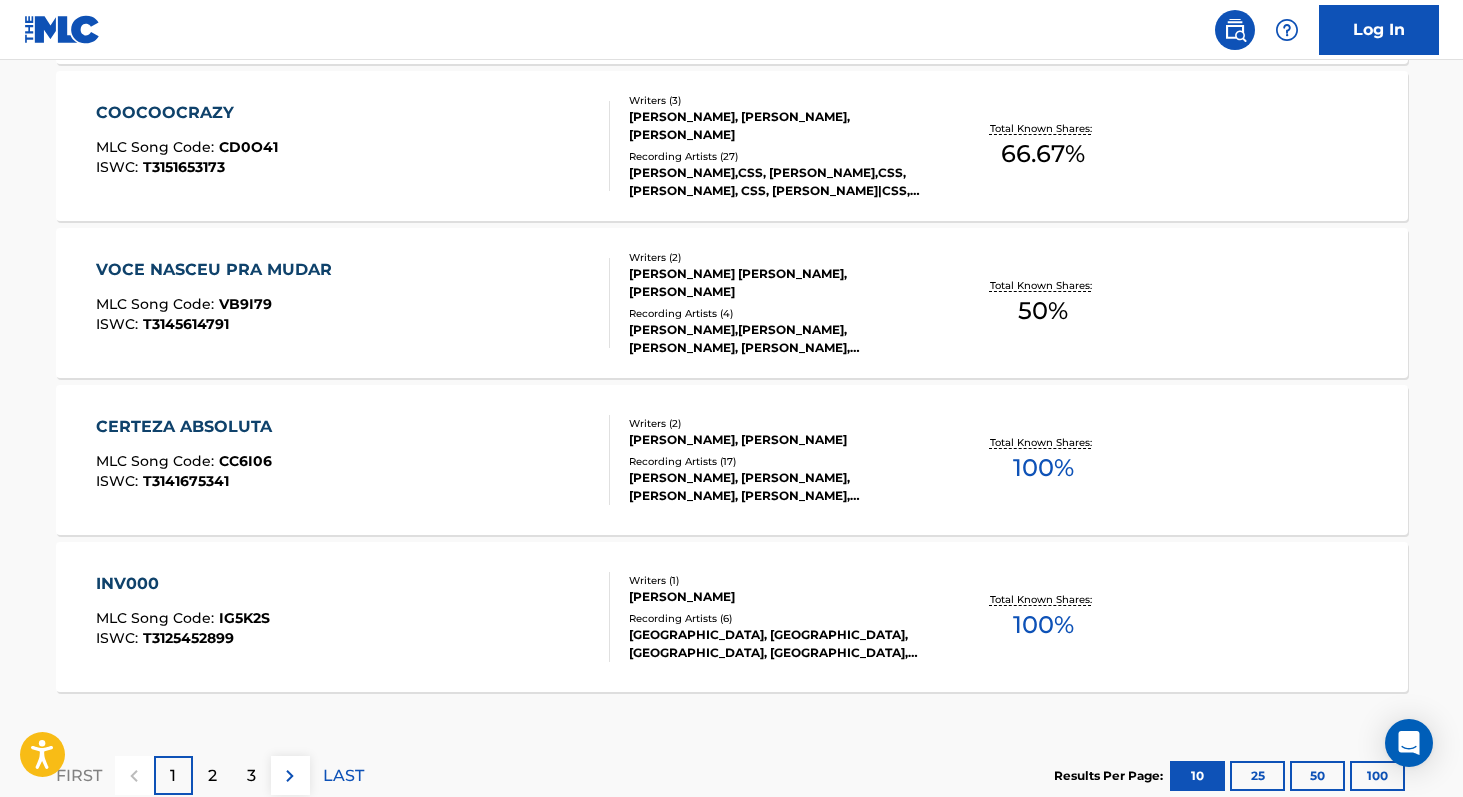 click on "Total Known Shares: 100 %" at bounding box center [1043, 617] 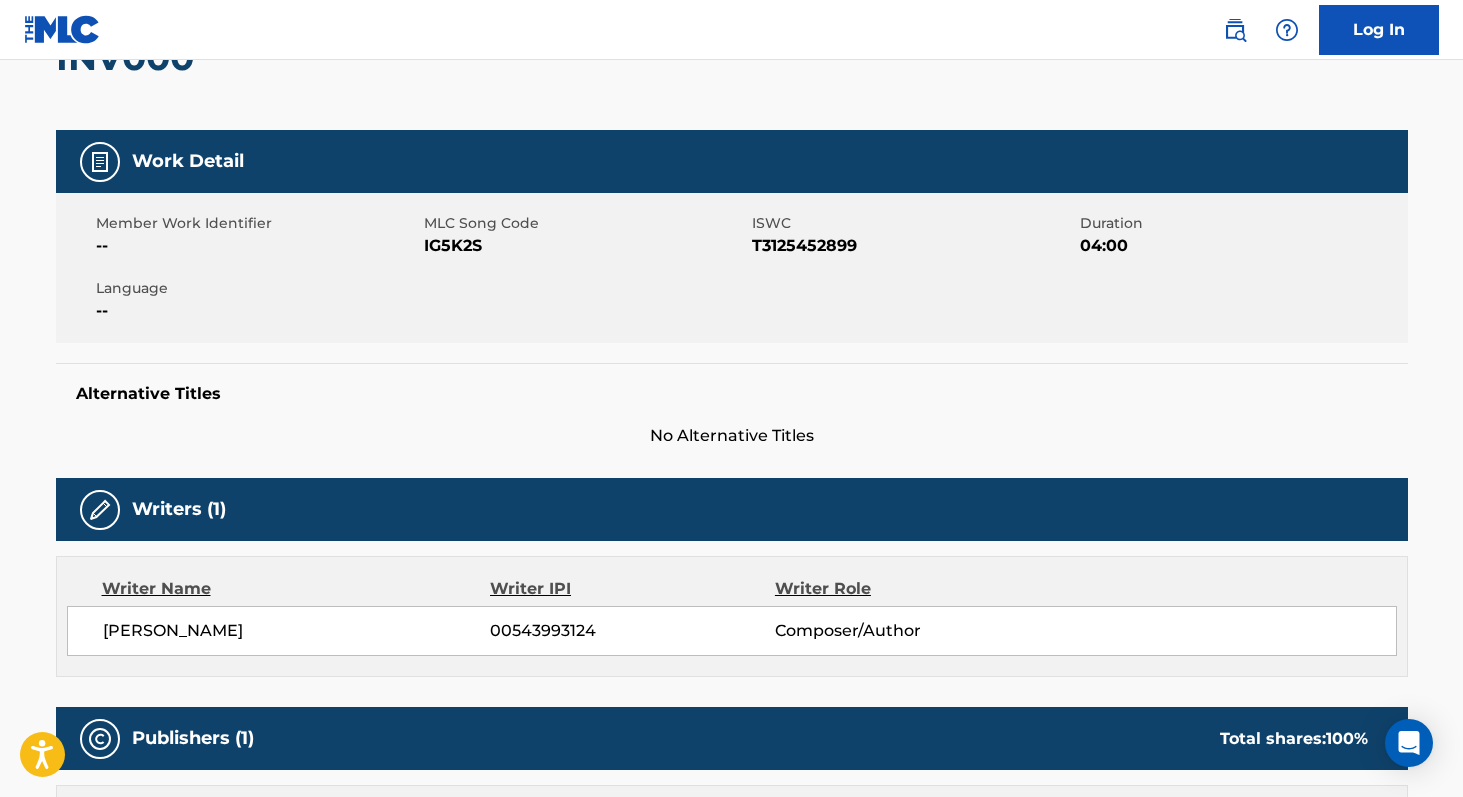scroll, scrollTop: 191, scrollLeft: 0, axis: vertical 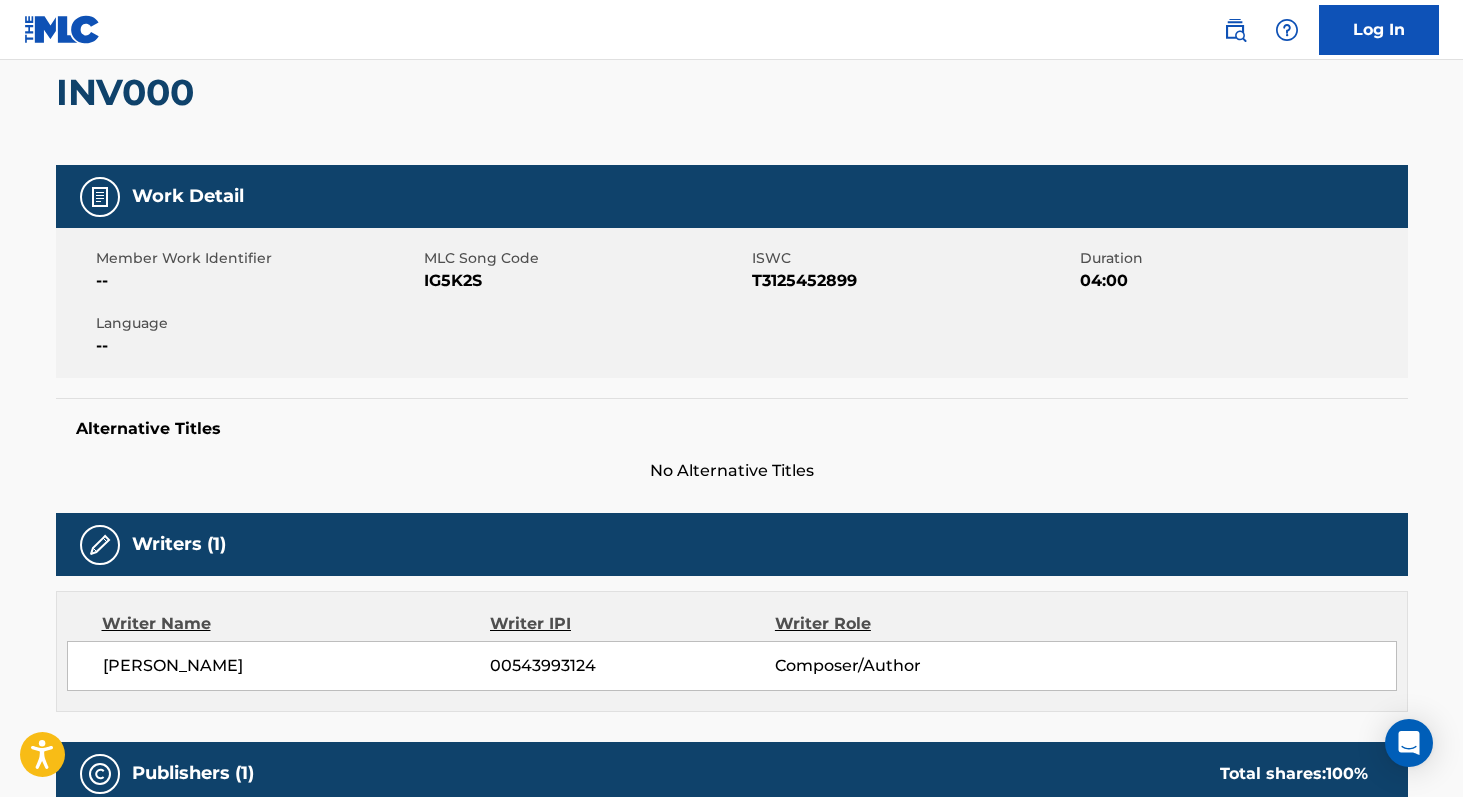 click on "IG5K2S" at bounding box center (585, 281) 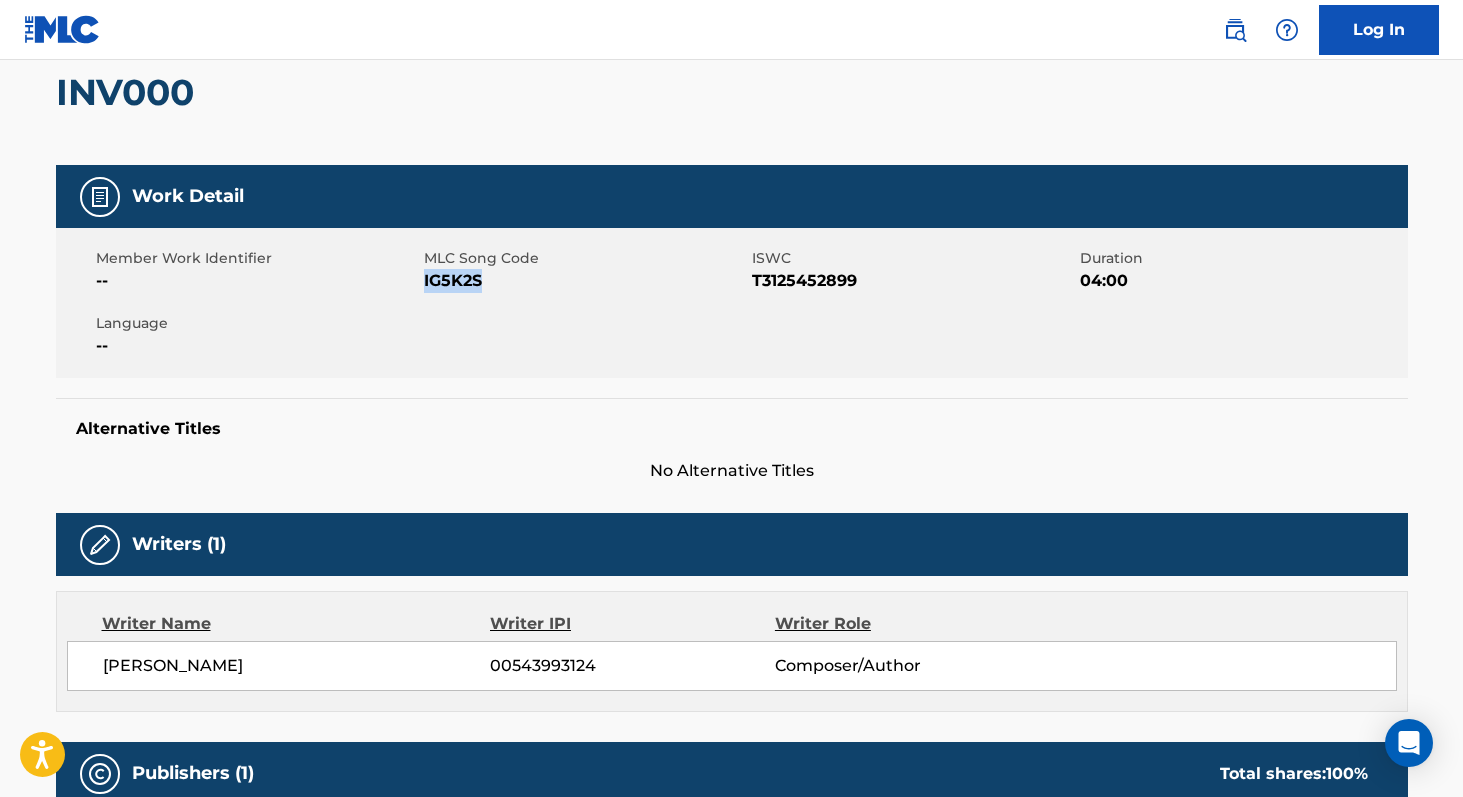 click on "IG5K2S" at bounding box center (585, 281) 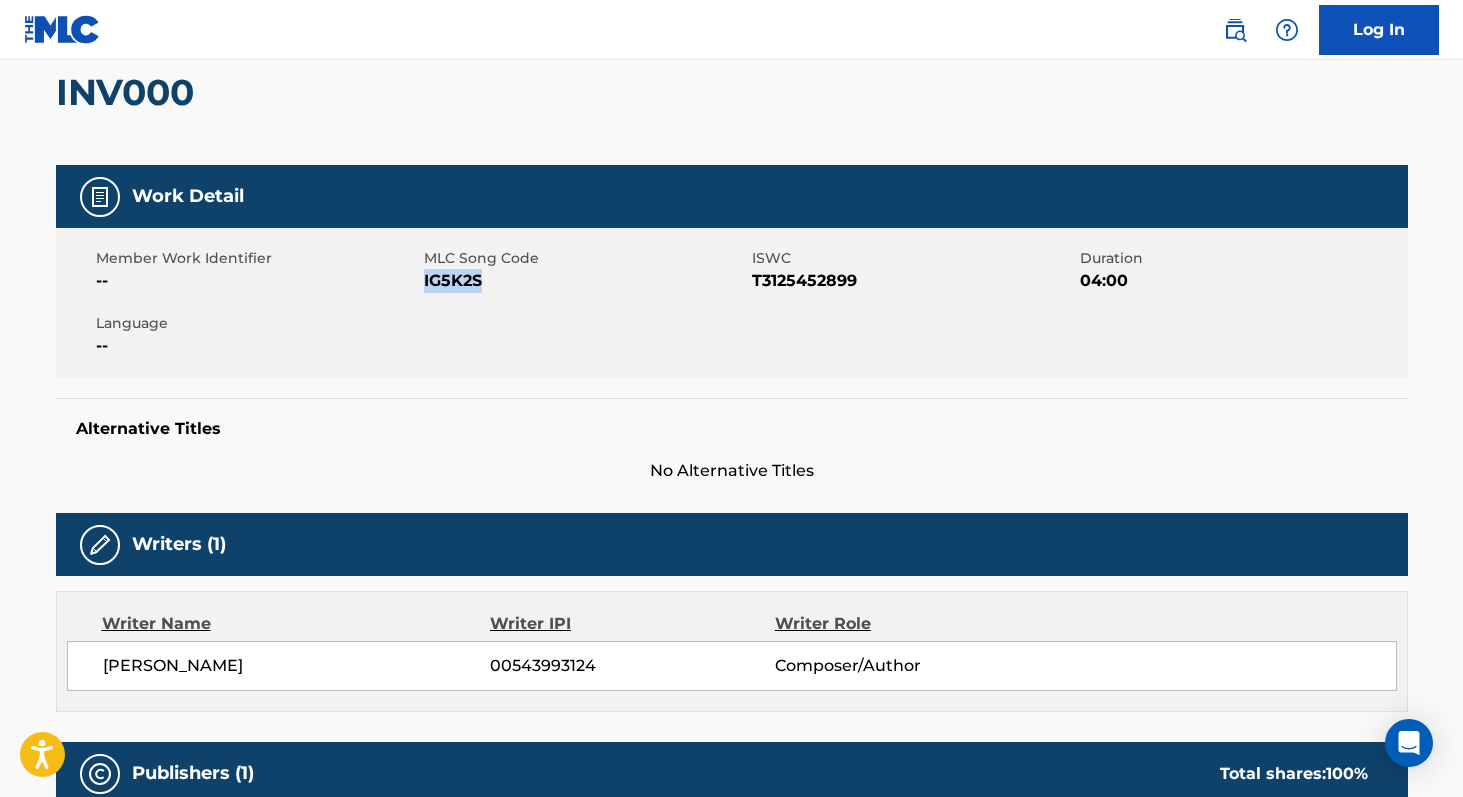 scroll, scrollTop: 0, scrollLeft: 0, axis: both 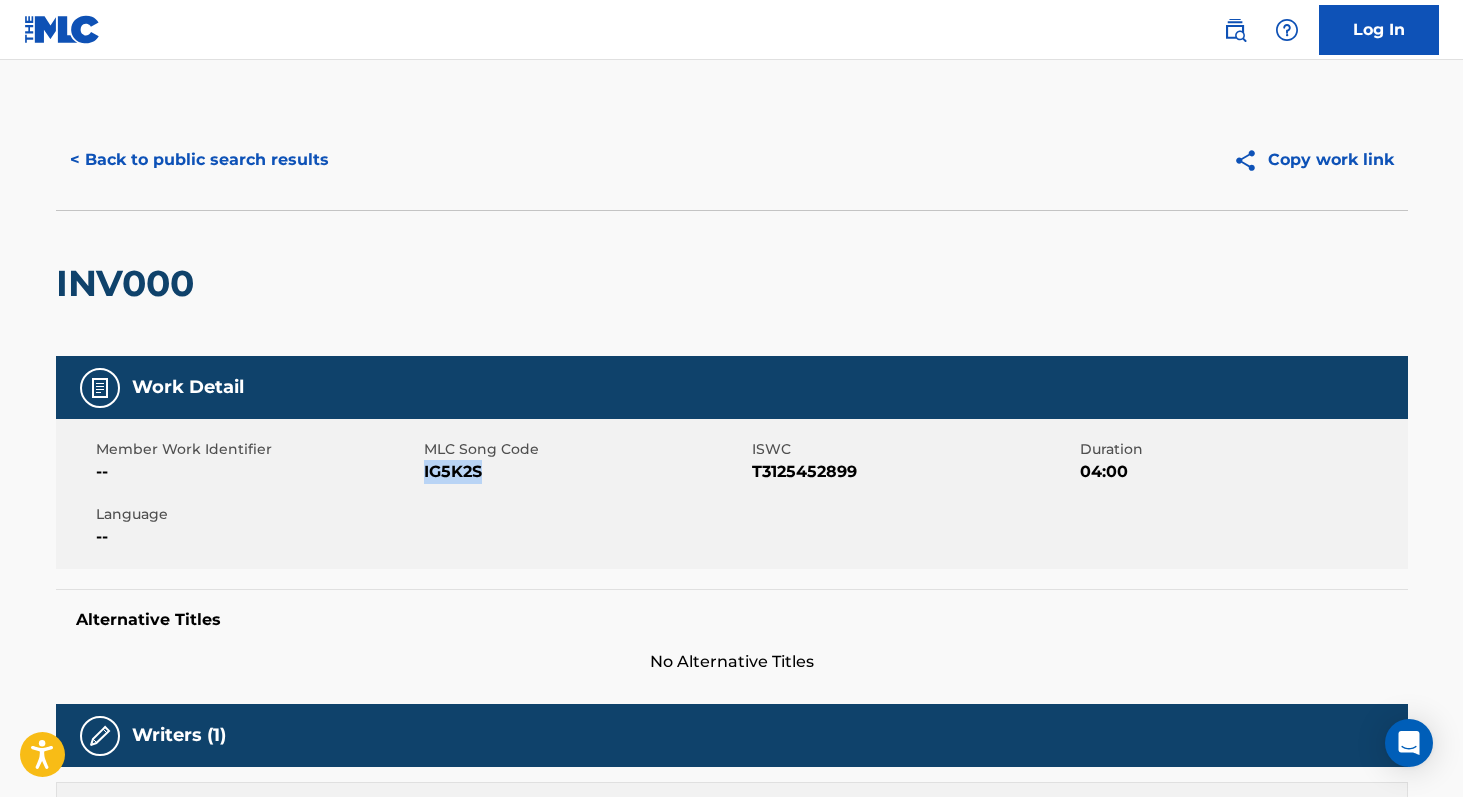 click on "< Back to public search results" at bounding box center (199, 160) 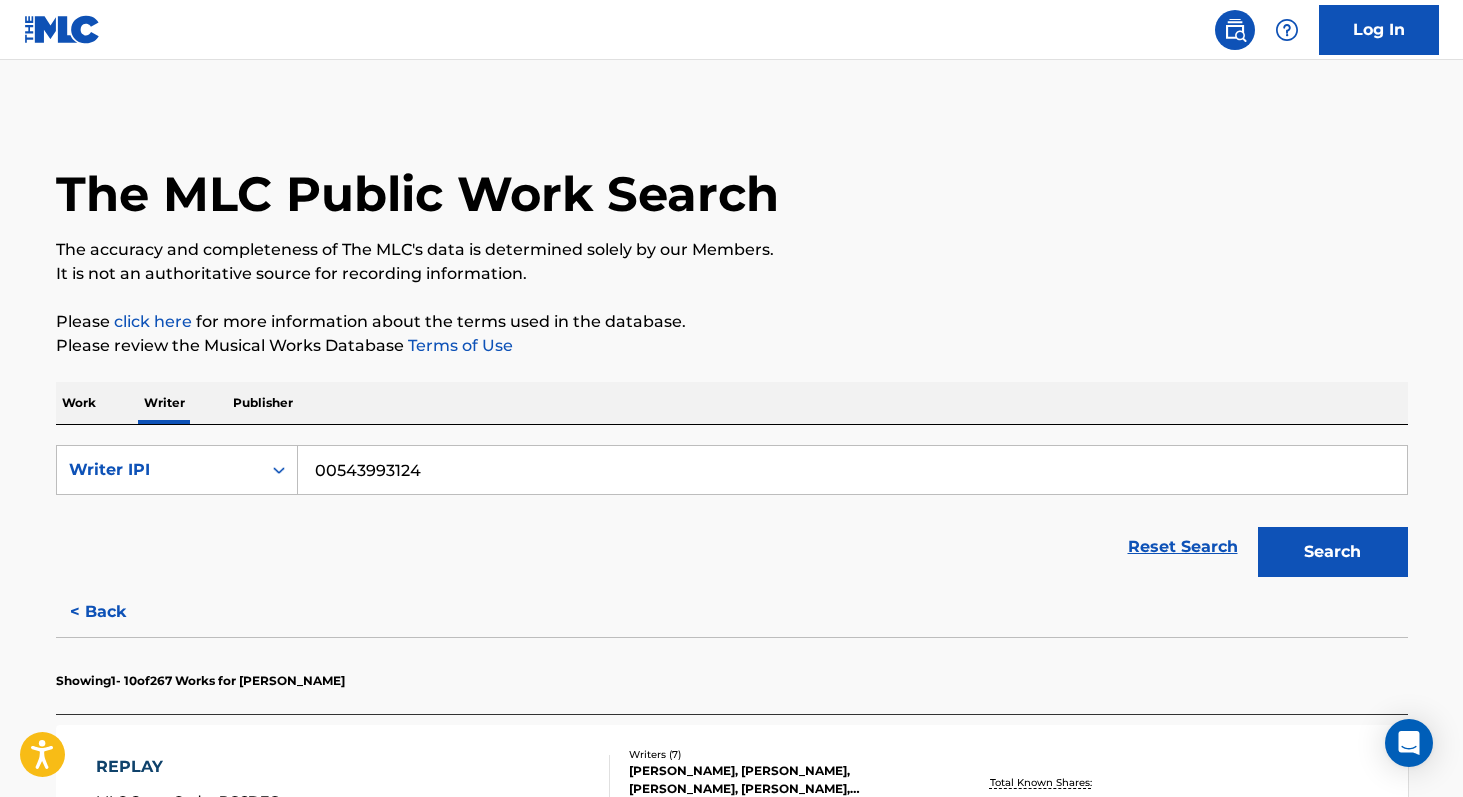click on "Work" at bounding box center (79, 403) 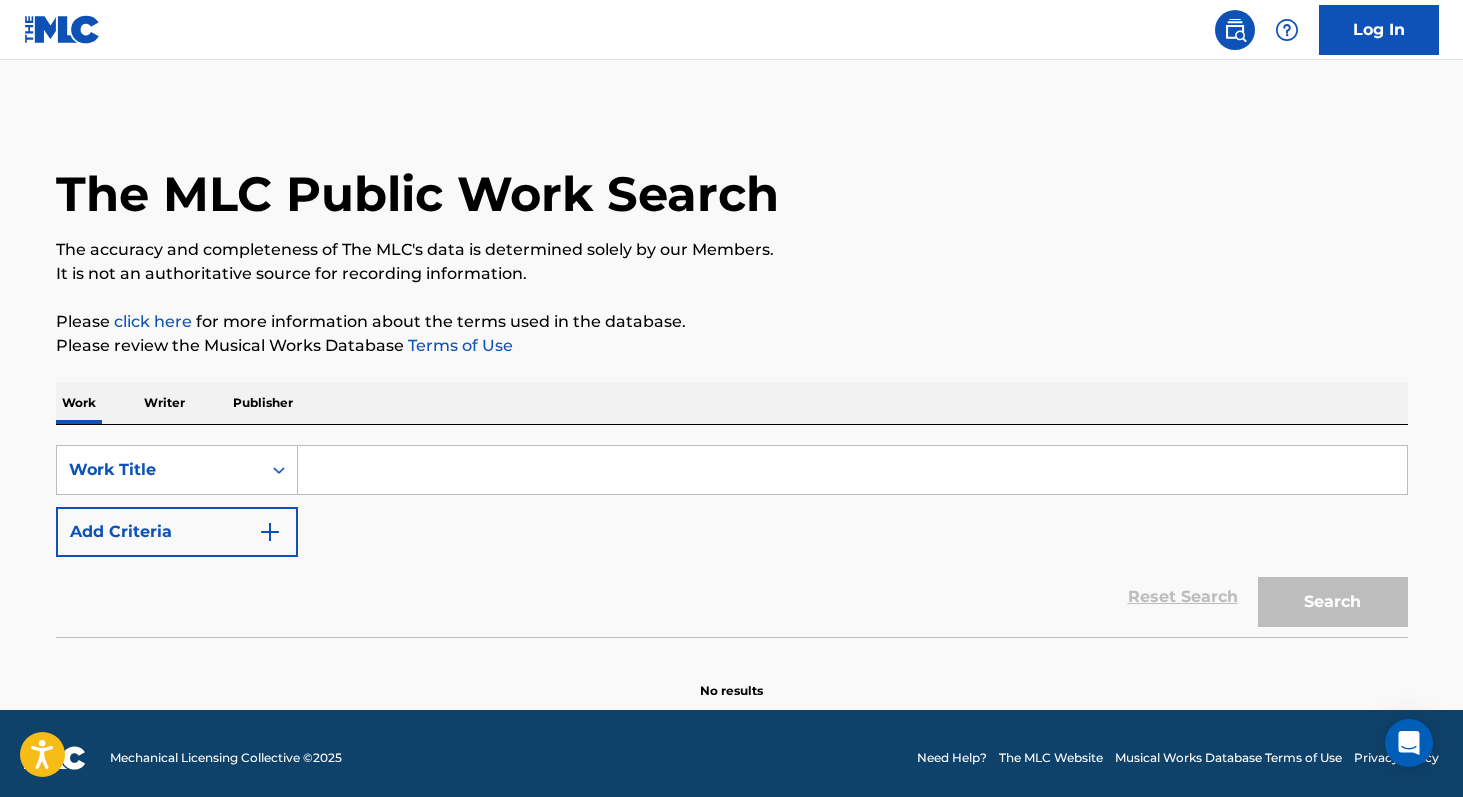 click at bounding box center (852, 470) 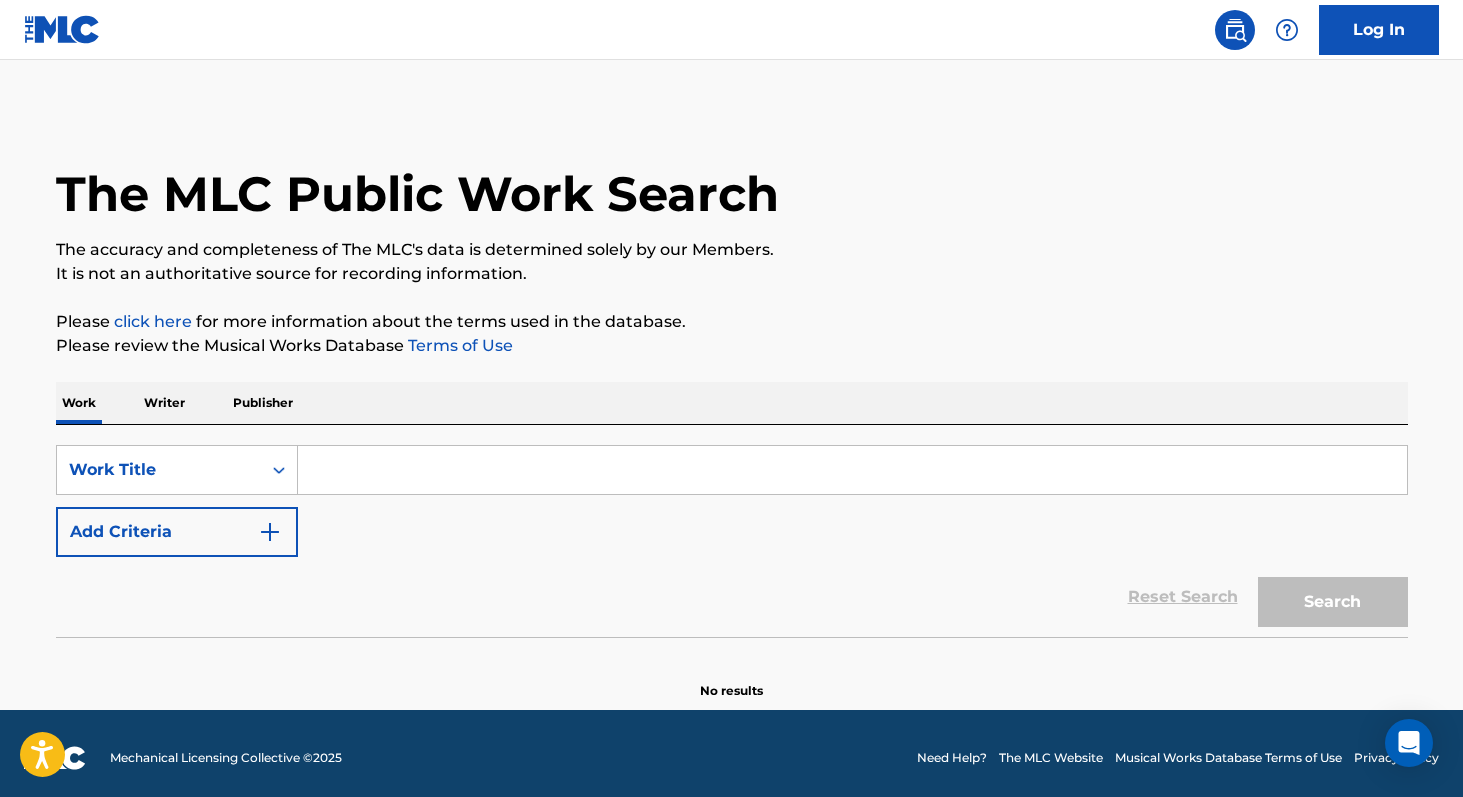 paste on "Doa a Tua Vida" 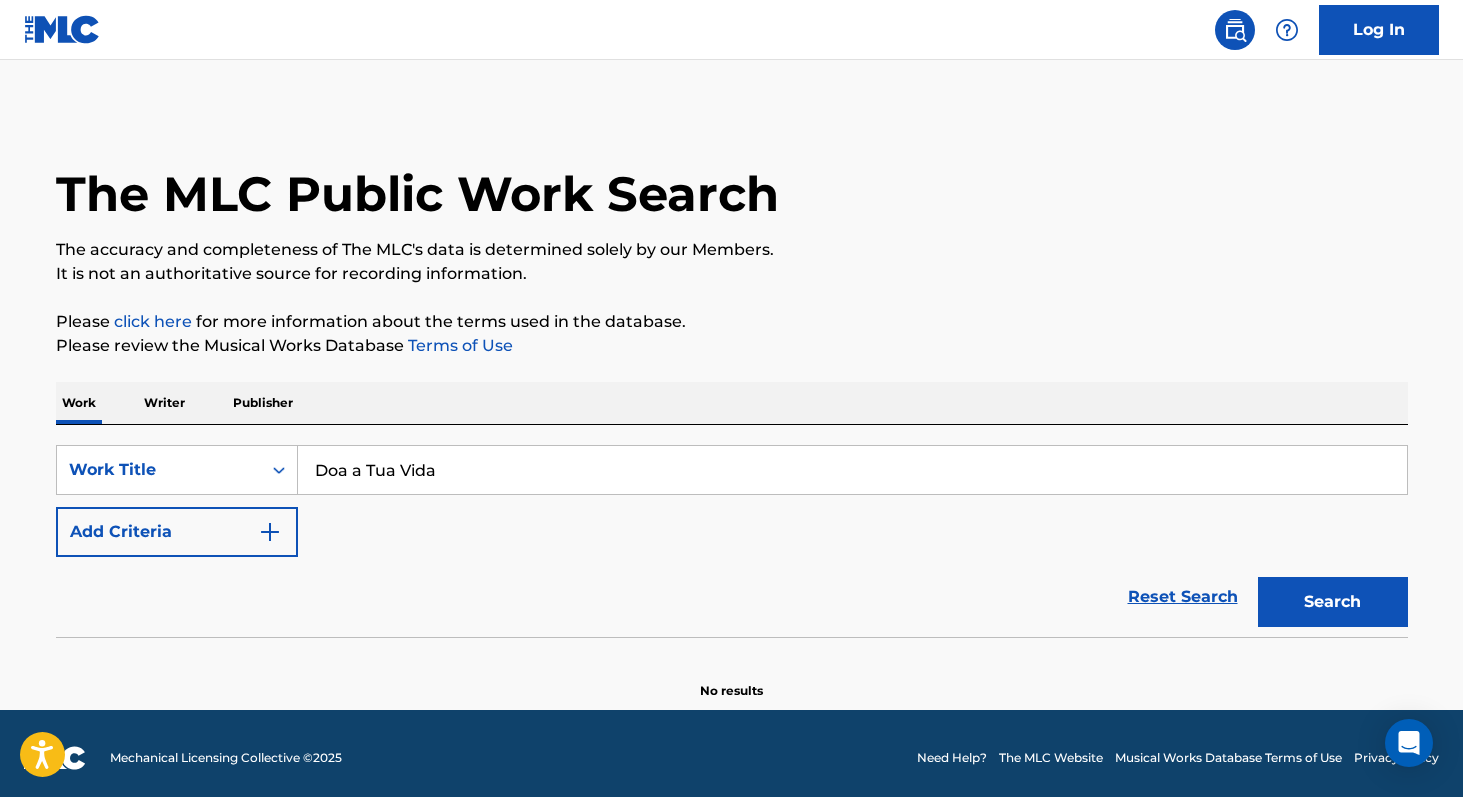 type on "Doa a Tua Vida" 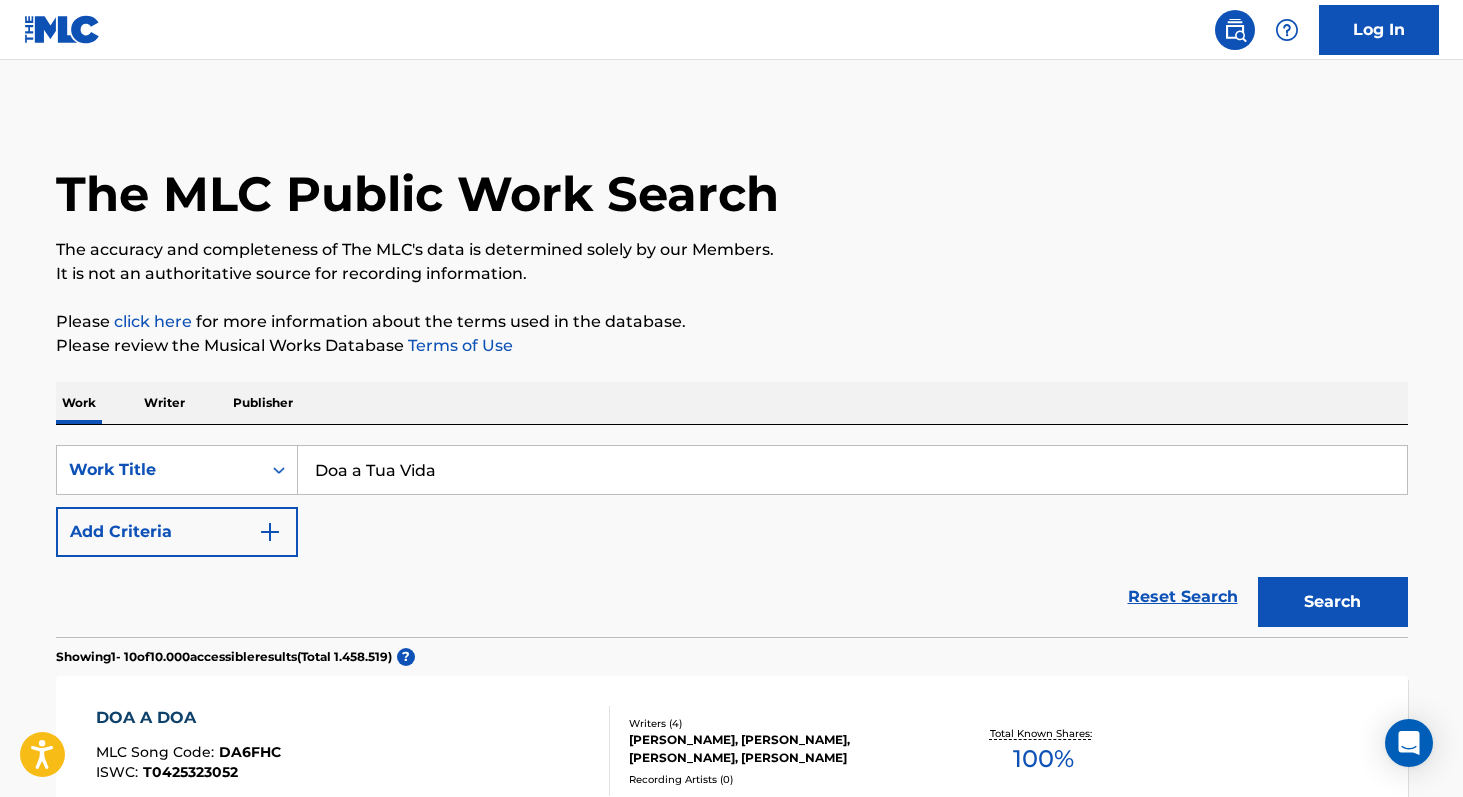 click on "Writer" at bounding box center (164, 403) 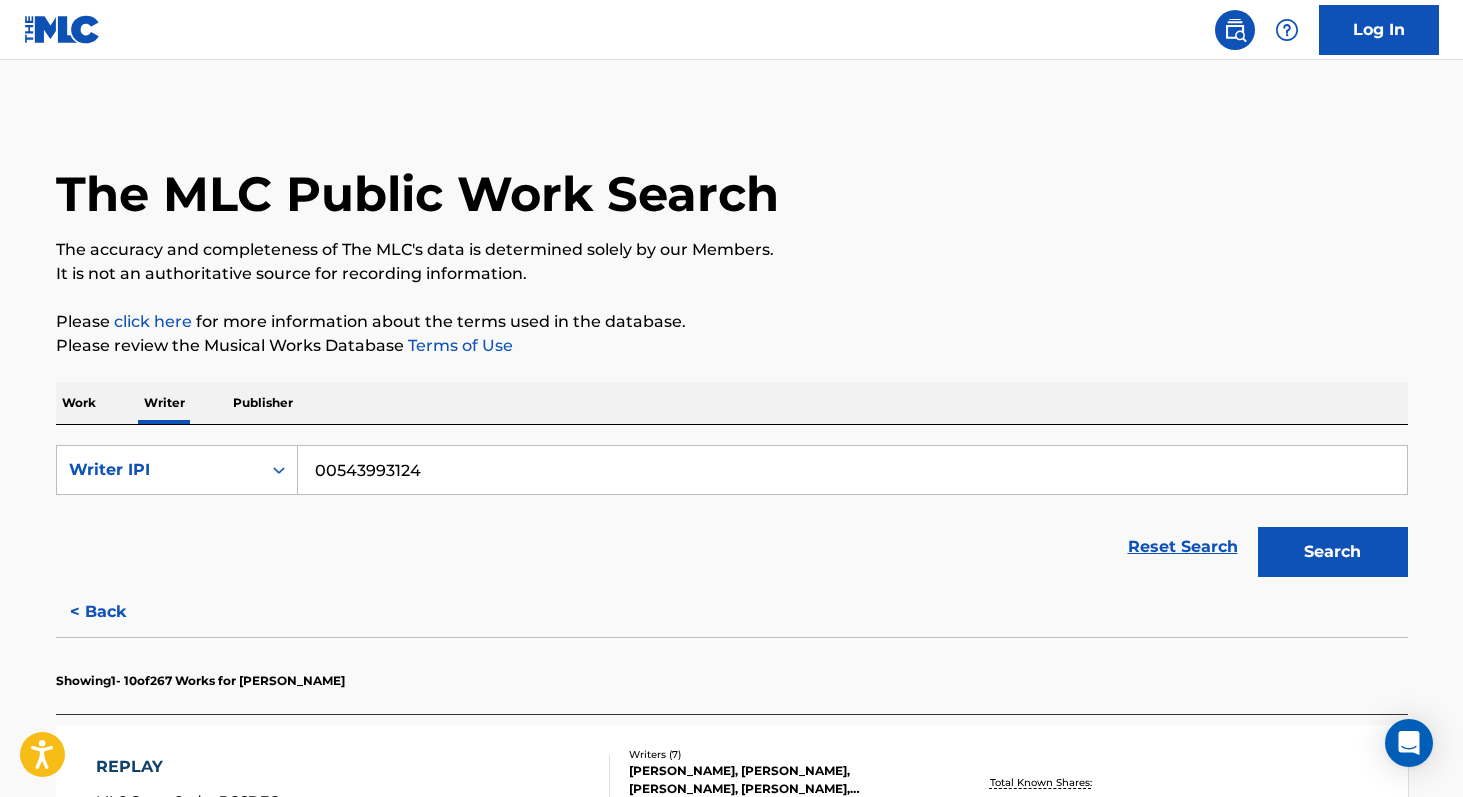 click on "SearchWithCriteria48232c70-40a2-481c-9927-c9fa47685add Writer IPI 00543993124 Reset Search Search" at bounding box center [732, 506] 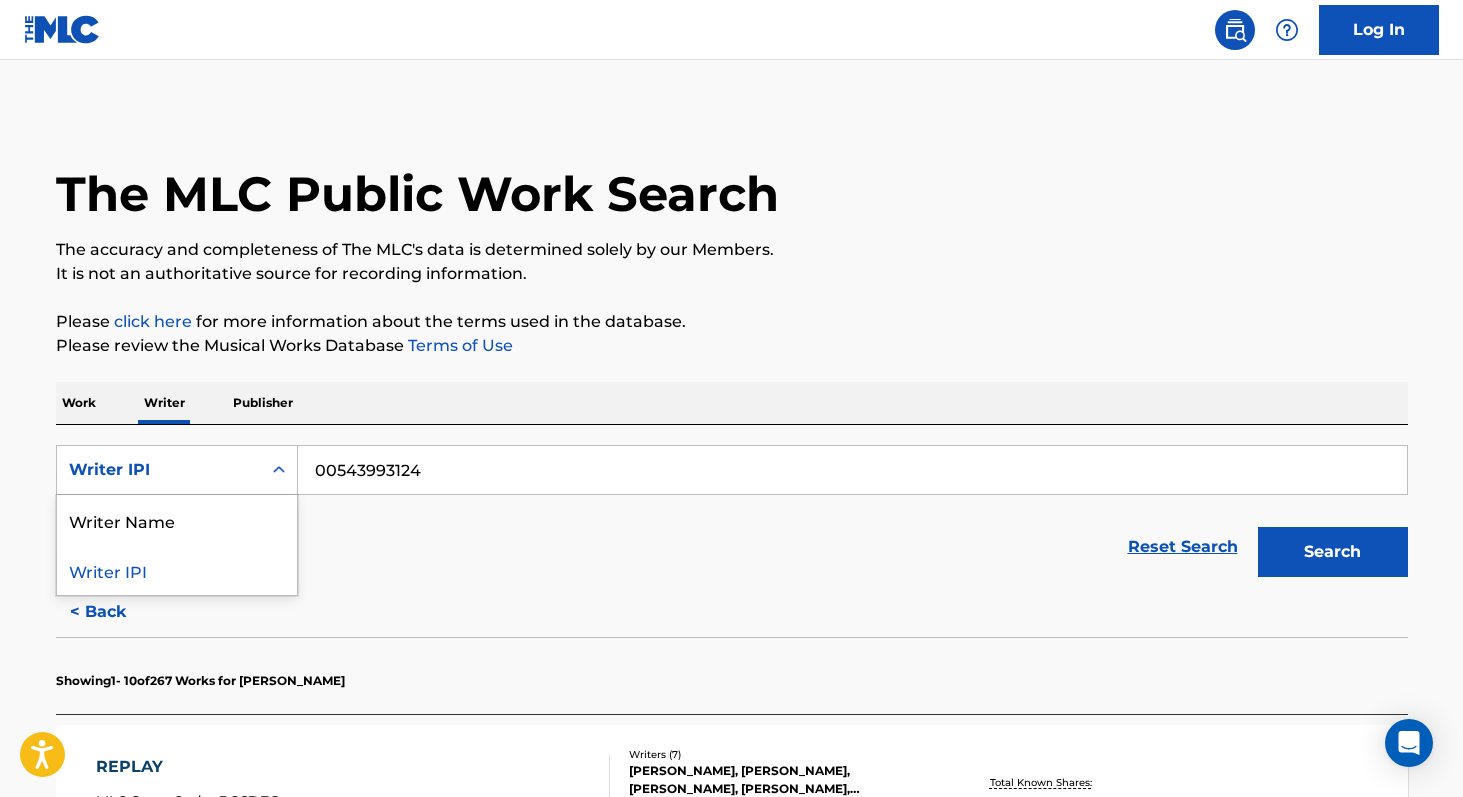 click on "Writer IPI" at bounding box center [177, 470] 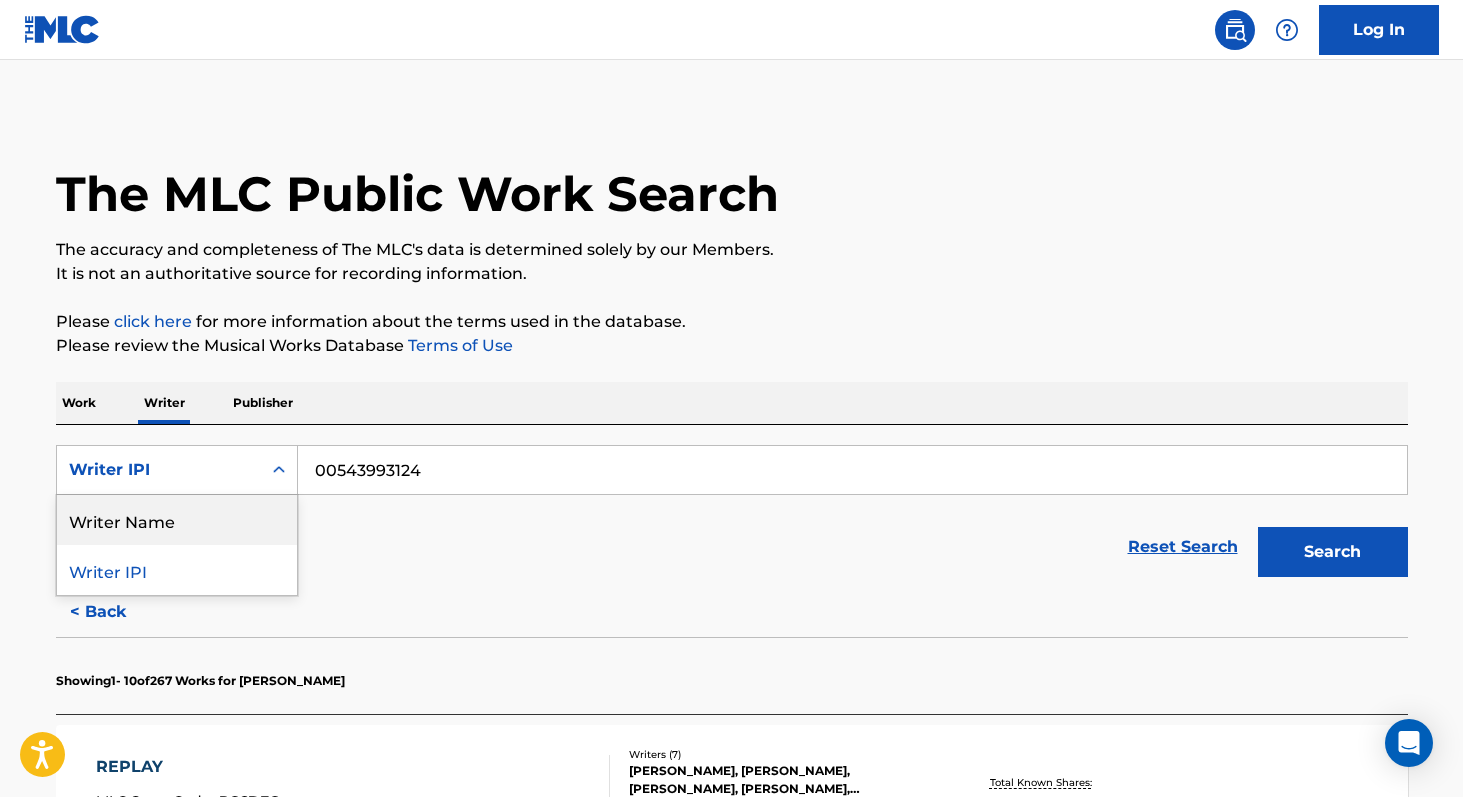 click on "Writer Name" at bounding box center [177, 520] 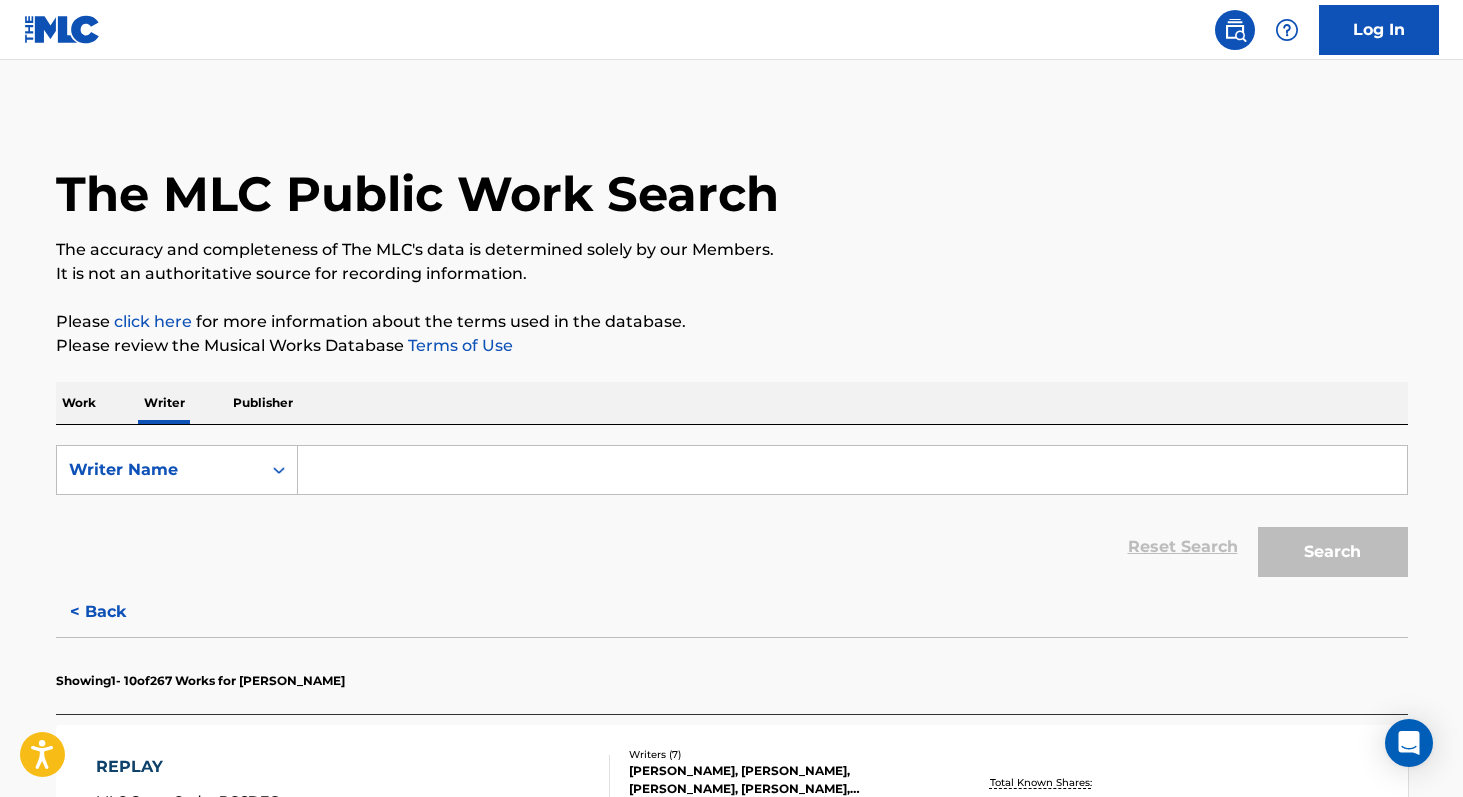 click at bounding box center (852, 470) 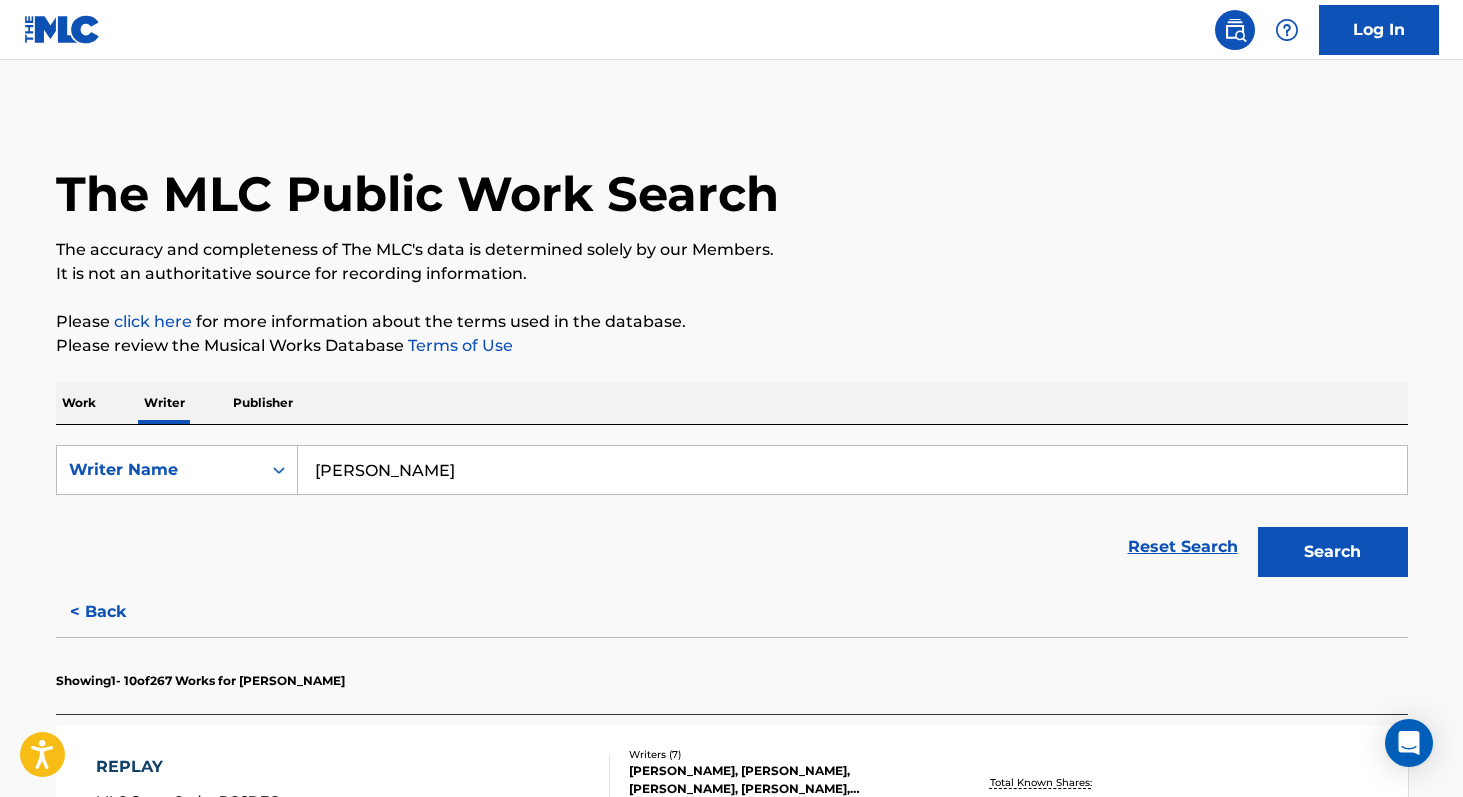 click on "Search" at bounding box center (1333, 552) 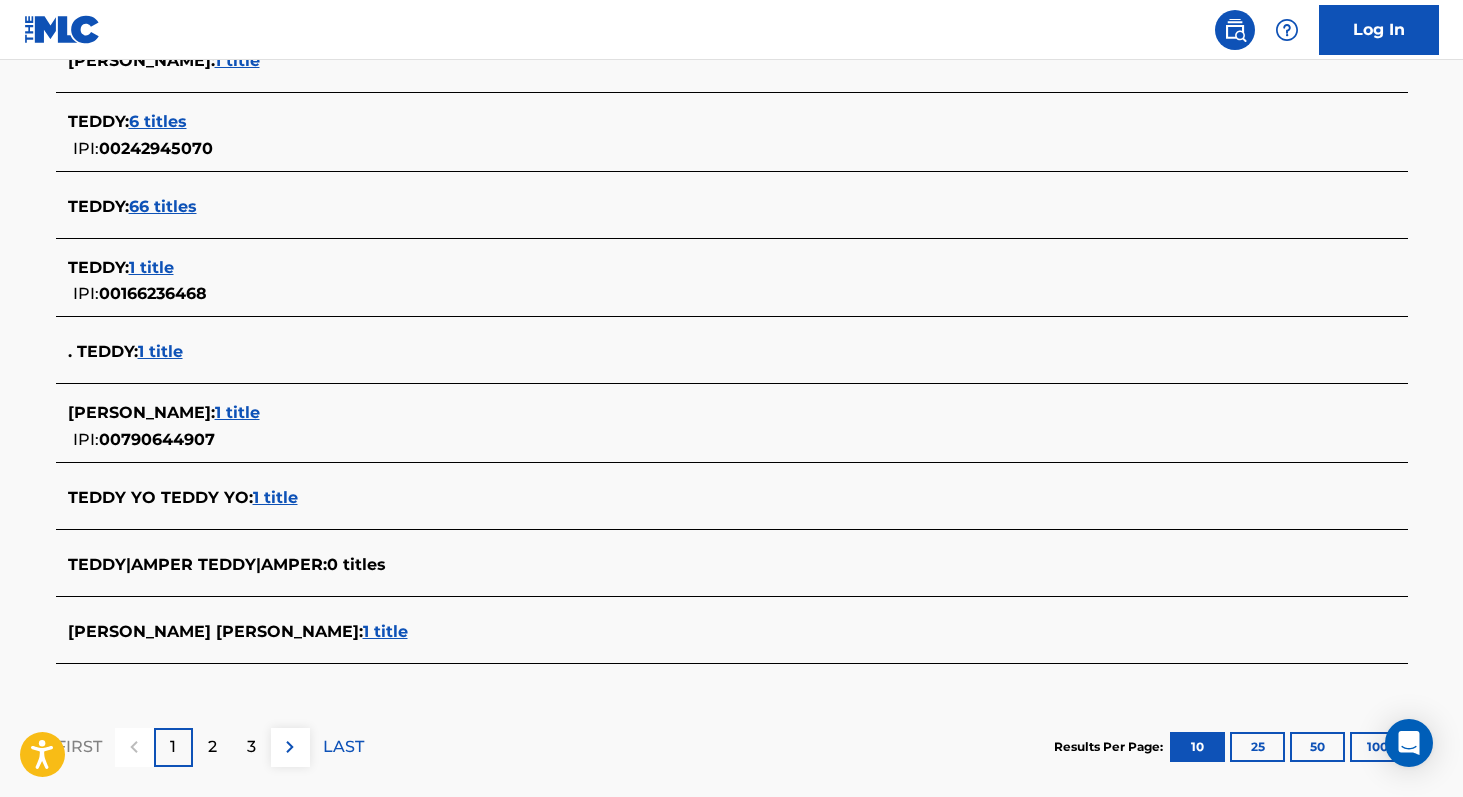 scroll, scrollTop: 712, scrollLeft: 0, axis: vertical 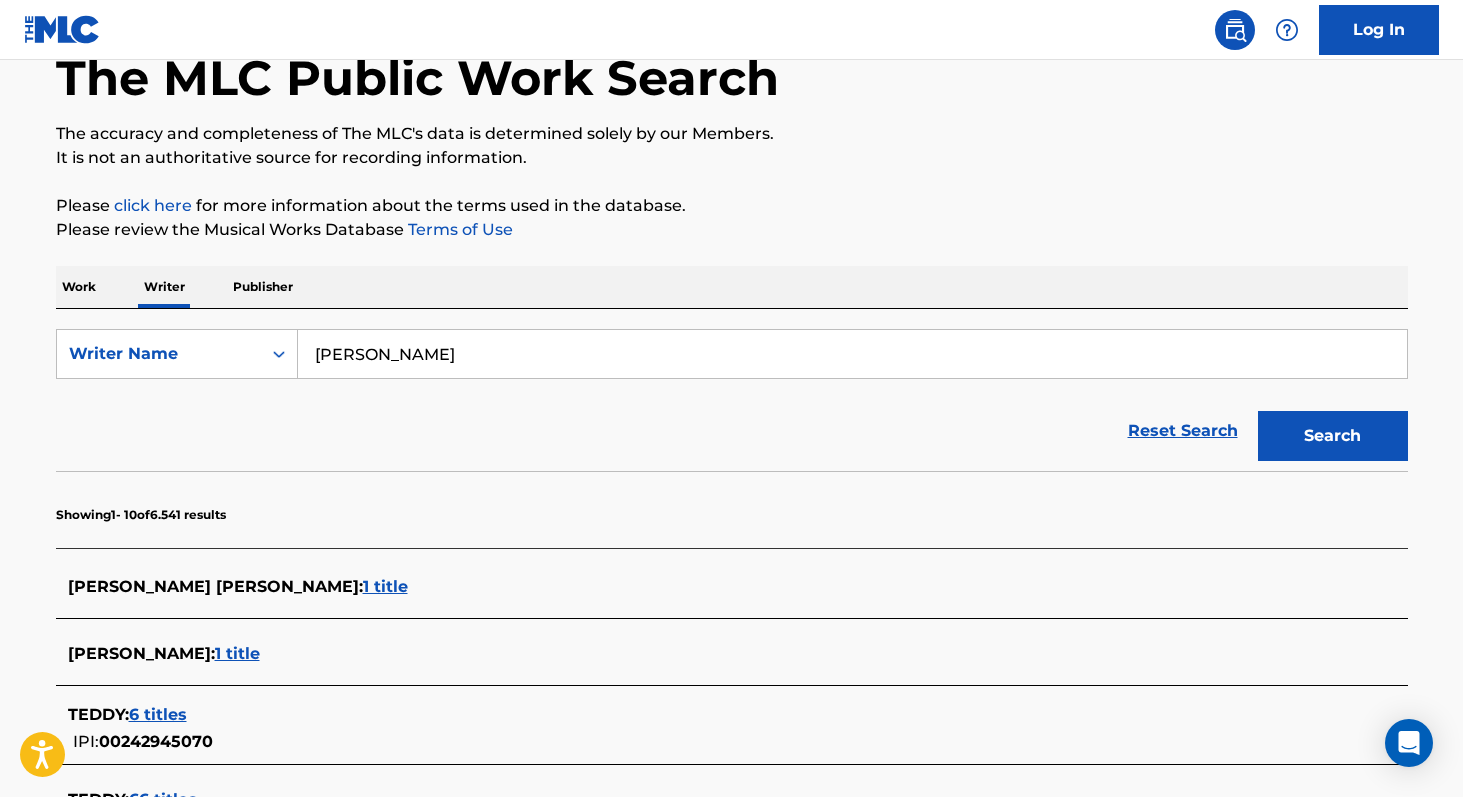 paste on "[PERSON_NAME]" 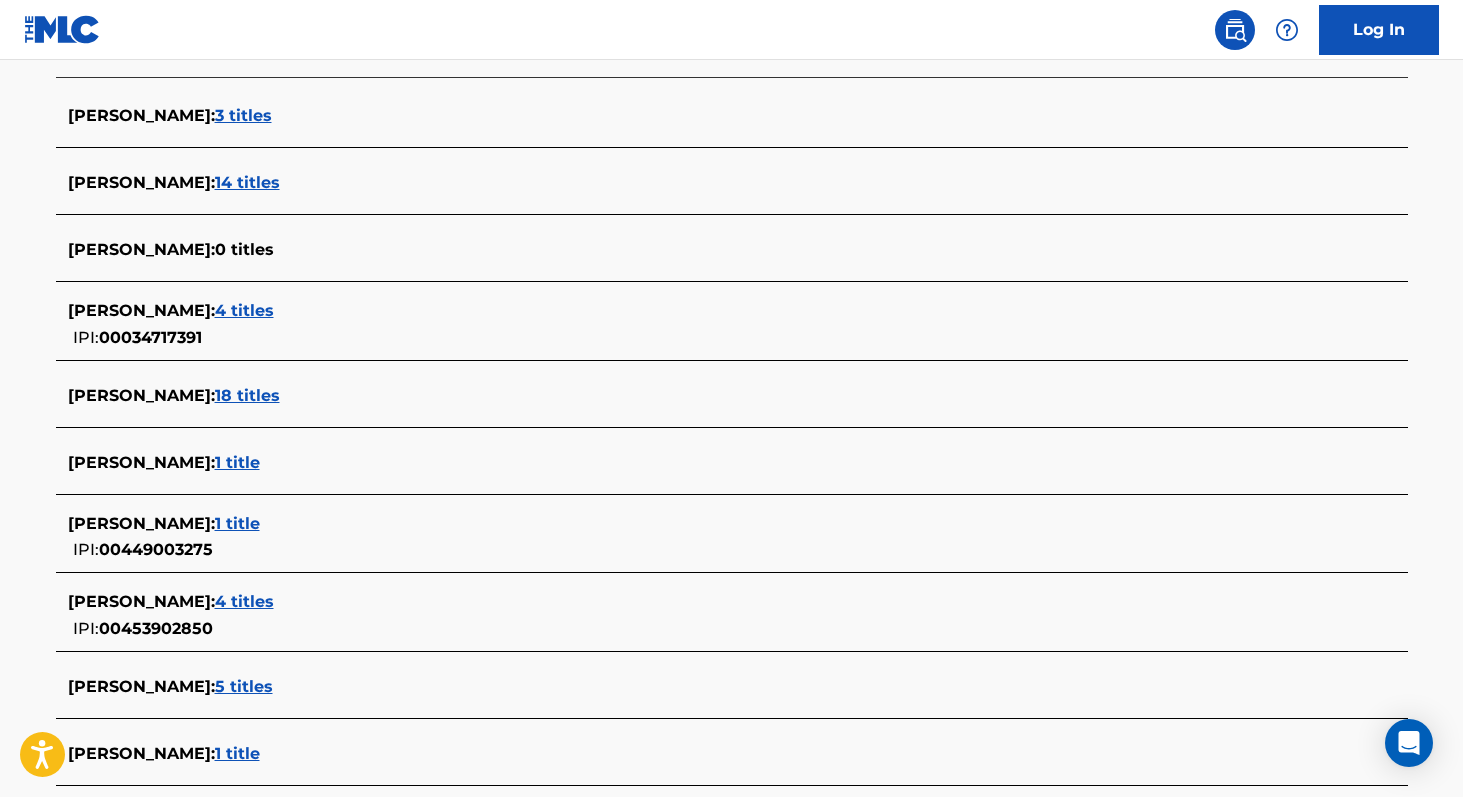 scroll, scrollTop: 591, scrollLeft: 0, axis: vertical 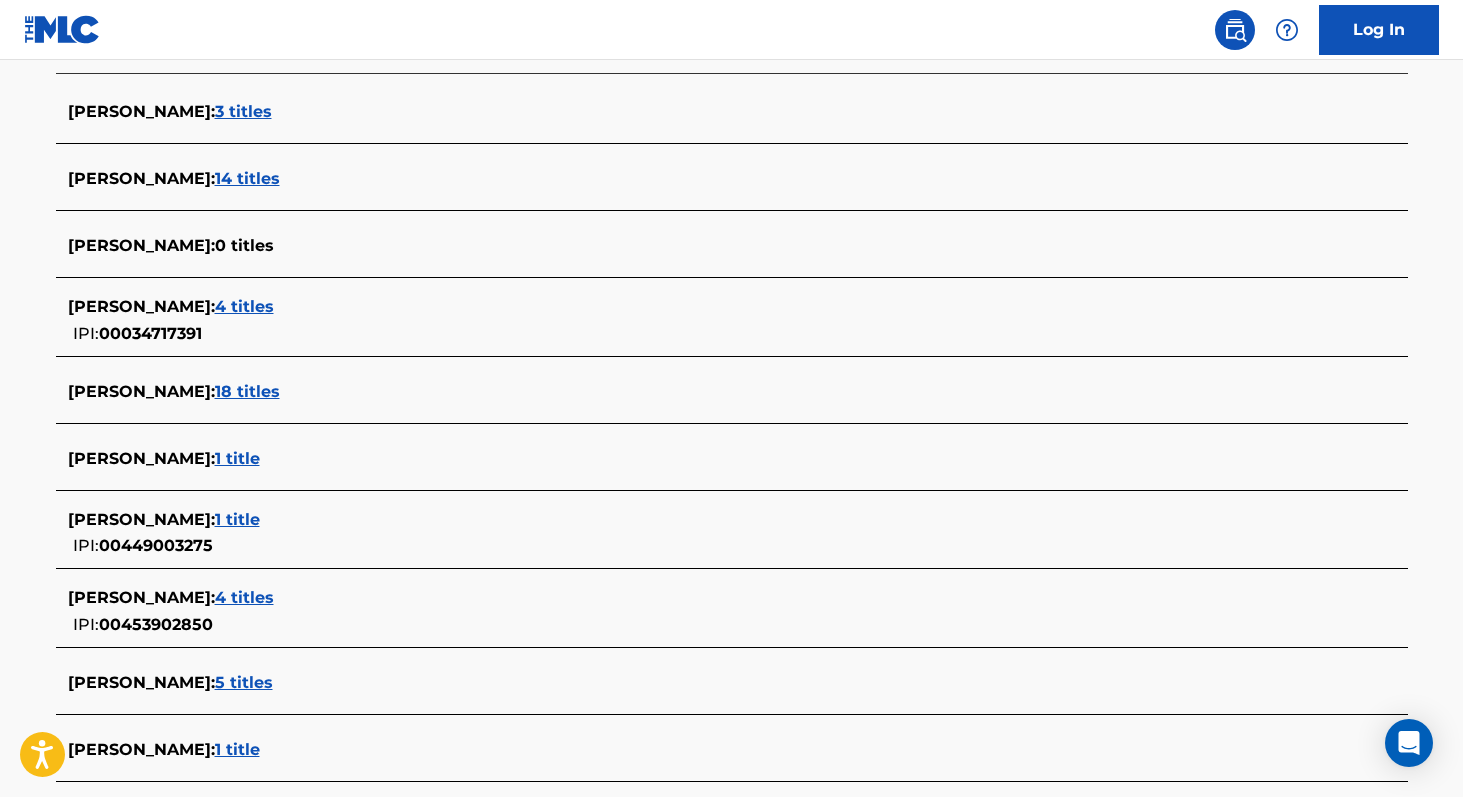 click on "3 titles" at bounding box center (243, 111) 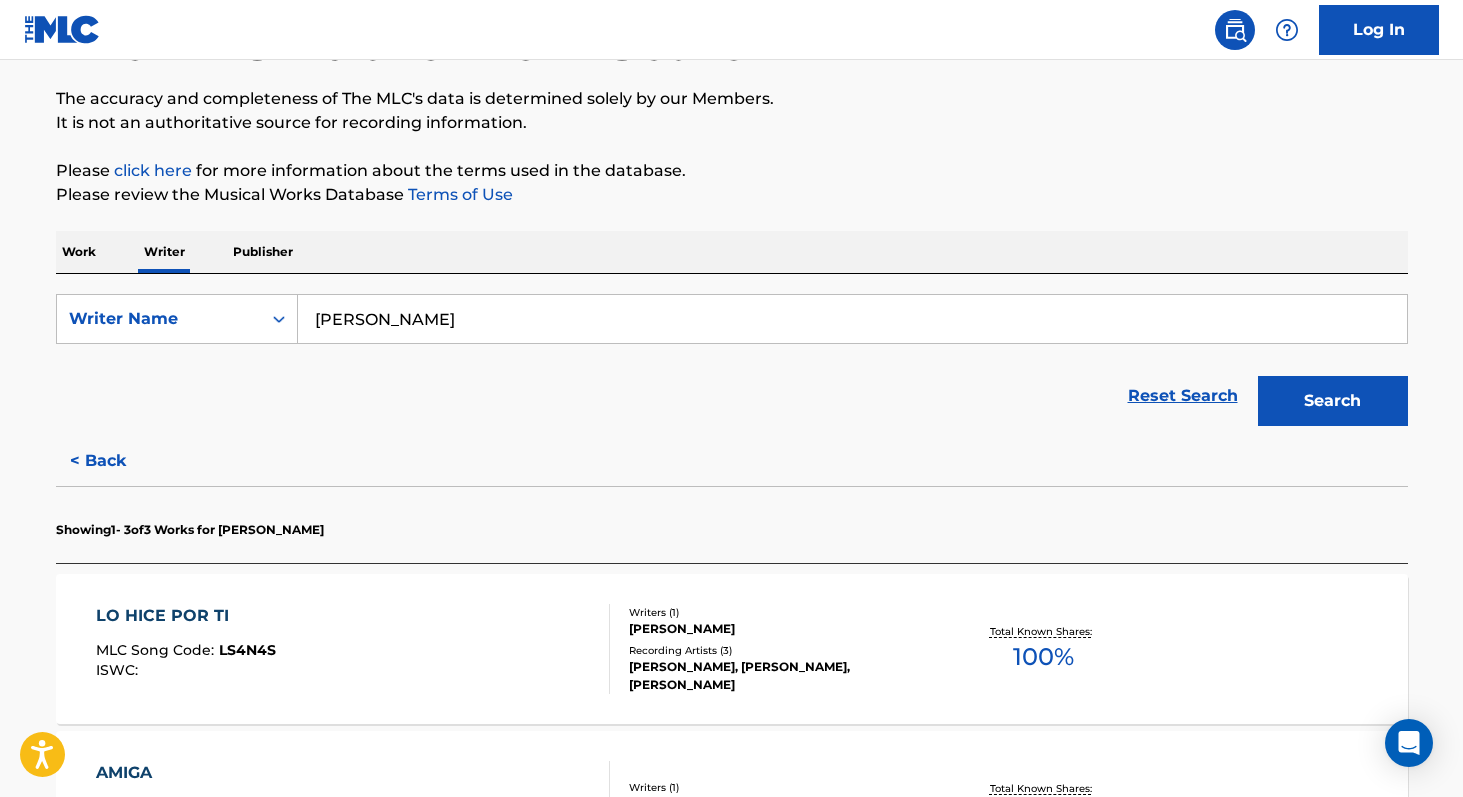 scroll, scrollTop: 0, scrollLeft: 0, axis: both 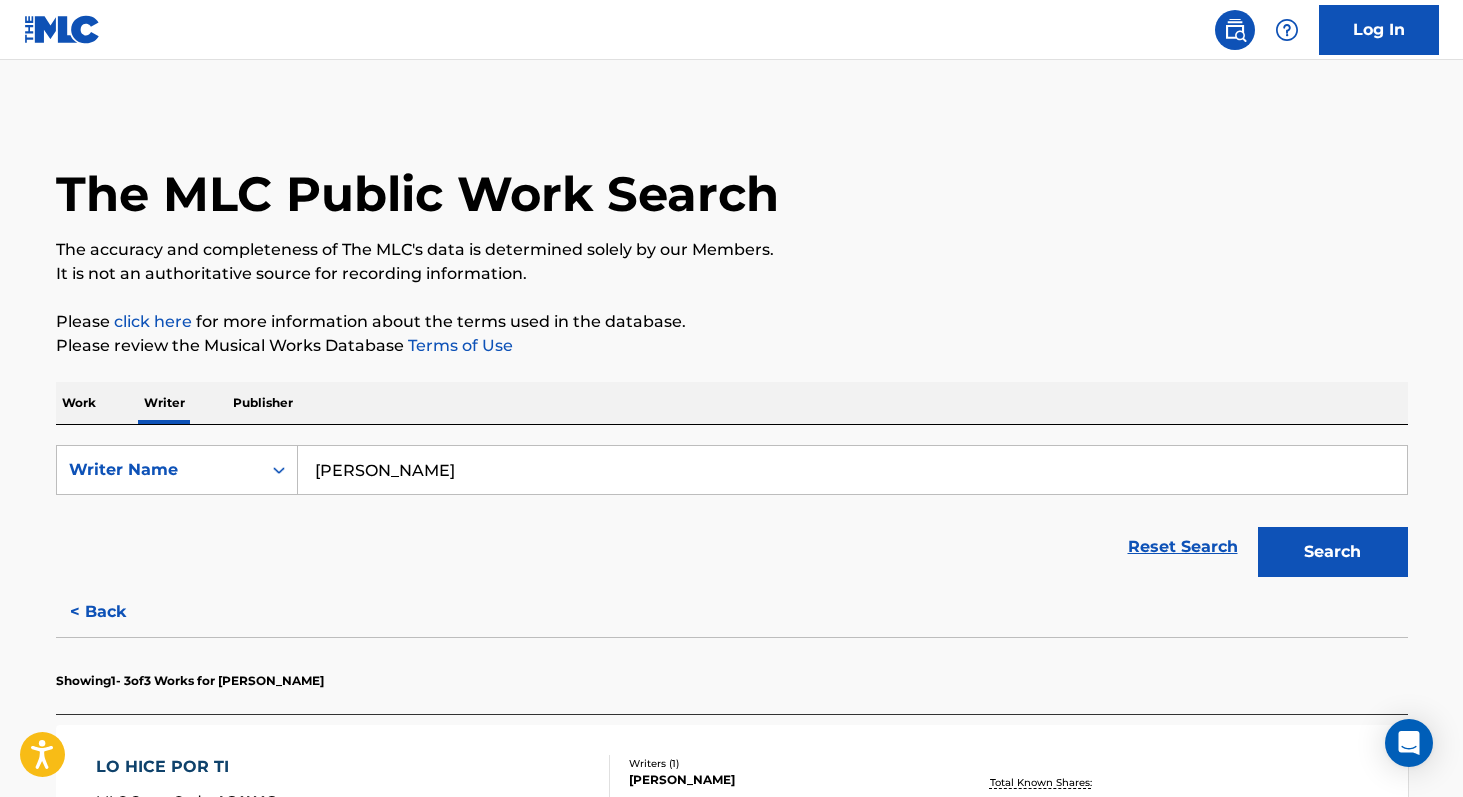 click on "[PERSON_NAME]" at bounding box center (852, 470) 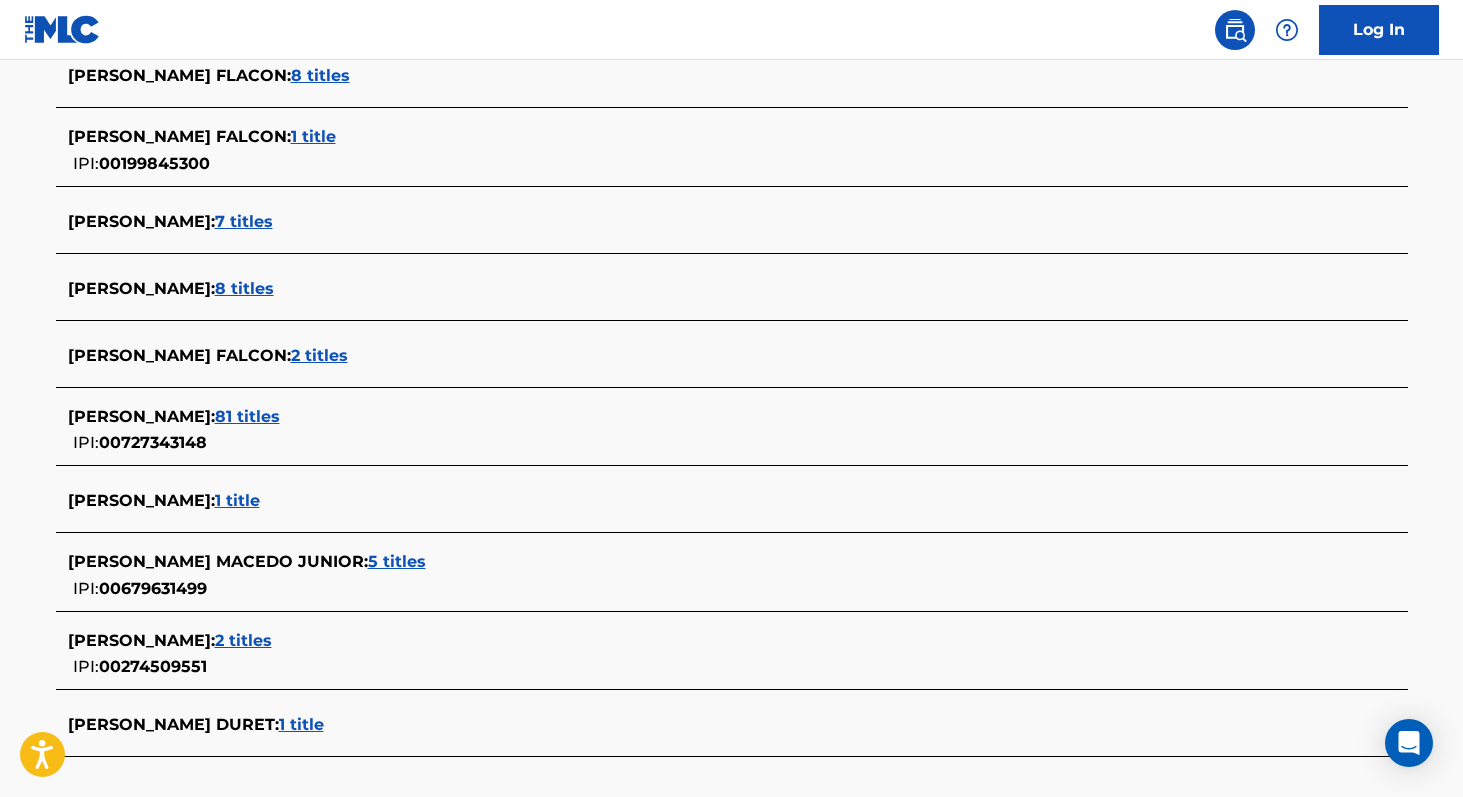 scroll, scrollTop: 624, scrollLeft: 0, axis: vertical 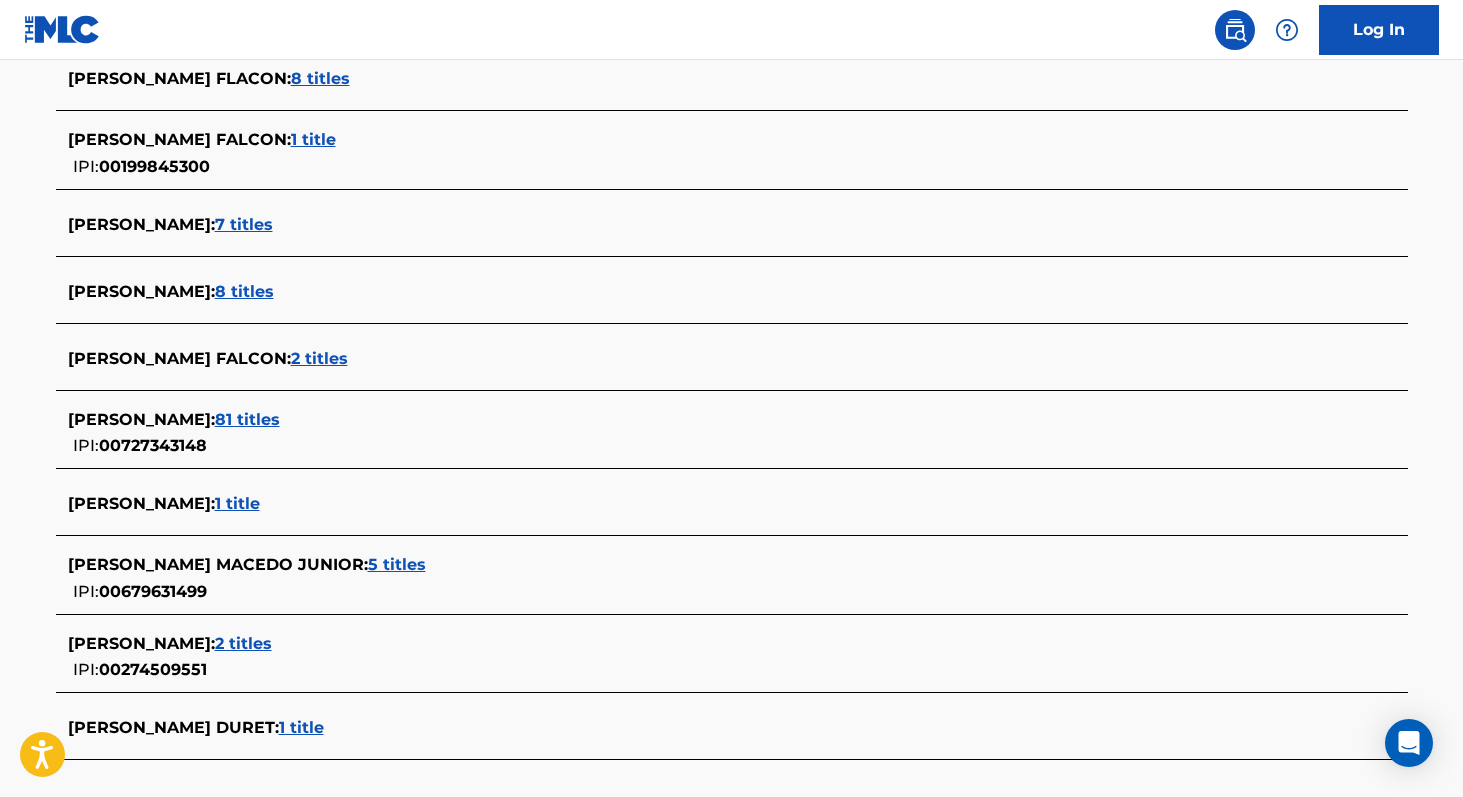 click on "7 titles" at bounding box center [244, 224] 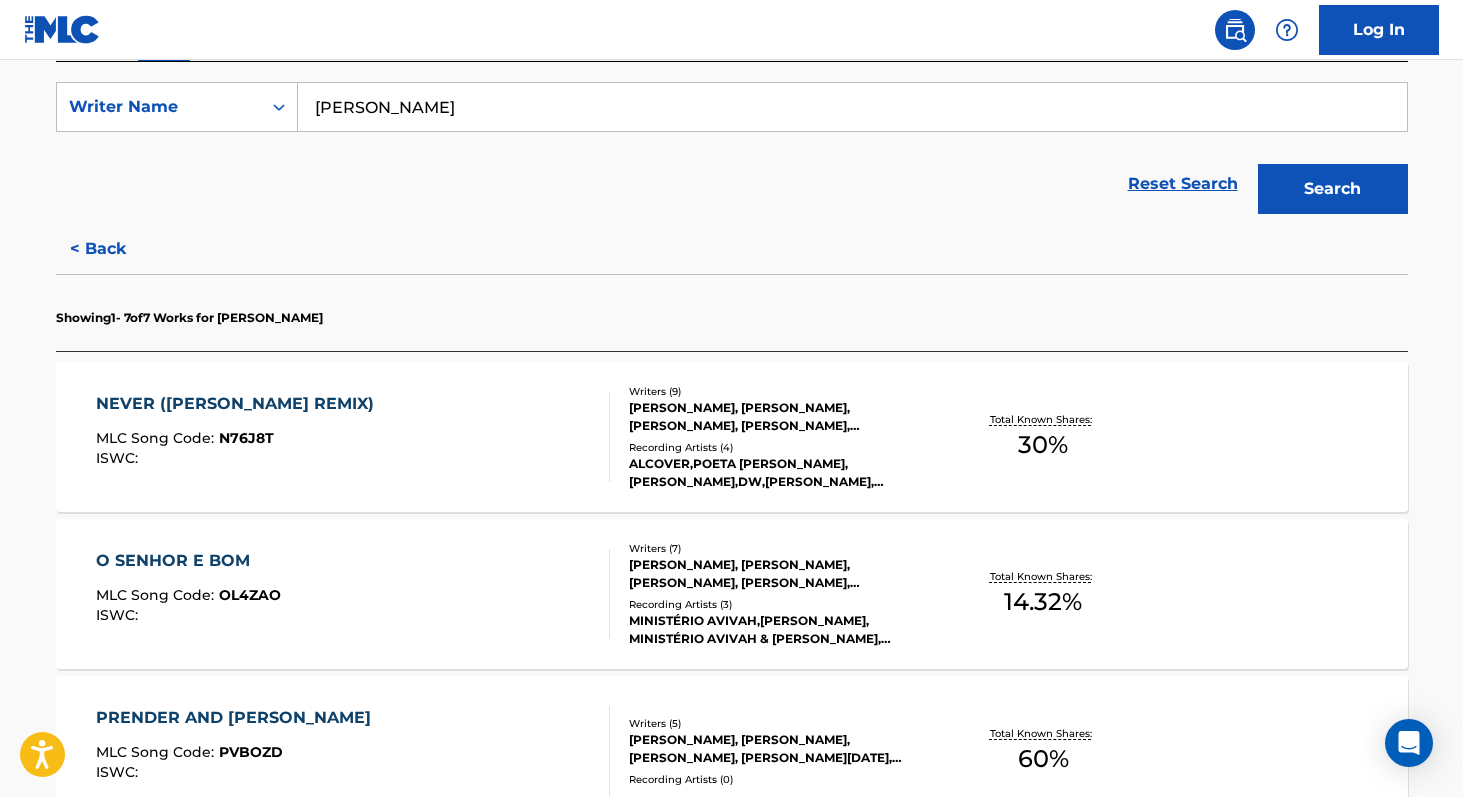 scroll, scrollTop: 0, scrollLeft: 0, axis: both 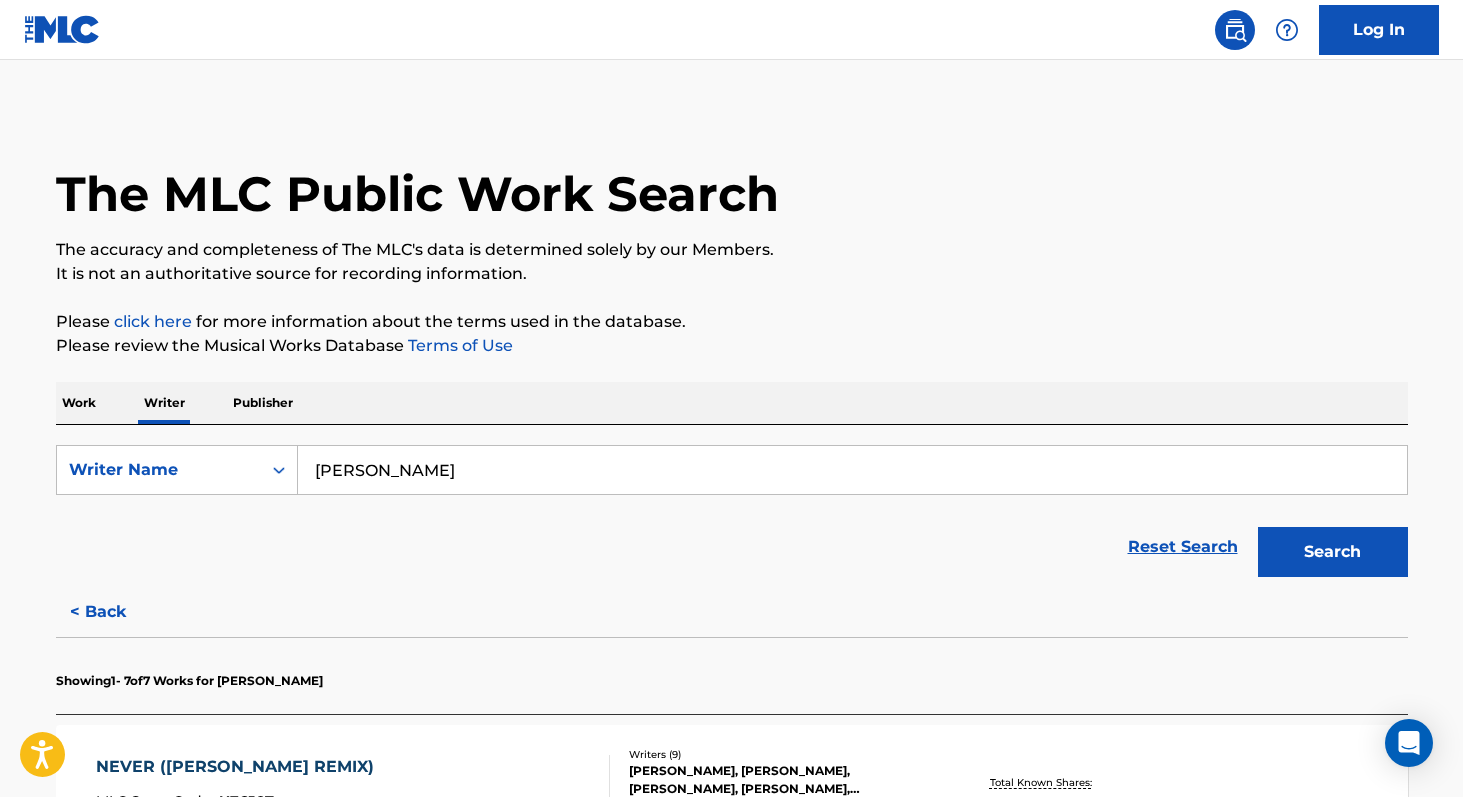 click on "Work" at bounding box center (79, 403) 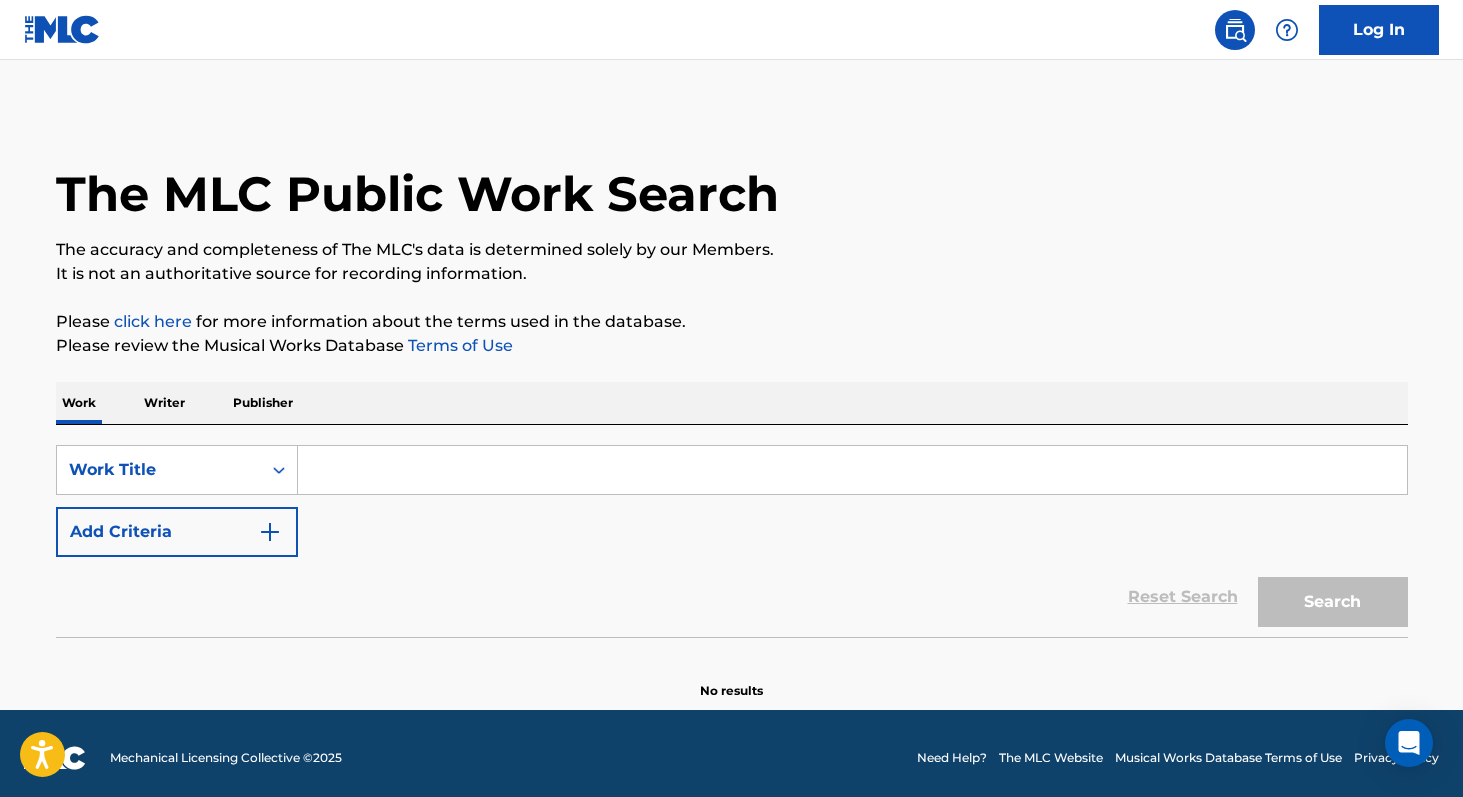 click at bounding box center [852, 470] 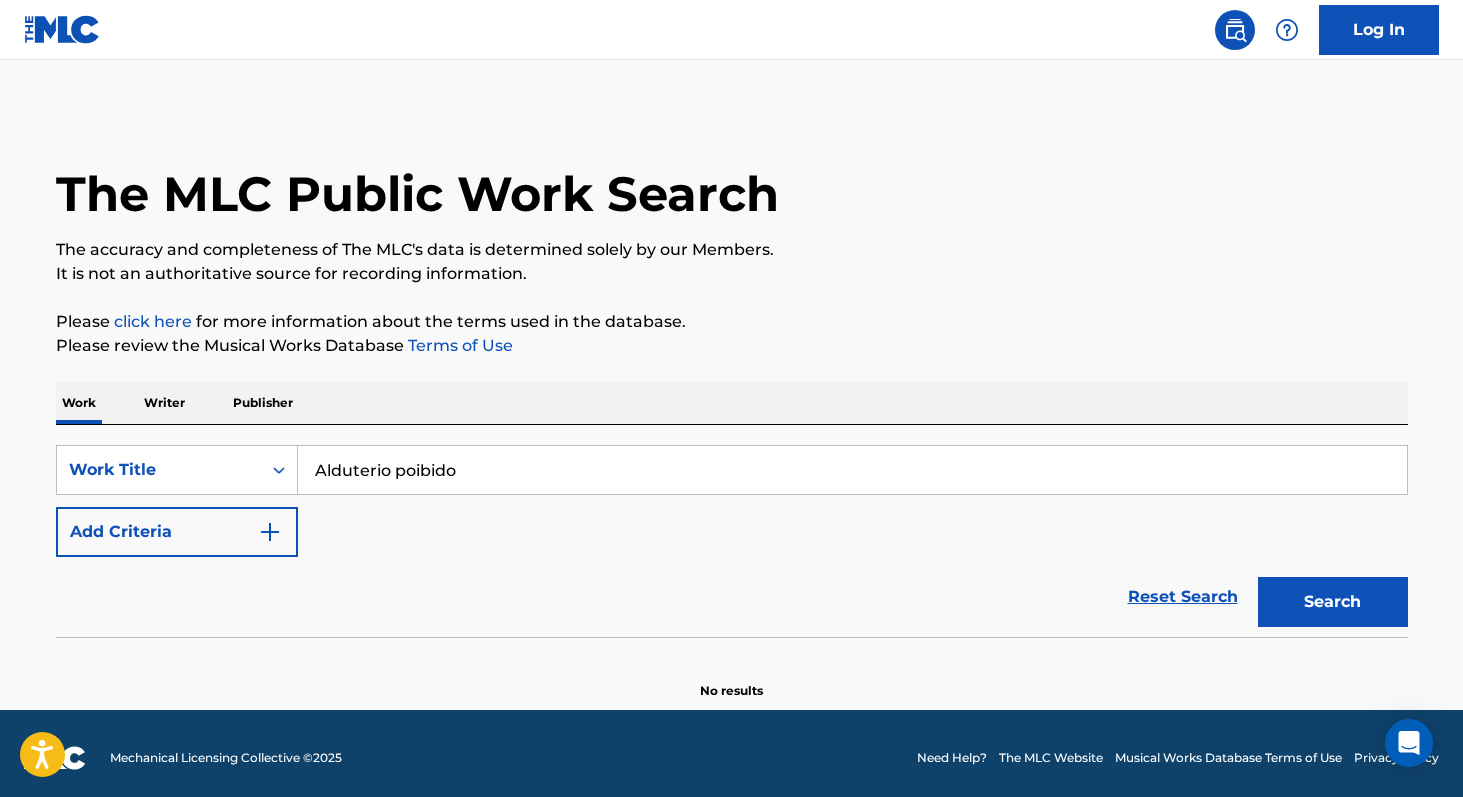 type on "Alduterio poibido" 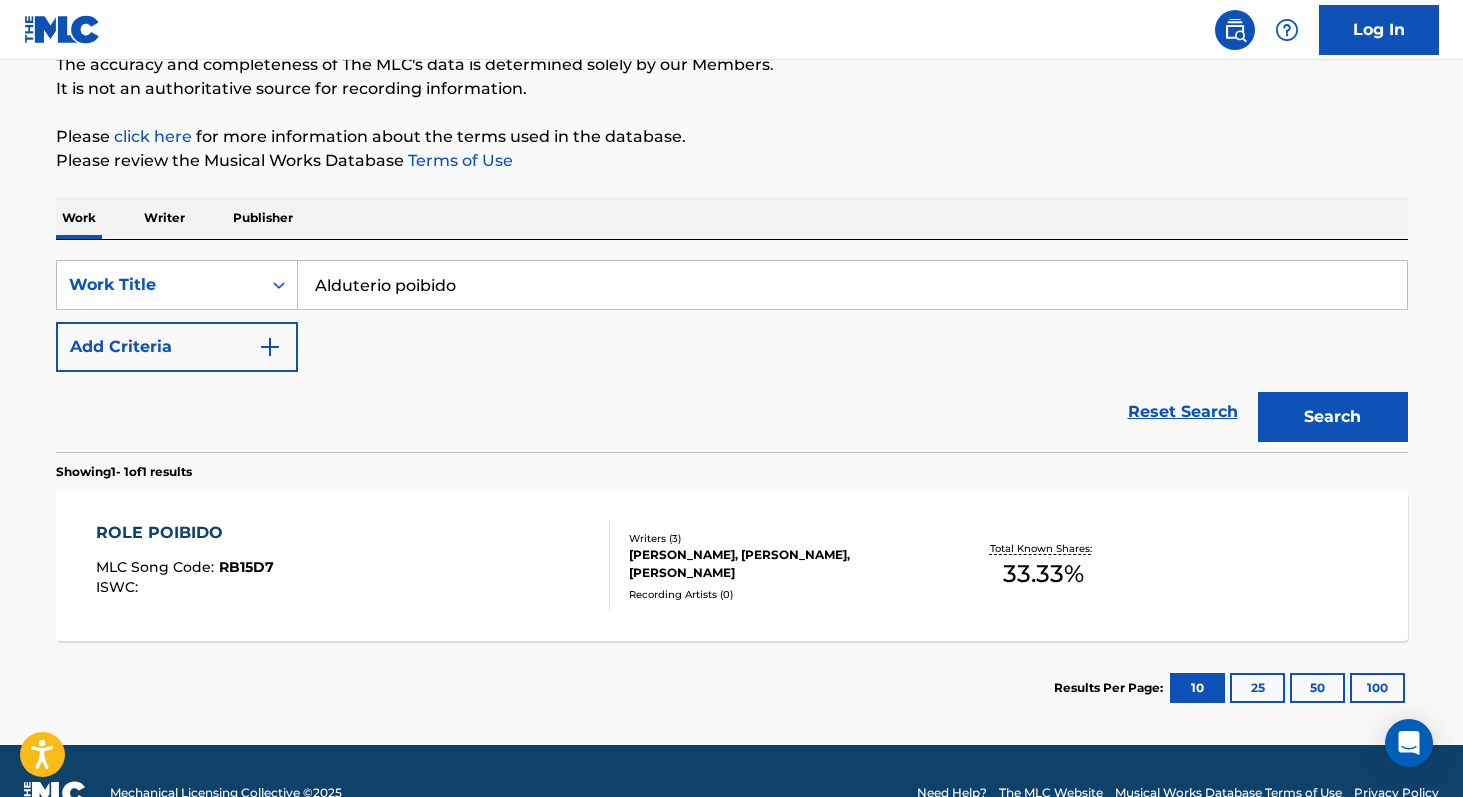 scroll, scrollTop: 179, scrollLeft: 0, axis: vertical 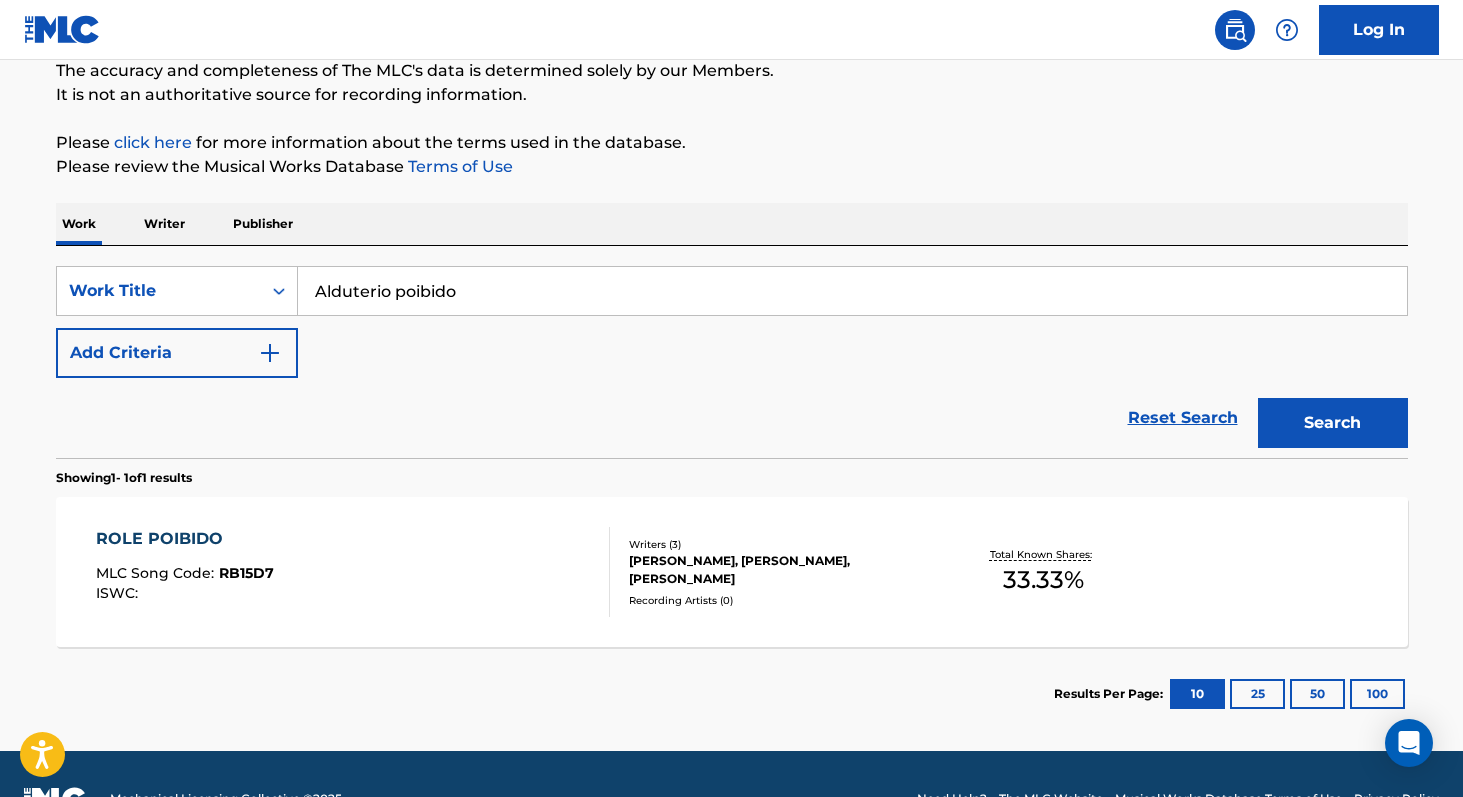 click on "Writer" at bounding box center (164, 224) 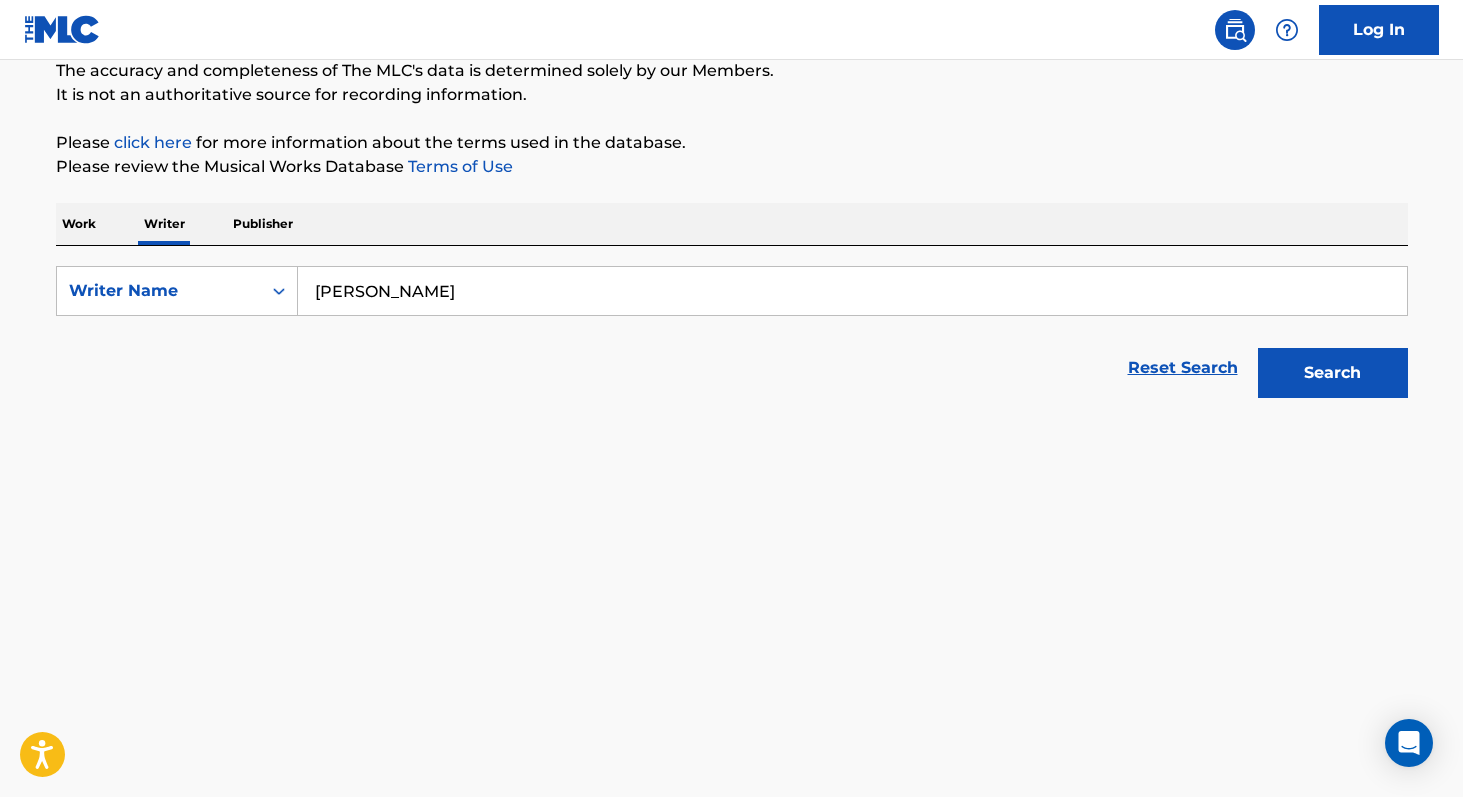 scroll, scrollTop: 0, scrollLeft: 0, axis: both 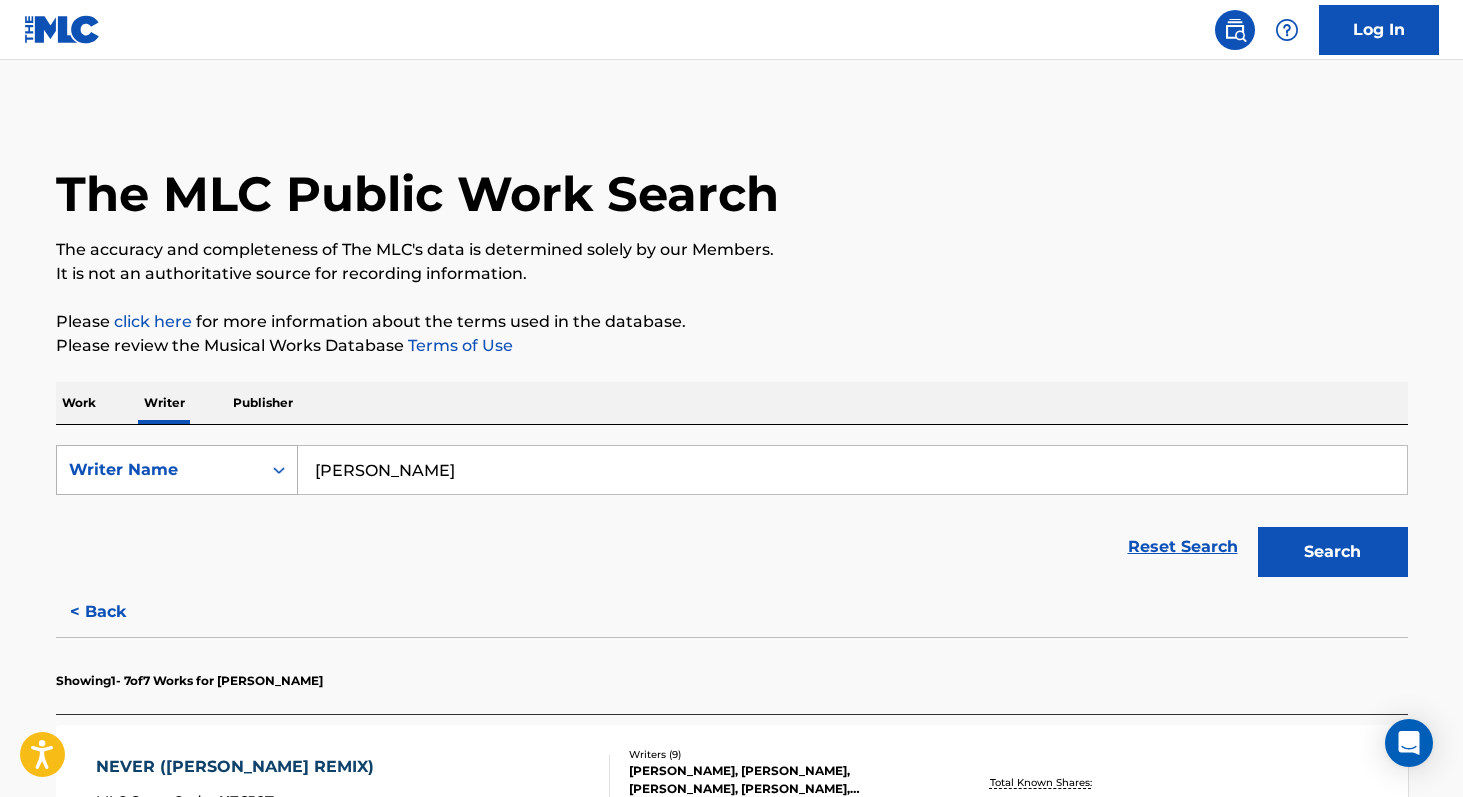click on "Writer Name" at bounding box center [159, 470] 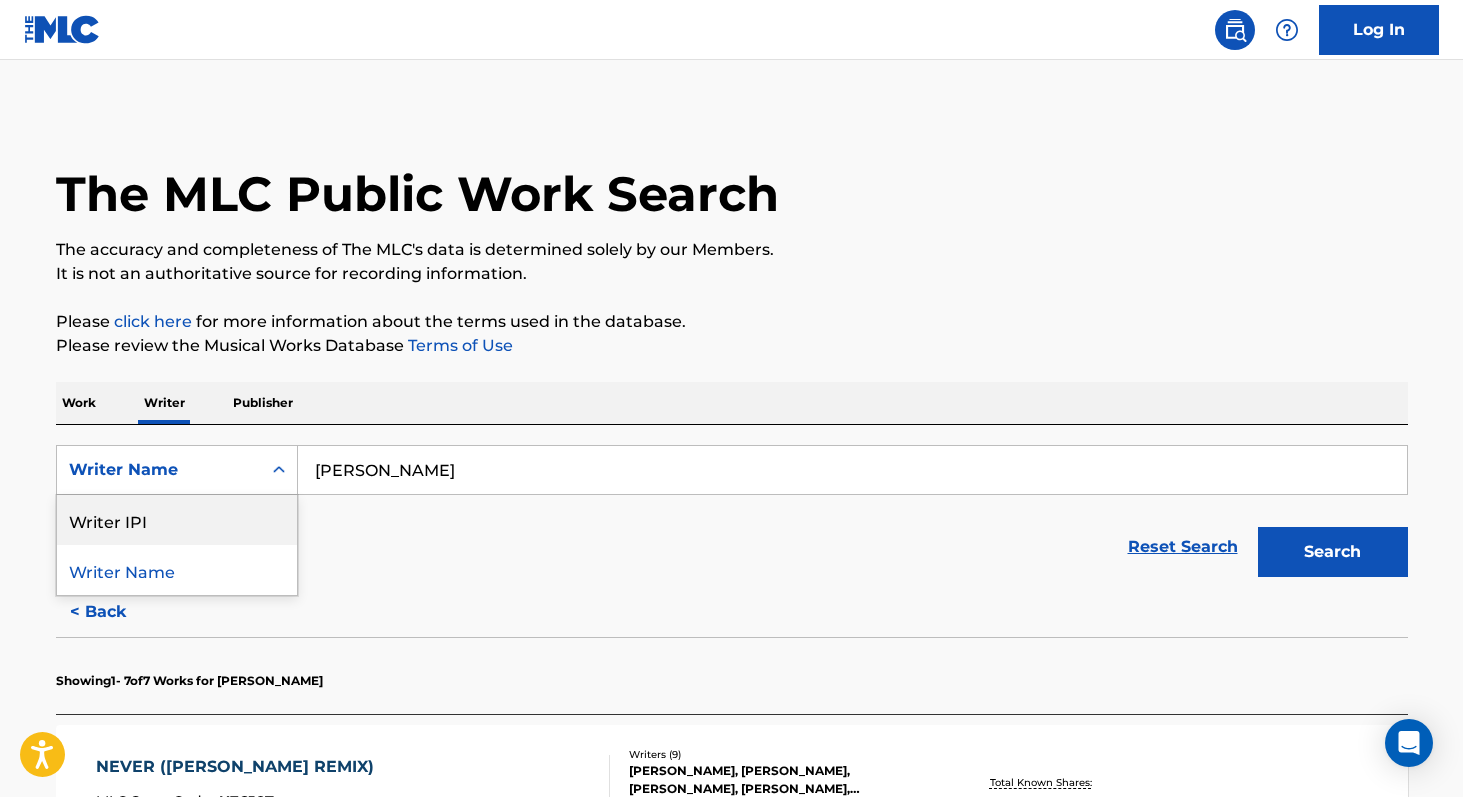 click on "Writer IPI" at bounding box center (177, 520) 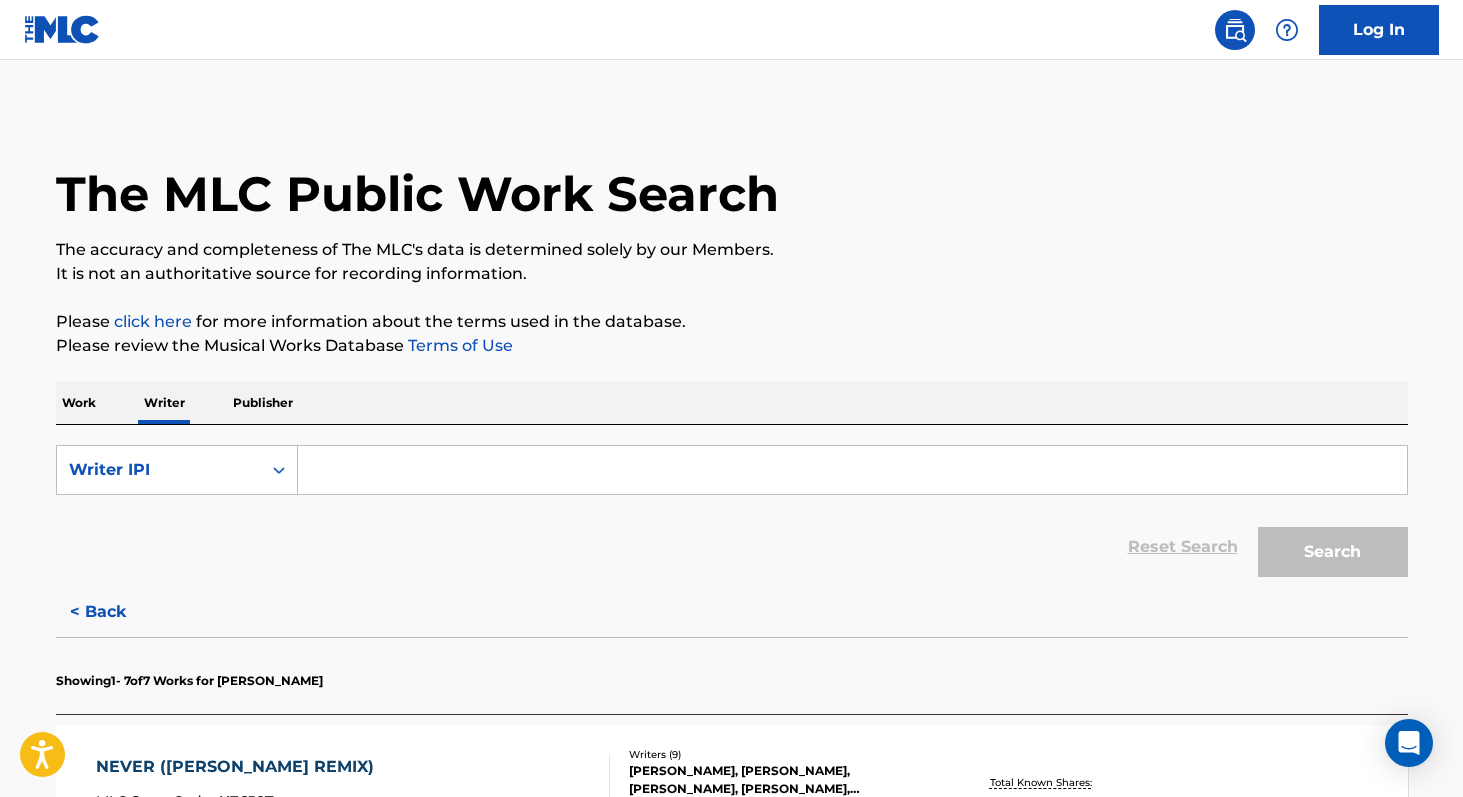 click at bounding box center (852, 470) 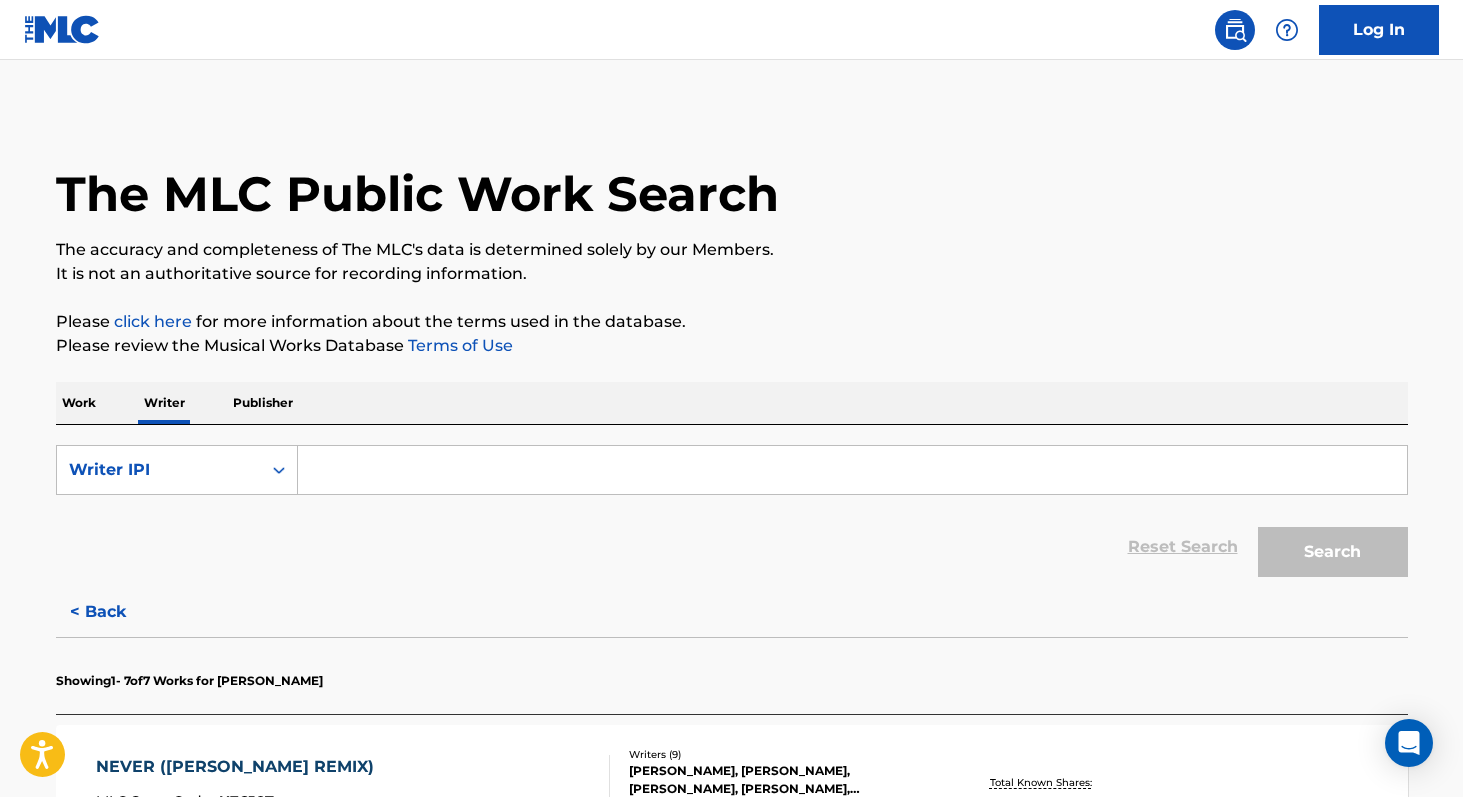 paste on "00404155792" 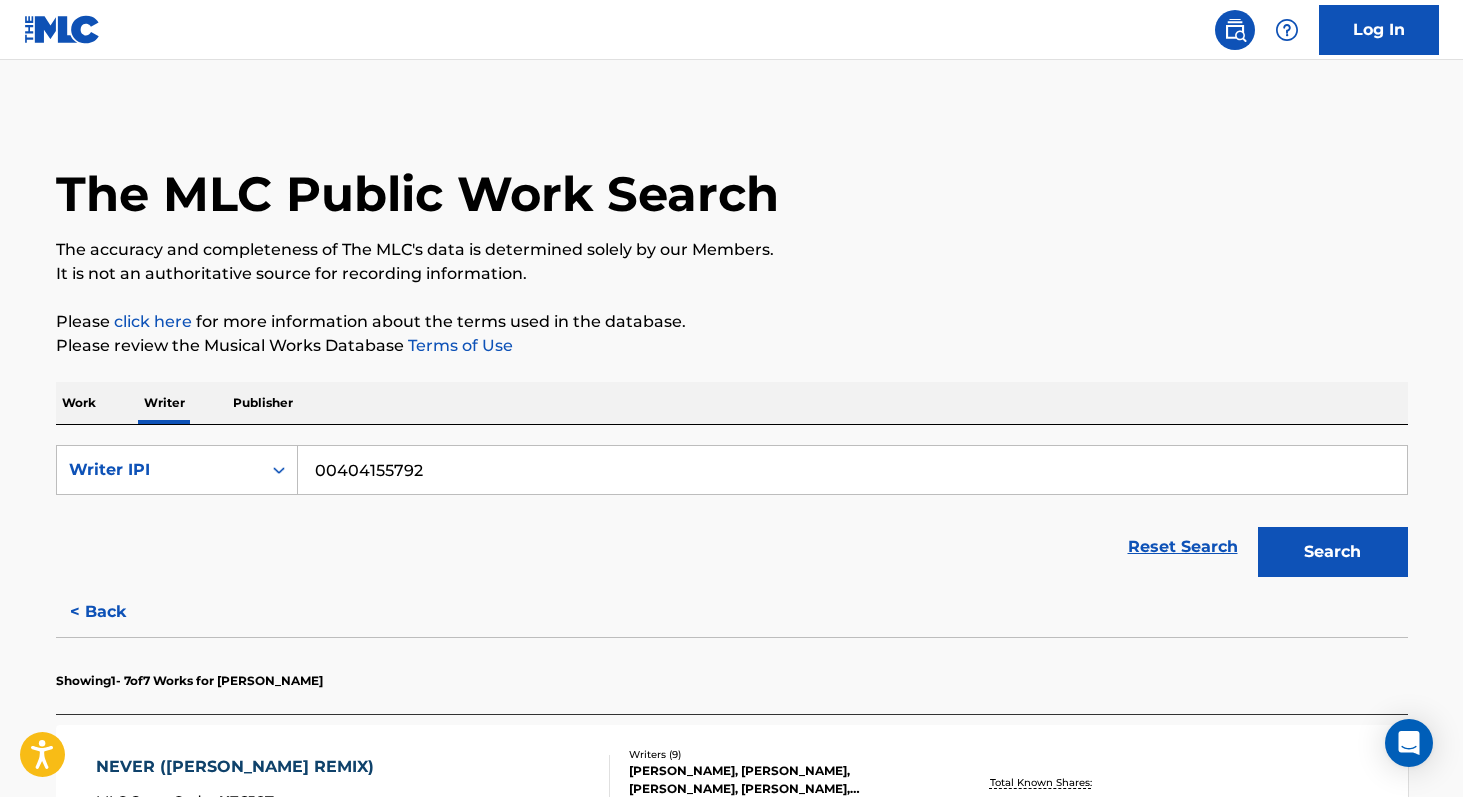 type on "00404155792" 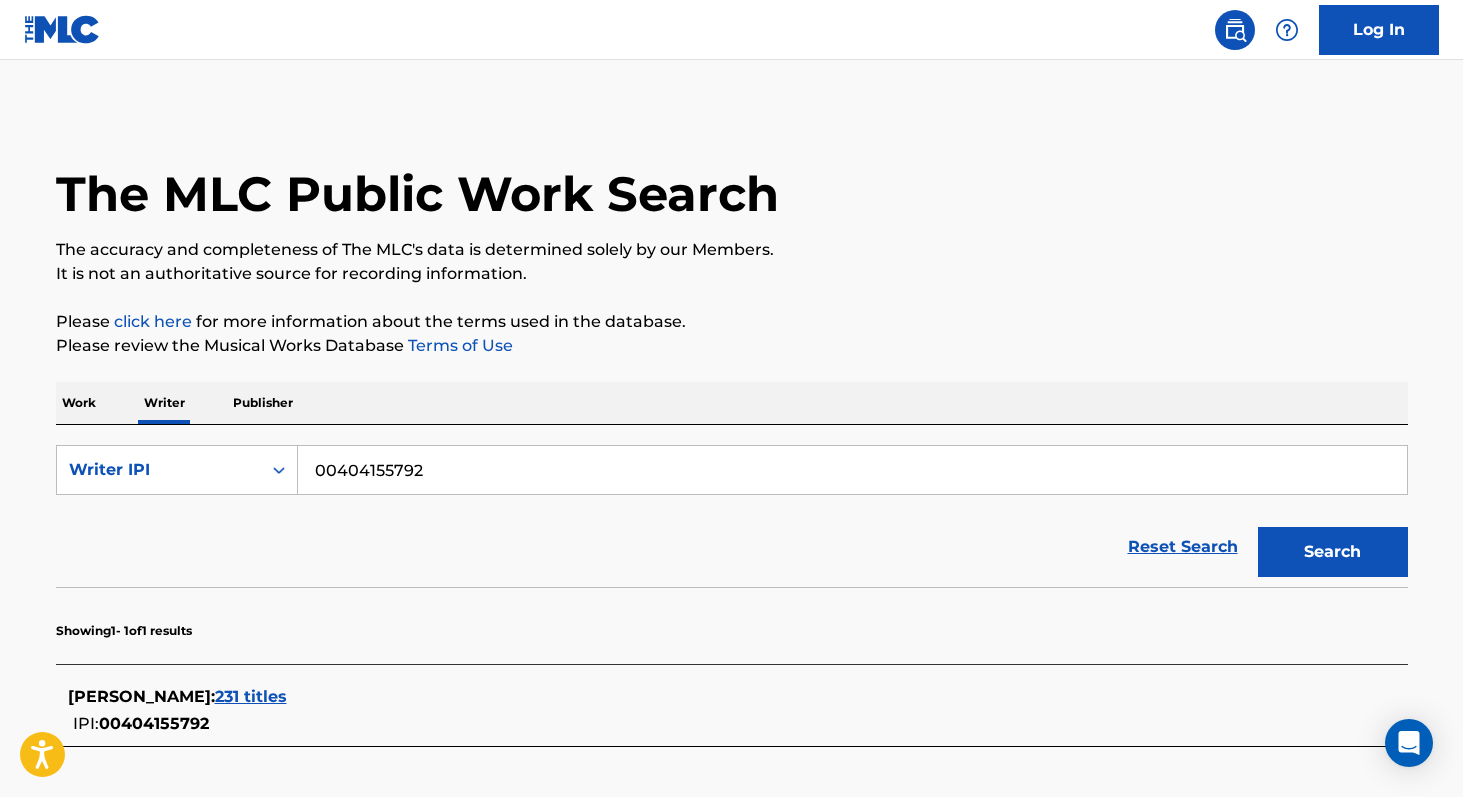 click on "231 titles" at bounding box center (251, 696) 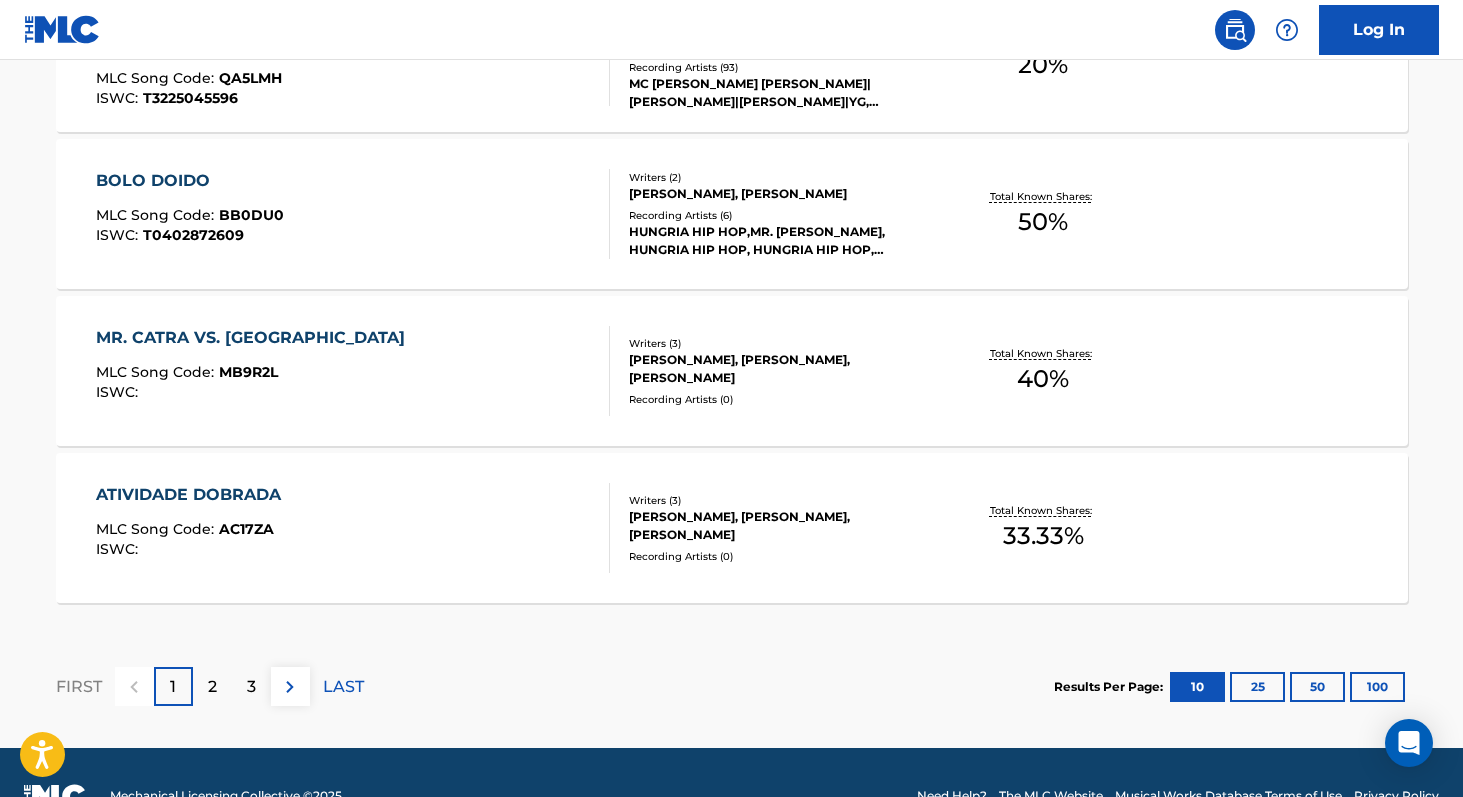 scroll, scrollTop: 1732, scrollLeft: 0, axis: vertical 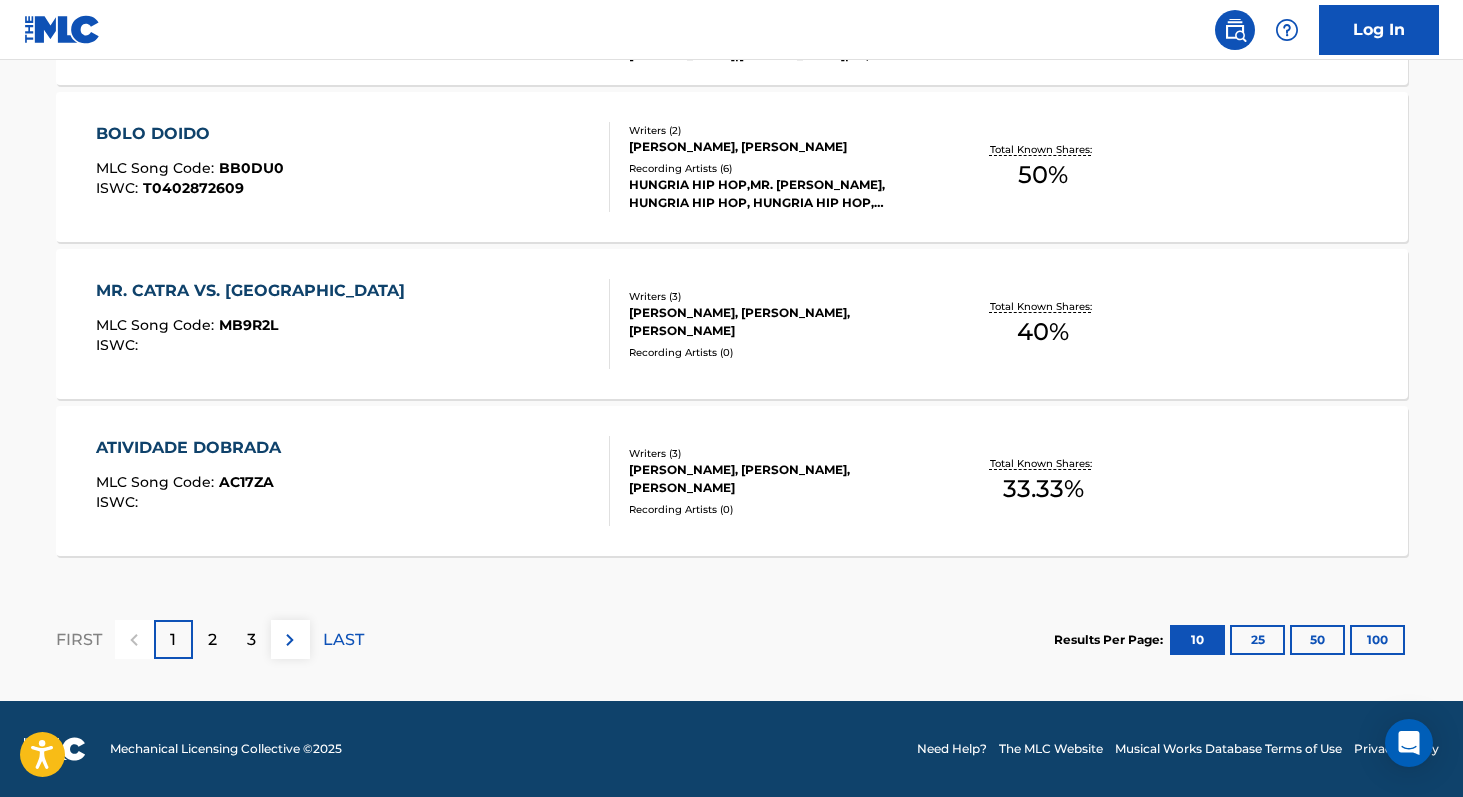 click on "100" at bounding box center (1377, 640) 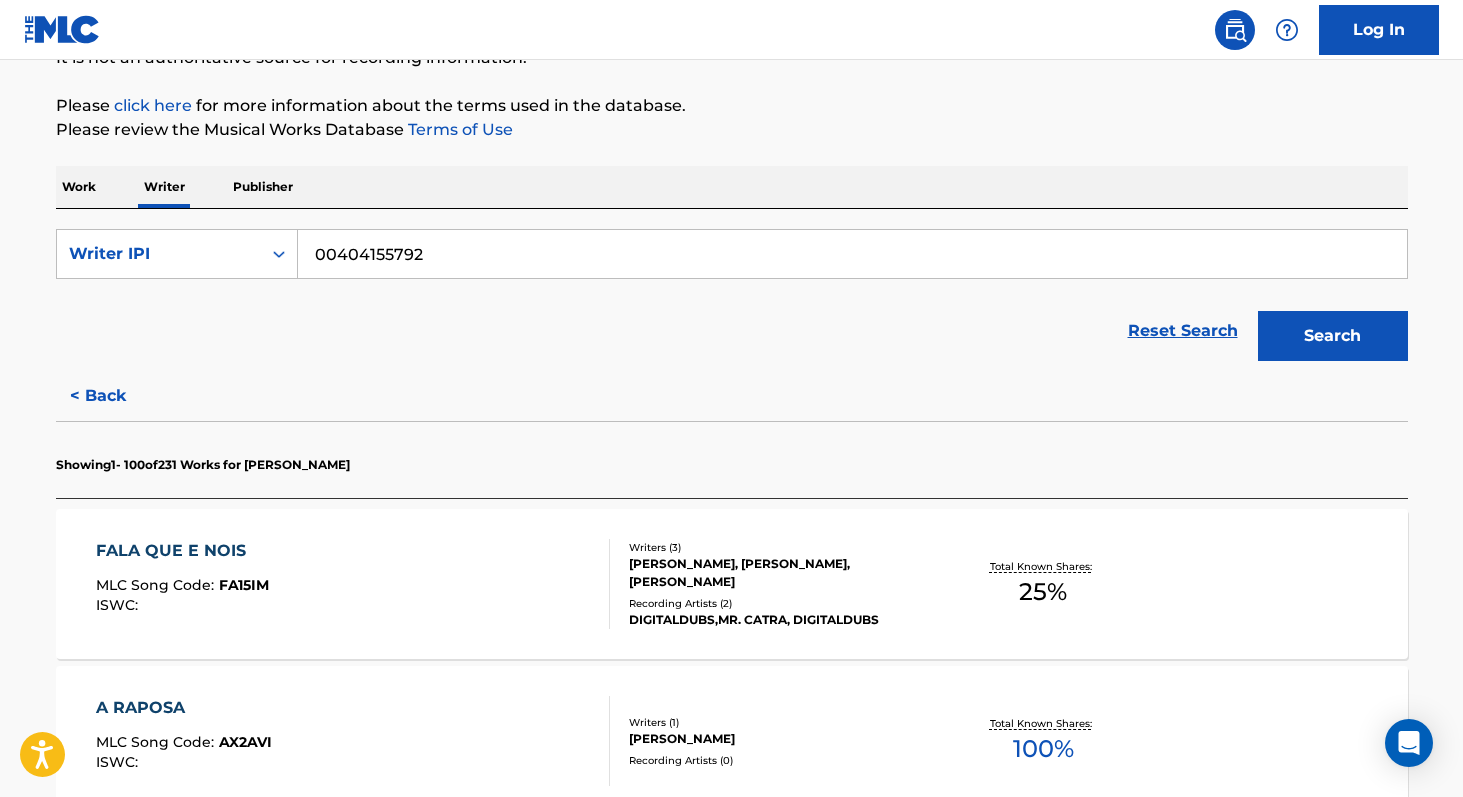 scroll, scrollTop: 0, scrollLeft: 0, axis: both 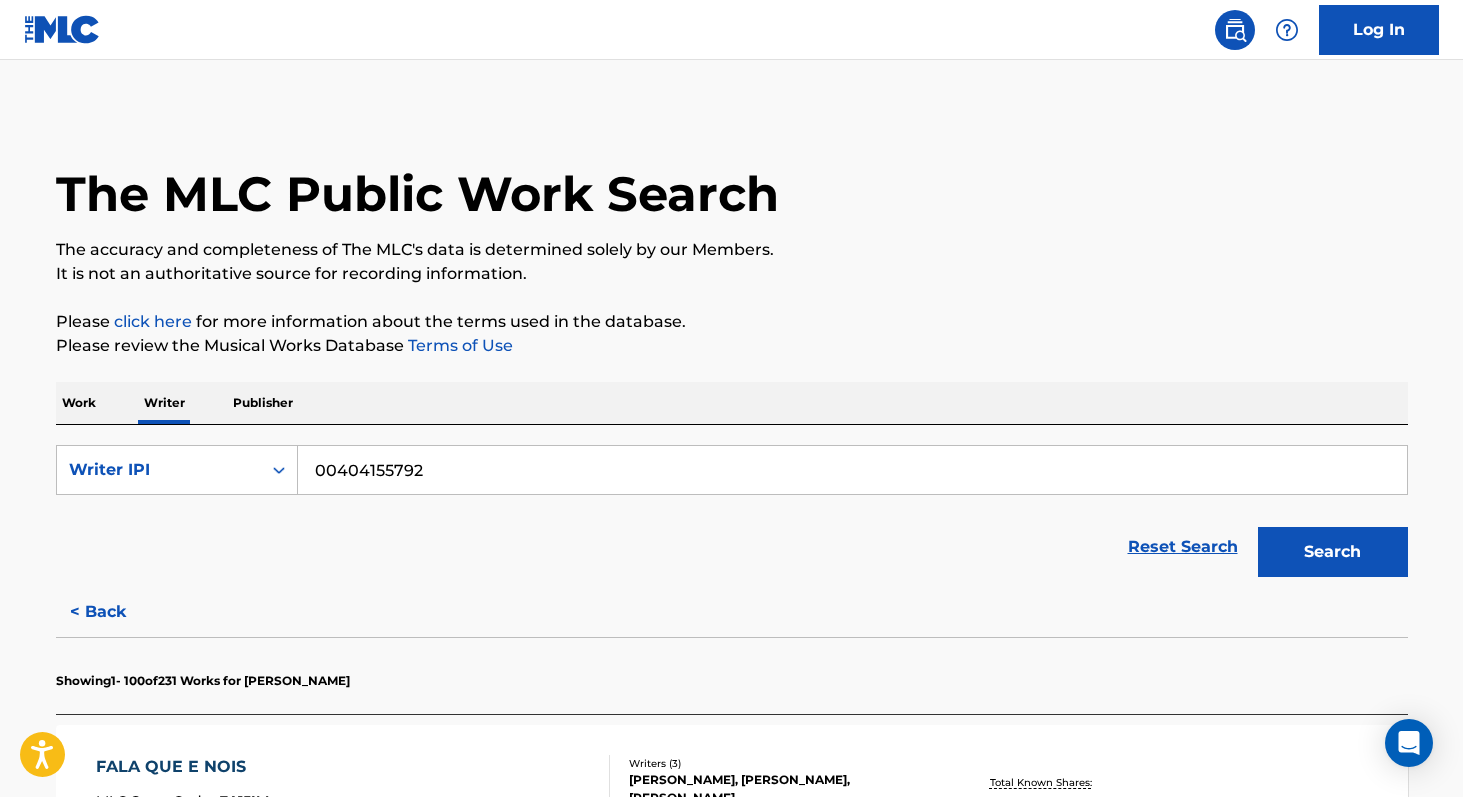 click on "Work" at bounding box center (79, 403) 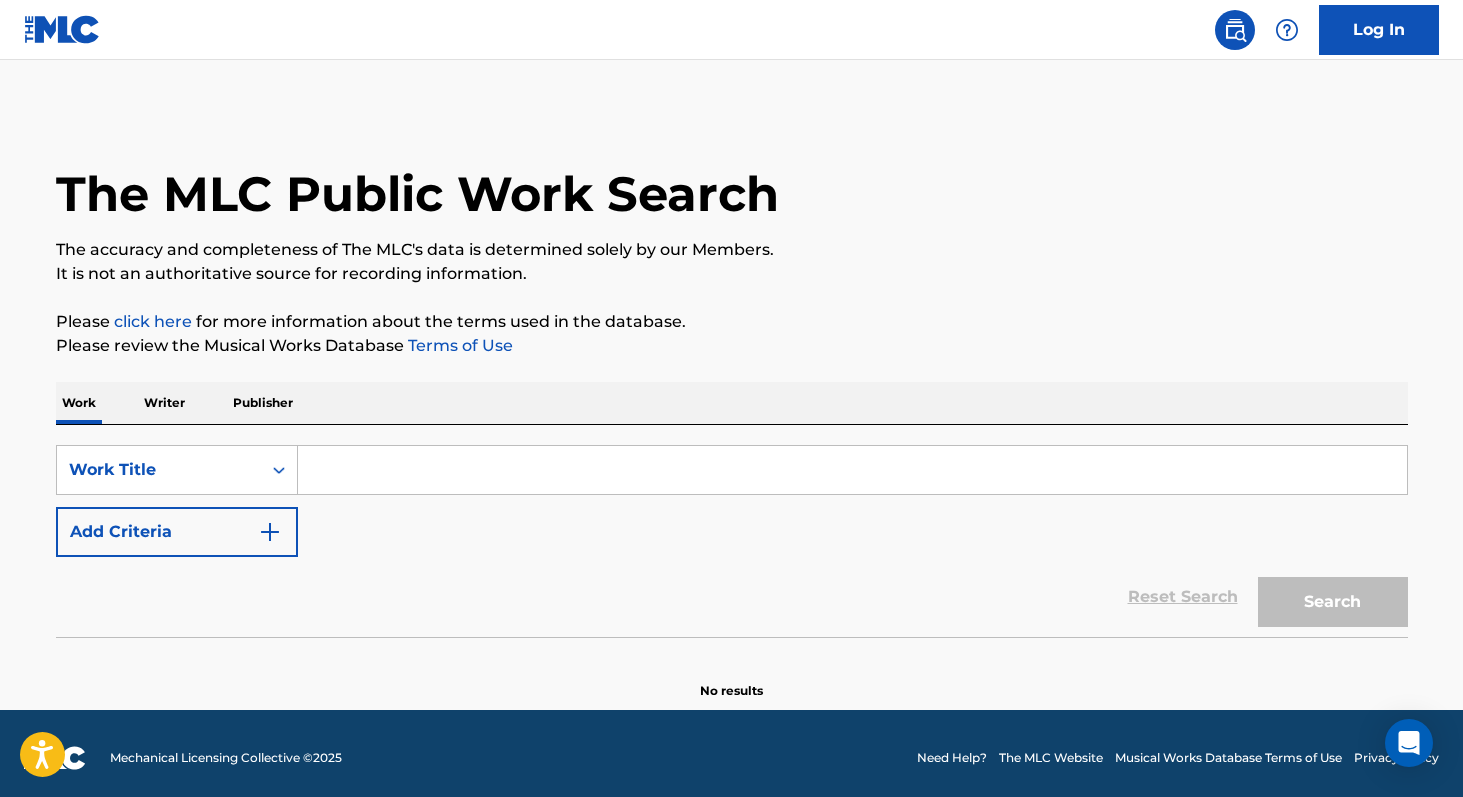 click at bounding box center (852, 470) 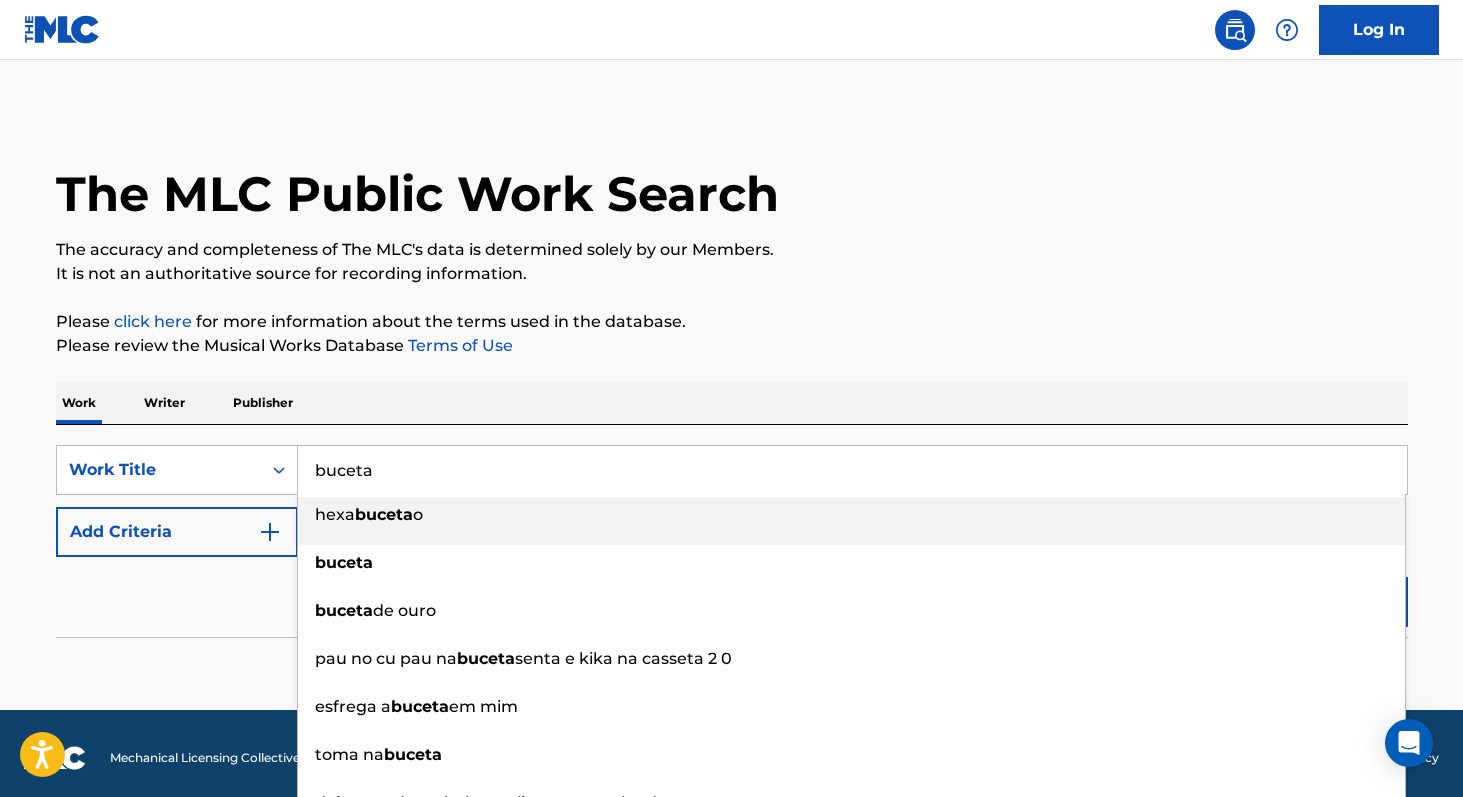 type on "buceta" 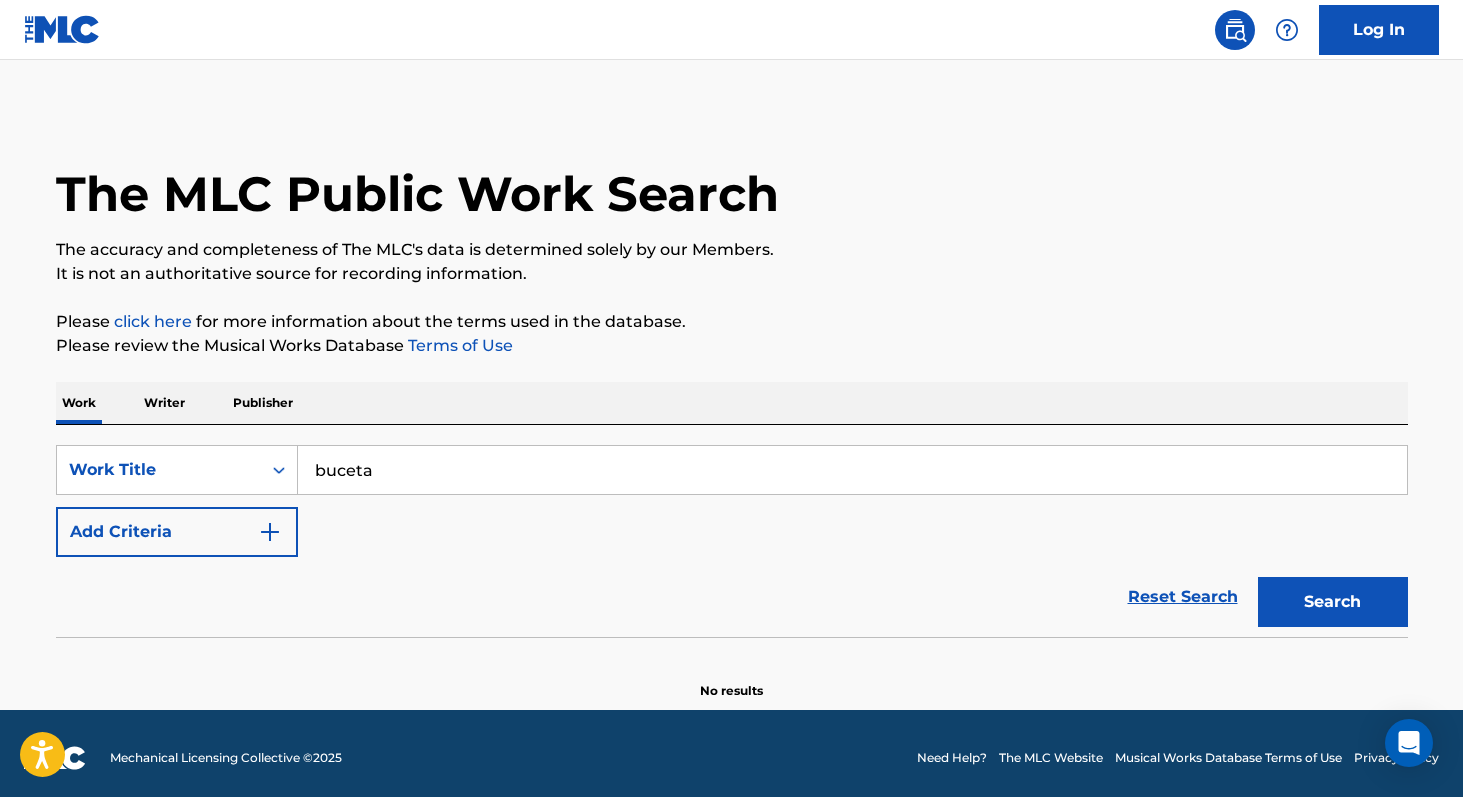 click on "Work Writer Publisher" at bounding box center (732, 403) 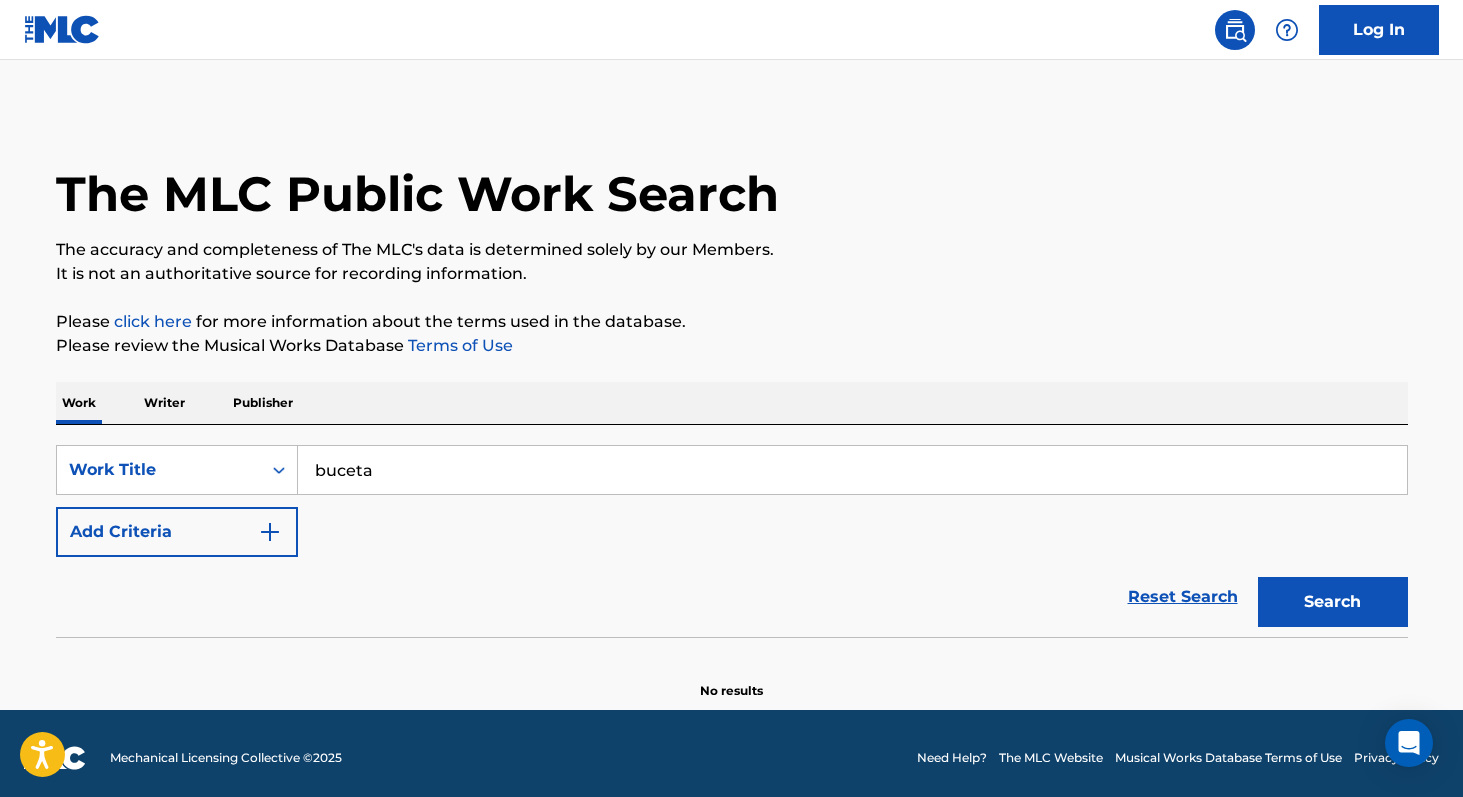 click on "Add Criteria" at bounding box center [177, 532] 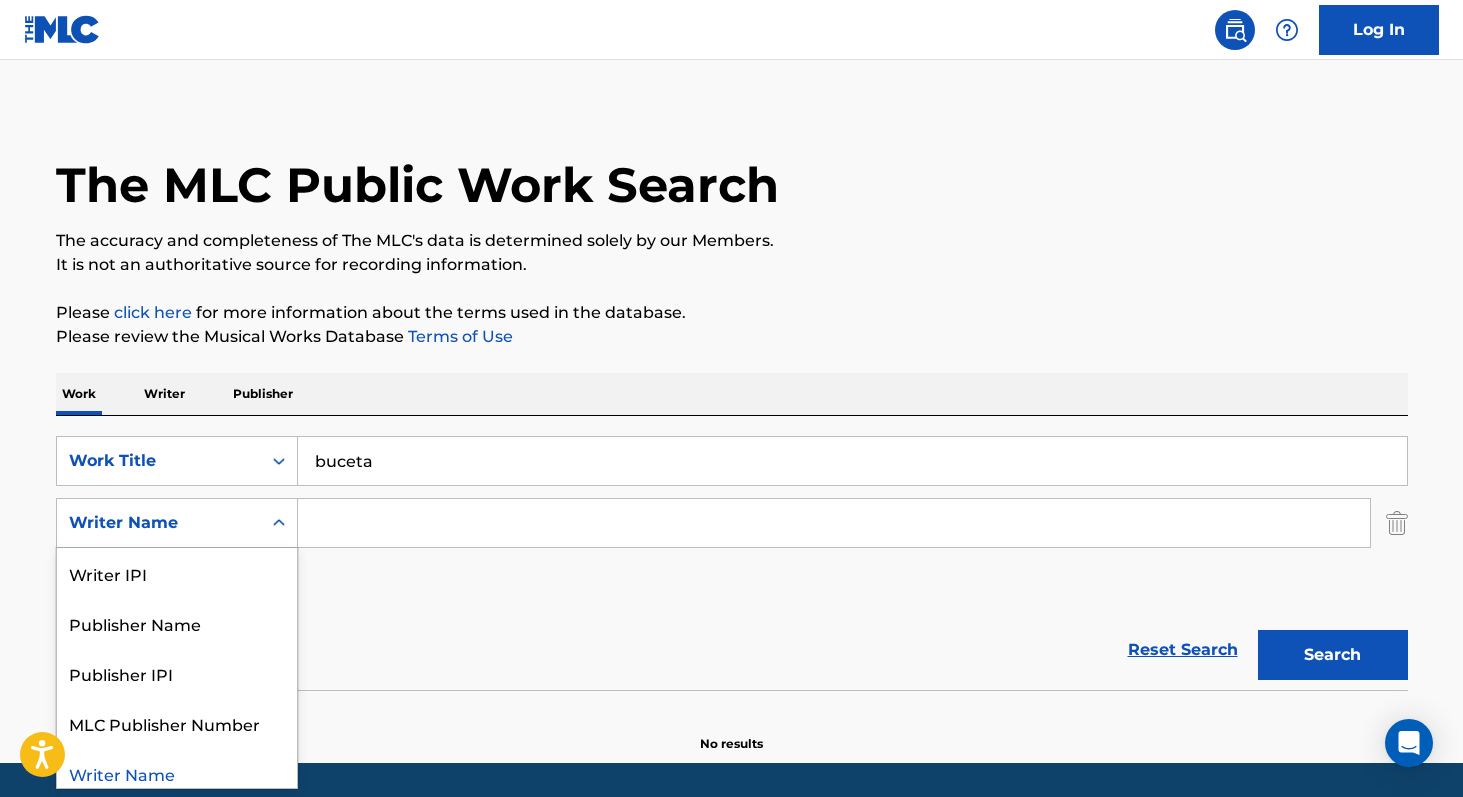 scroll, scrollTop: 11, scrollLeft: 0, axis: vertical 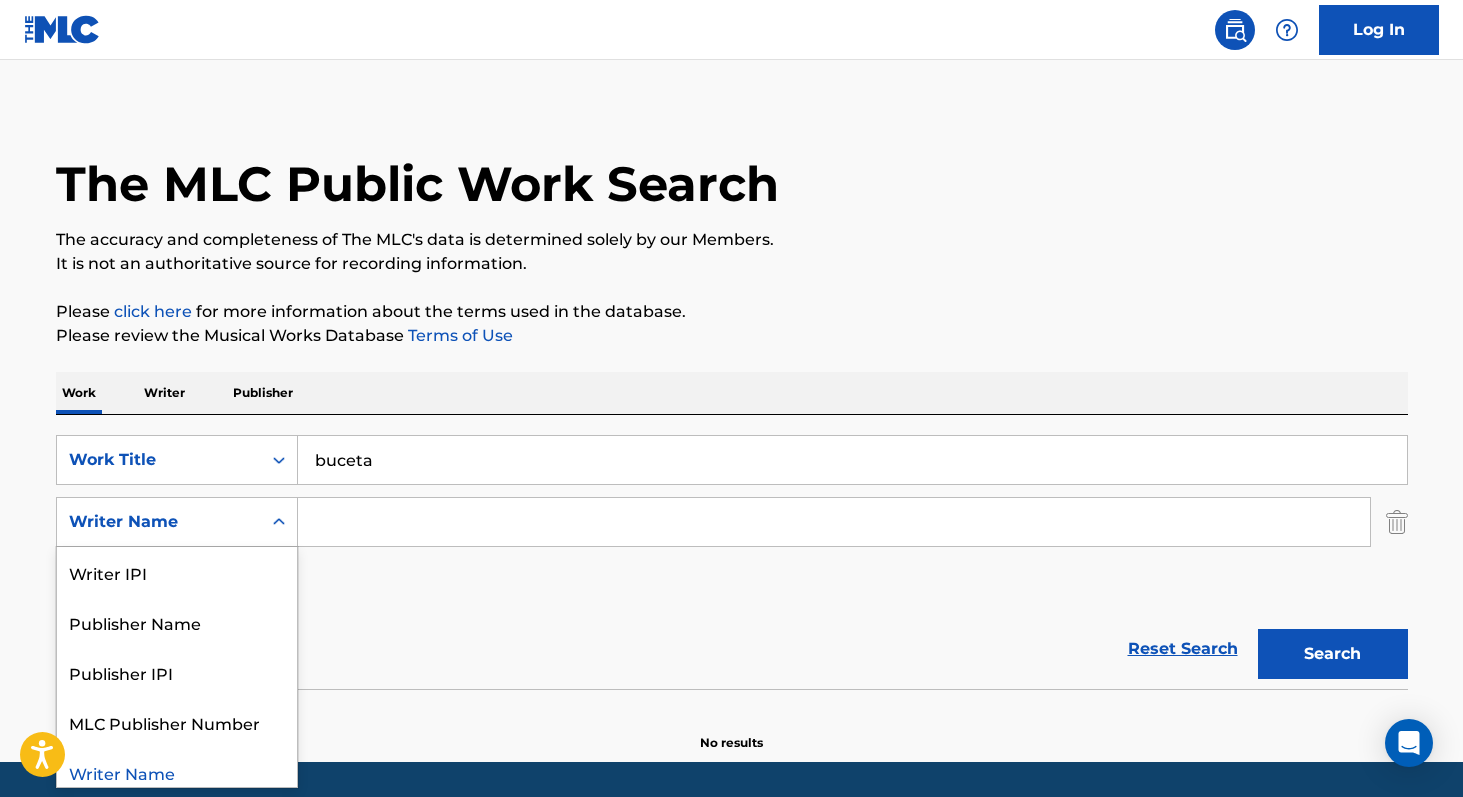 click on "Writer Name" at bounding box center [159, 522] 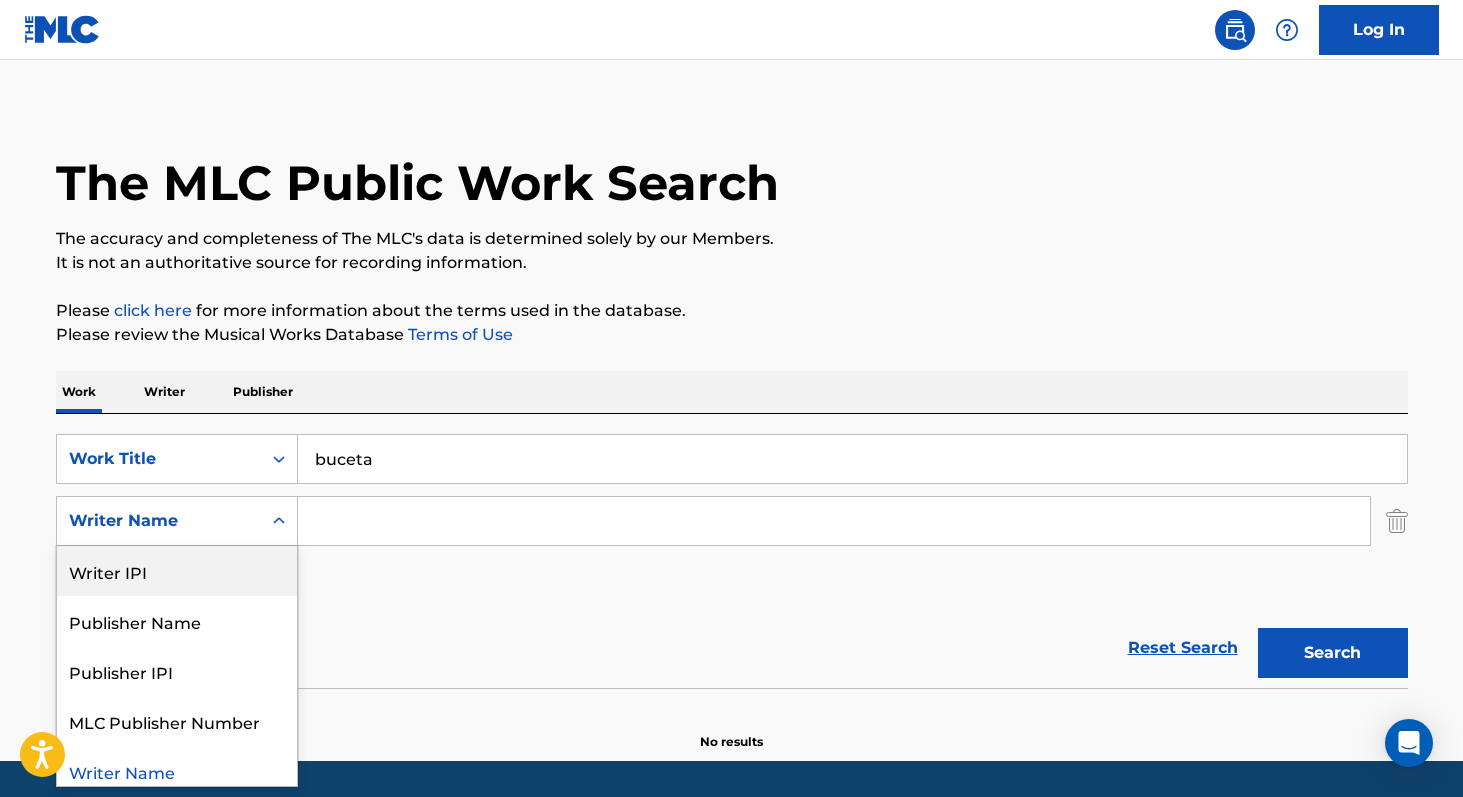 click on "Writer IPI" at bounding box center (177, 571) 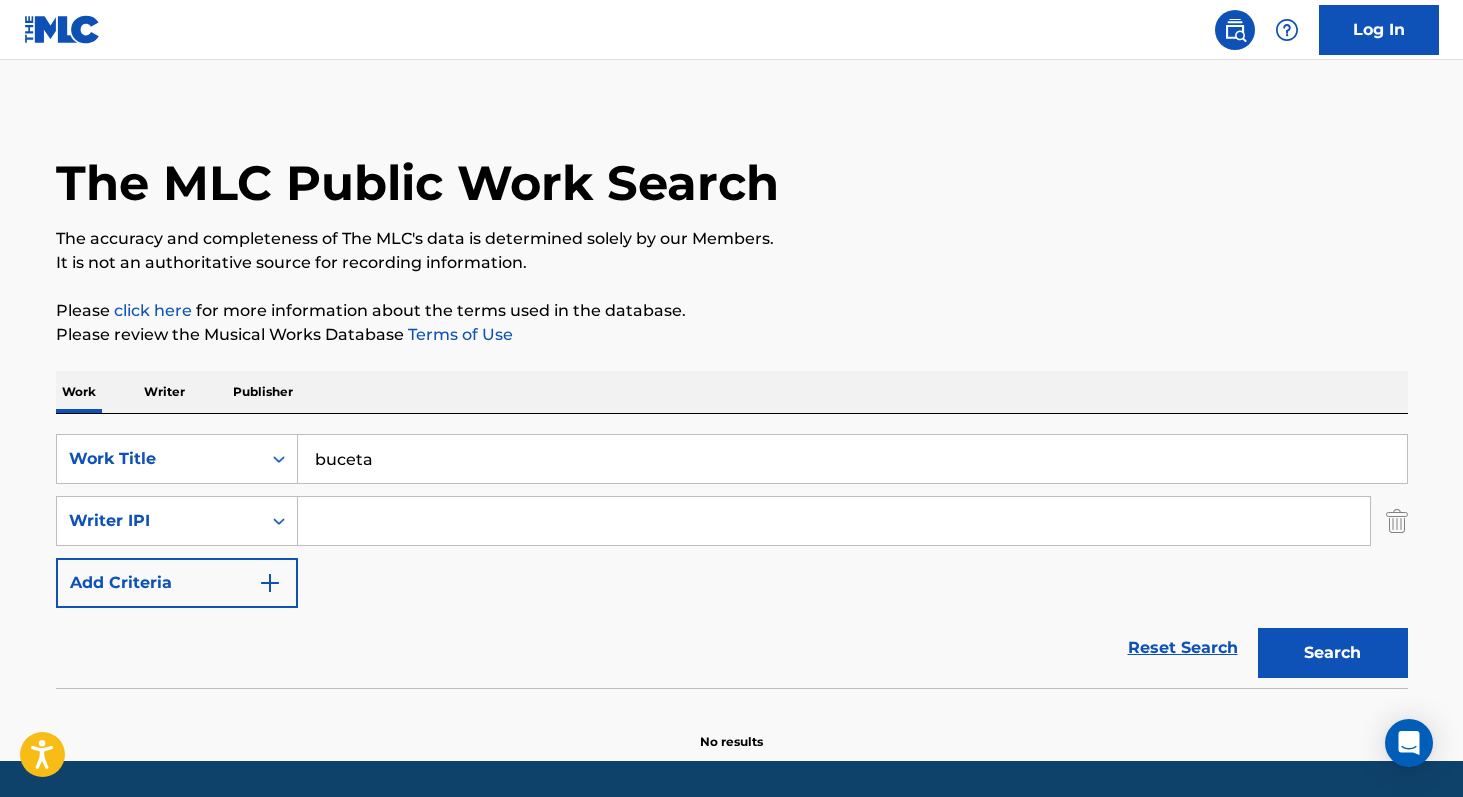 click at bounding box center (834, 521) 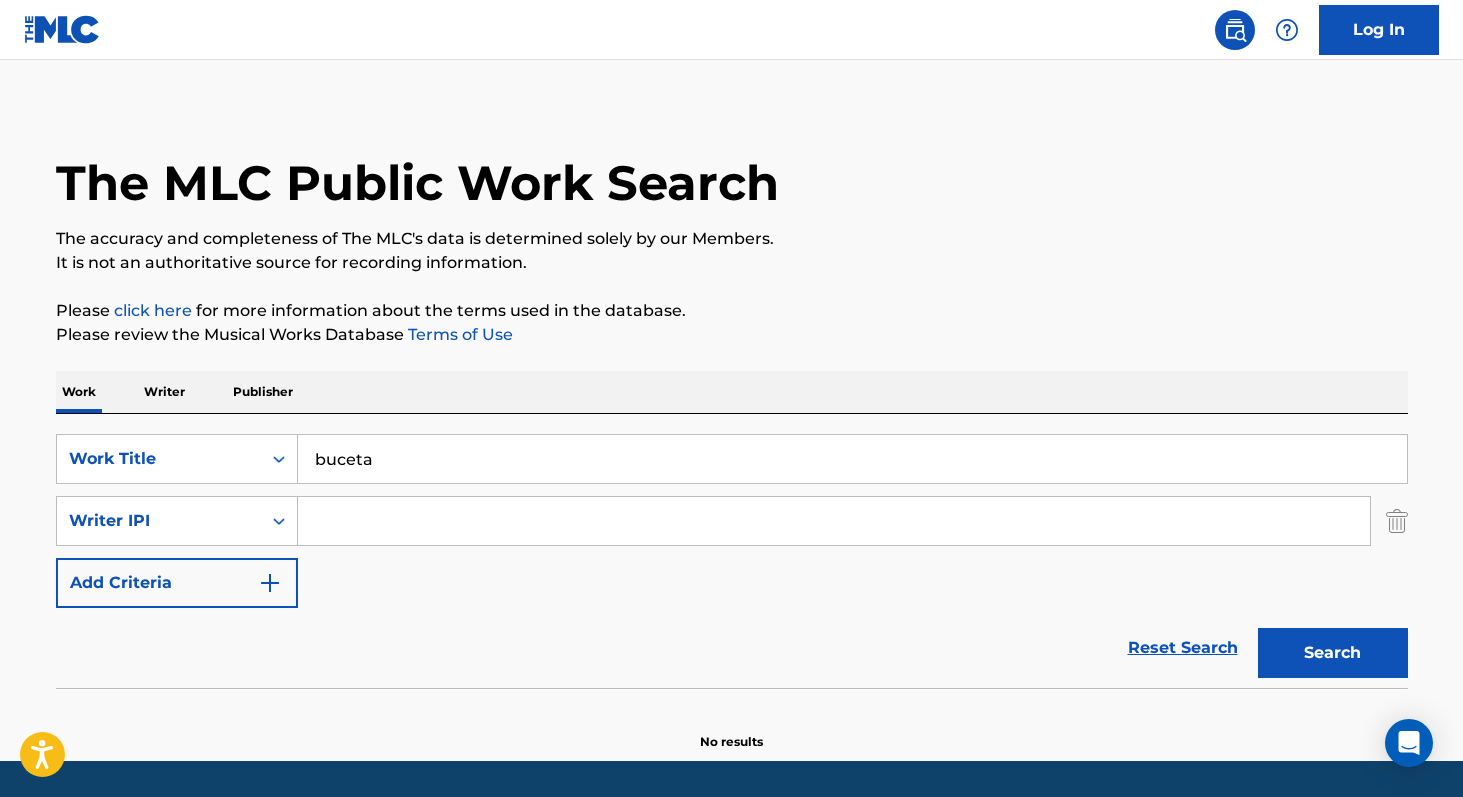 paste on "00404155792" 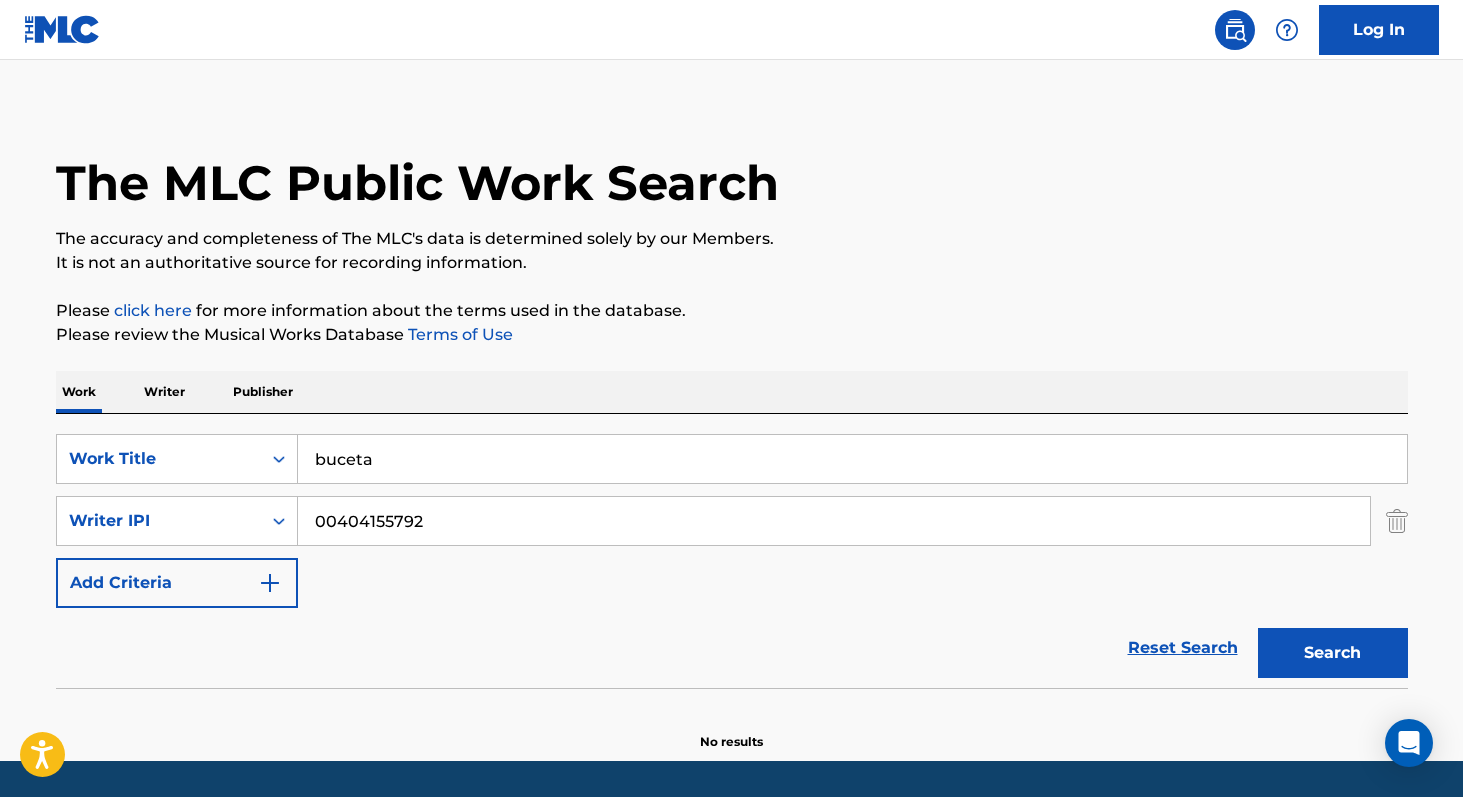 type on "00404155792" 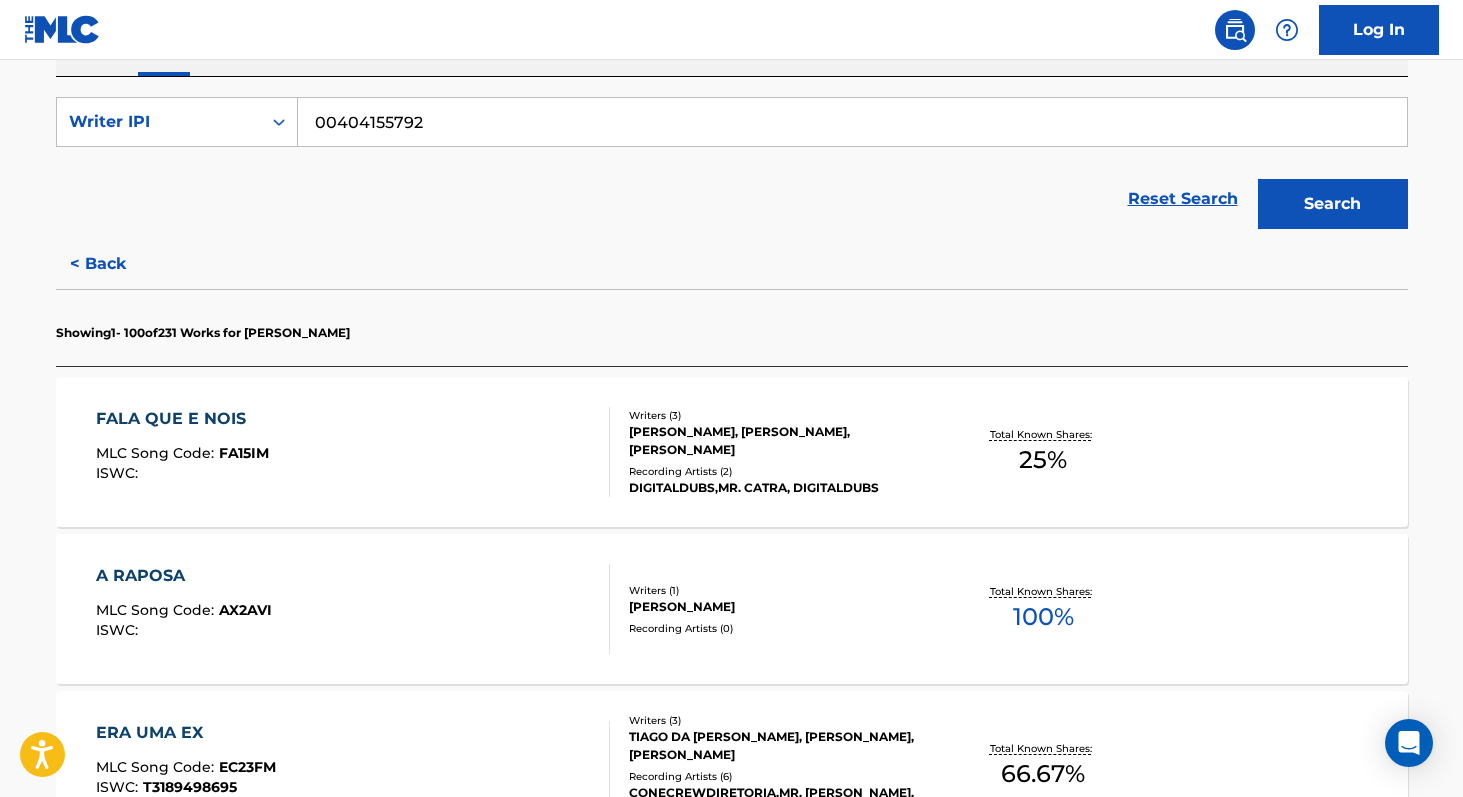 scroll, scrollTop: 363, scrollLeft: 0, axis: vertical 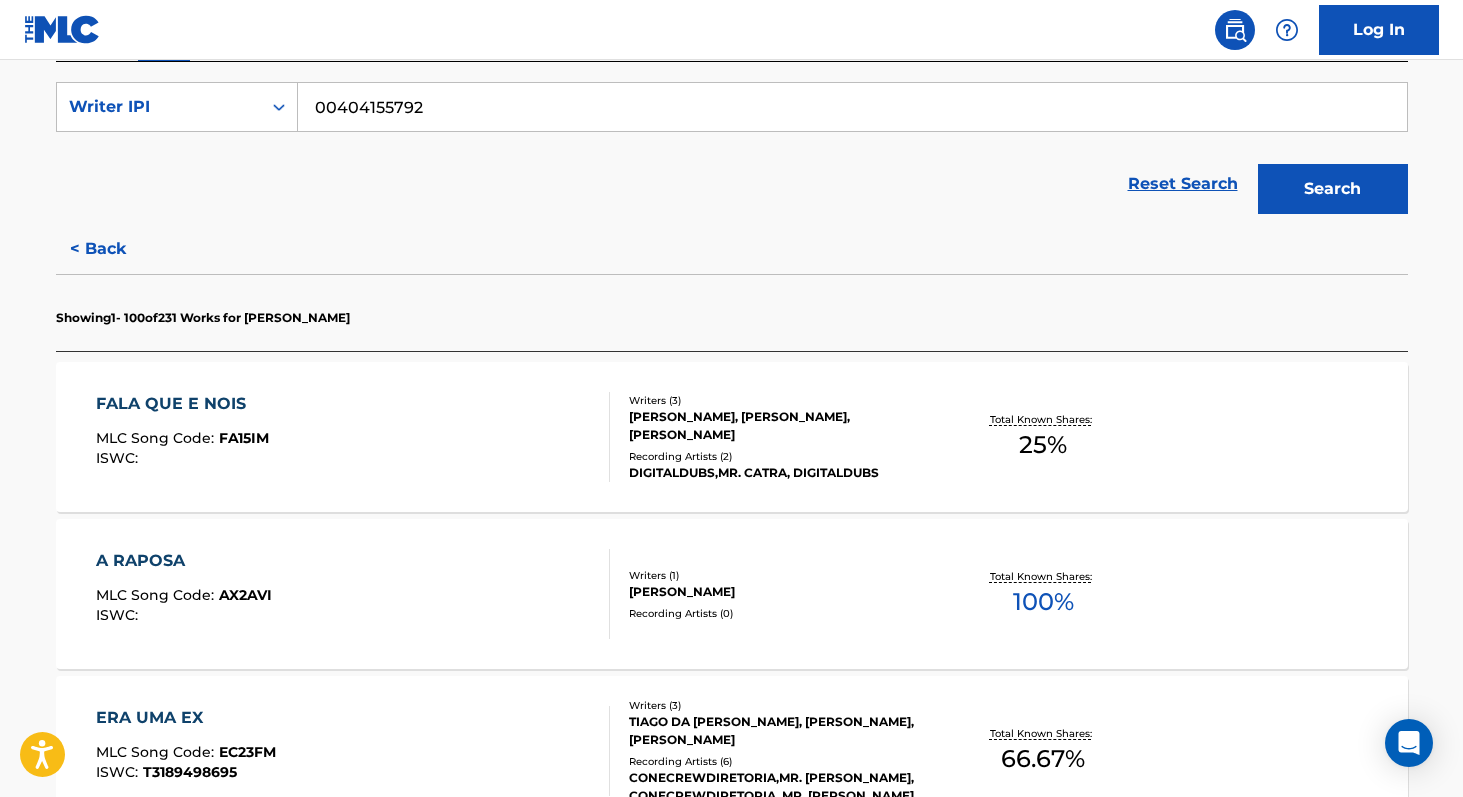click on "100 %" at bounding box center [1043, 602] 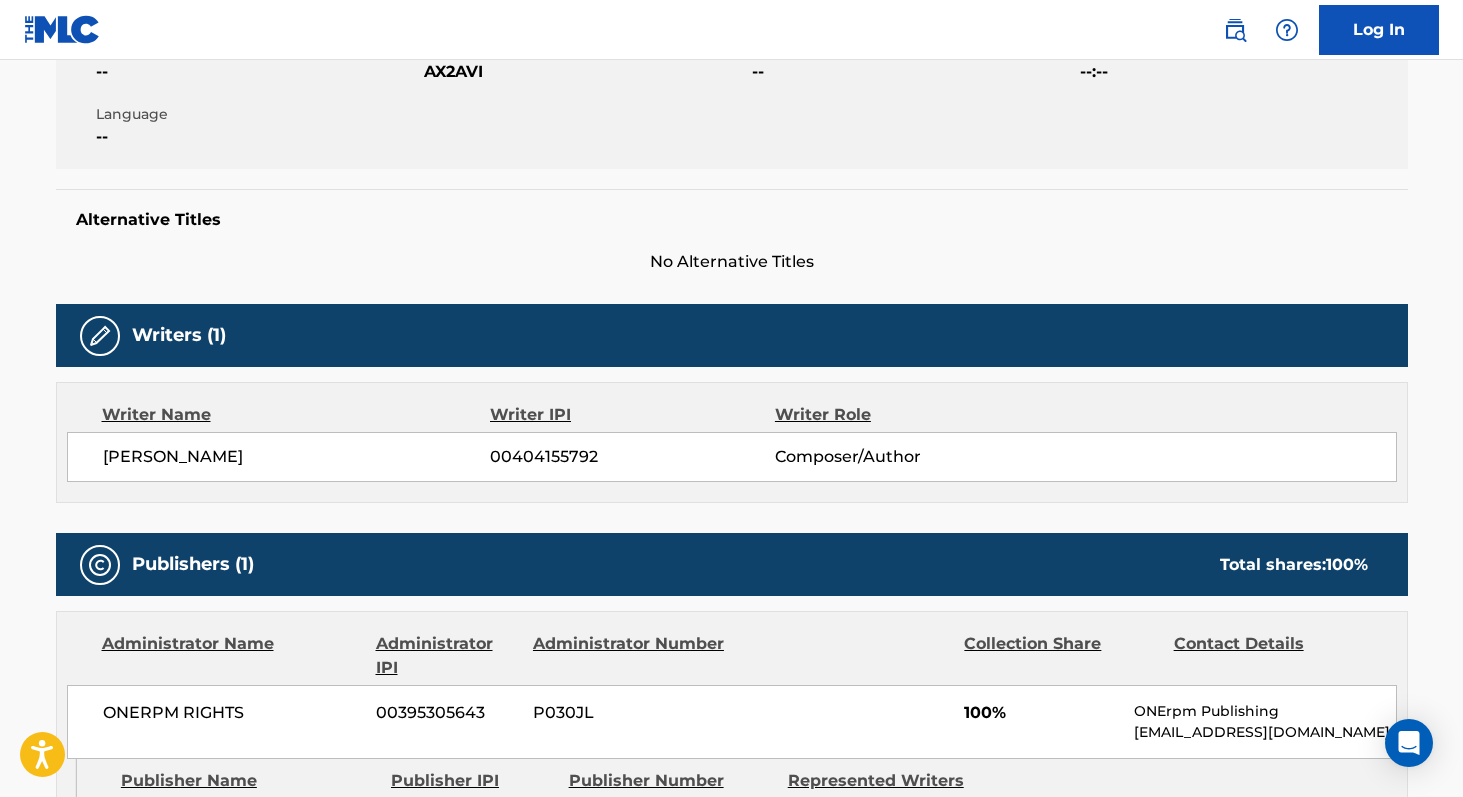 scroll, scrollTop: 399, scrollLeft: 0, axis: vertical 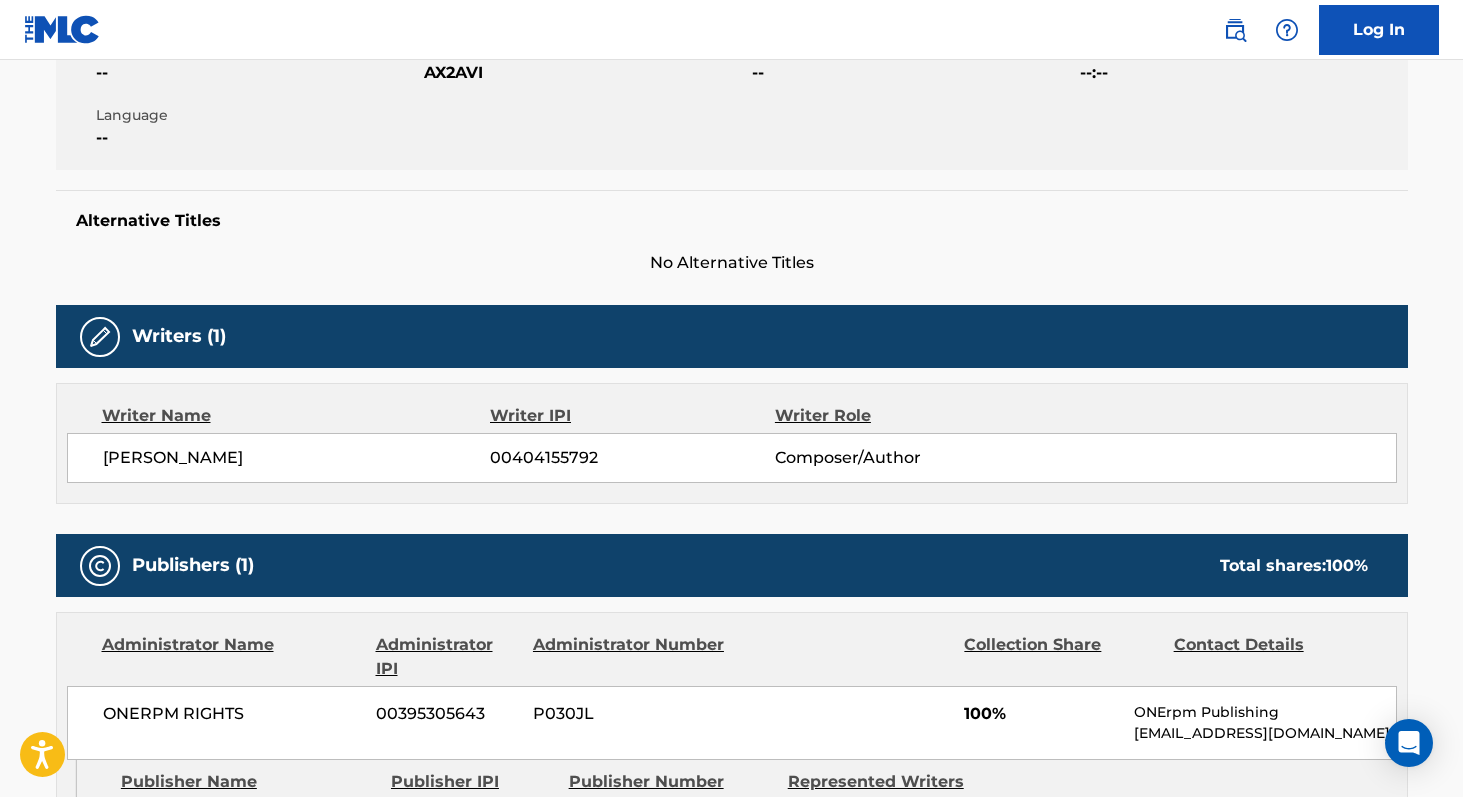 click on "[PERSON_NAME]" at bounding box center (297, 458) 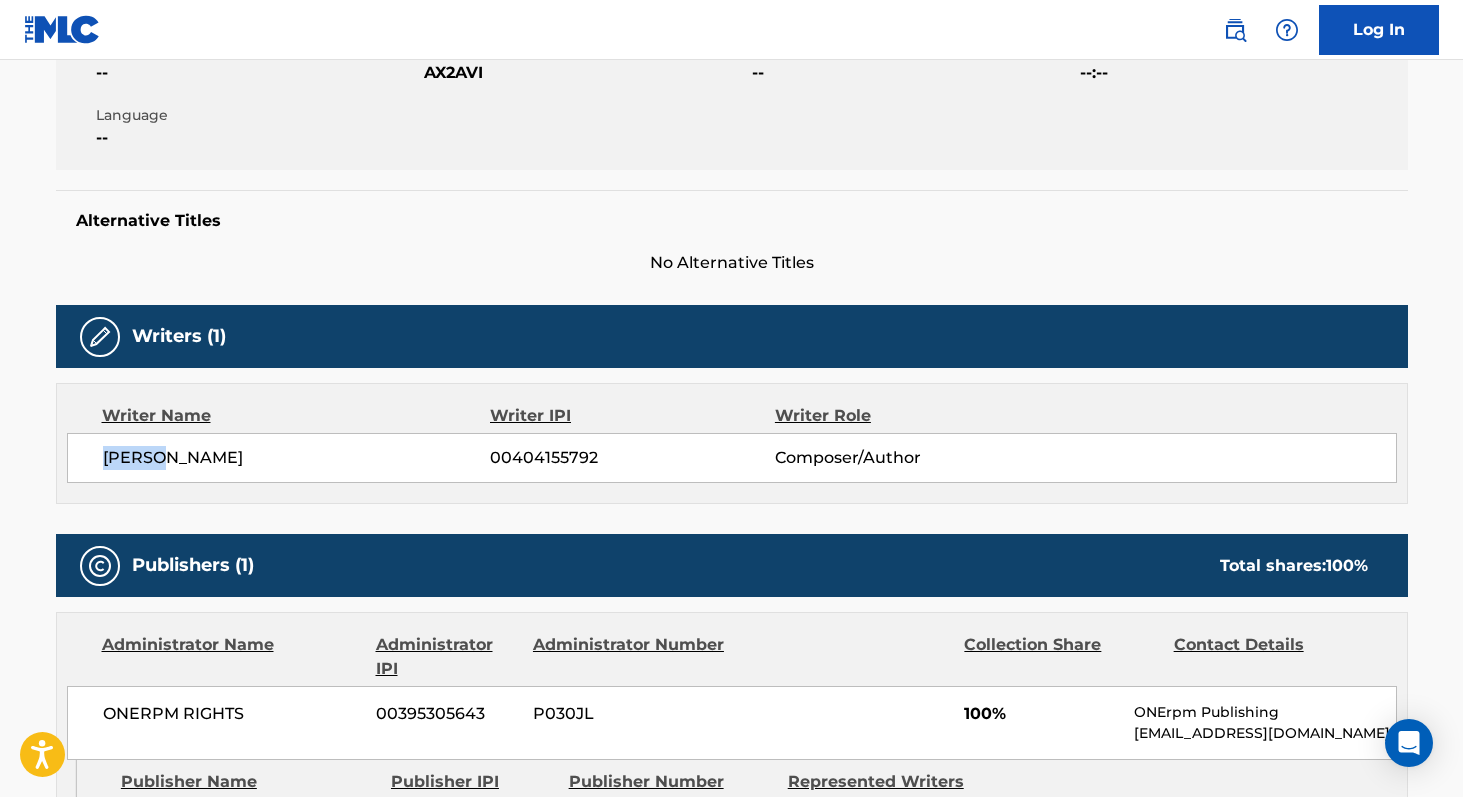 click on "[PERSON_NAME]" at bounding box center (297, 458) 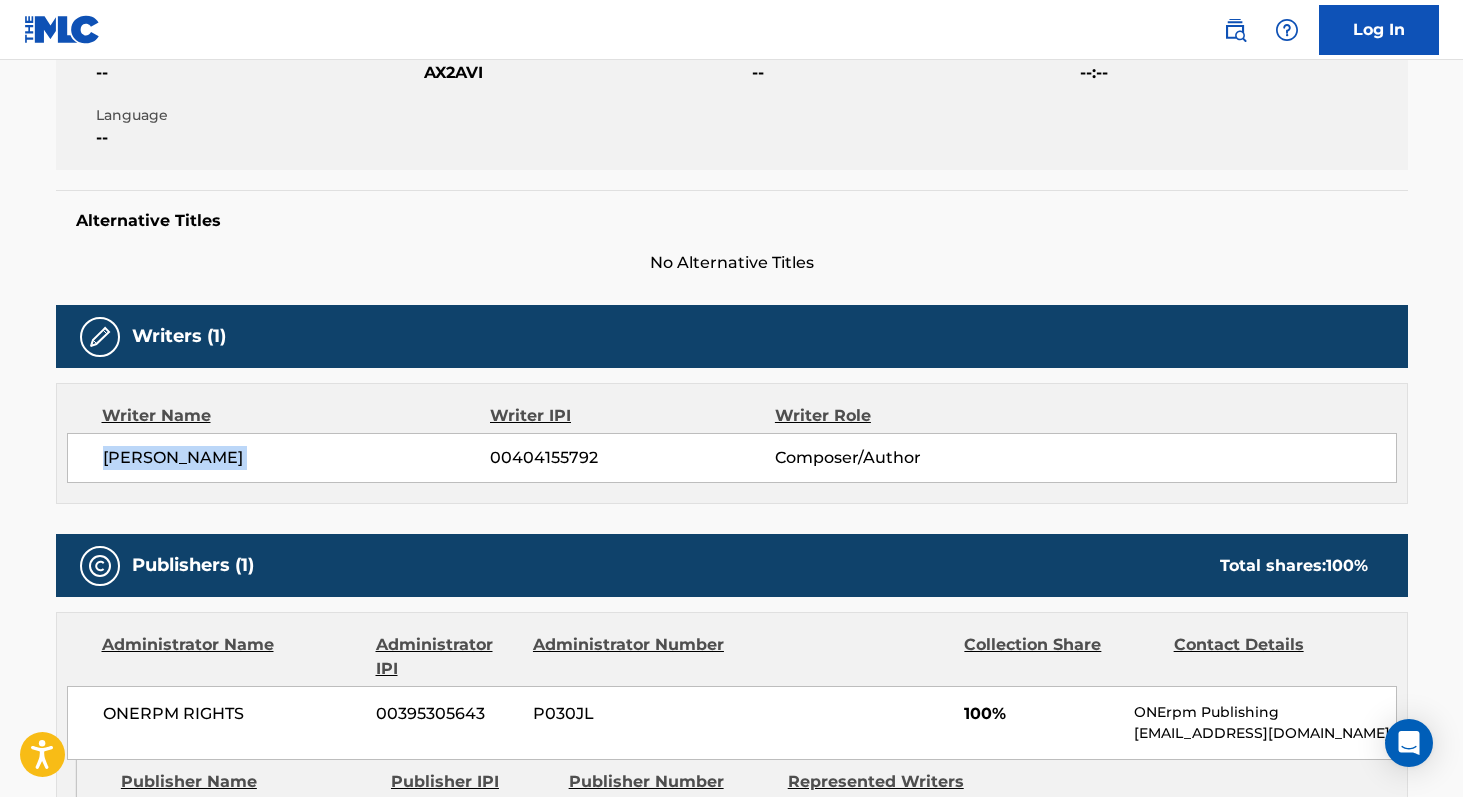 click on "[PERSON_NAME]" at bounding box center [297, 458] 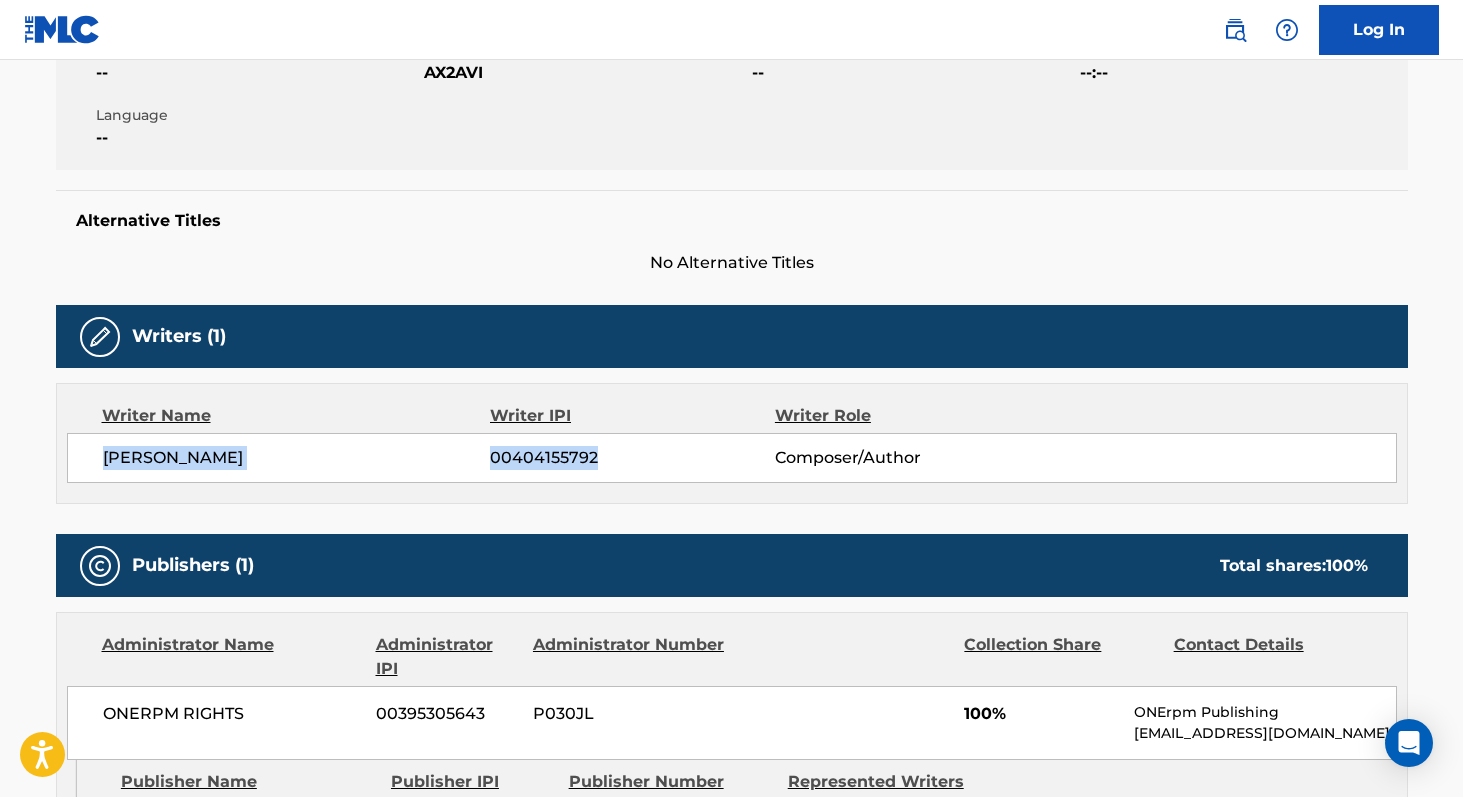 copy on "[PERSON_NAME] COSTA 00404155792" 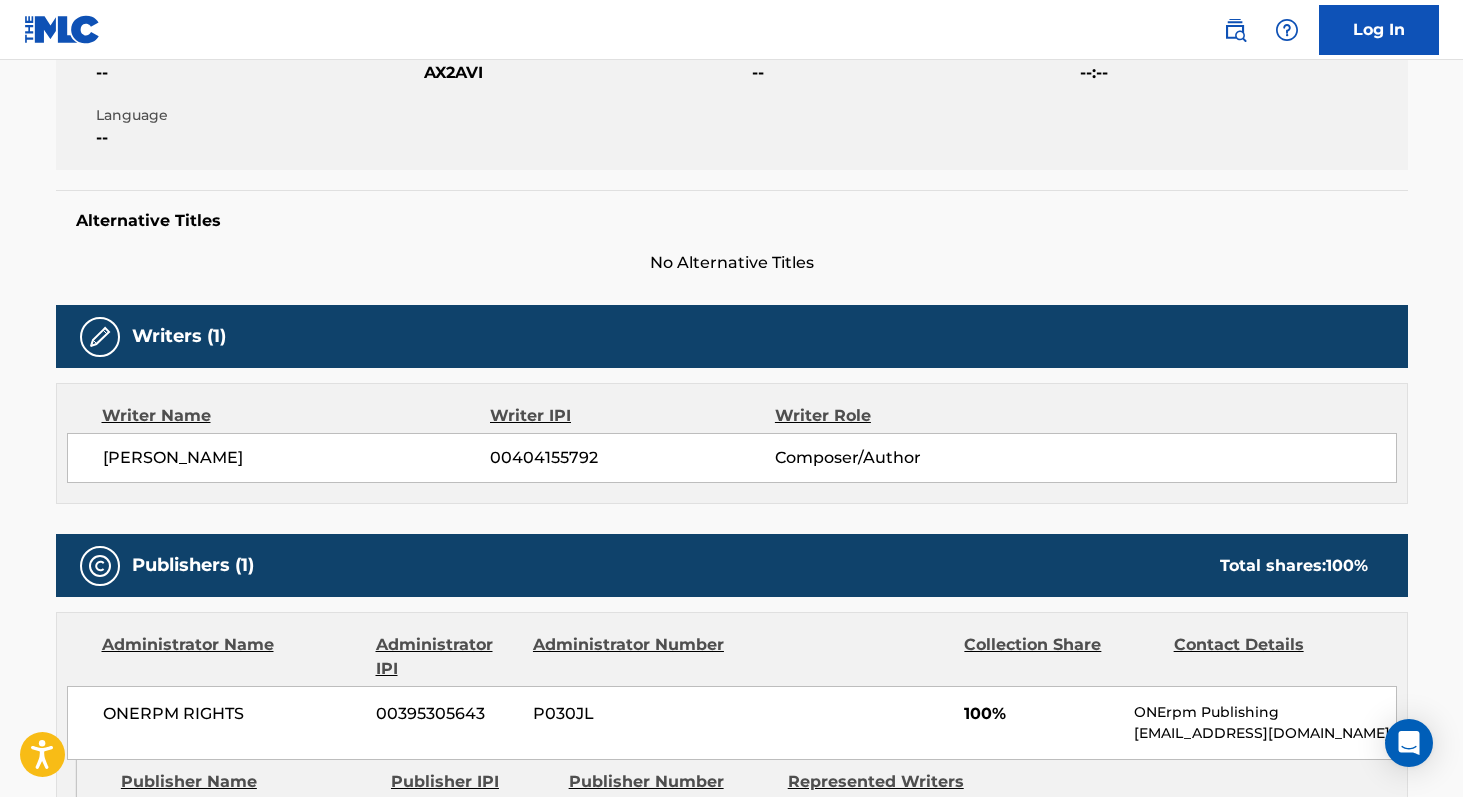 click on "ONERPM RIGHTS" at bounding box center [232, 714] 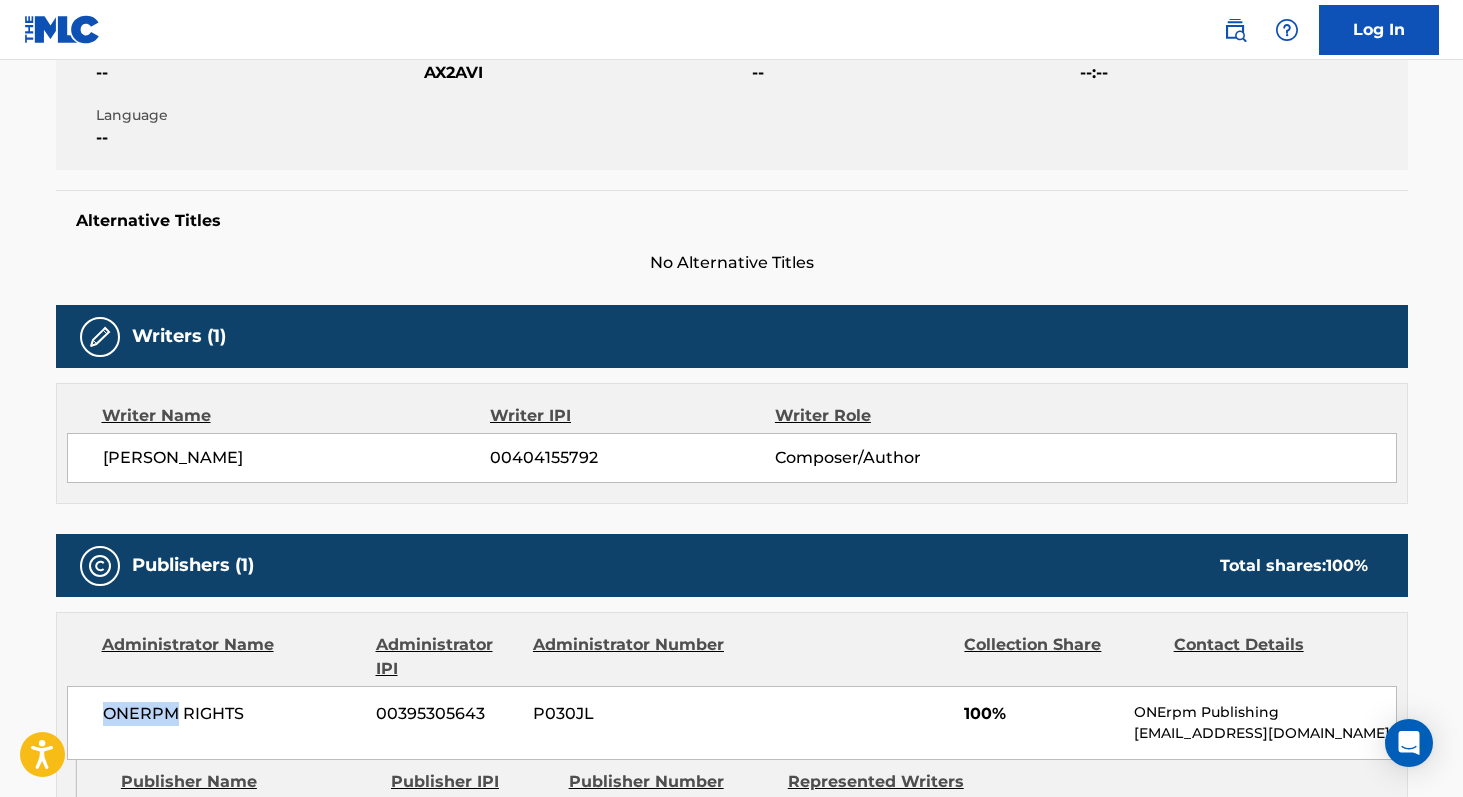 click on "ONERPM RIGHTS" at bounding box center (232, 714) 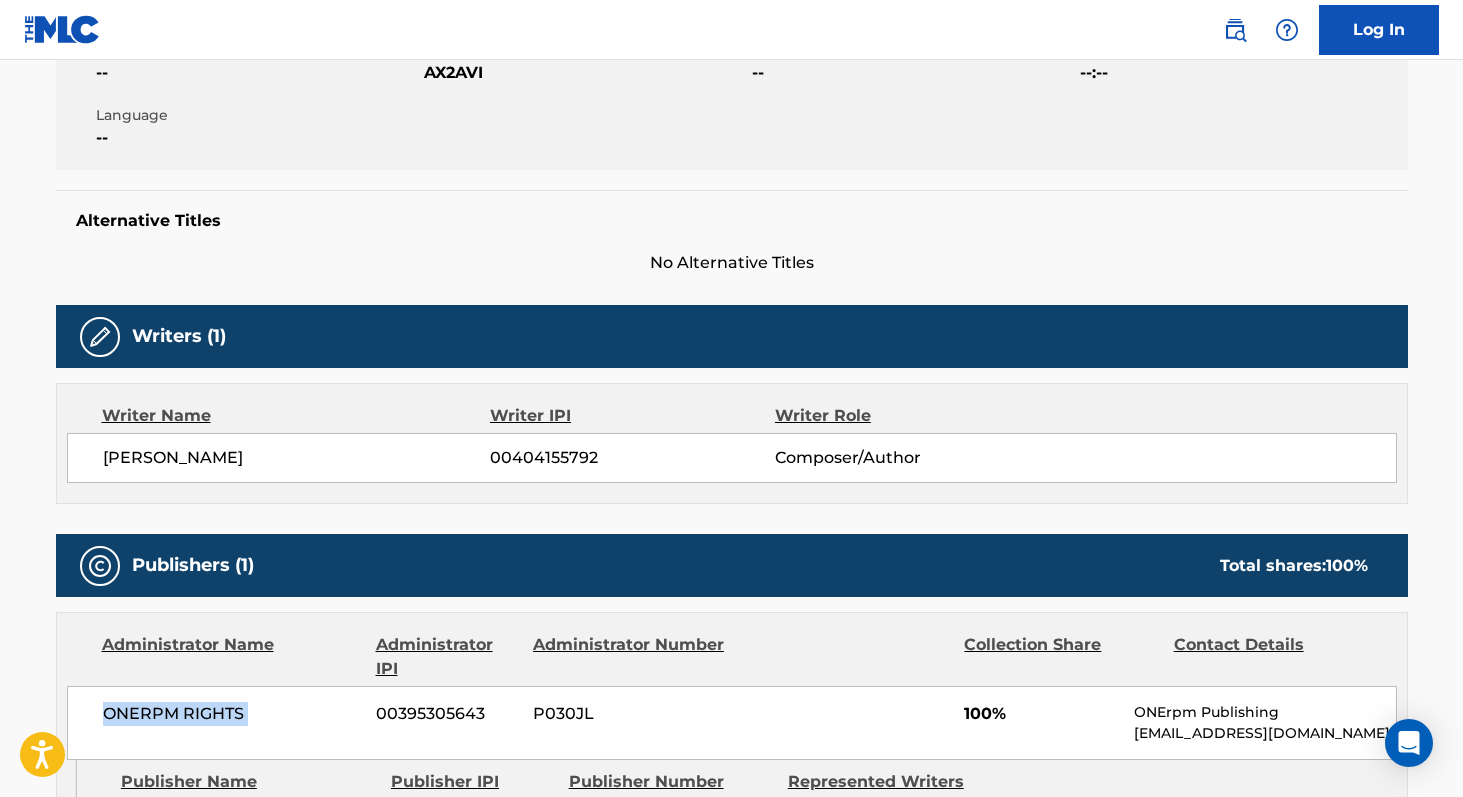 click on "ONERPM RIGHTS" at bounding box center [232, 714] 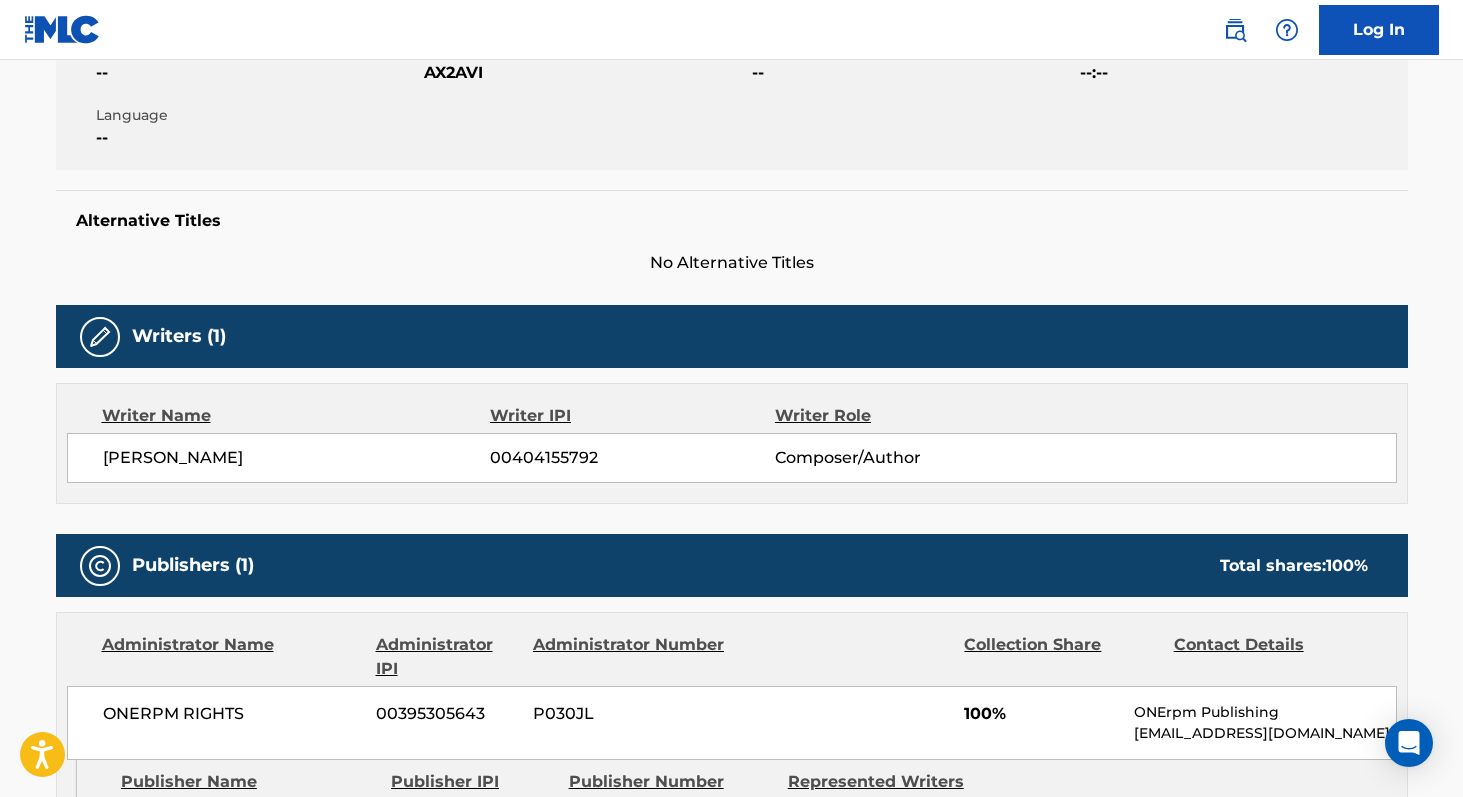 click on "AX2AVI" at bounding box center [585, 73] 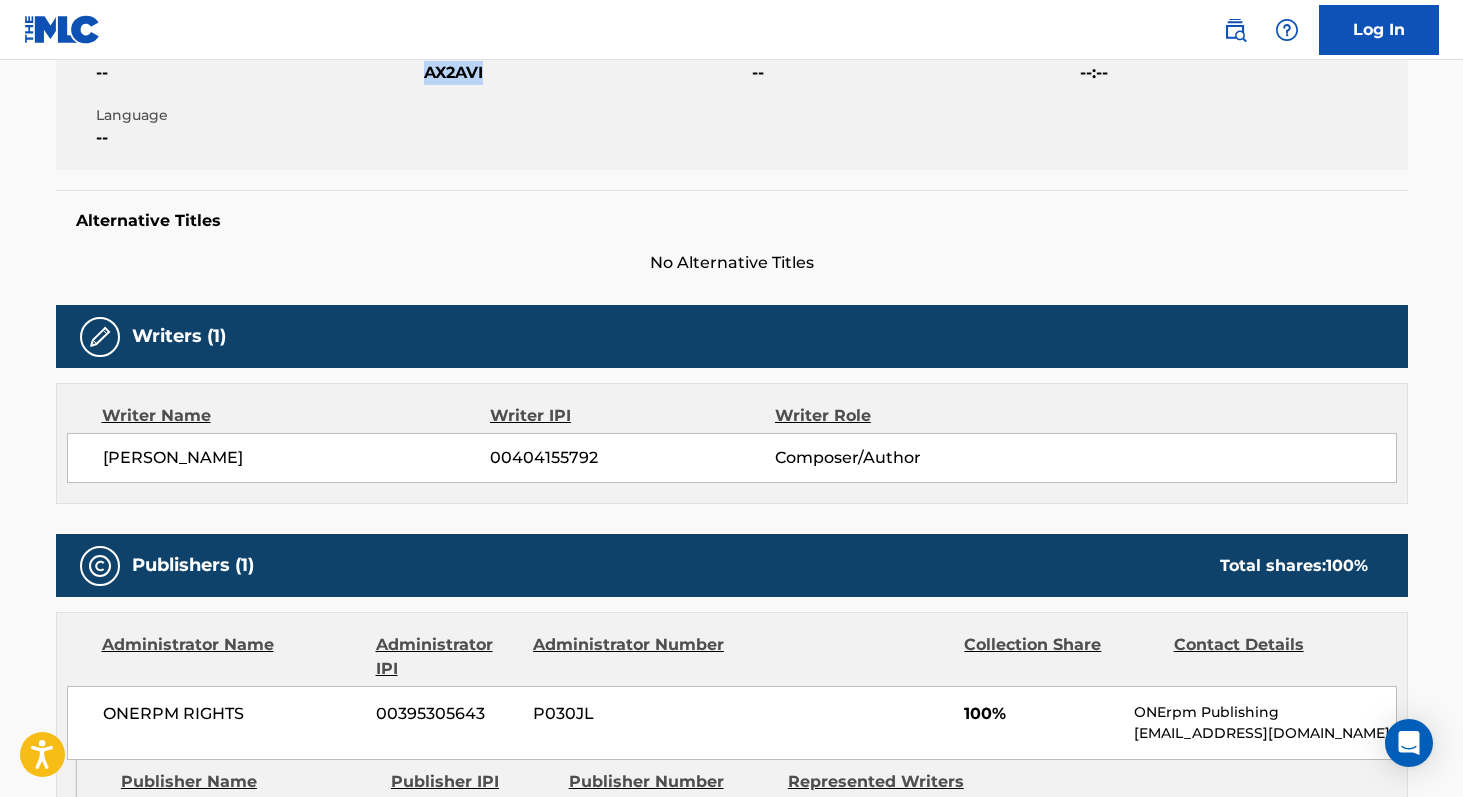 click on "AX2AVI" at bounding box center [585, 73] 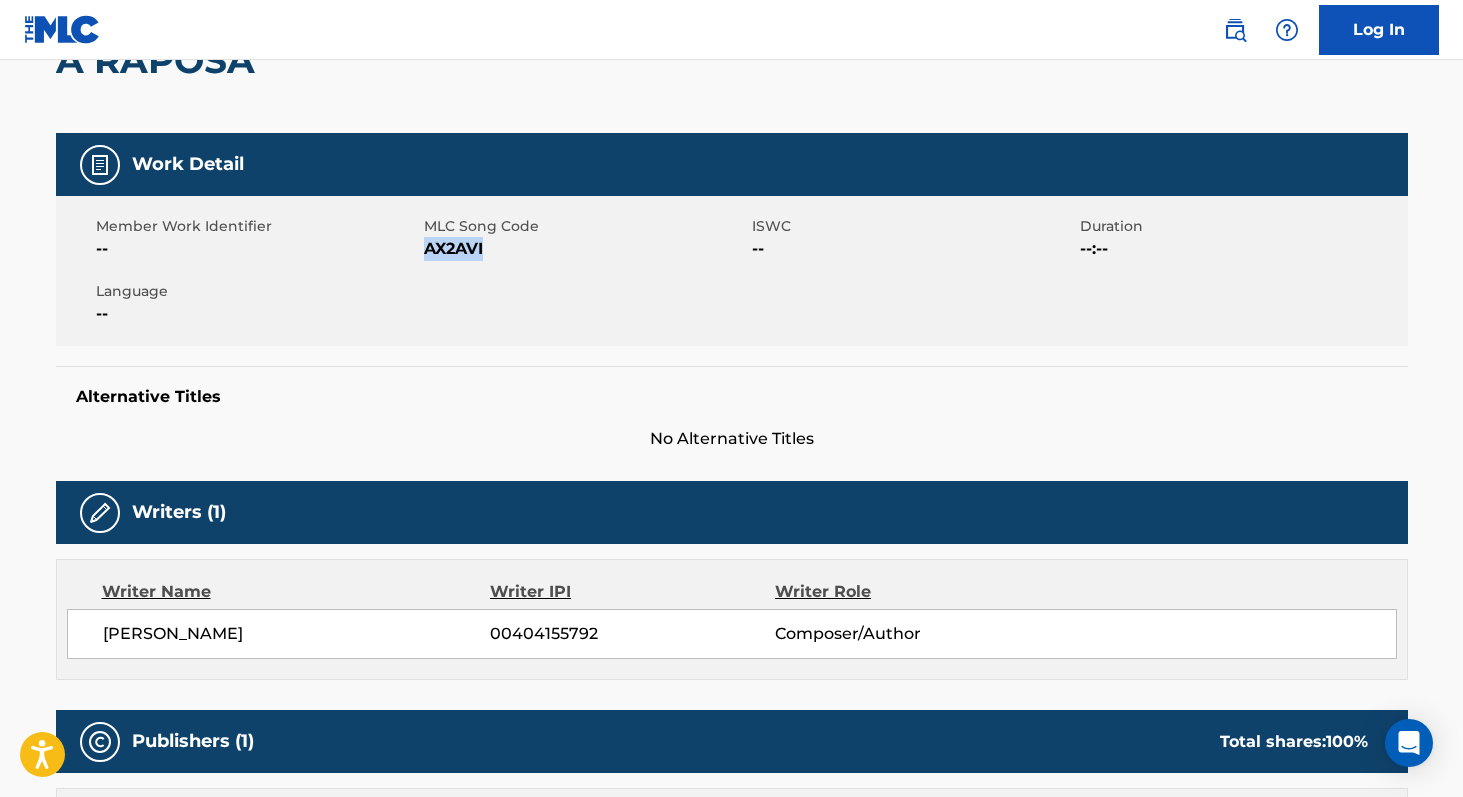 scroll, scrollTop: 0, scrollLeft: 0, axis: both 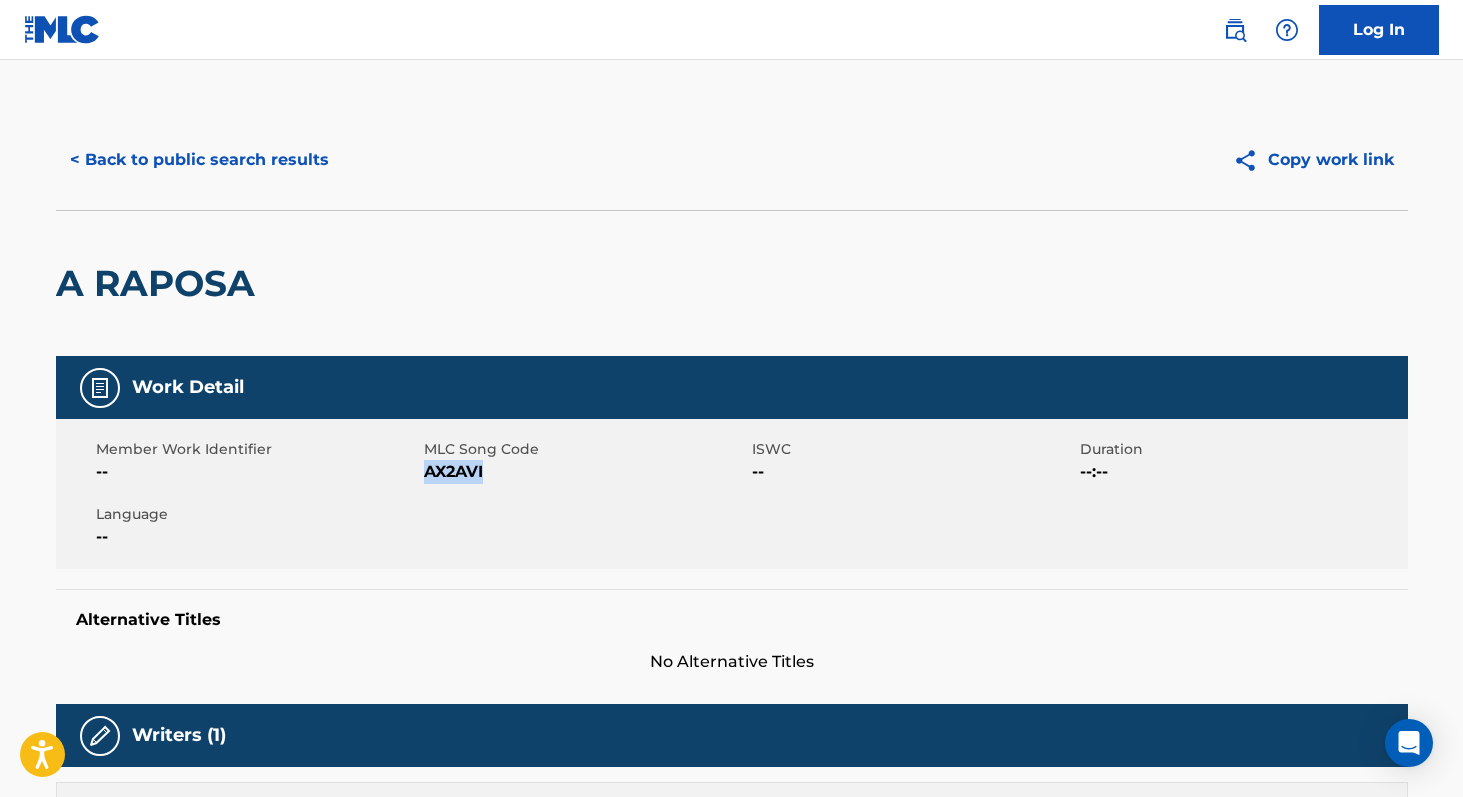 click on "< Back to public search results" at bounding box center [199, 160] 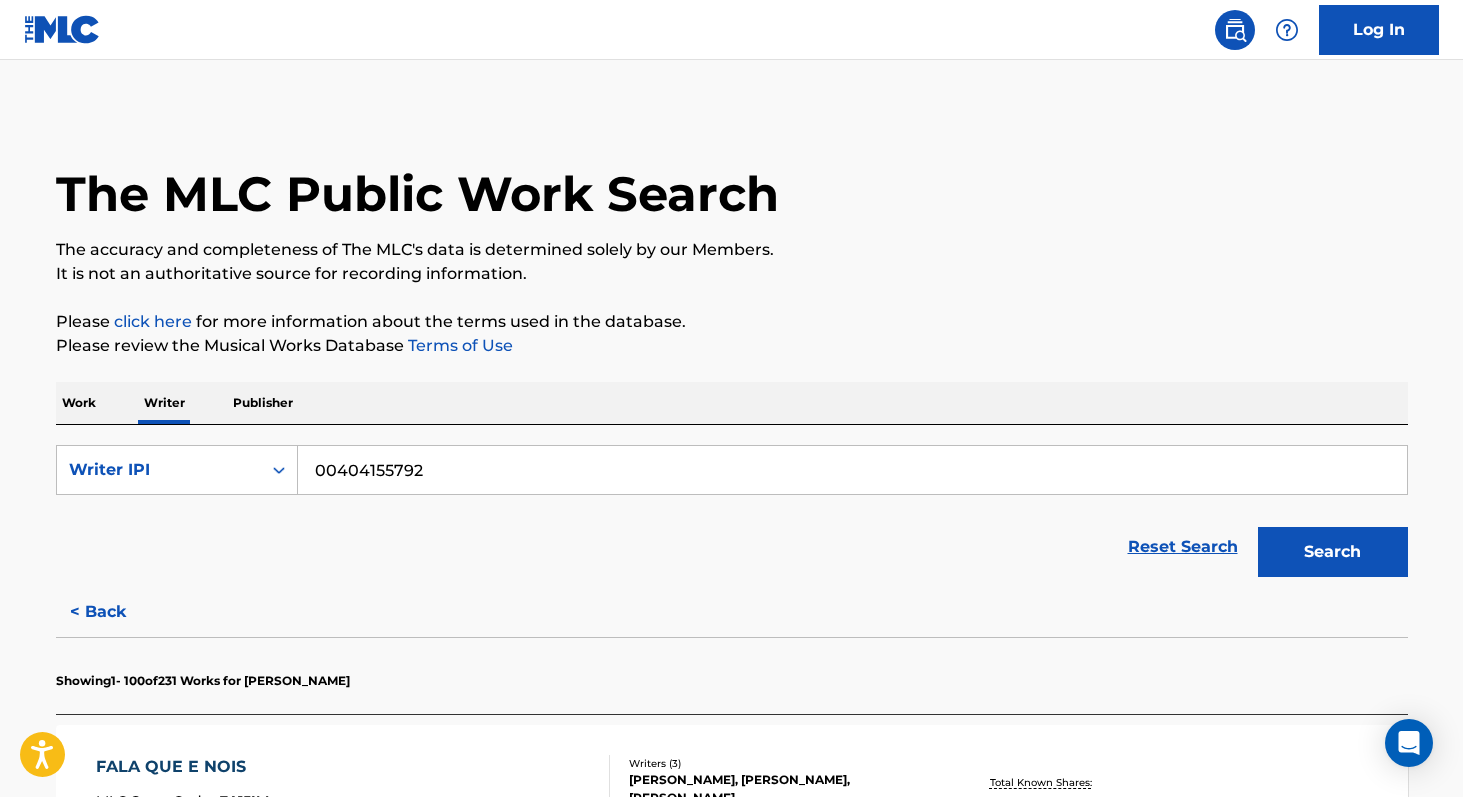 click on "Work" at bounding box center [79, 403] 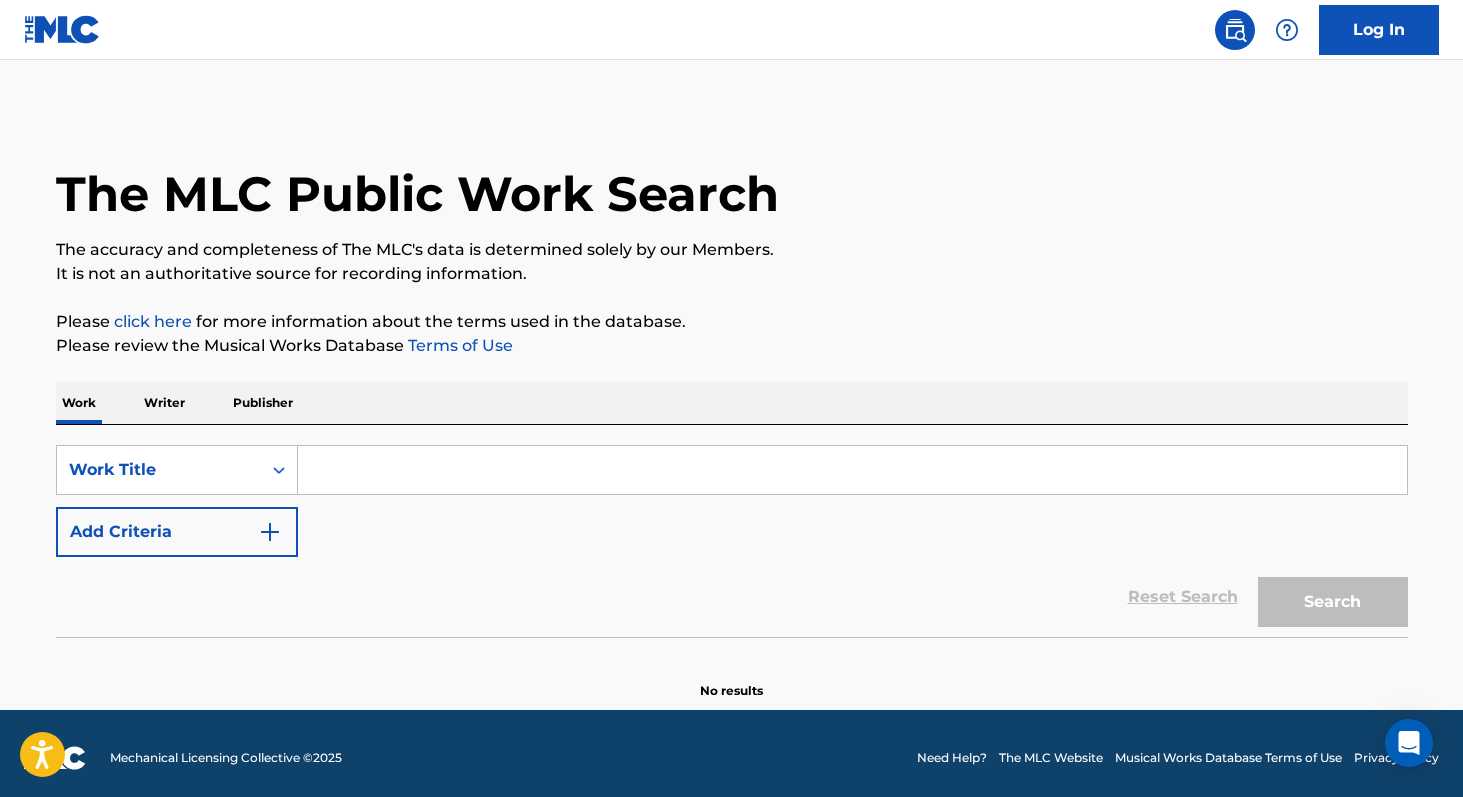 click at bounding box center [853, 470] 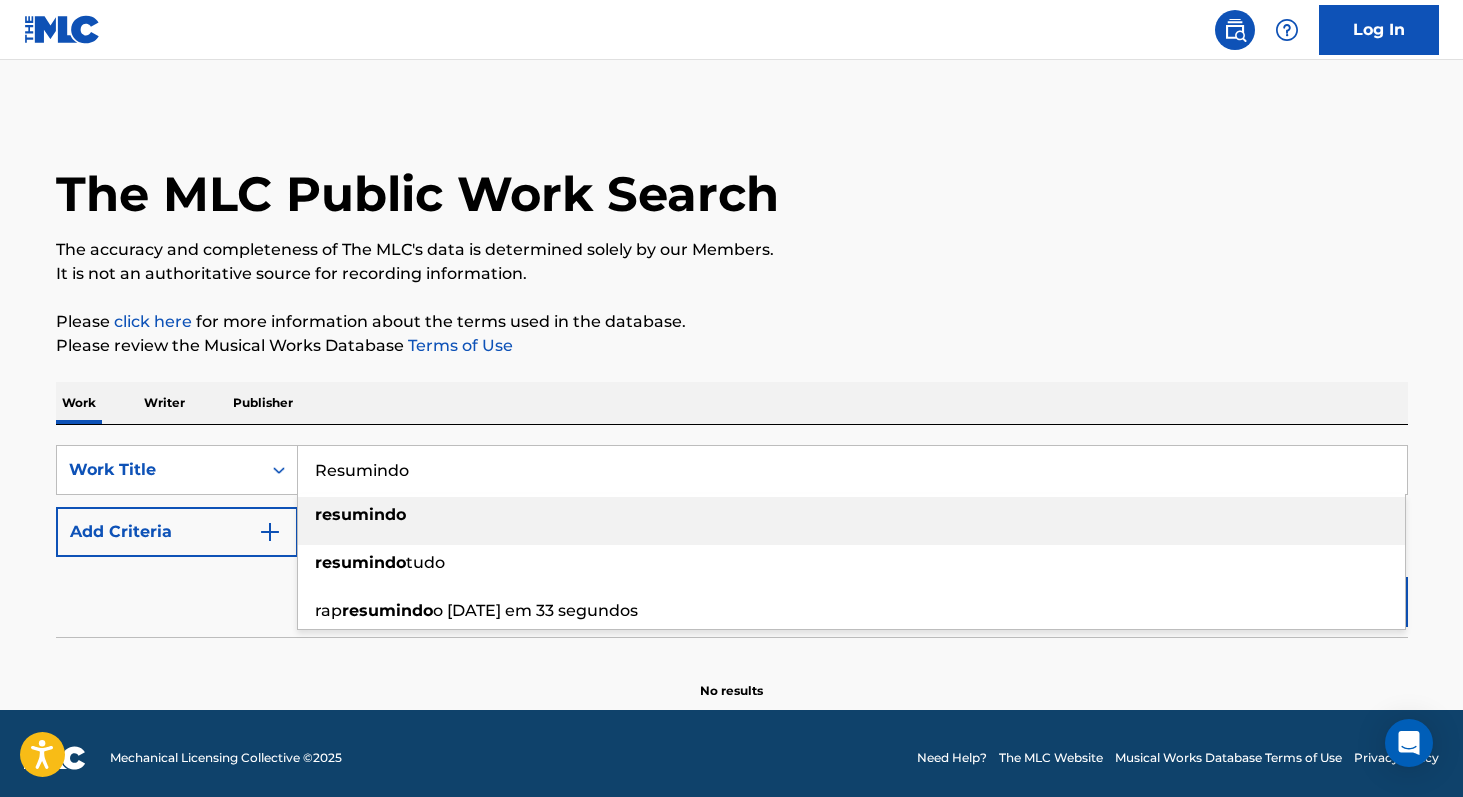 type on "Resumindo" 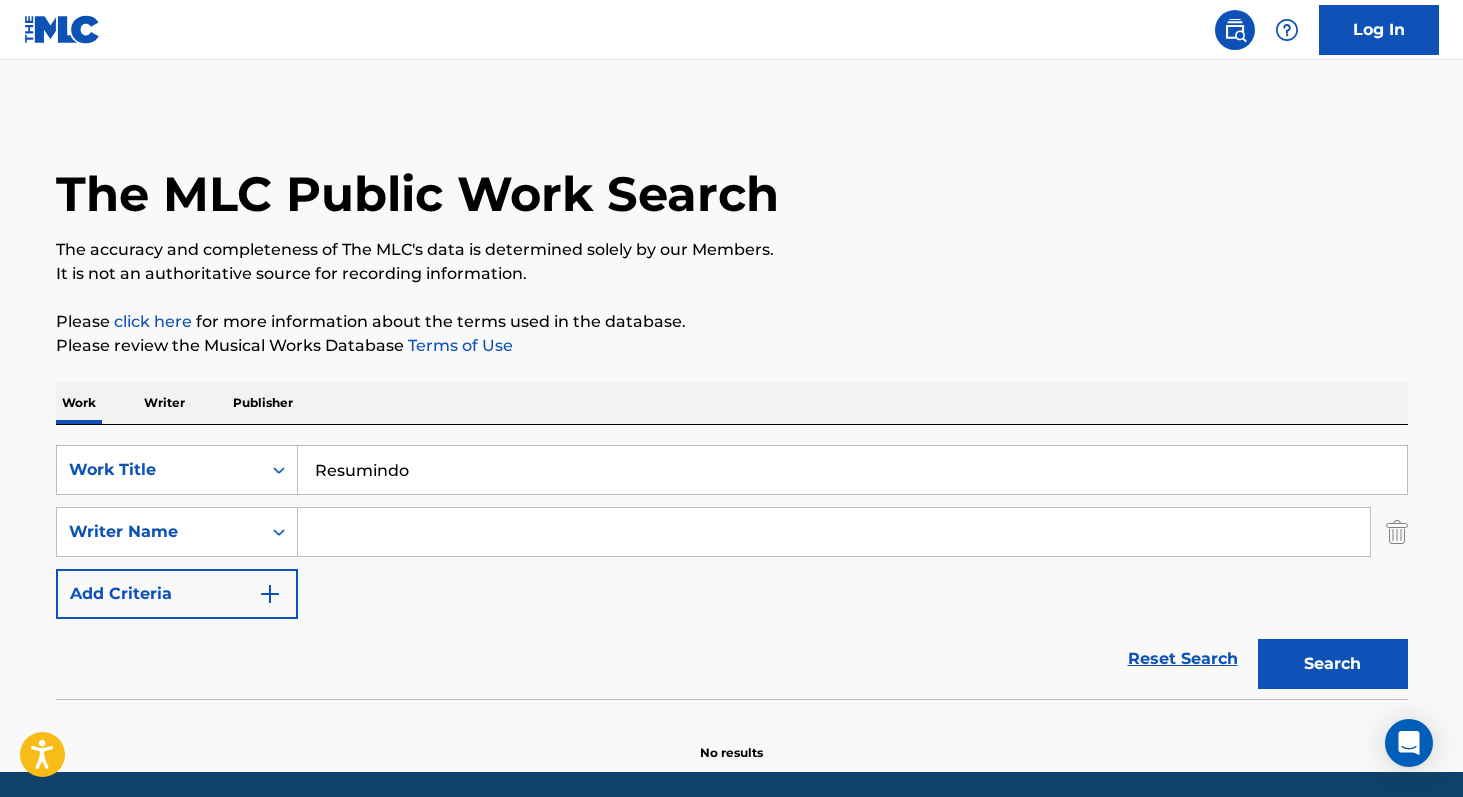 click at bounding box center (834, 532) 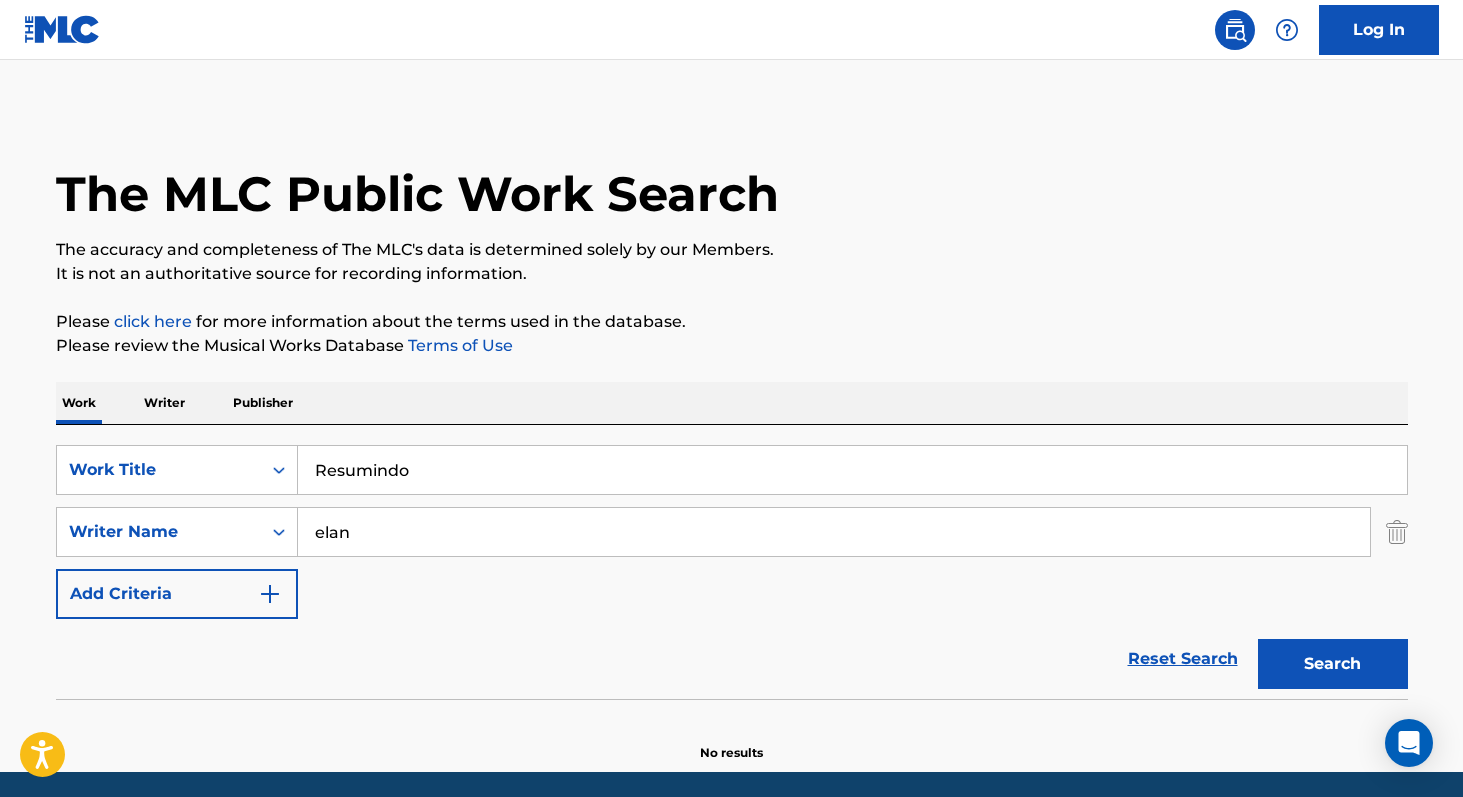 click on "Search" at bounding box center [1333, 664] 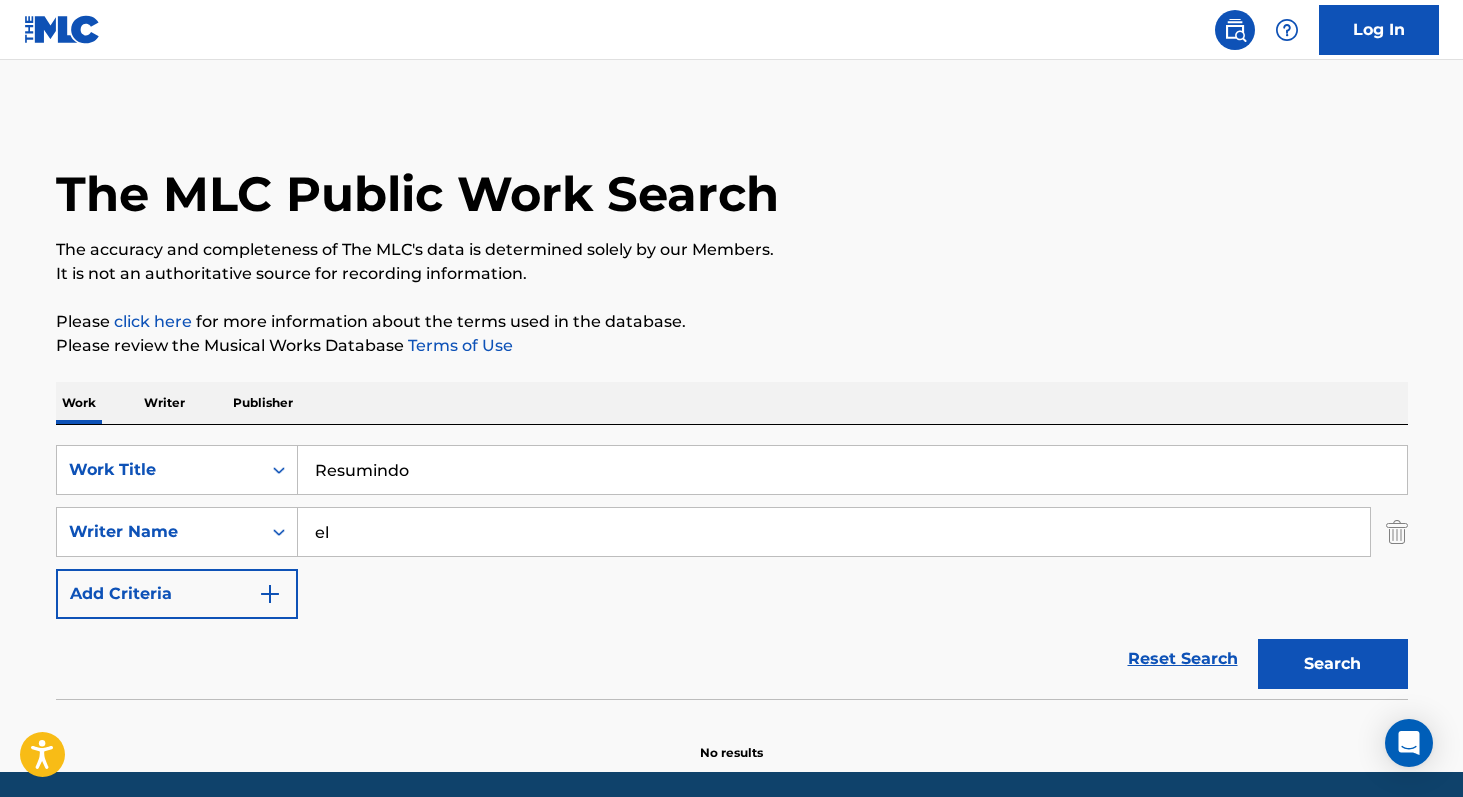 type on "e" 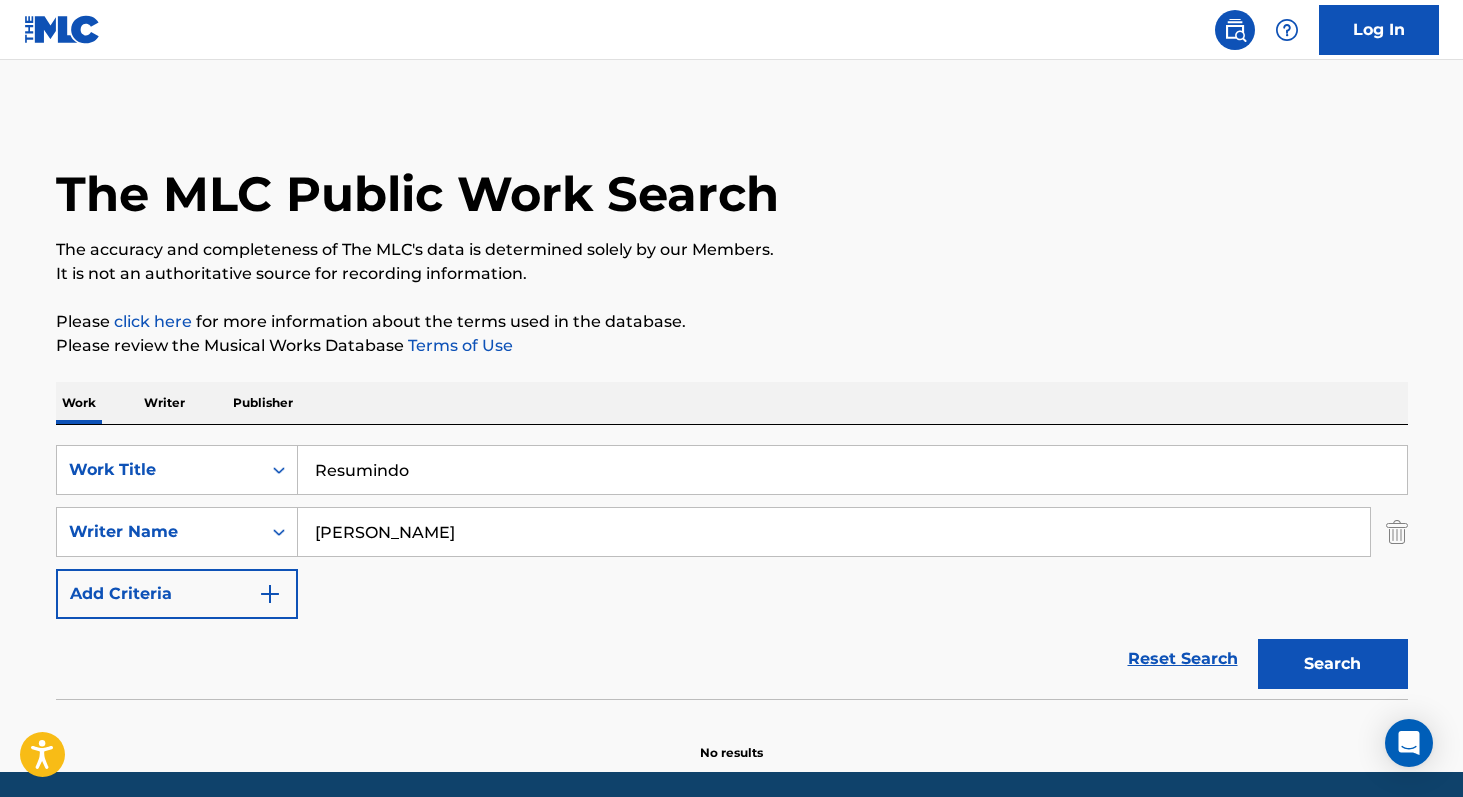 click on "Search" at bounding box center (1333, 664) 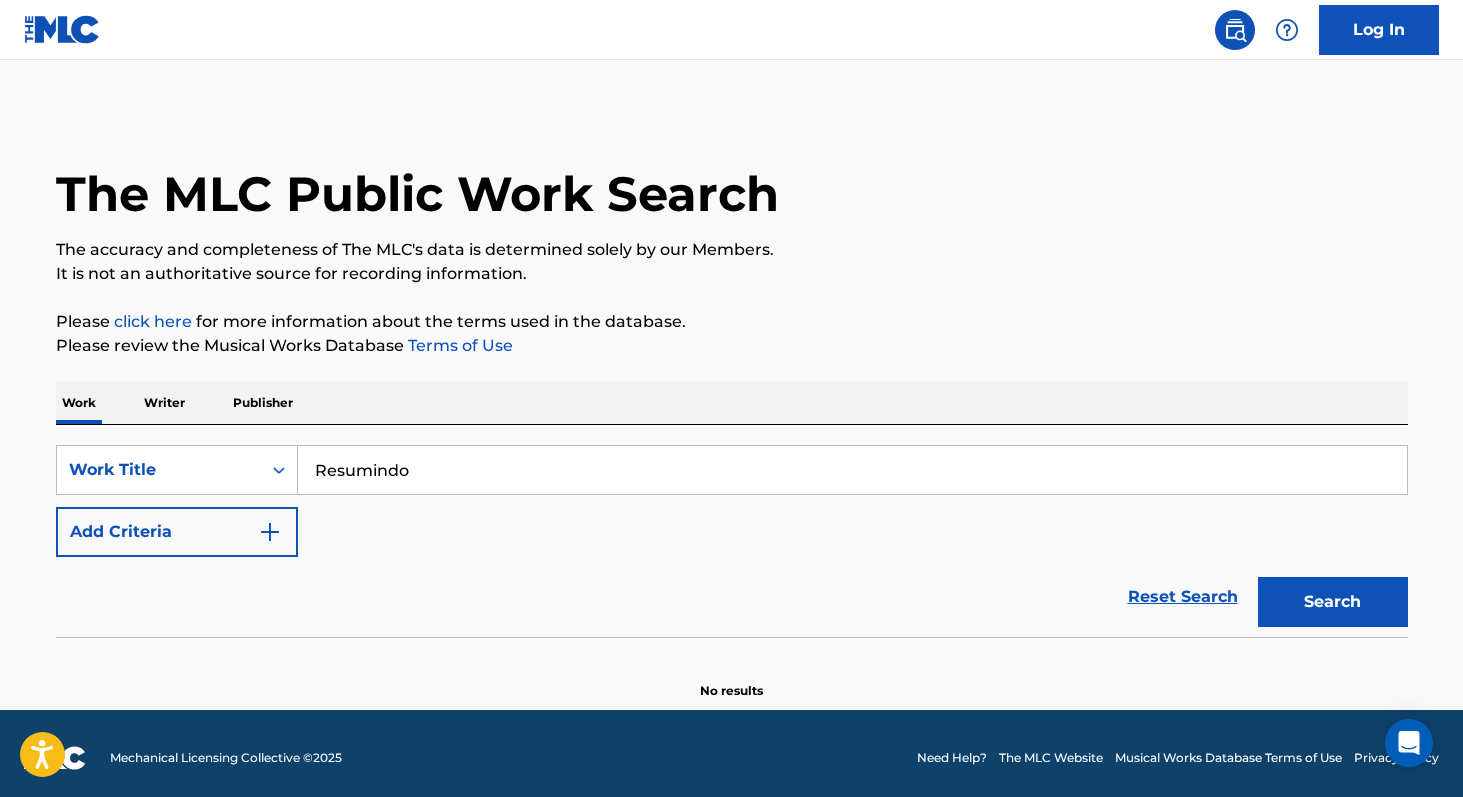 click on "Search" at bounding box center (1333, 602) 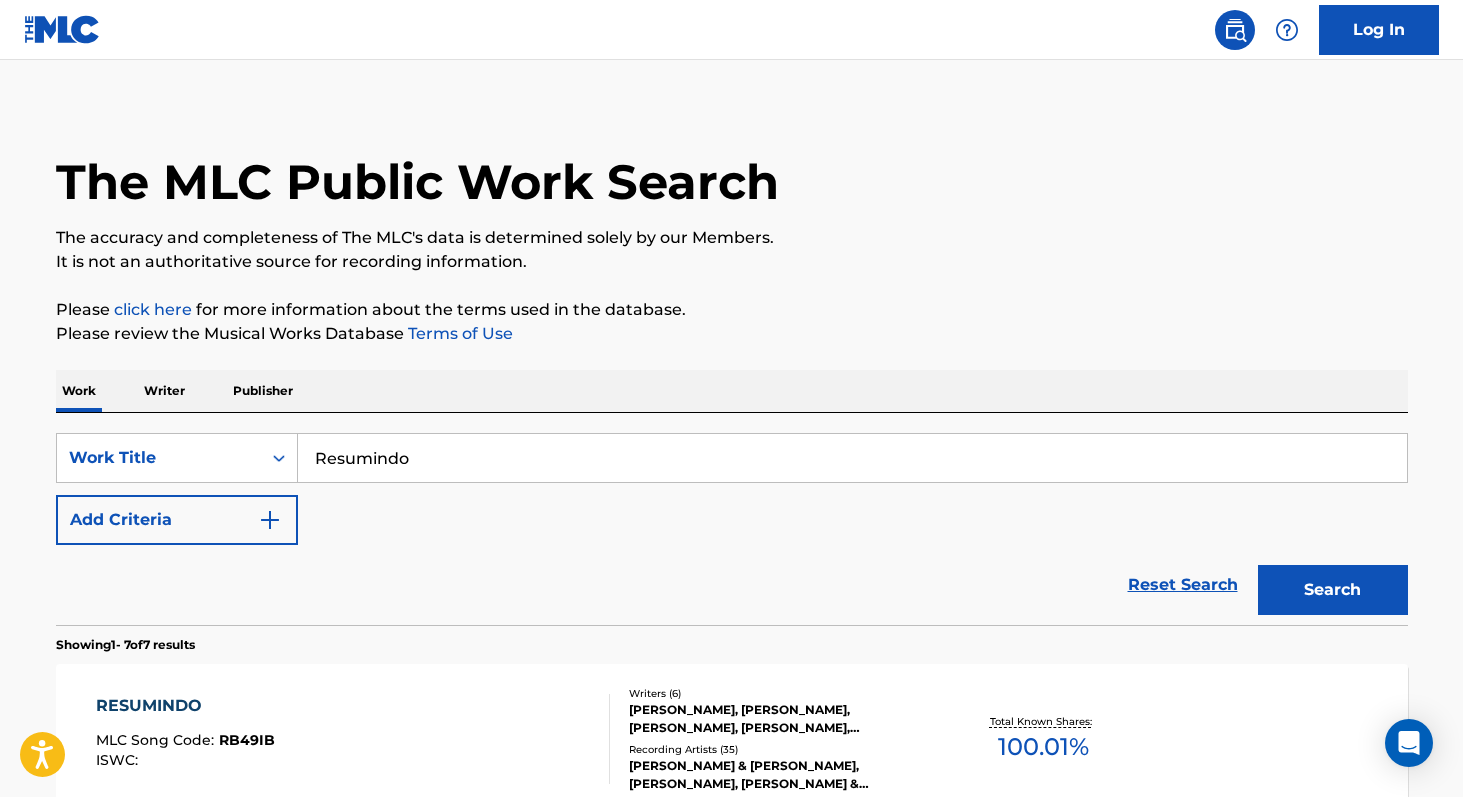 scroll, scrollTop: 0, scrollLeft: 0, axis: both 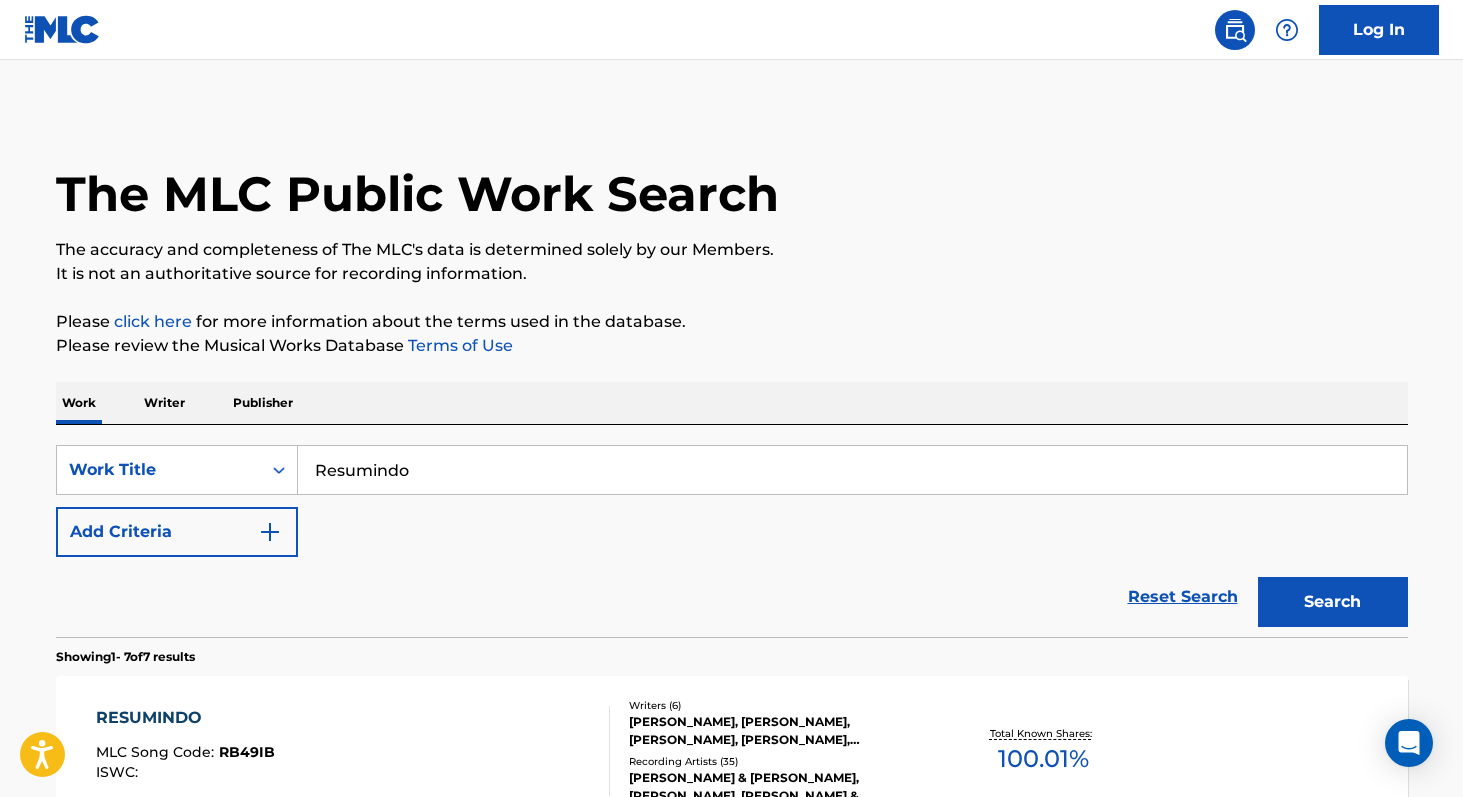 click on "Resumindo" at bounding box center (852, 470) 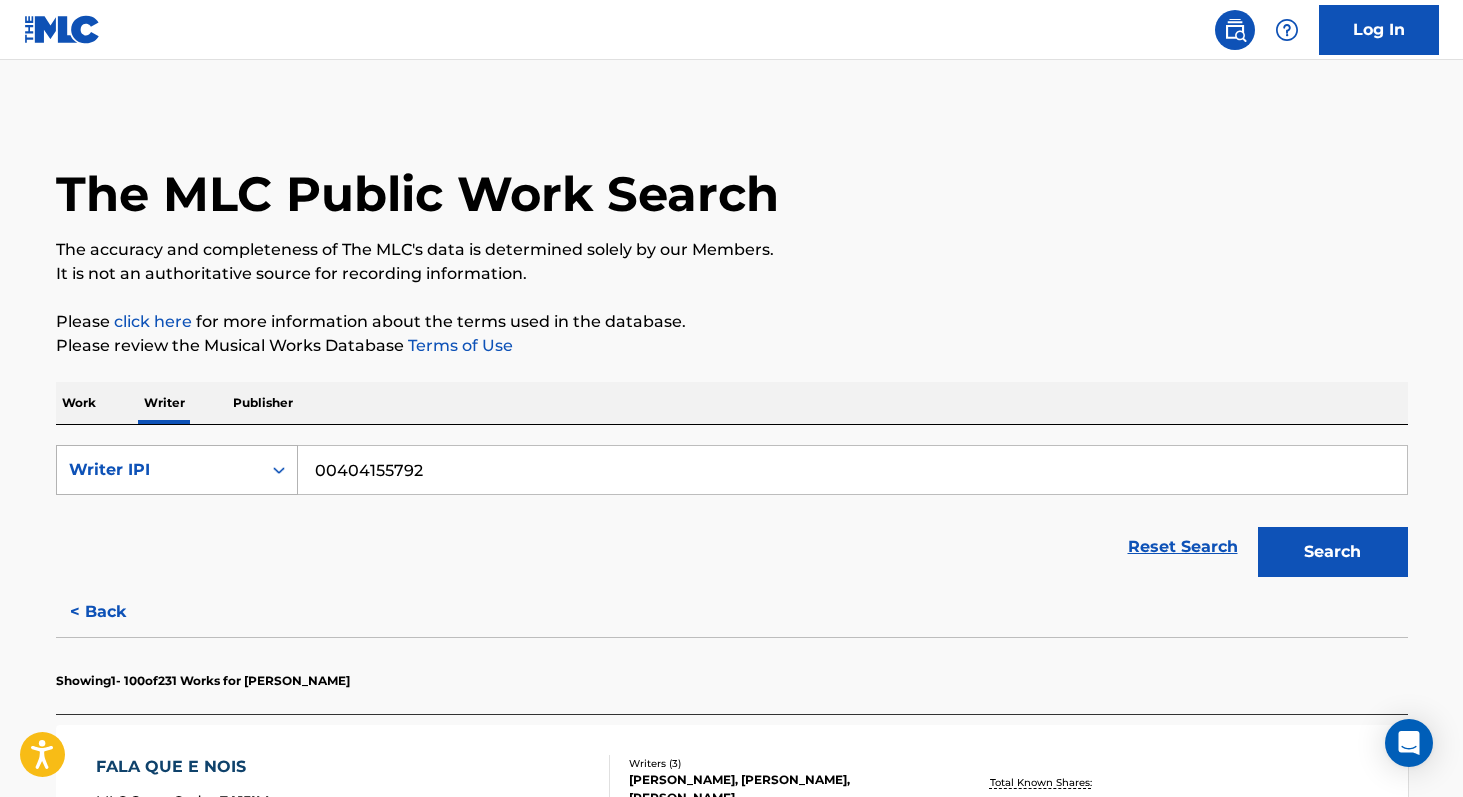click on "Writer IPI" at bounding box center [159, 470] 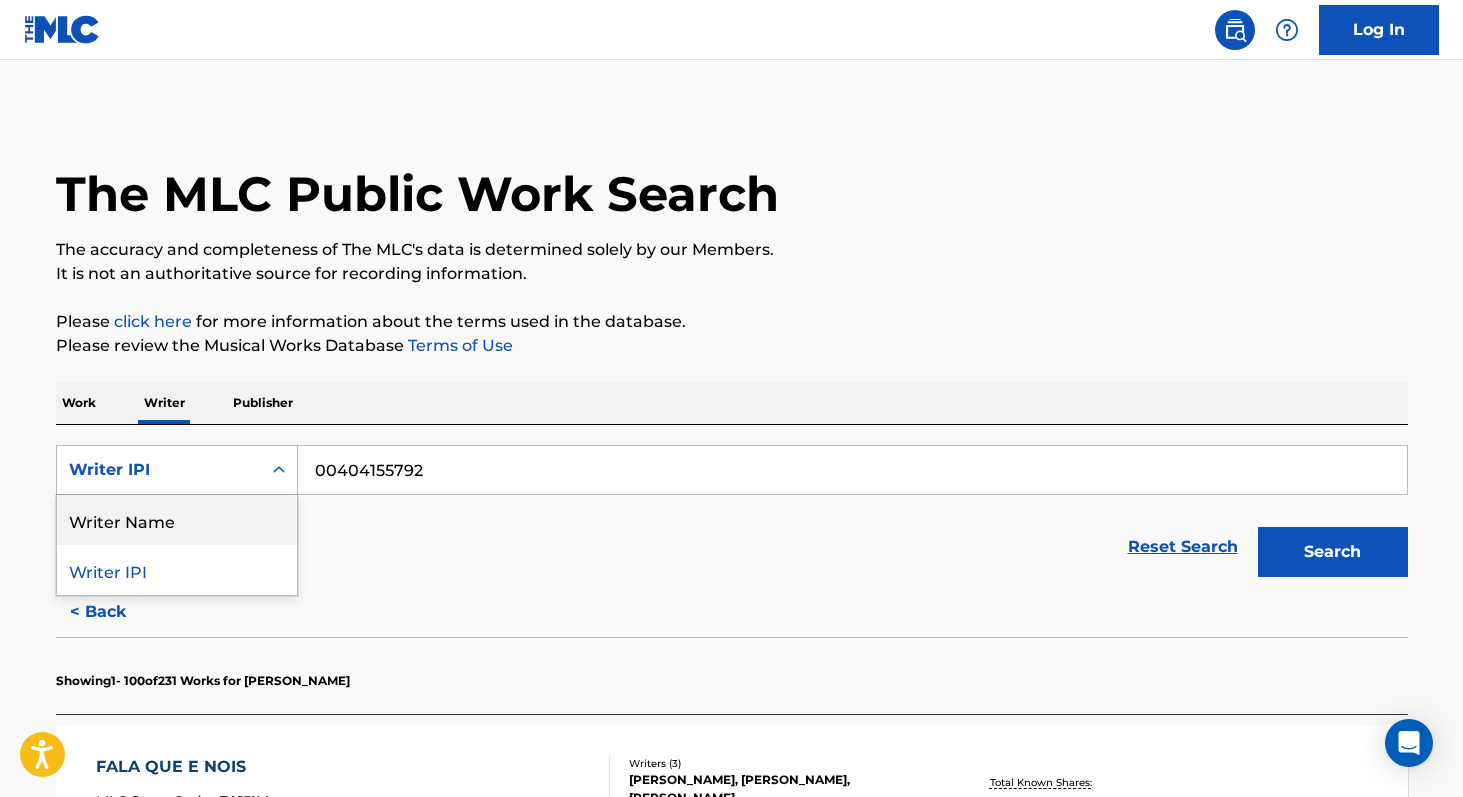 click on "Writer Name" at bounding box center [177, 520] 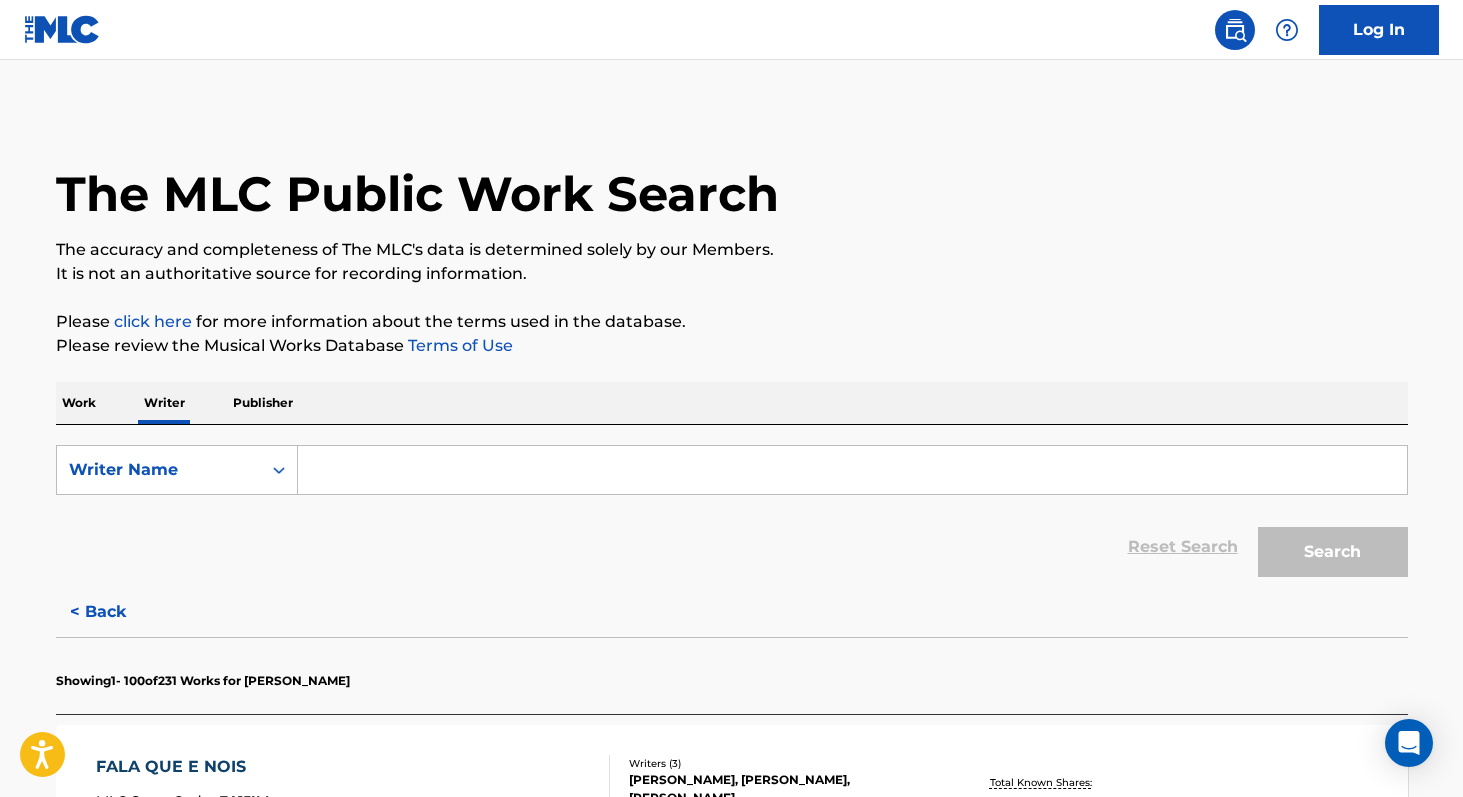 click at bounding box center (852, 470) 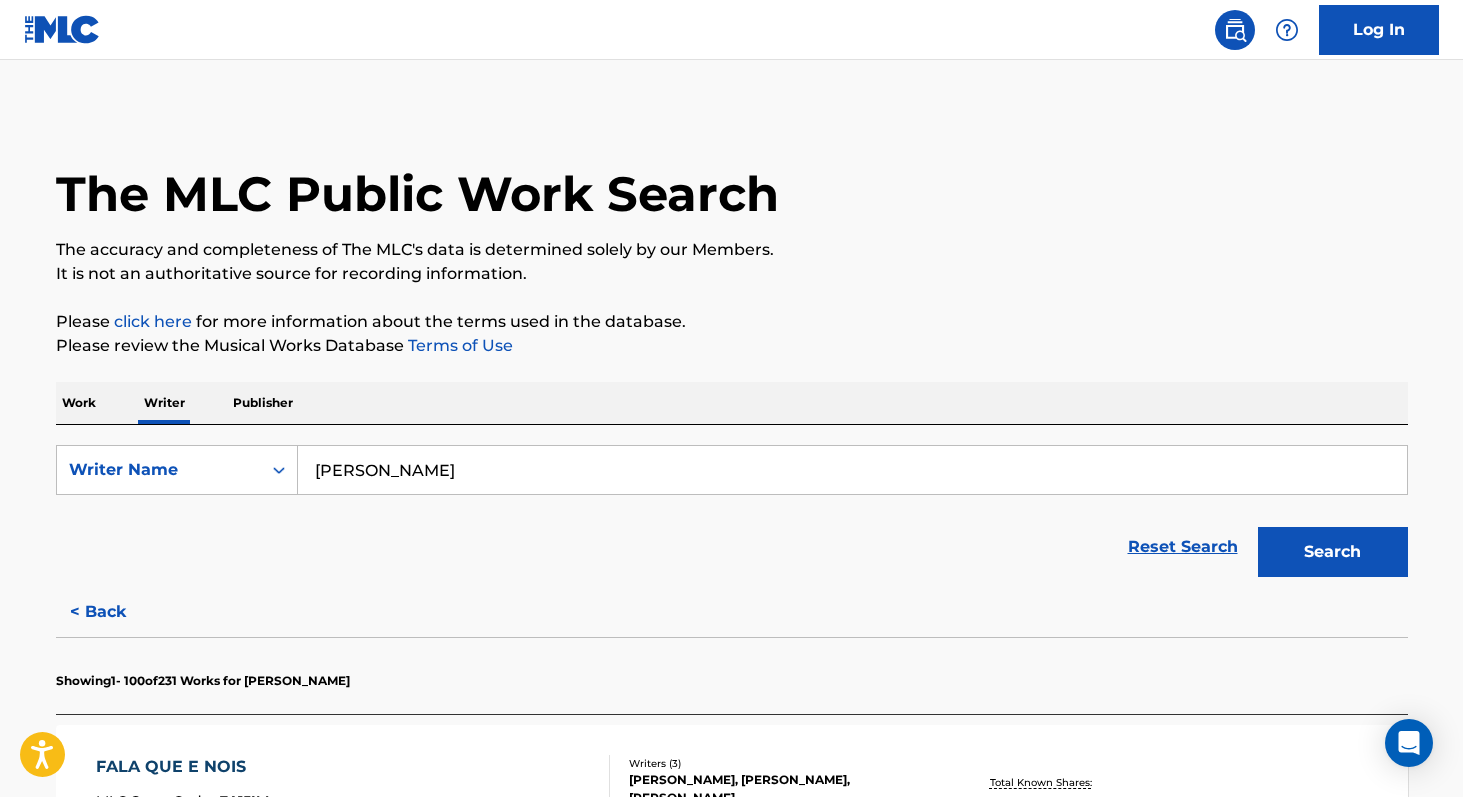 type on "[PERSON_NAME]" 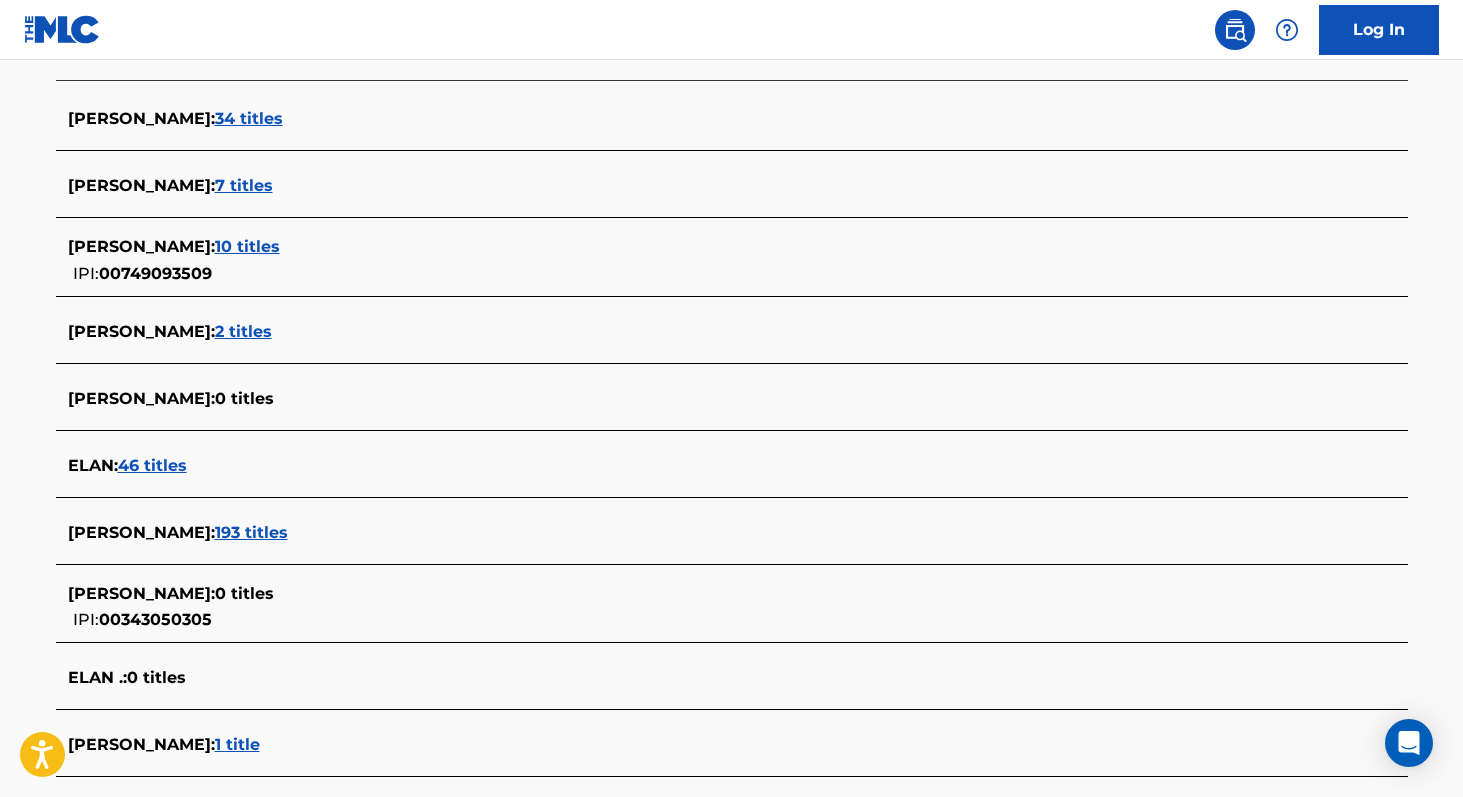 scroll, scrollTop: 592, scrollLeft: 0, axis: vertical 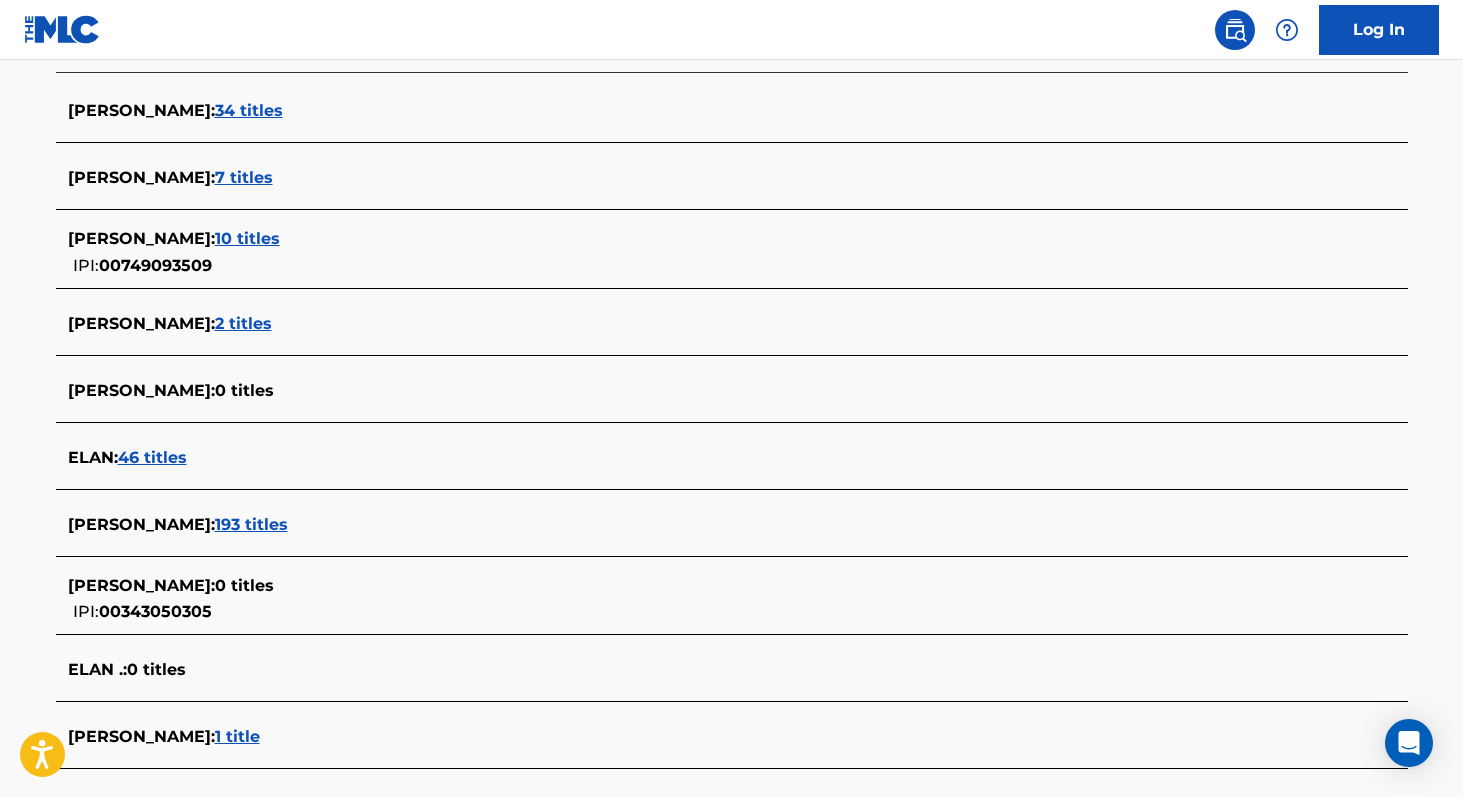 click on "193 titles" at bounding box center (251, 524) 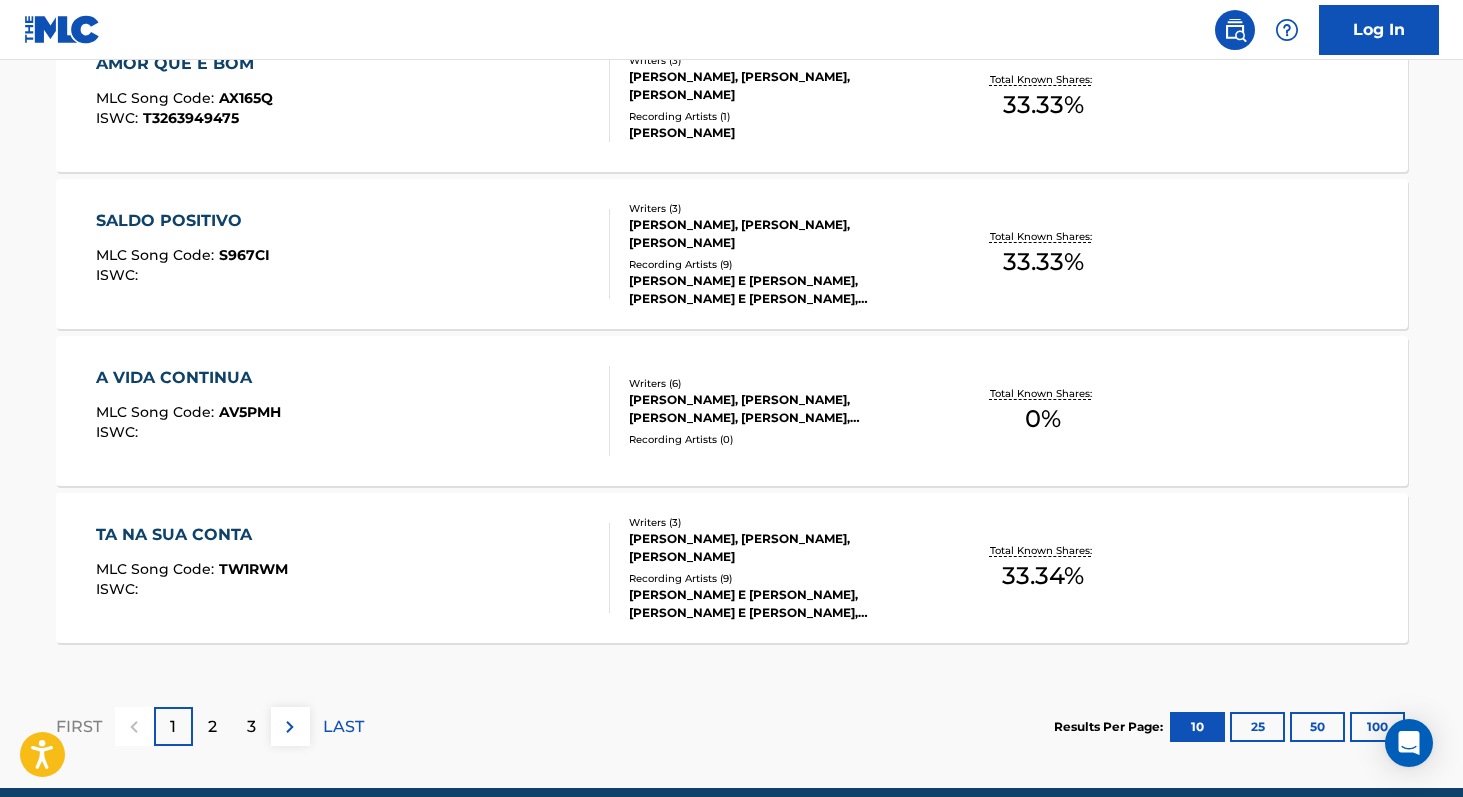 scroll, scrollTop: 1732, scrollLeft: 0, axis: vertical 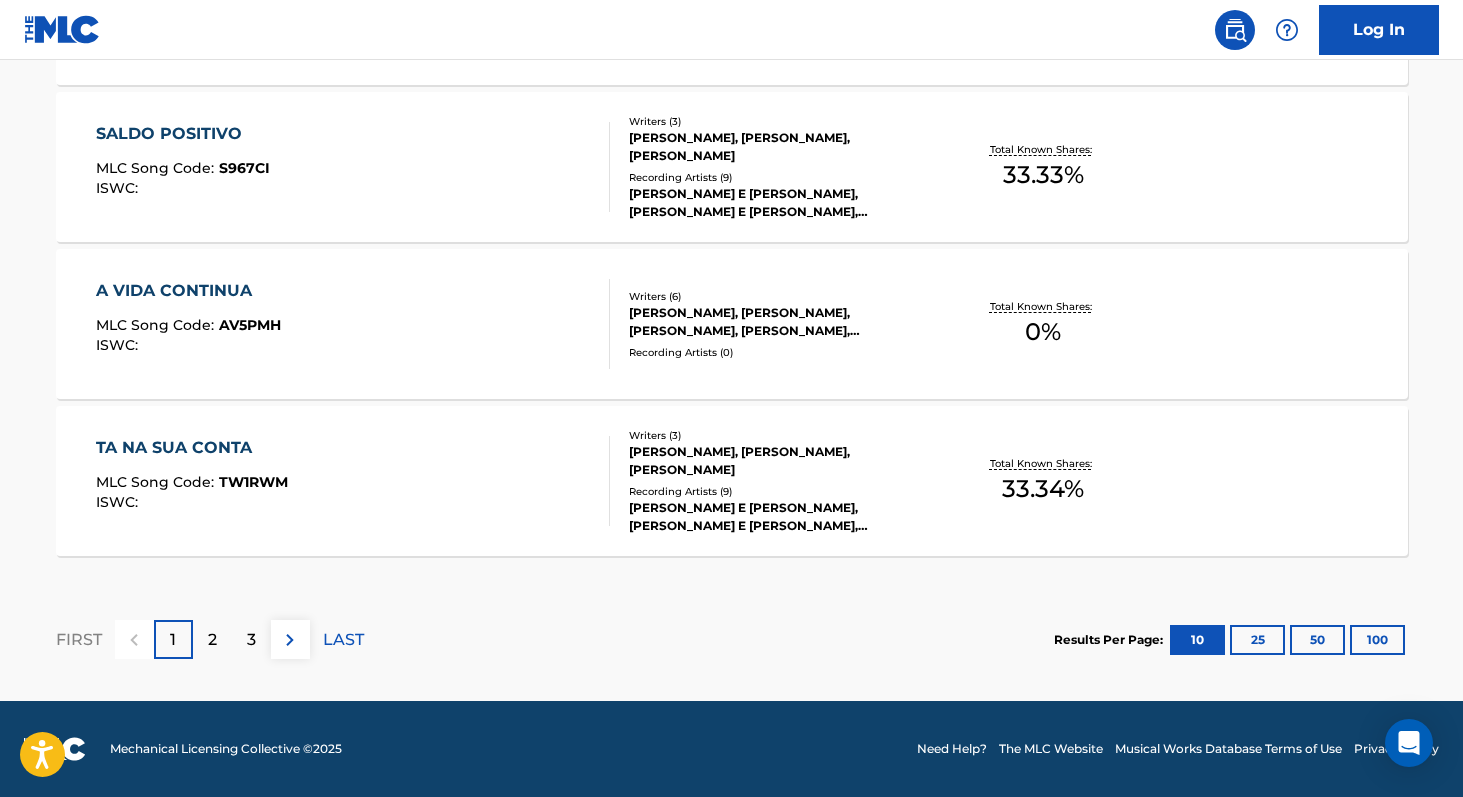 click on "100" at bounding box center (1377, 640) 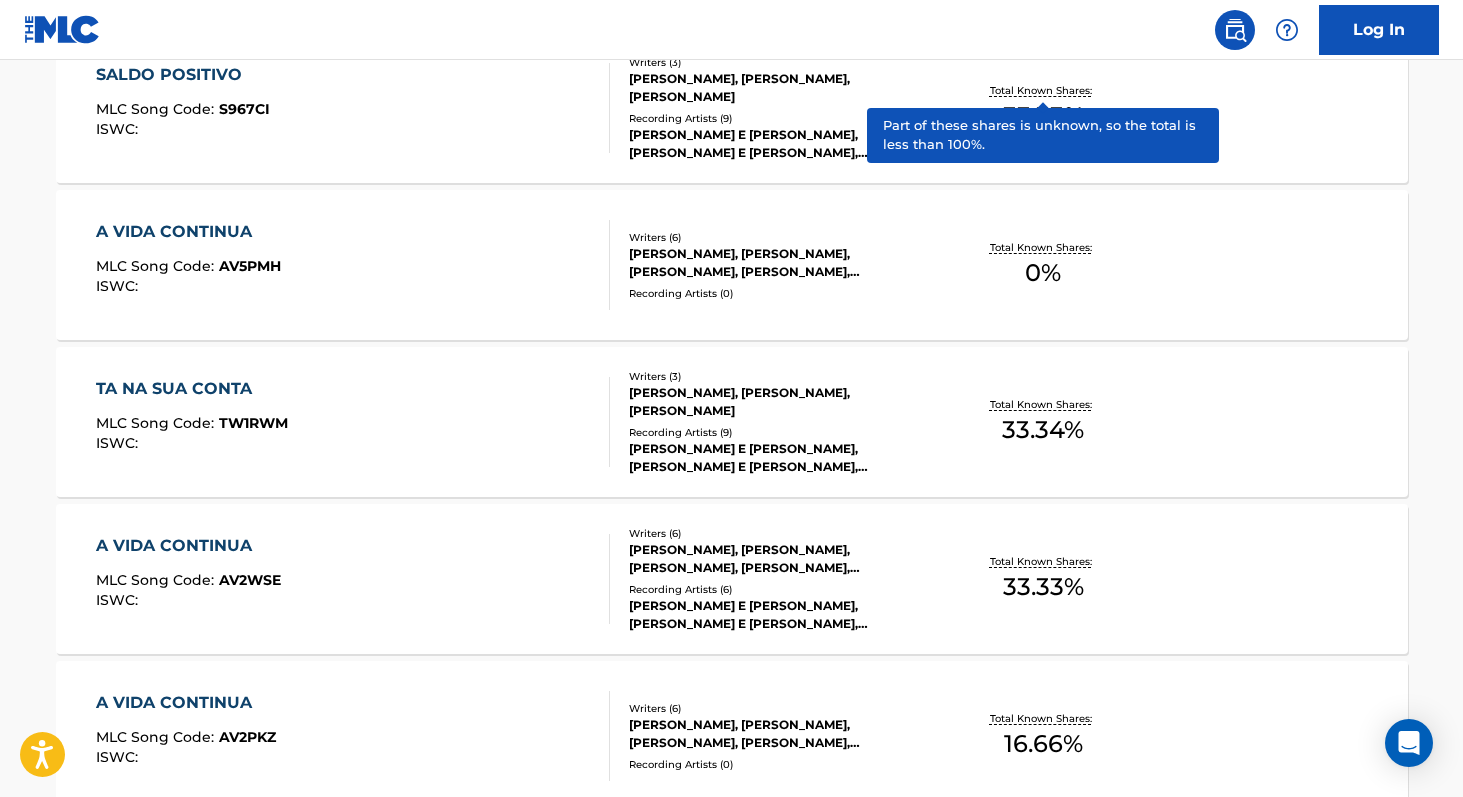 scroll, scrollTop: 1795, scrollLeft: 0, axis: vertical 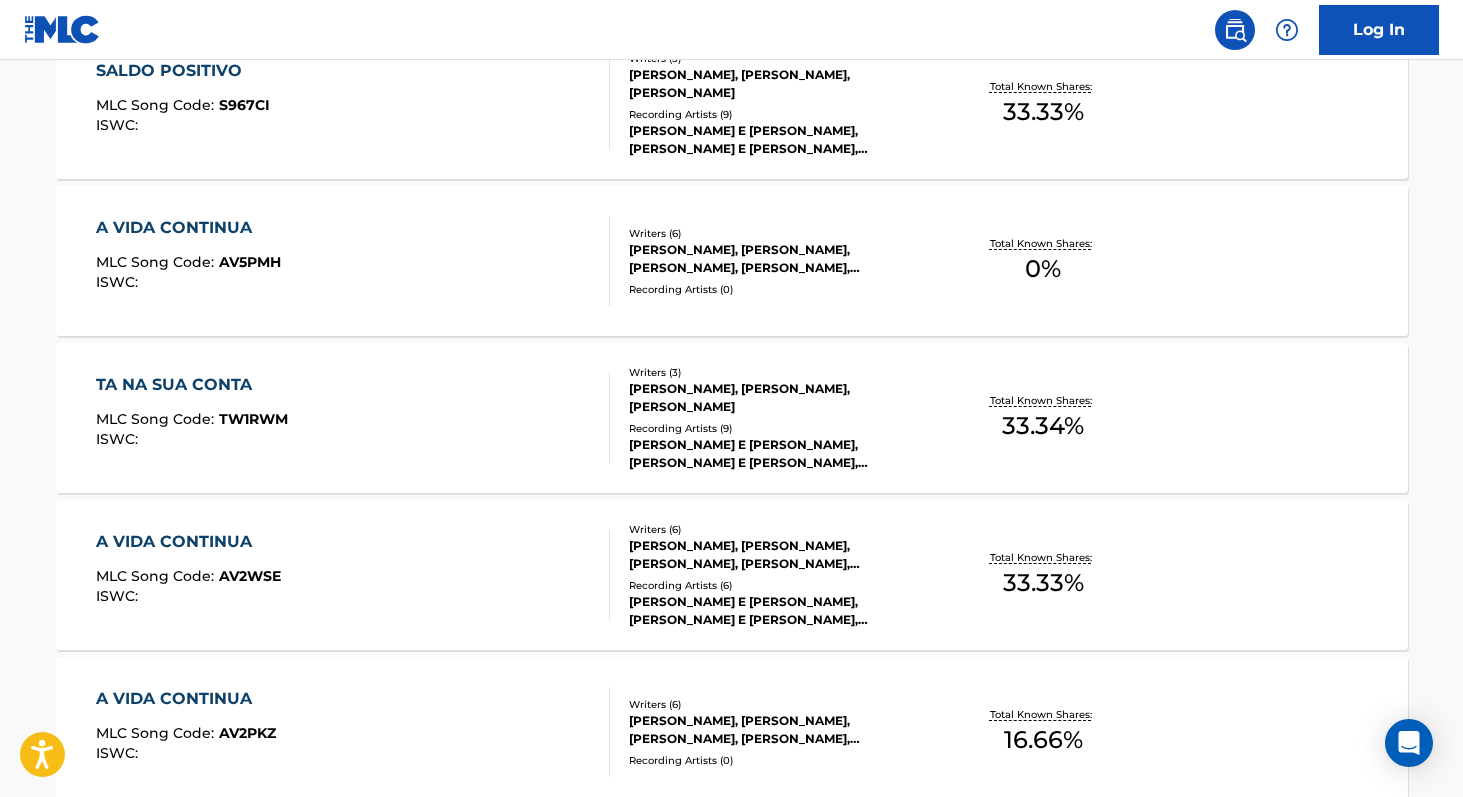 click on "33.33 %" at bounding box center (1043, 583) 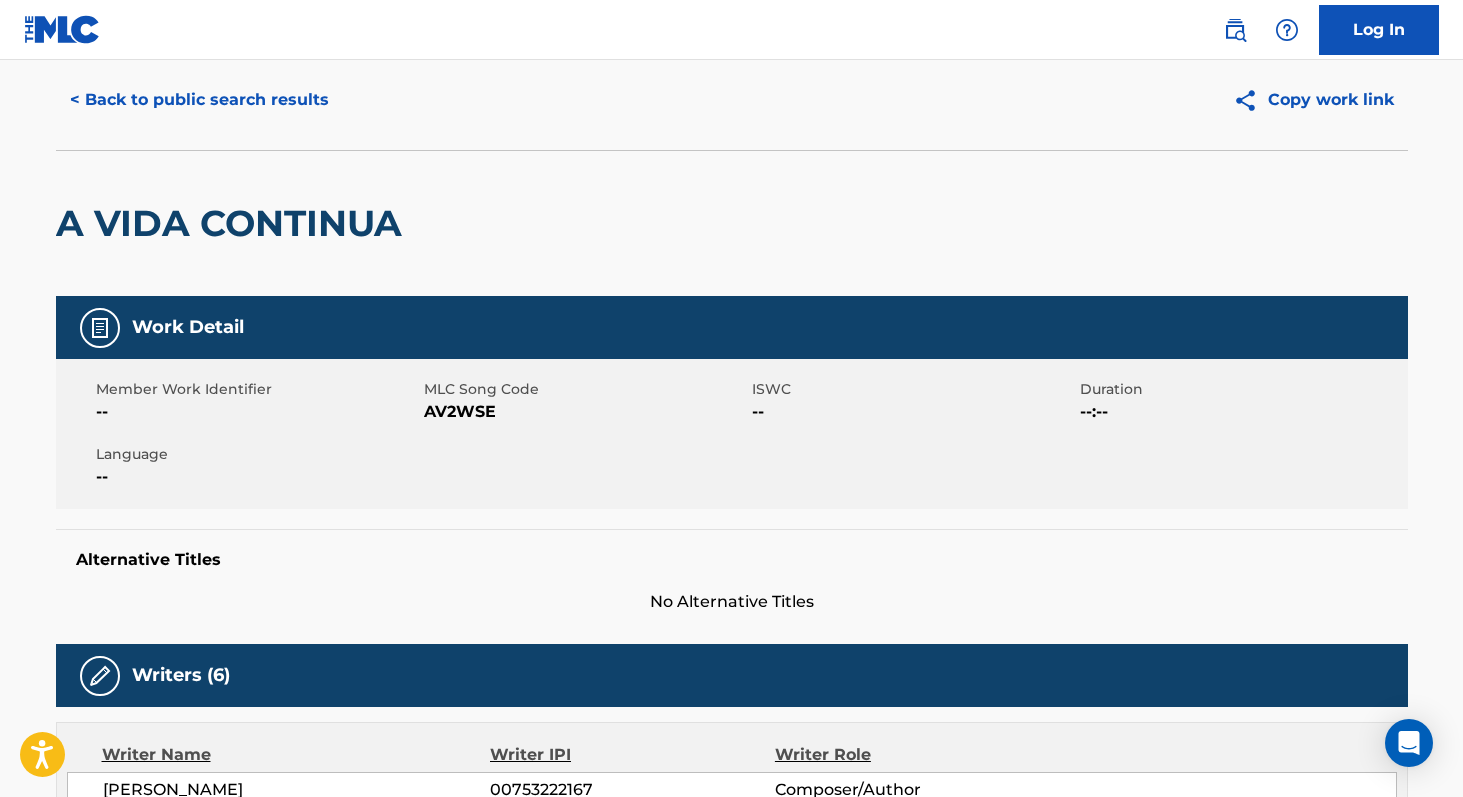scroll, scrollTop: 0, scrollLeft: 0, axis: both 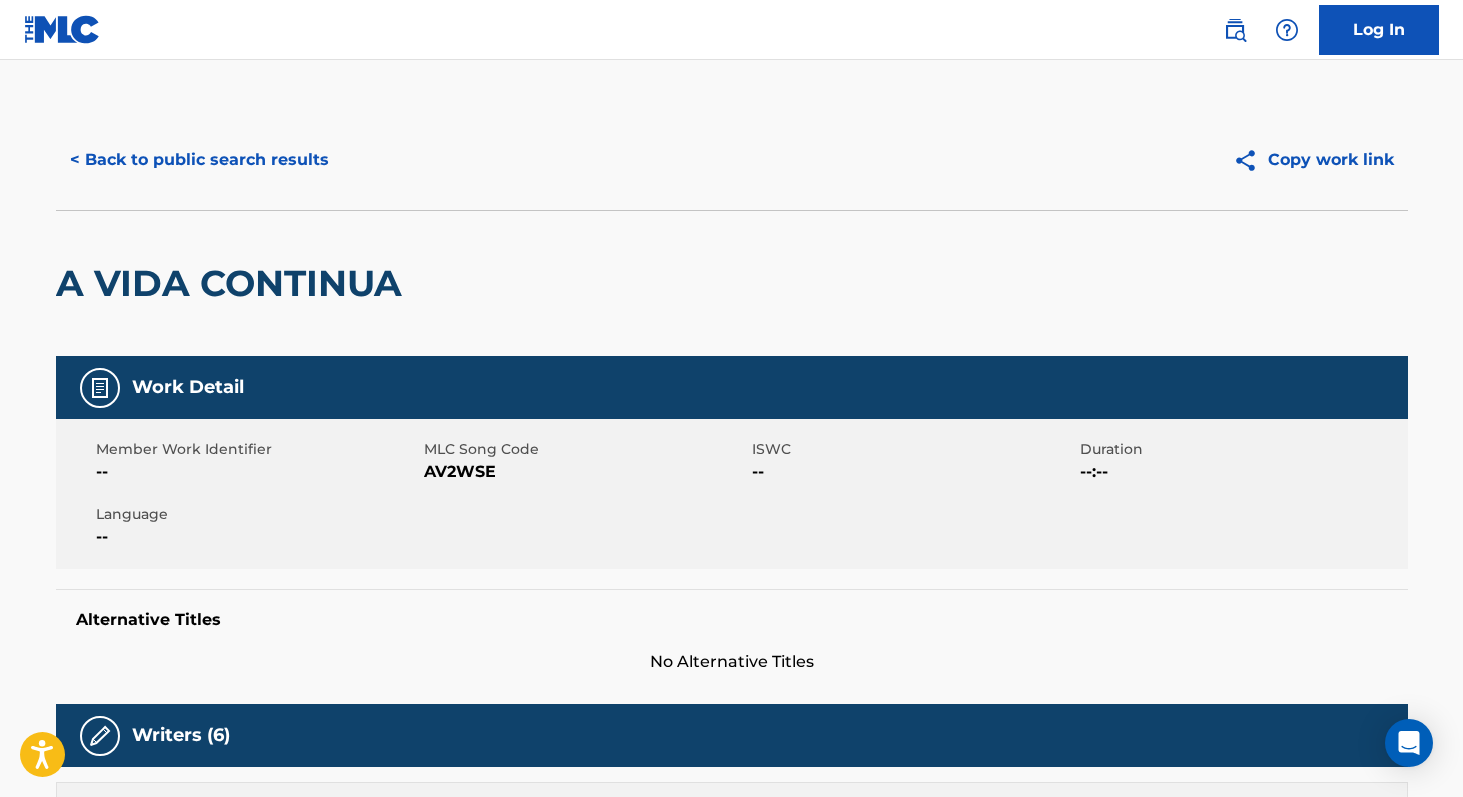 click on "< Back to public search results" at bounding box center (199, 160) 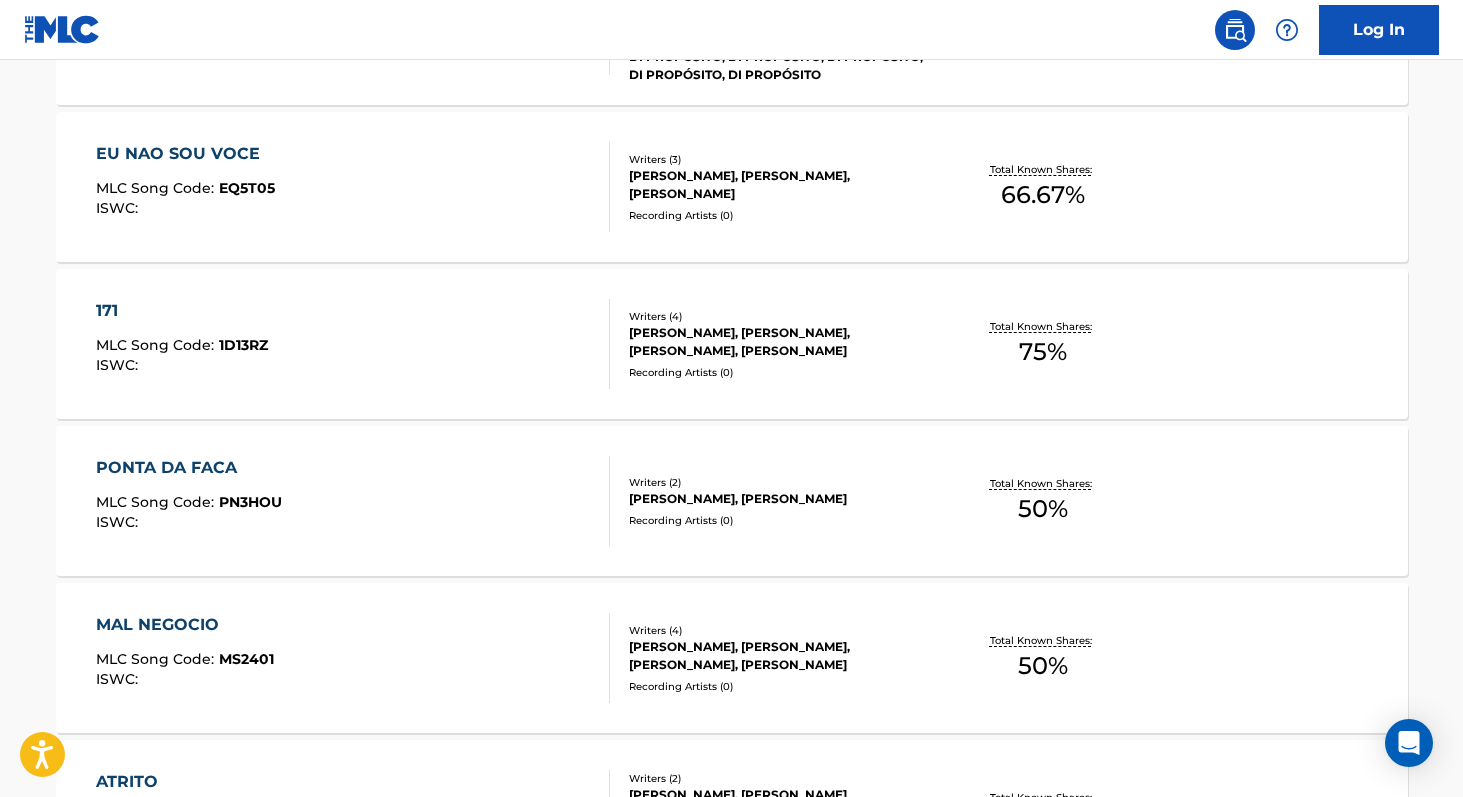 scroll, scrollTop: 780, scrollLeft: 0, axis: vertical 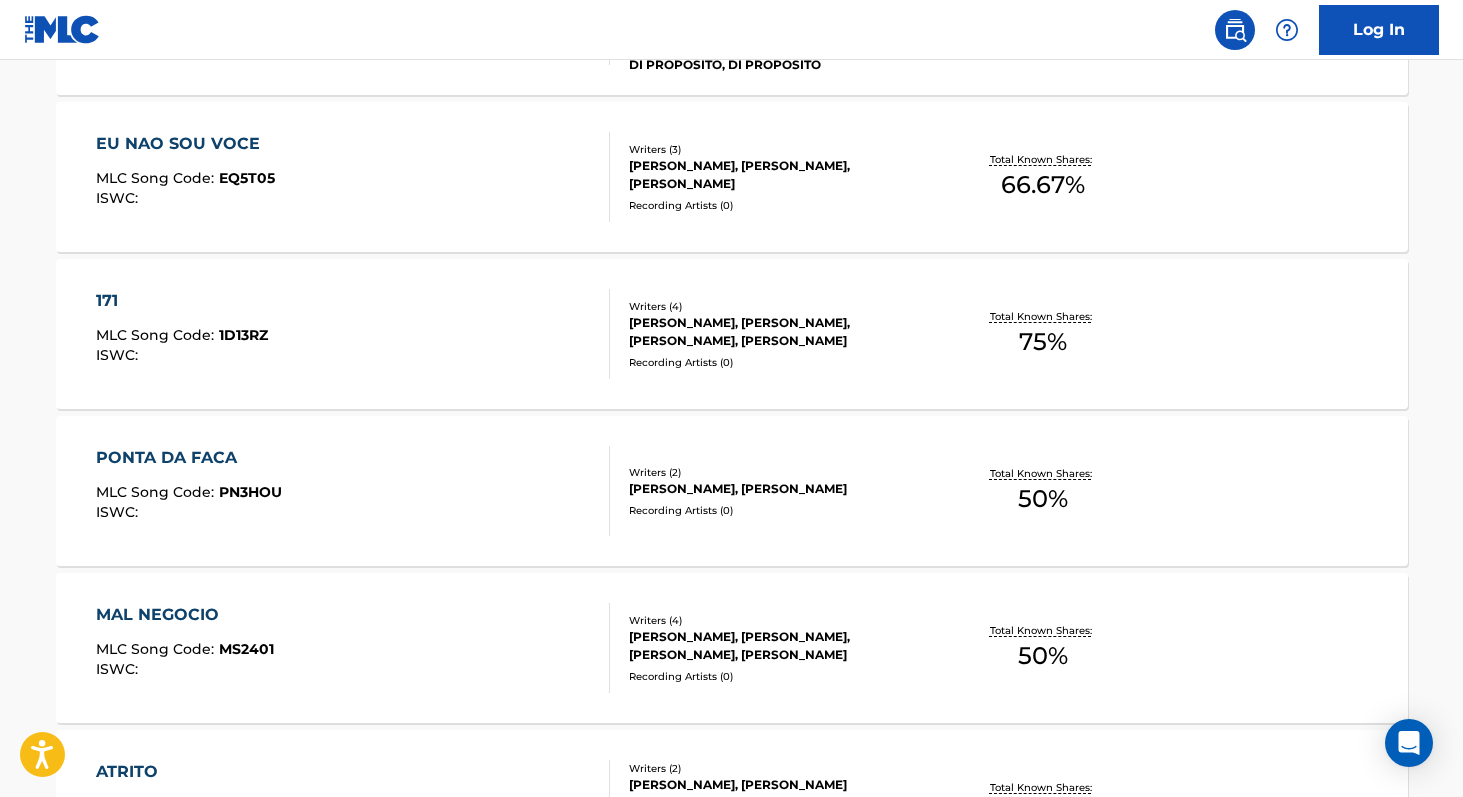 click on "50 %" at bounding box center [1043, 499] 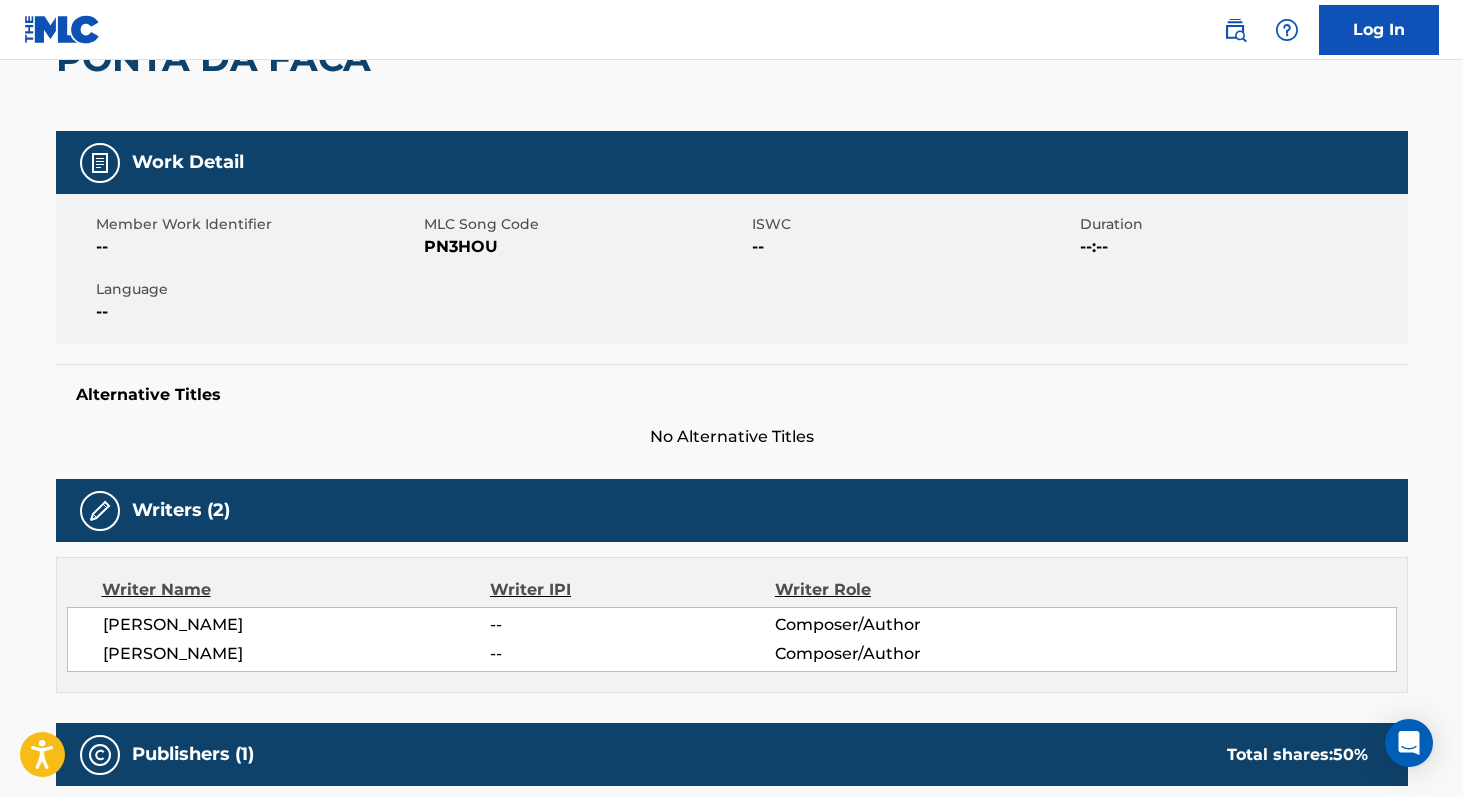 scroll, scrollTop: 221, scrollLeft: 0, axis: vertical 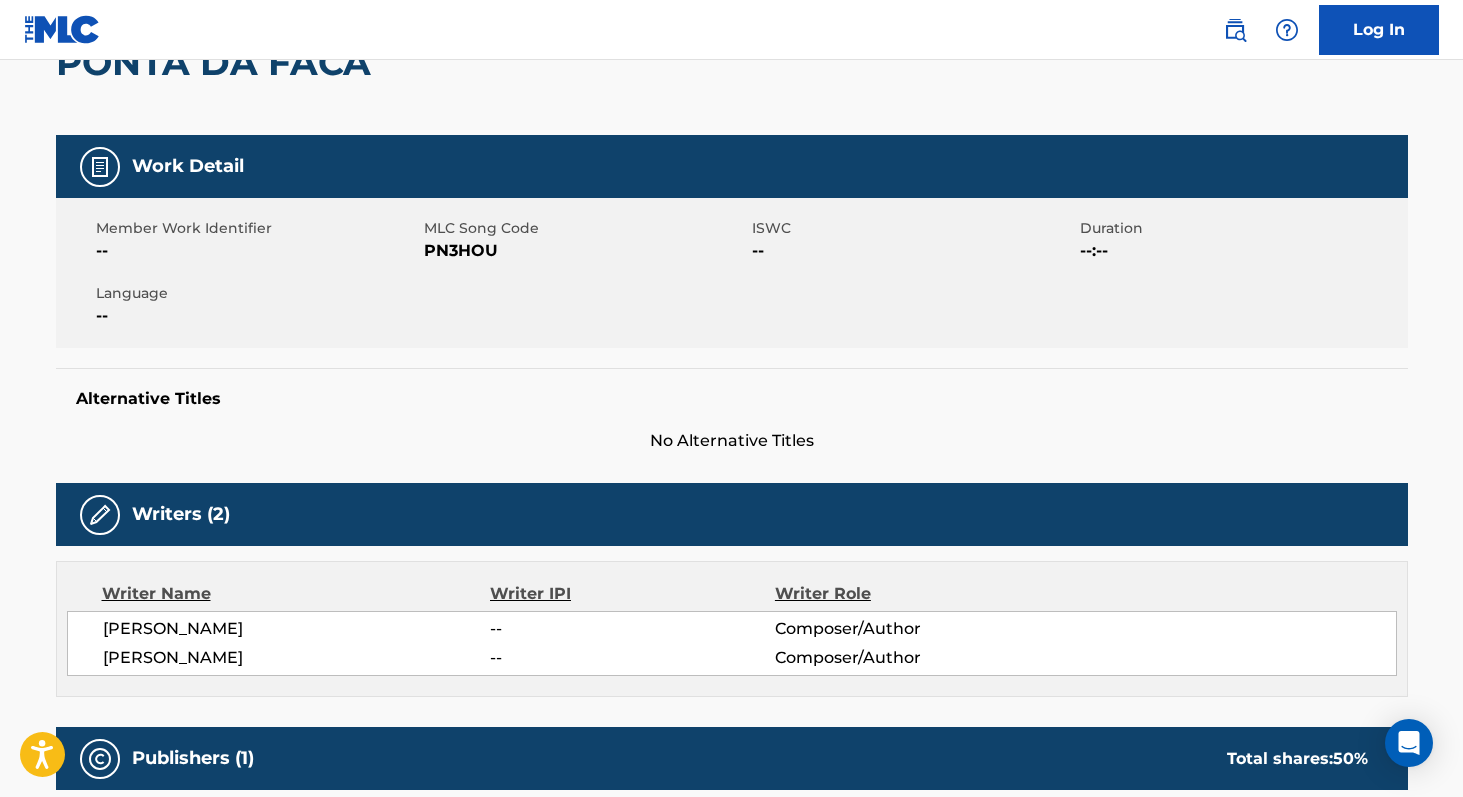 click on "PN3HOU" at bounding box center (585, 251) 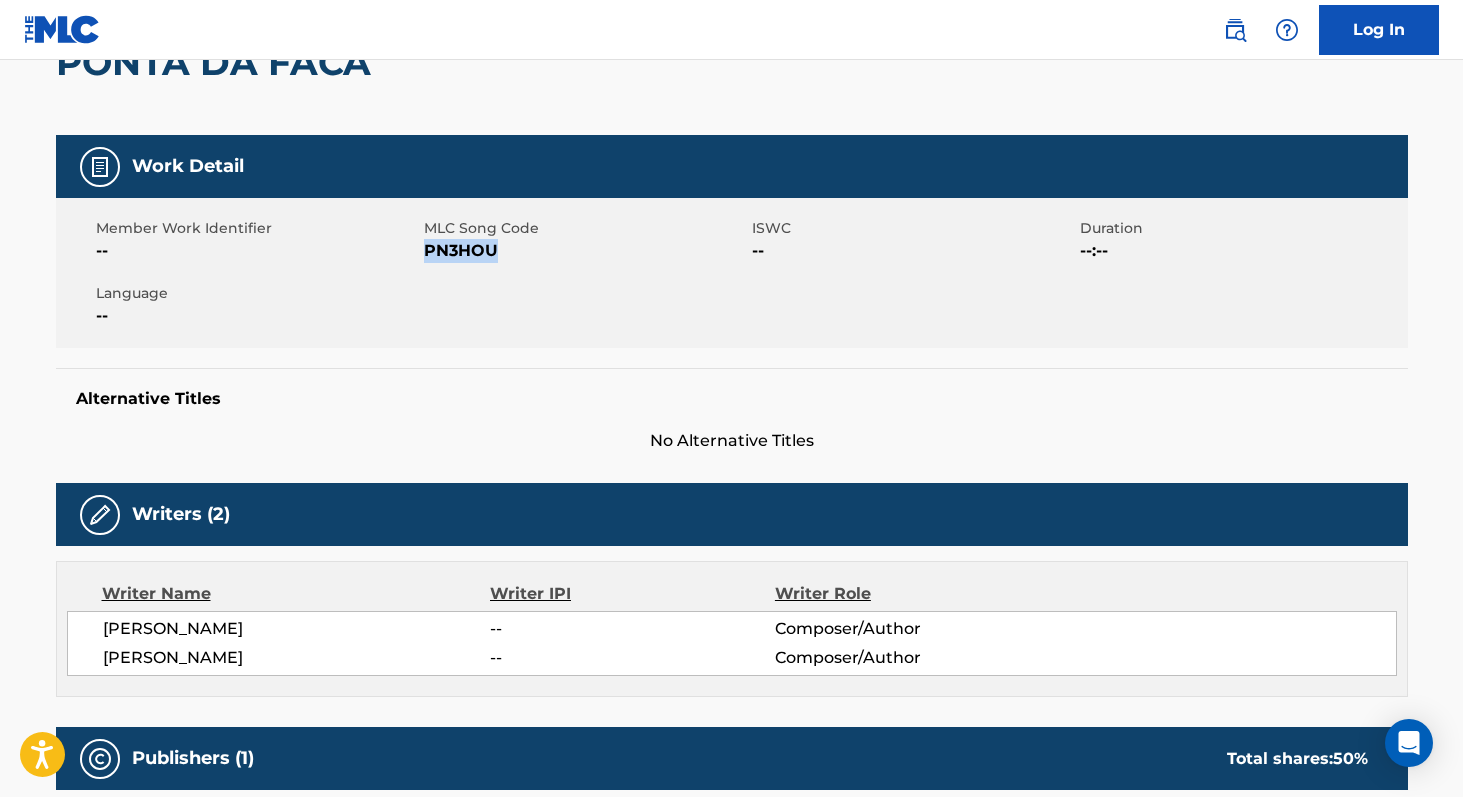 click on "PN3HOU" at bounding box center [585, 251] 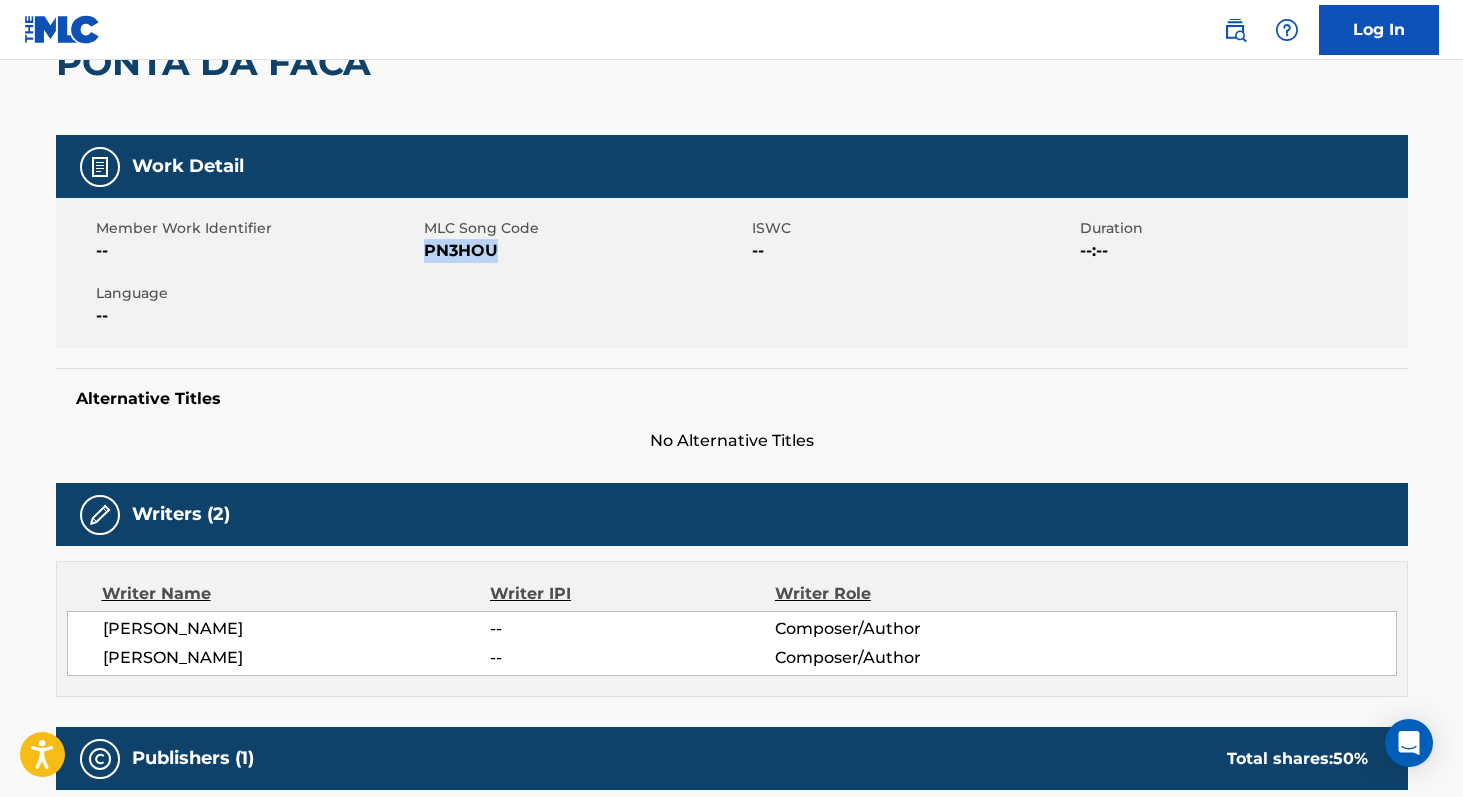 copy on "PN3HOU" 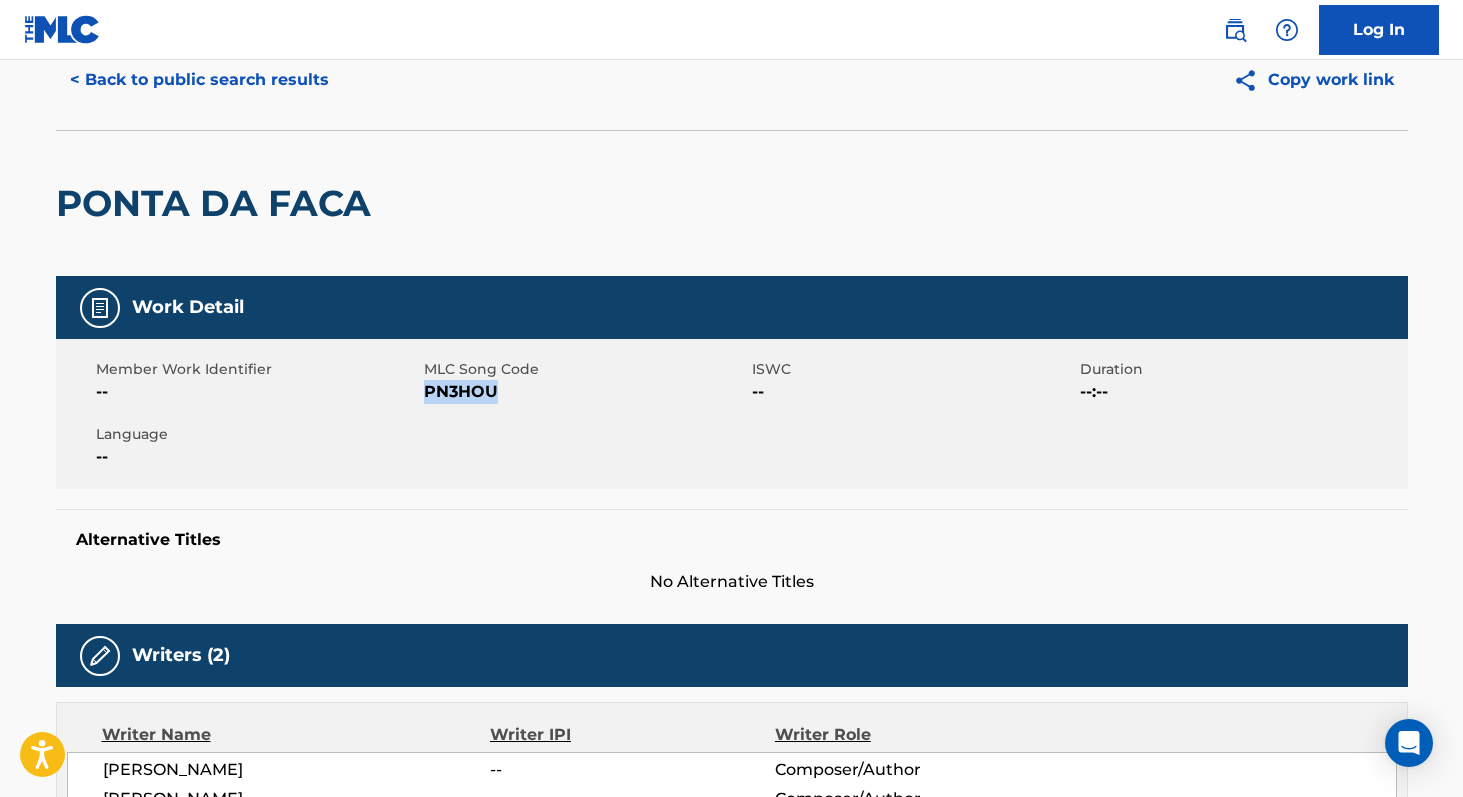 scroll, scrollTop: 0, scrollLeft: 0, axis: both 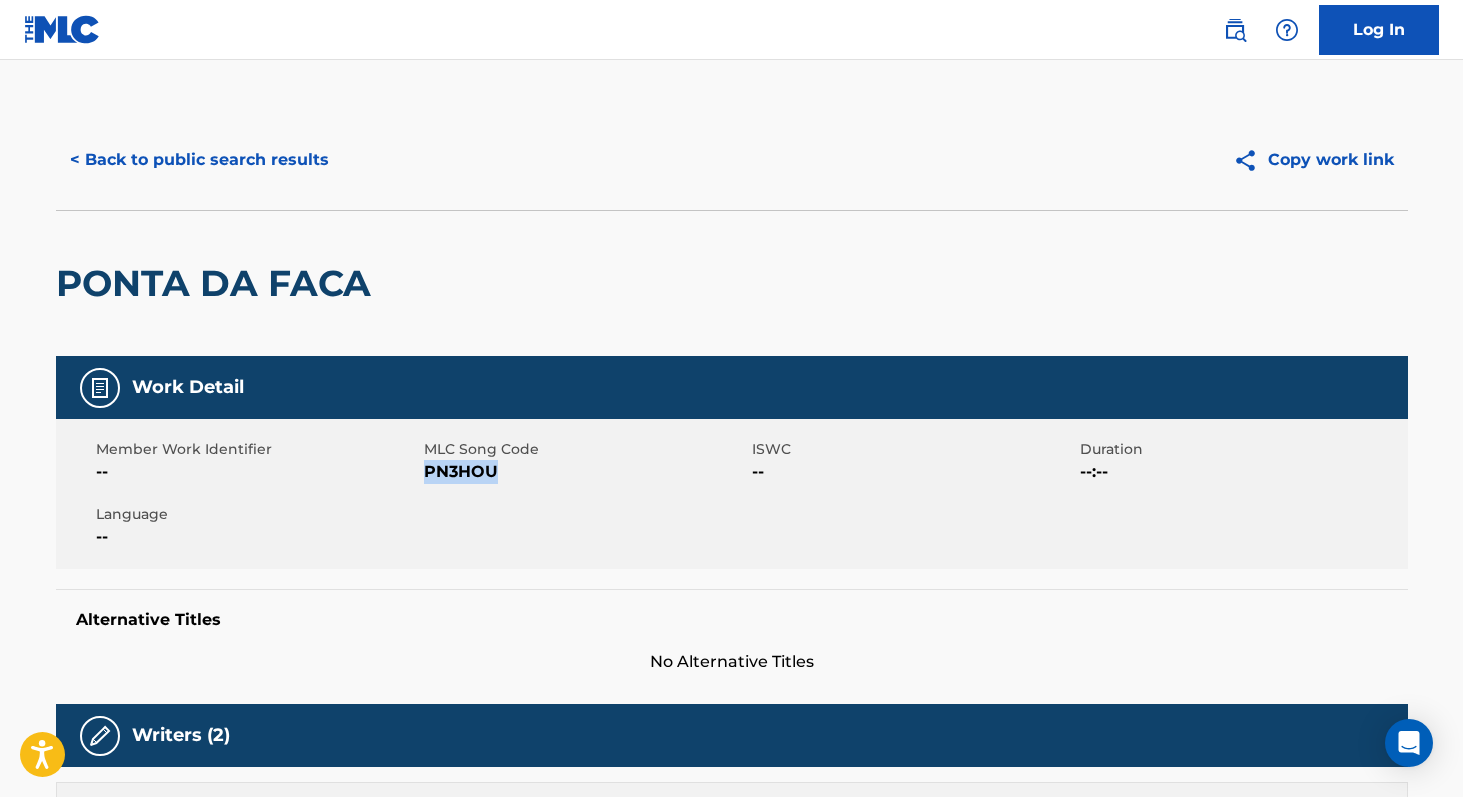 click on "< Back to public search results" at bounding box center [199, 160] 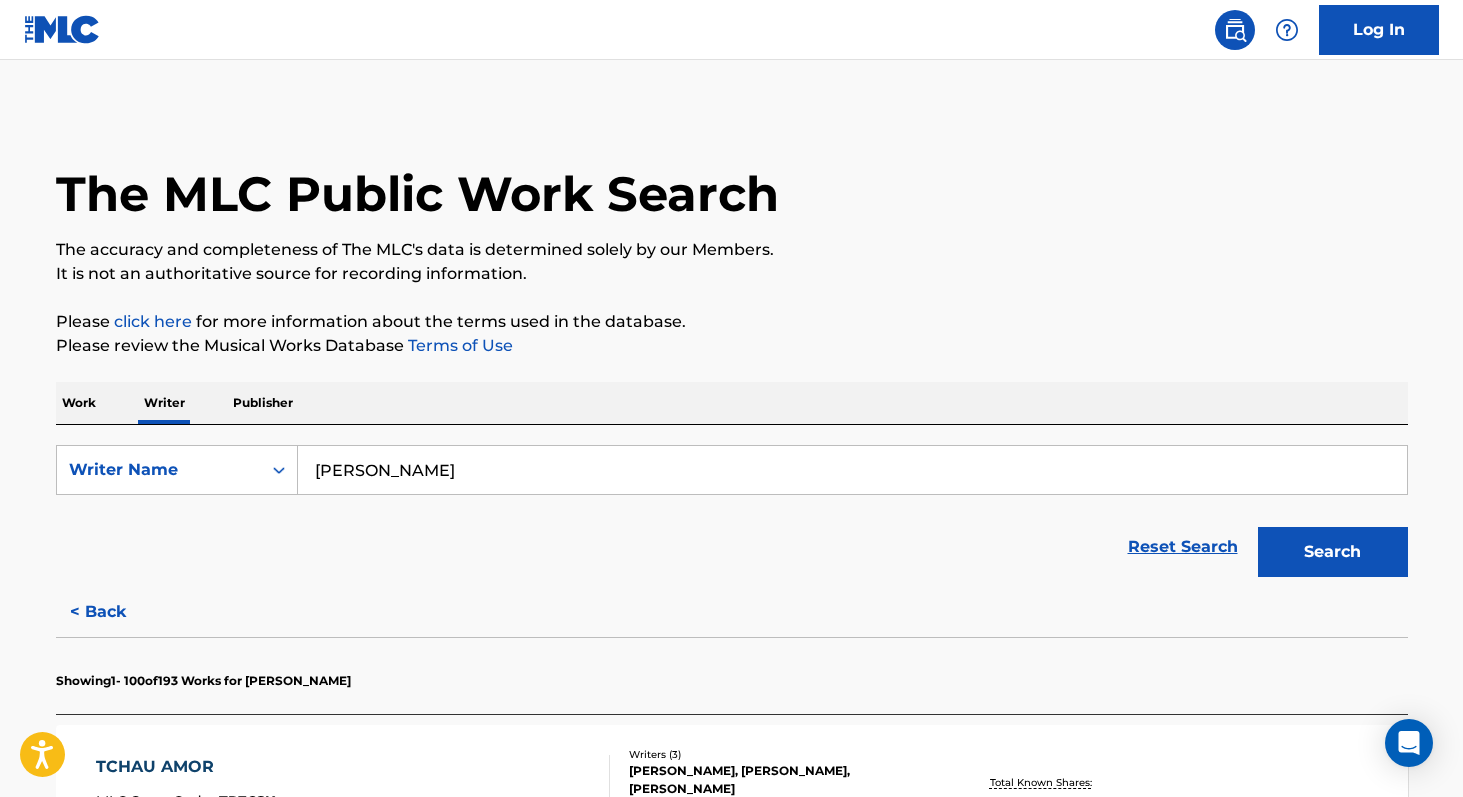 scroll, scrollTop: 1157, scrollLeft: 0, axis: vertical 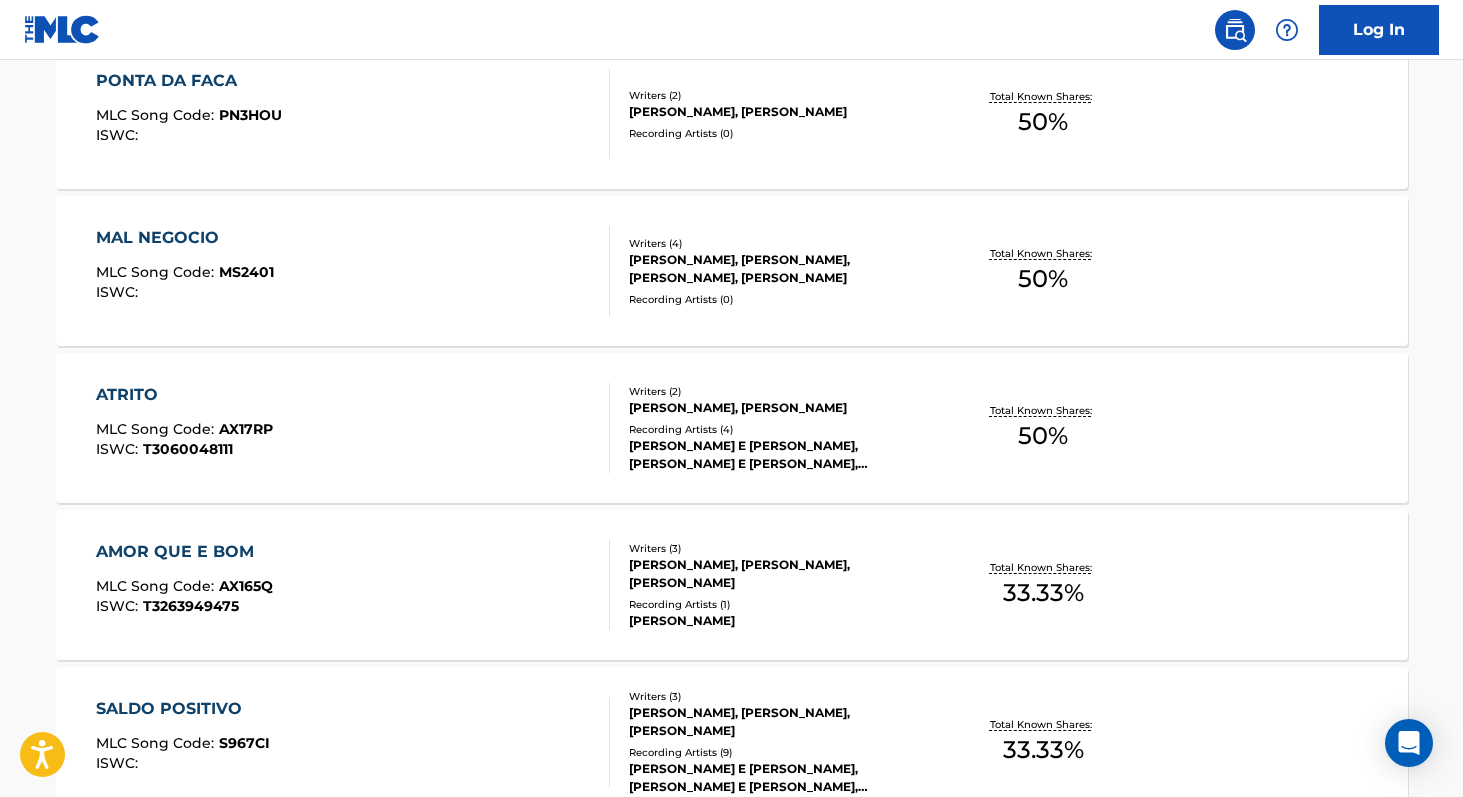 click on "50 %" at bounding box center (1043, 436) 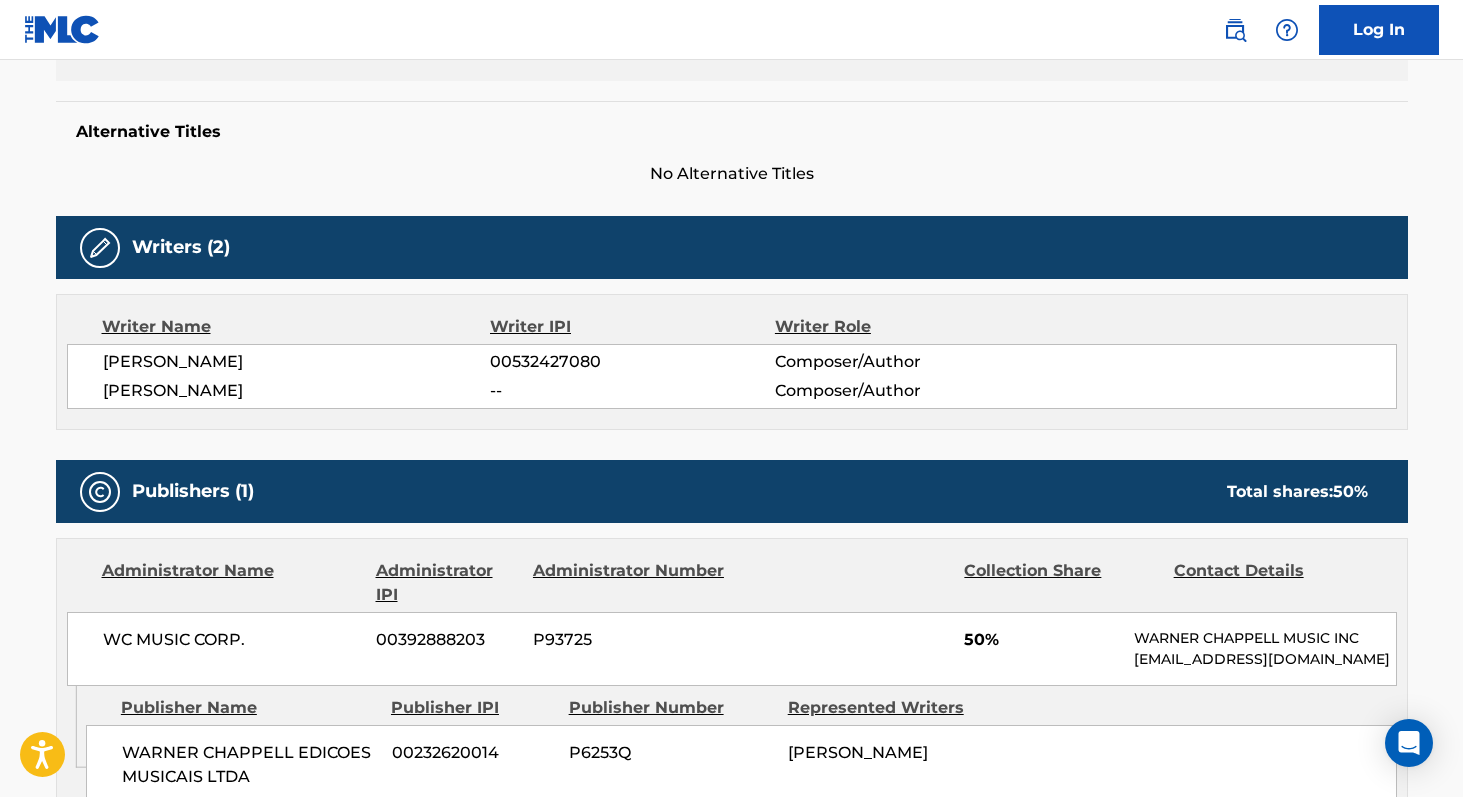 scroll, scrollTop: 483, scrollLeft: 0, axis: vertical 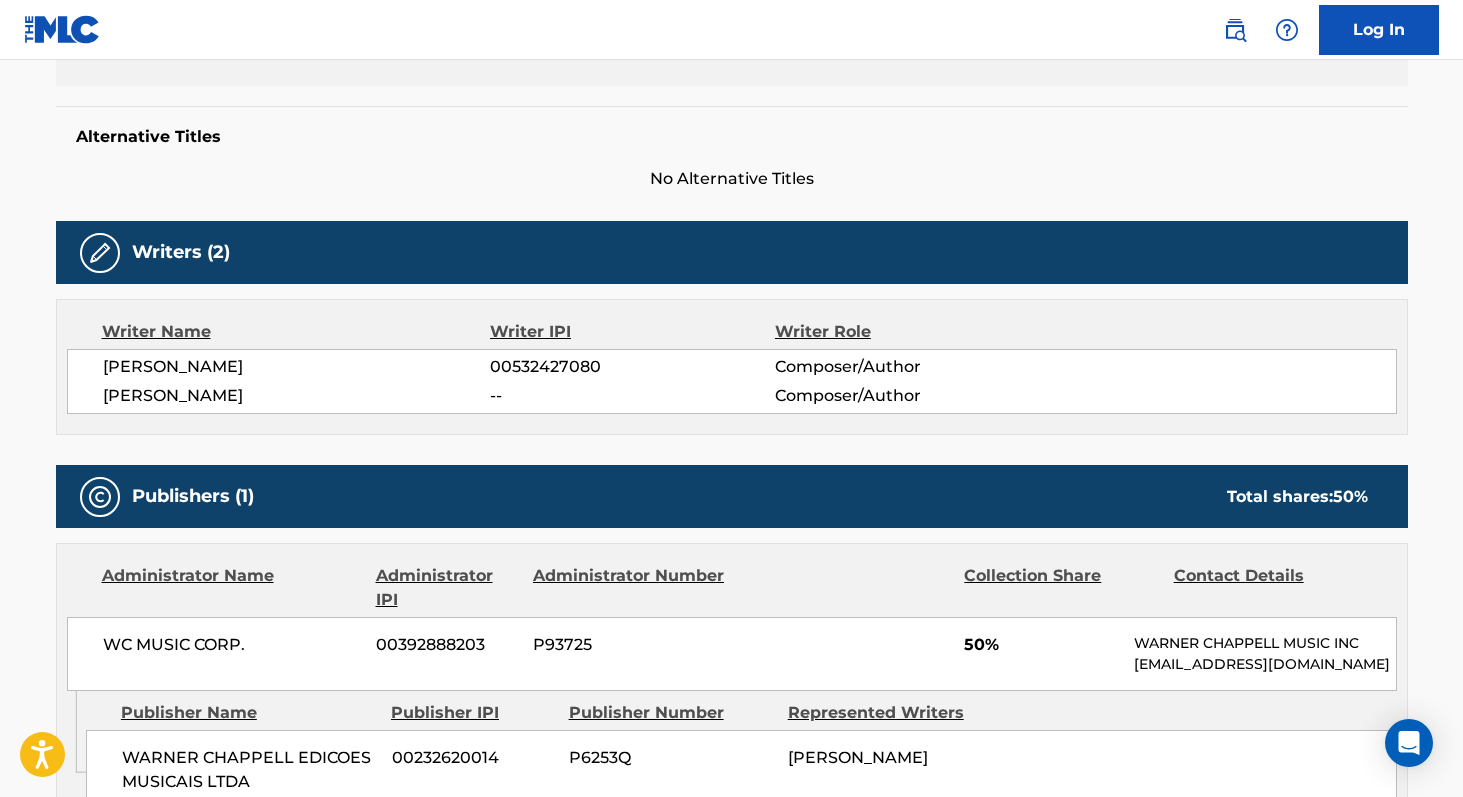 click on "[PERSON_NAME]" at bounding box center [297, 367] 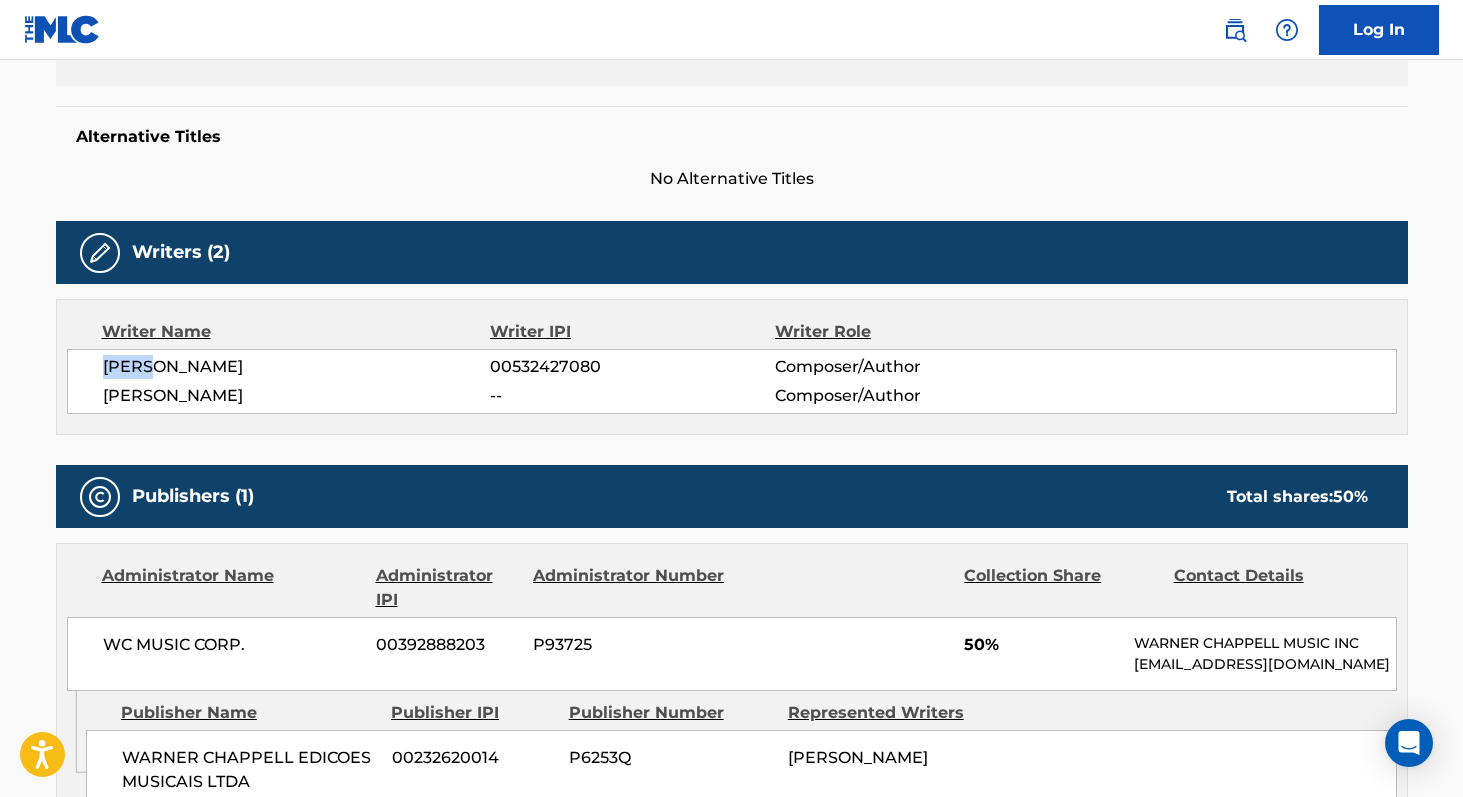 click on "[PERSON_NAME]" at bounding box center (297, 367) 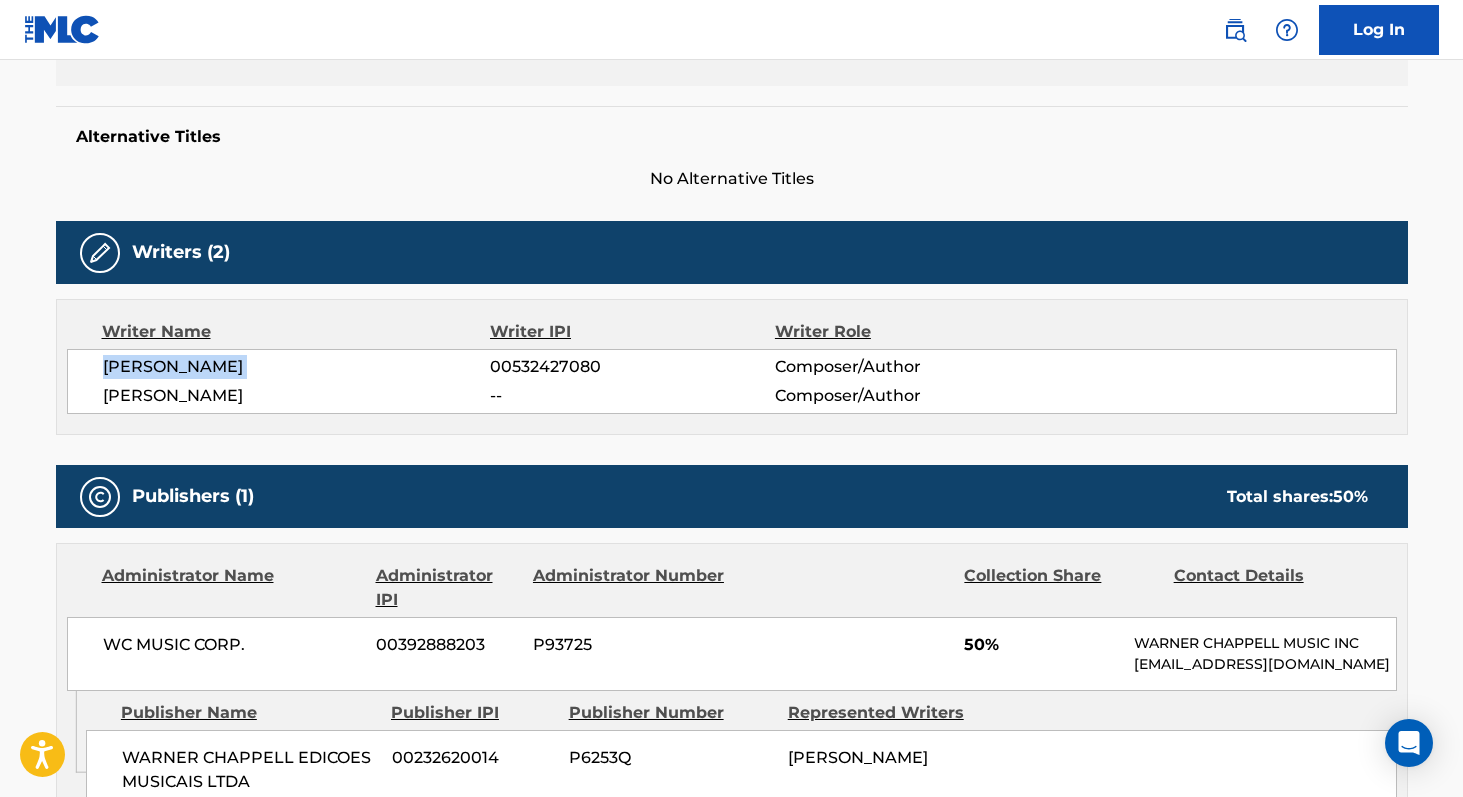click on "[PERSON_NAME]" at bounding box center (297, 367) 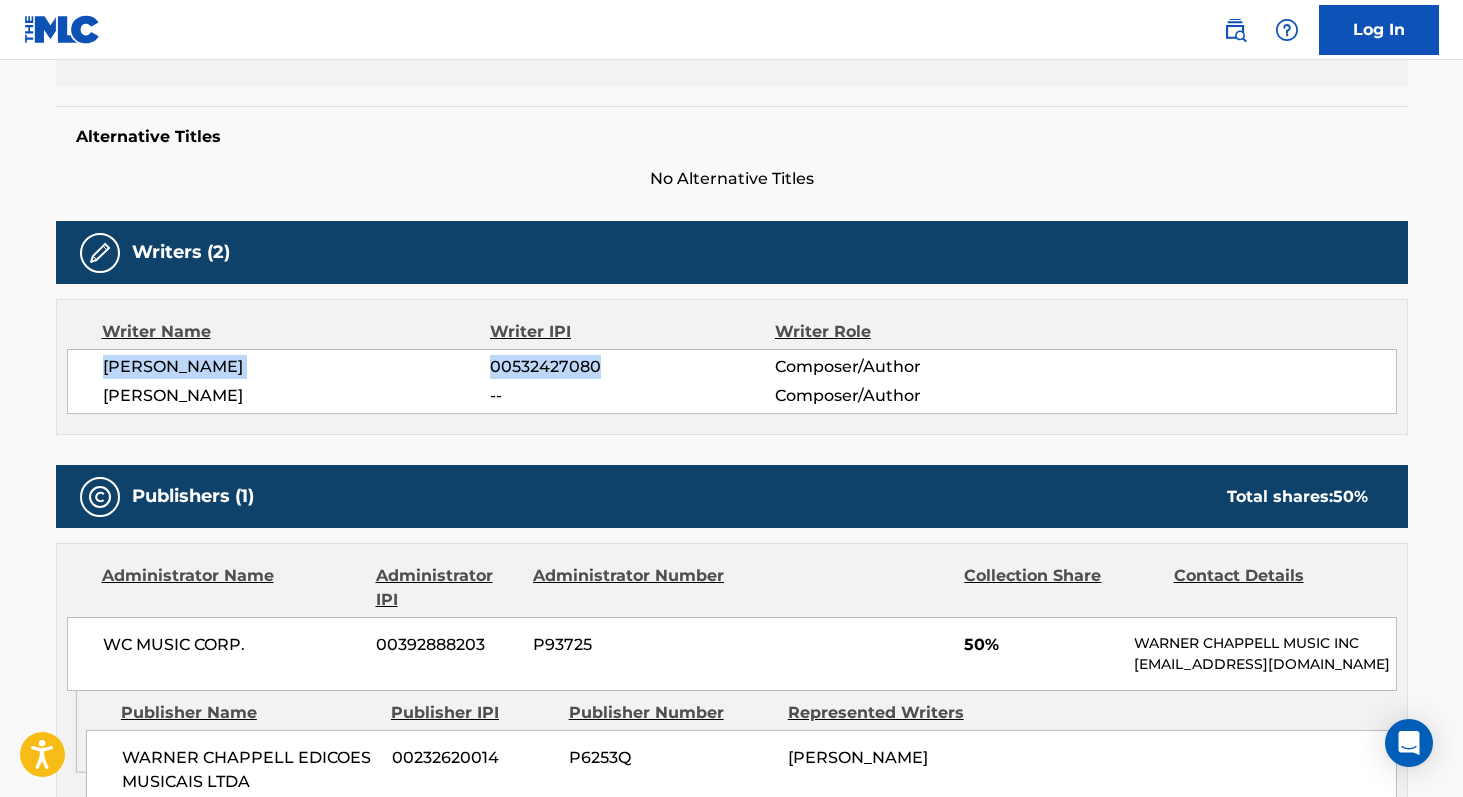 copy on "[PERSON_NAME] 00532427080" 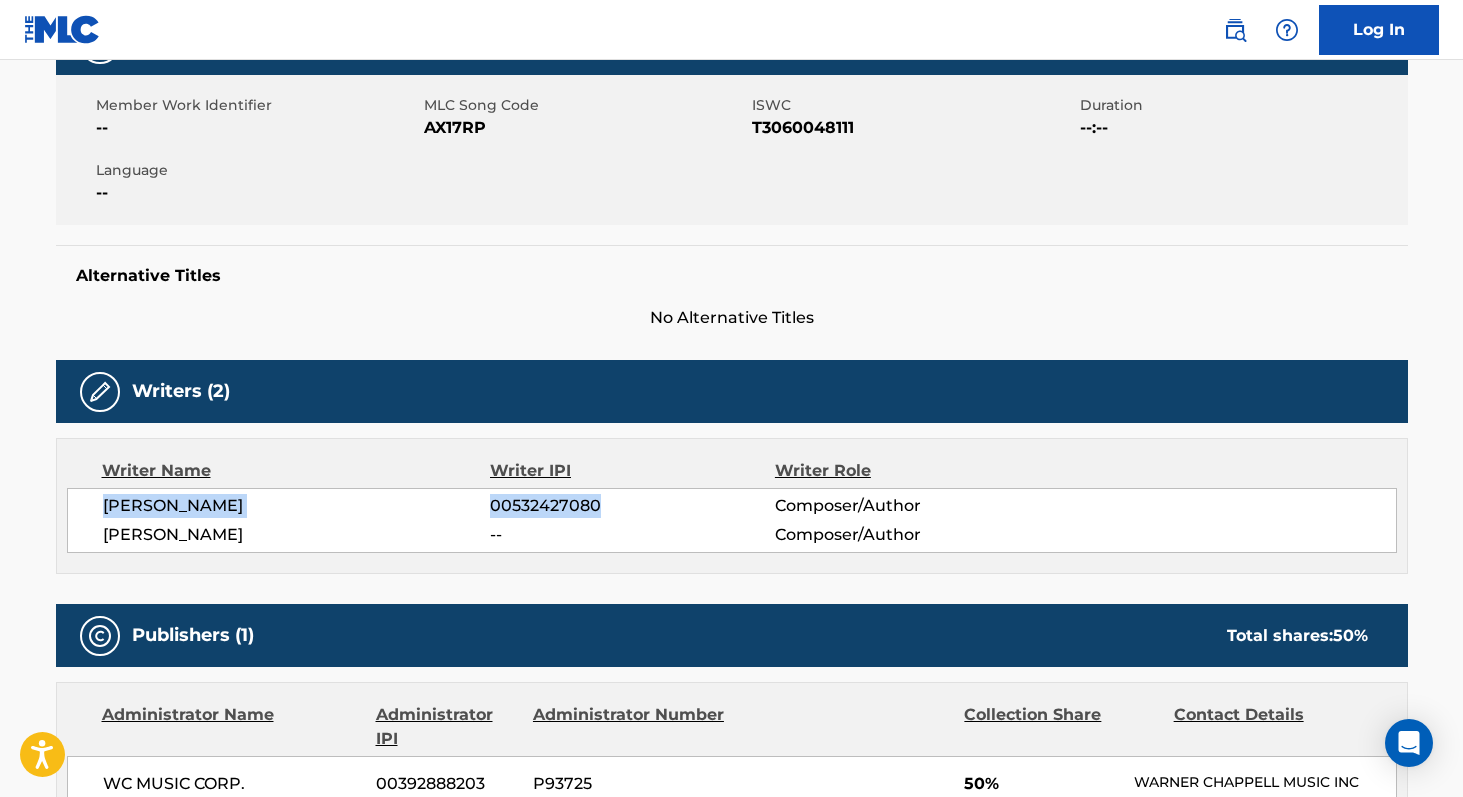 scroll, scrollTop: 316, scrollLeft: 0, axis: vertical 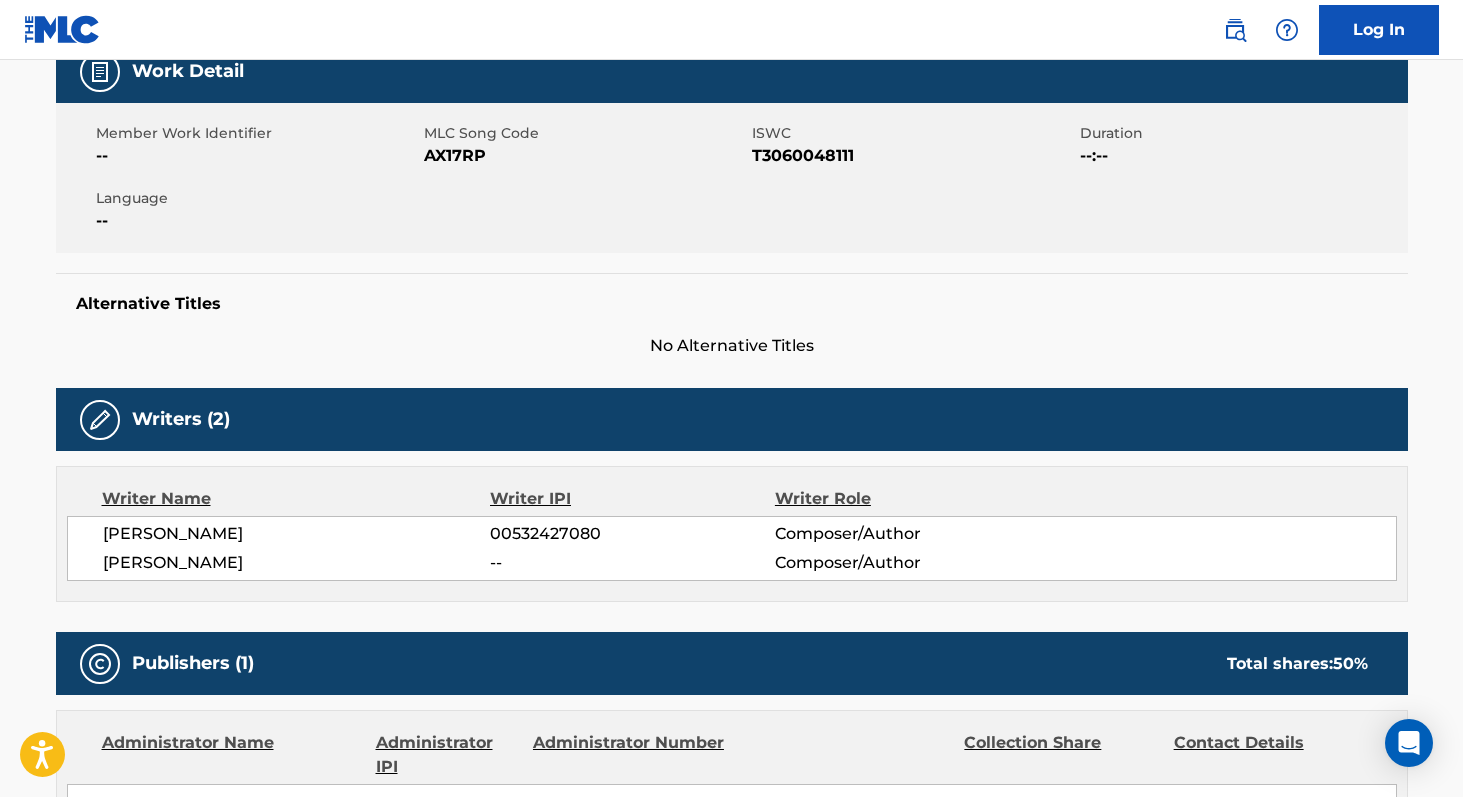 click on "AX17RP" at bounding box center (585, 156) 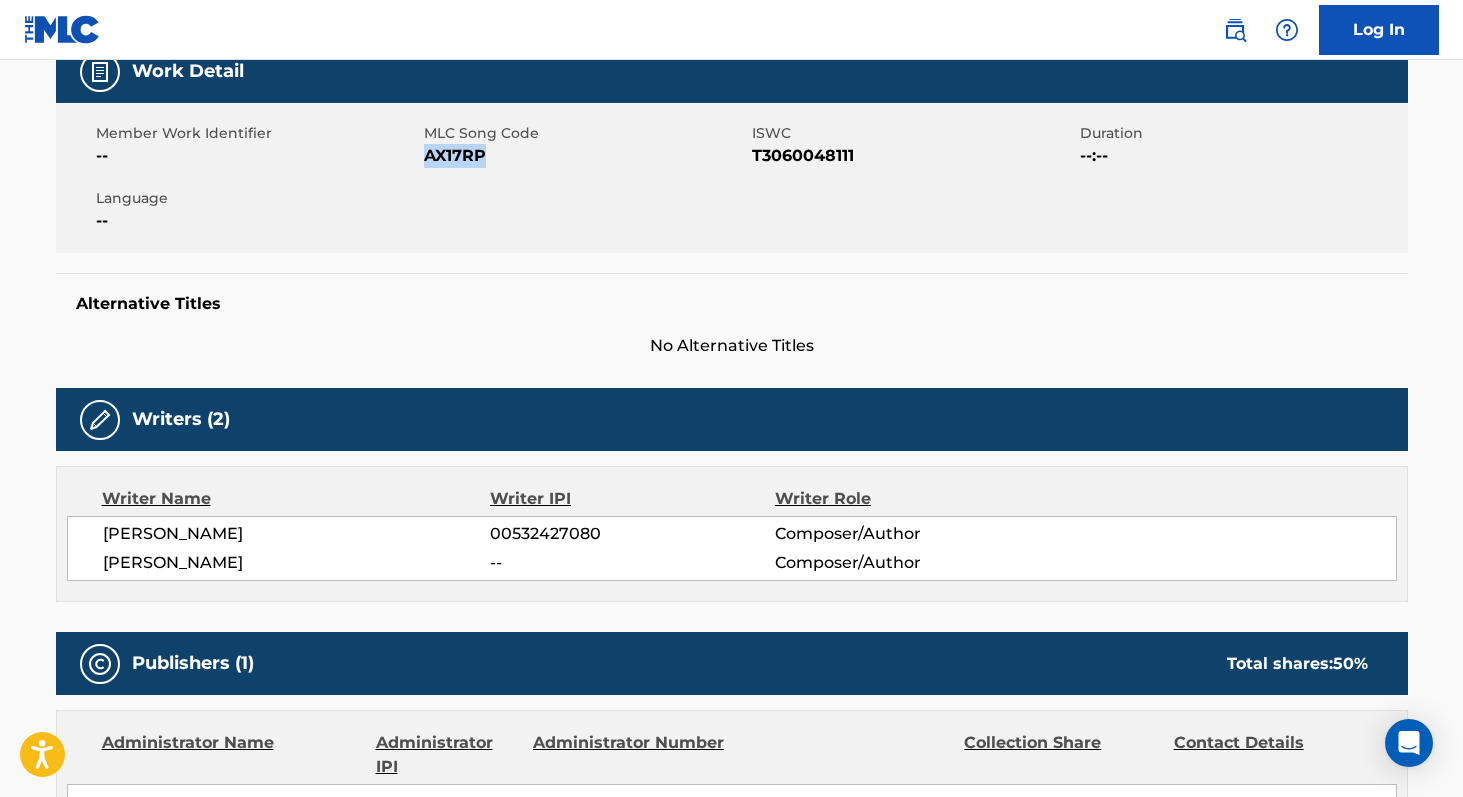 click on "AX17RP" at bounding box center (585, 156) 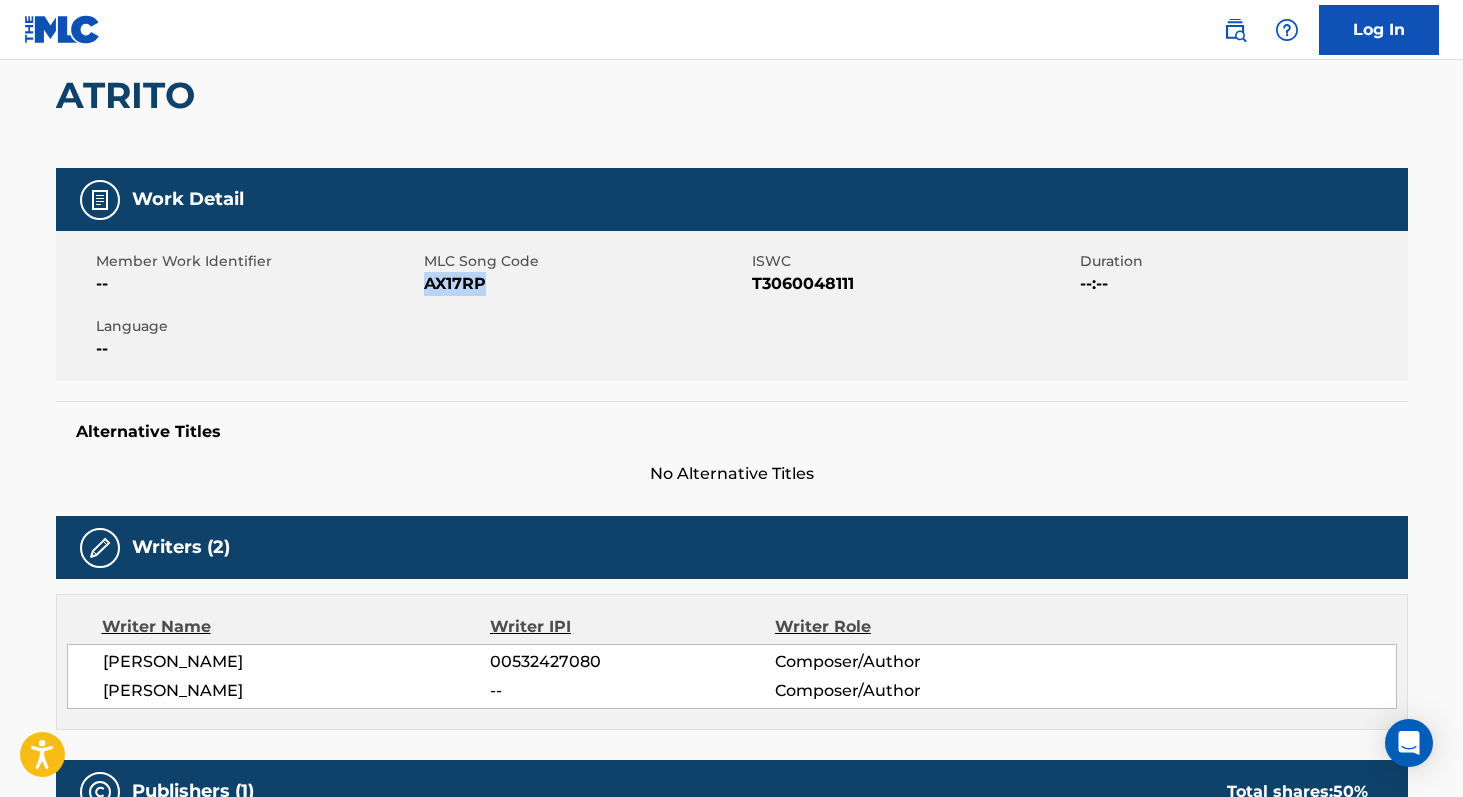 scroll, scrollTop: 0, scrollLeft: 0, axis: both 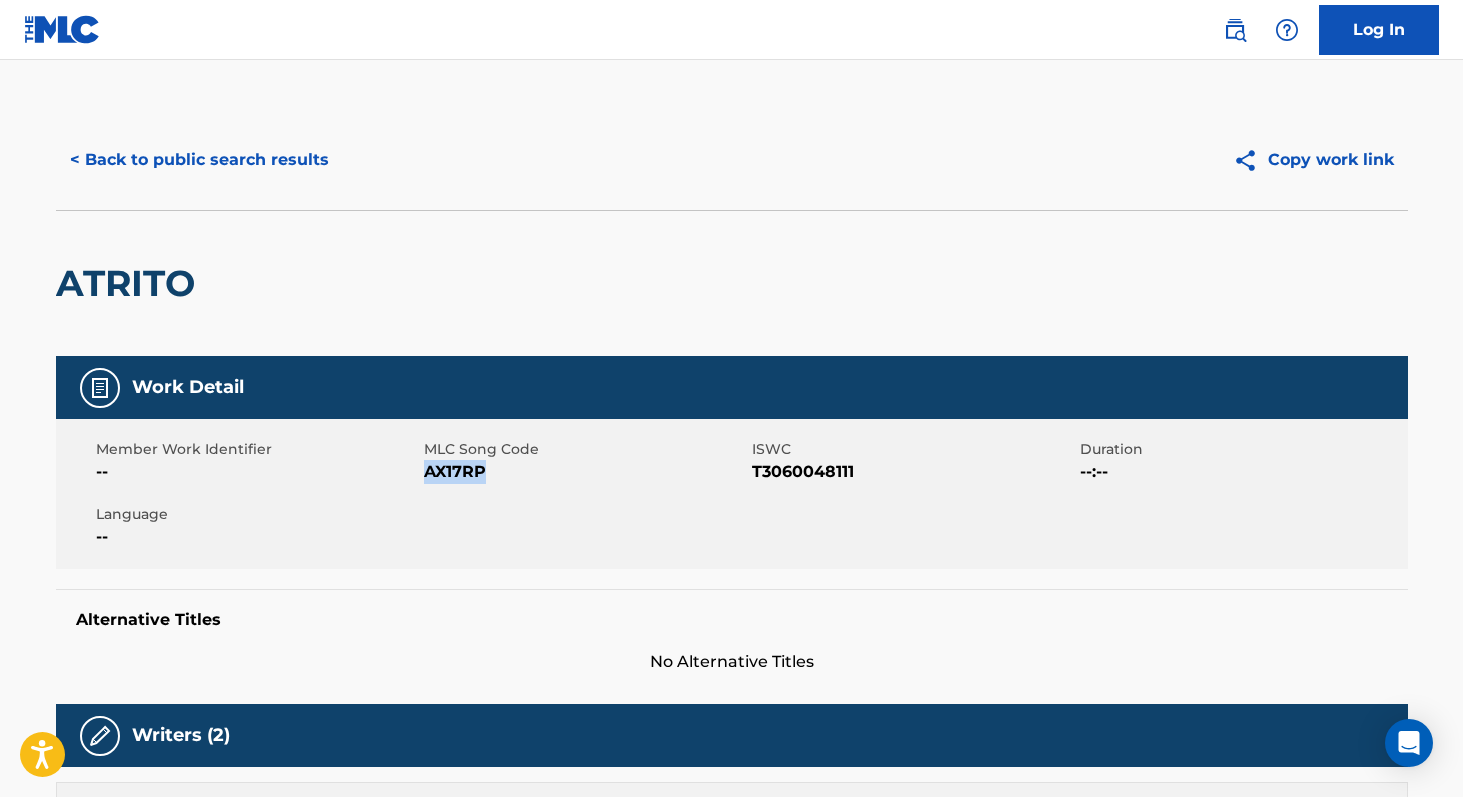 click on "< Back to public search results" at bounding box center (199, 160) 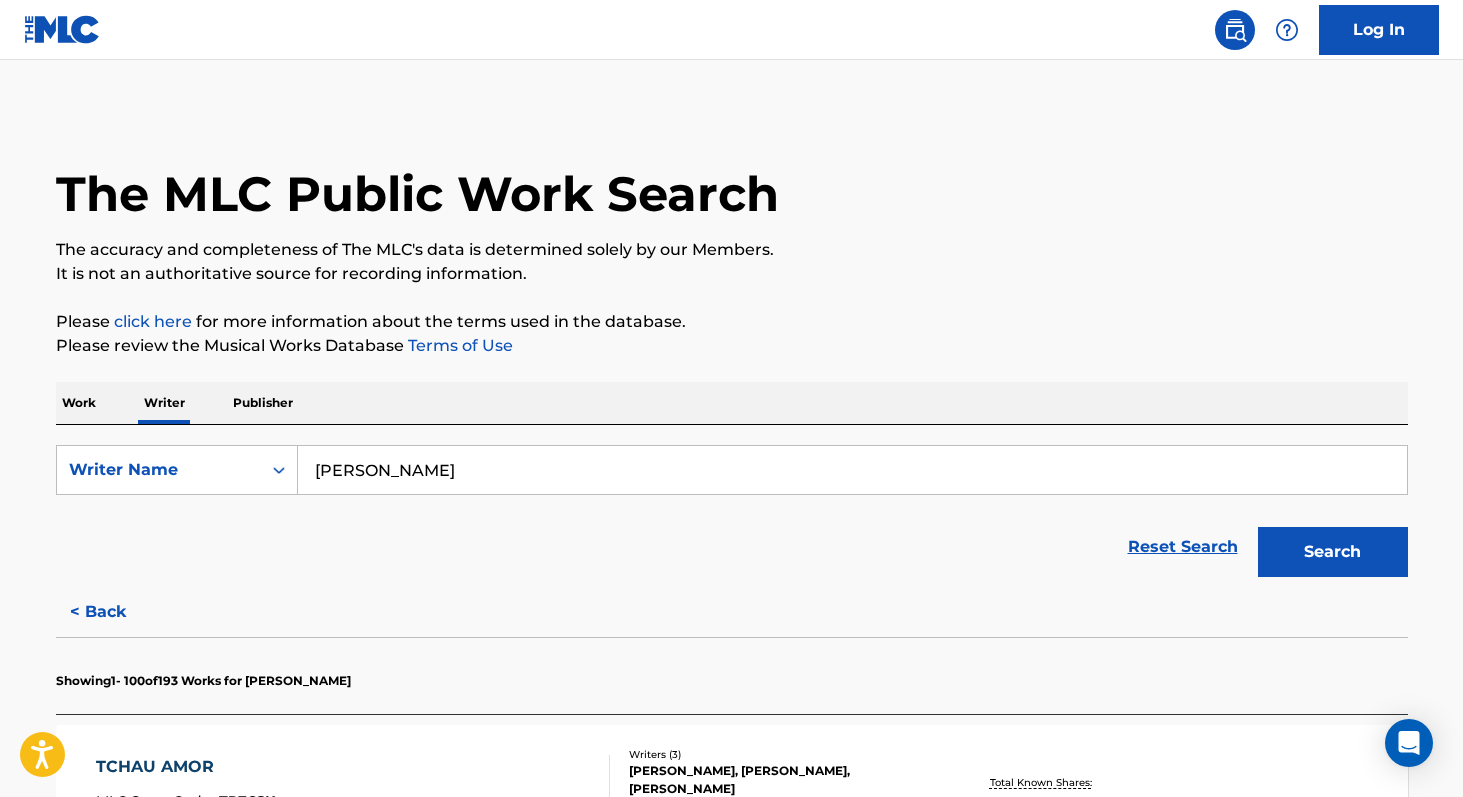 click on "[PERSON_NAME]" at bounding box center (852, 470) 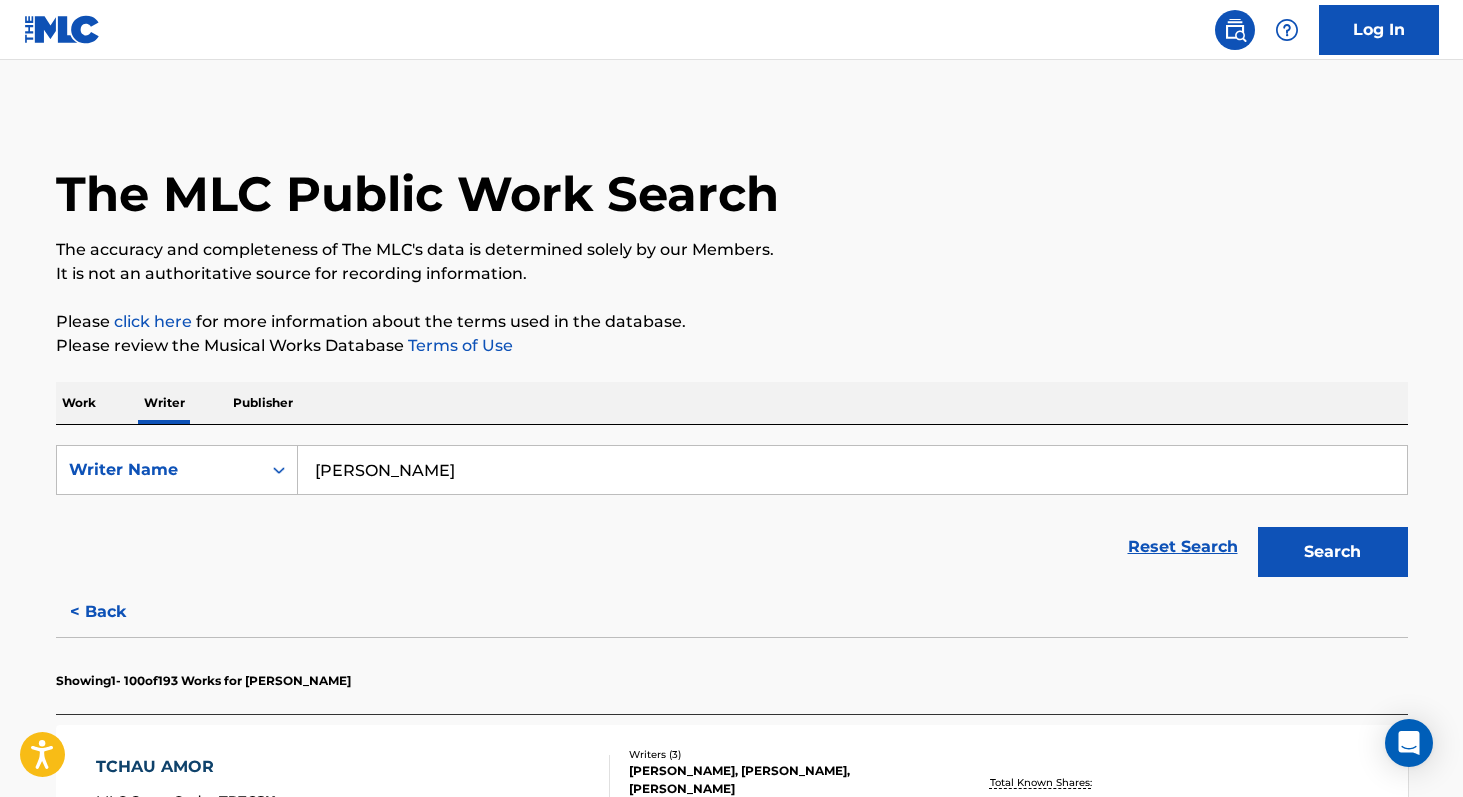 click on "Search" at bounding box center (1333, 552) 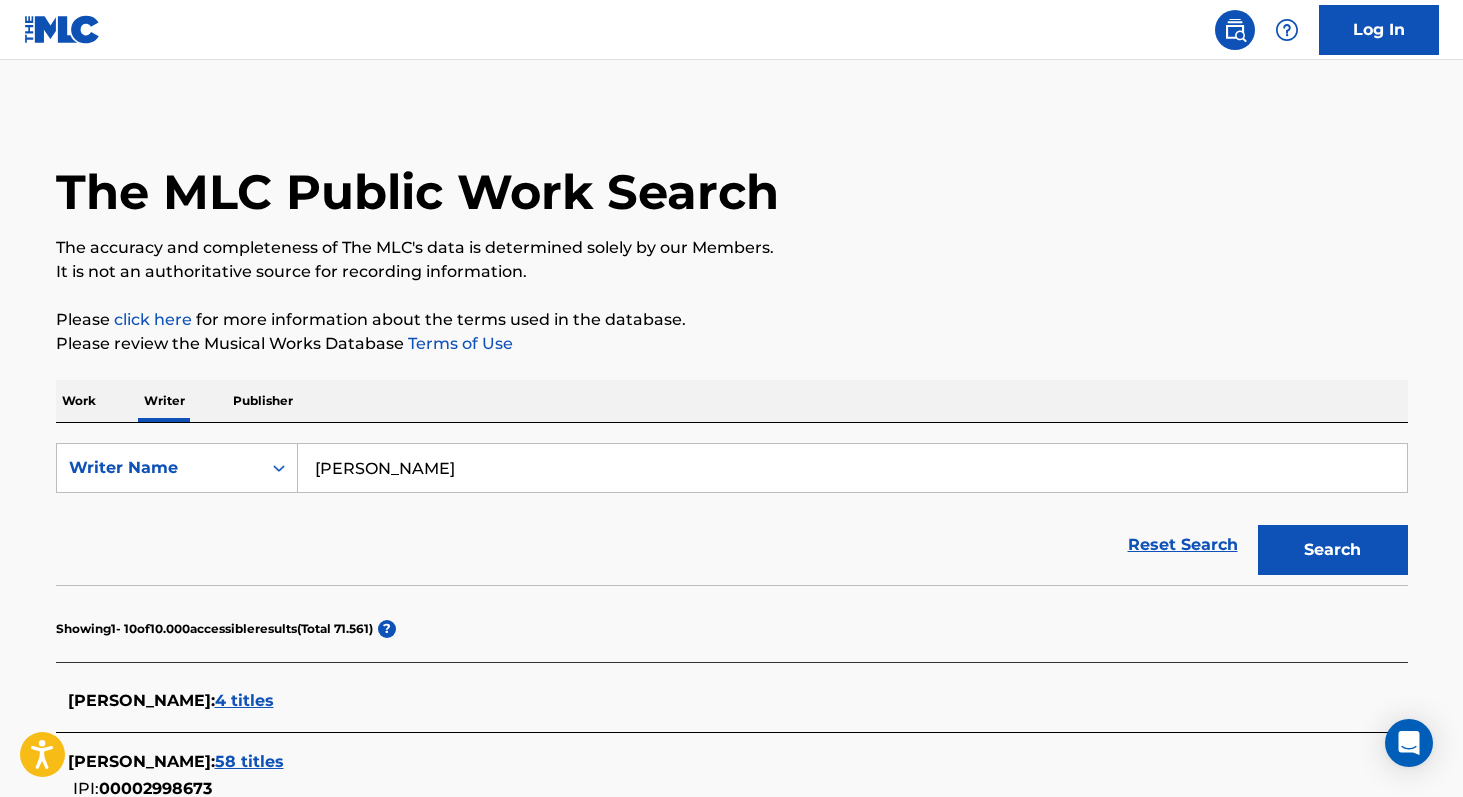 scroll, scrollTop: 0, scrollLeft: 0, axis: both 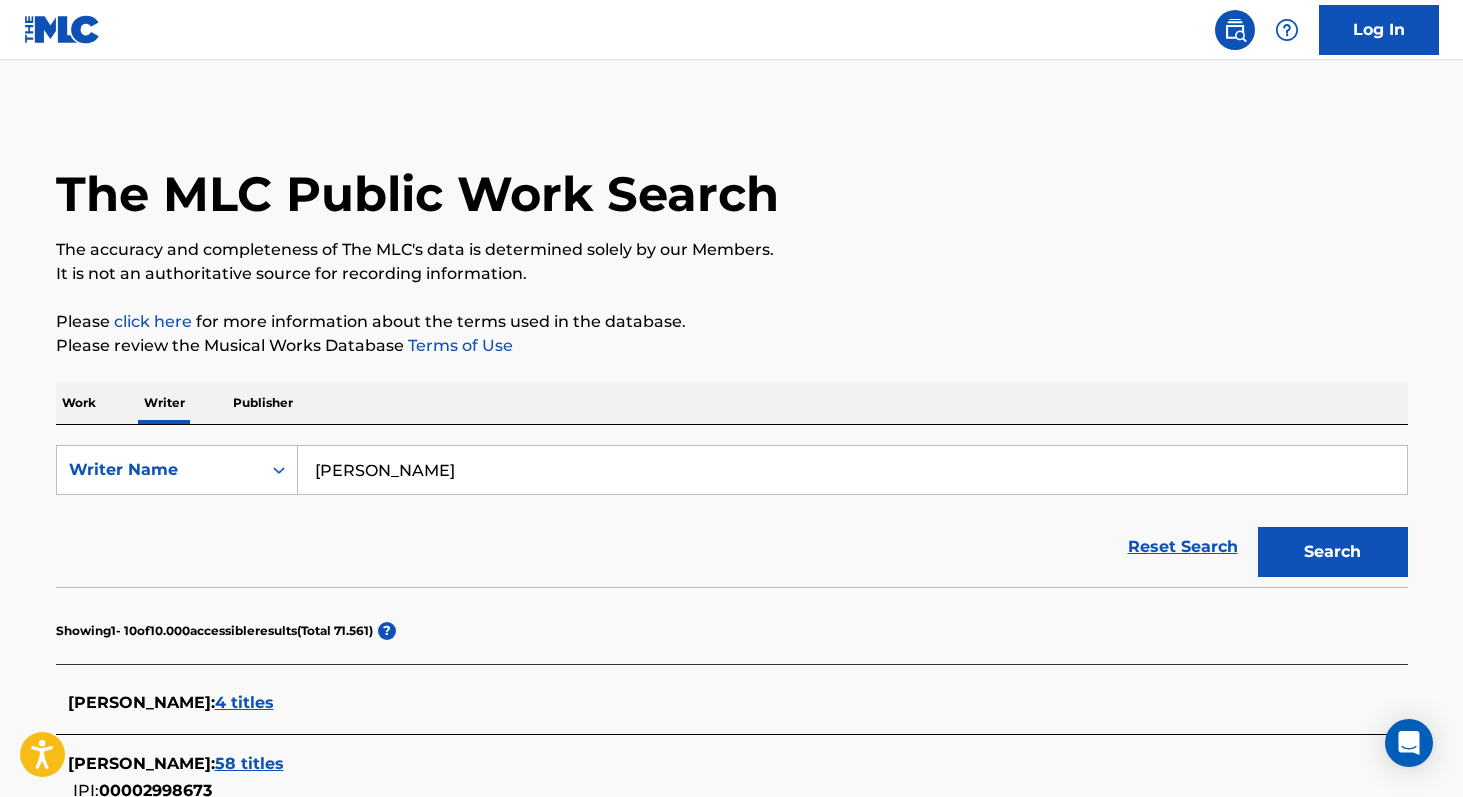 paste on "Bradockdan" 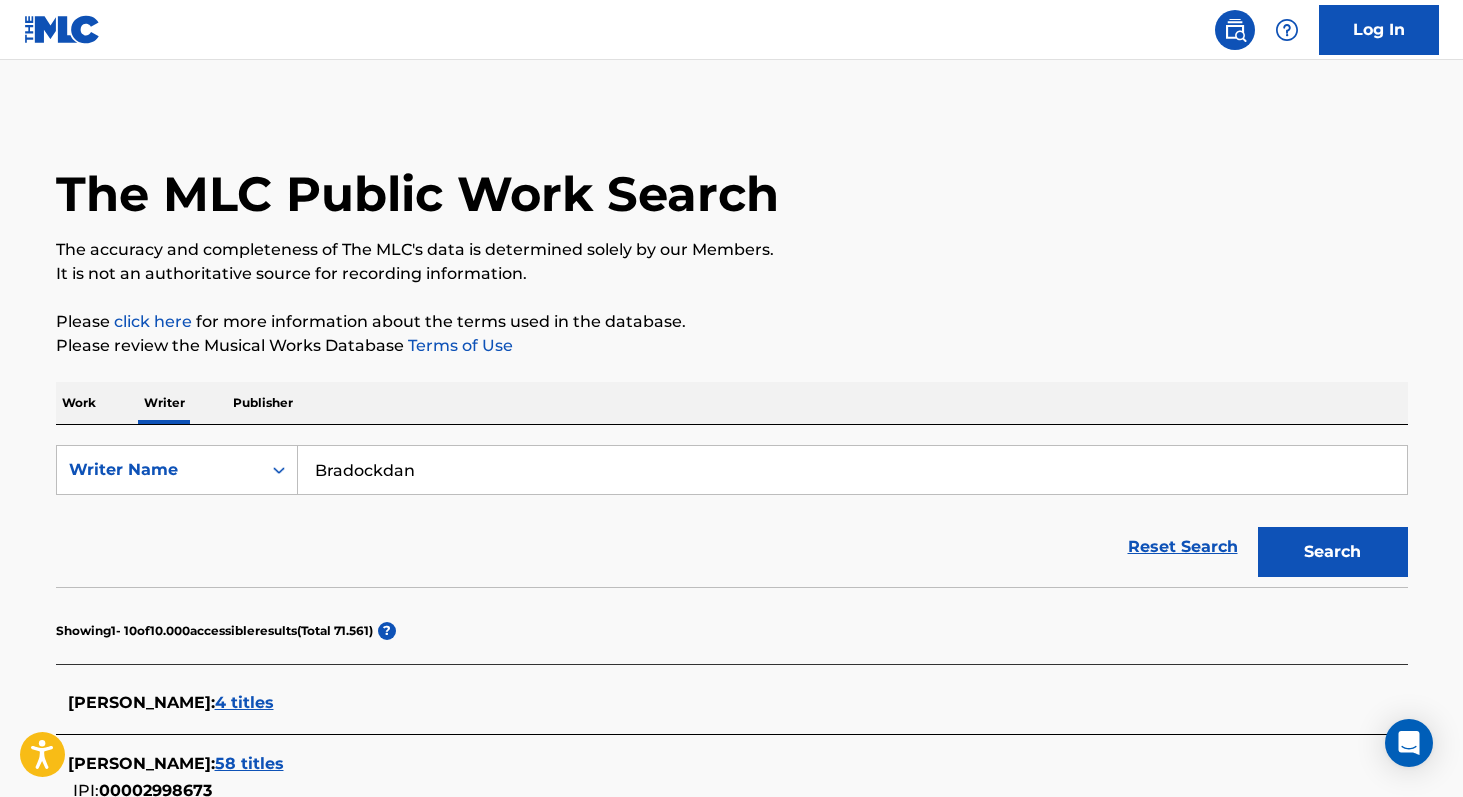type on "Bradockdan" 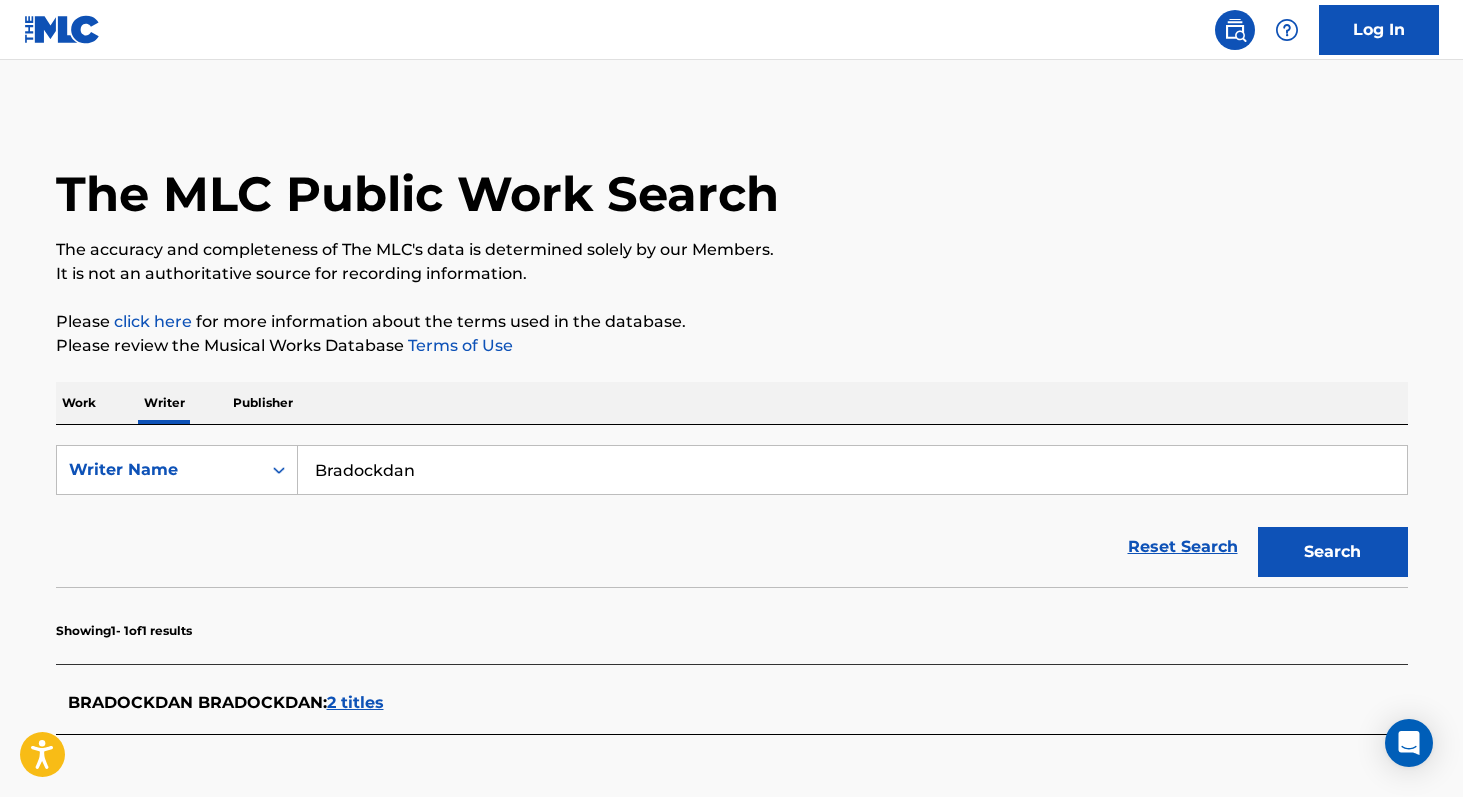 click on "2 titles" at bounding box center [355, 702] 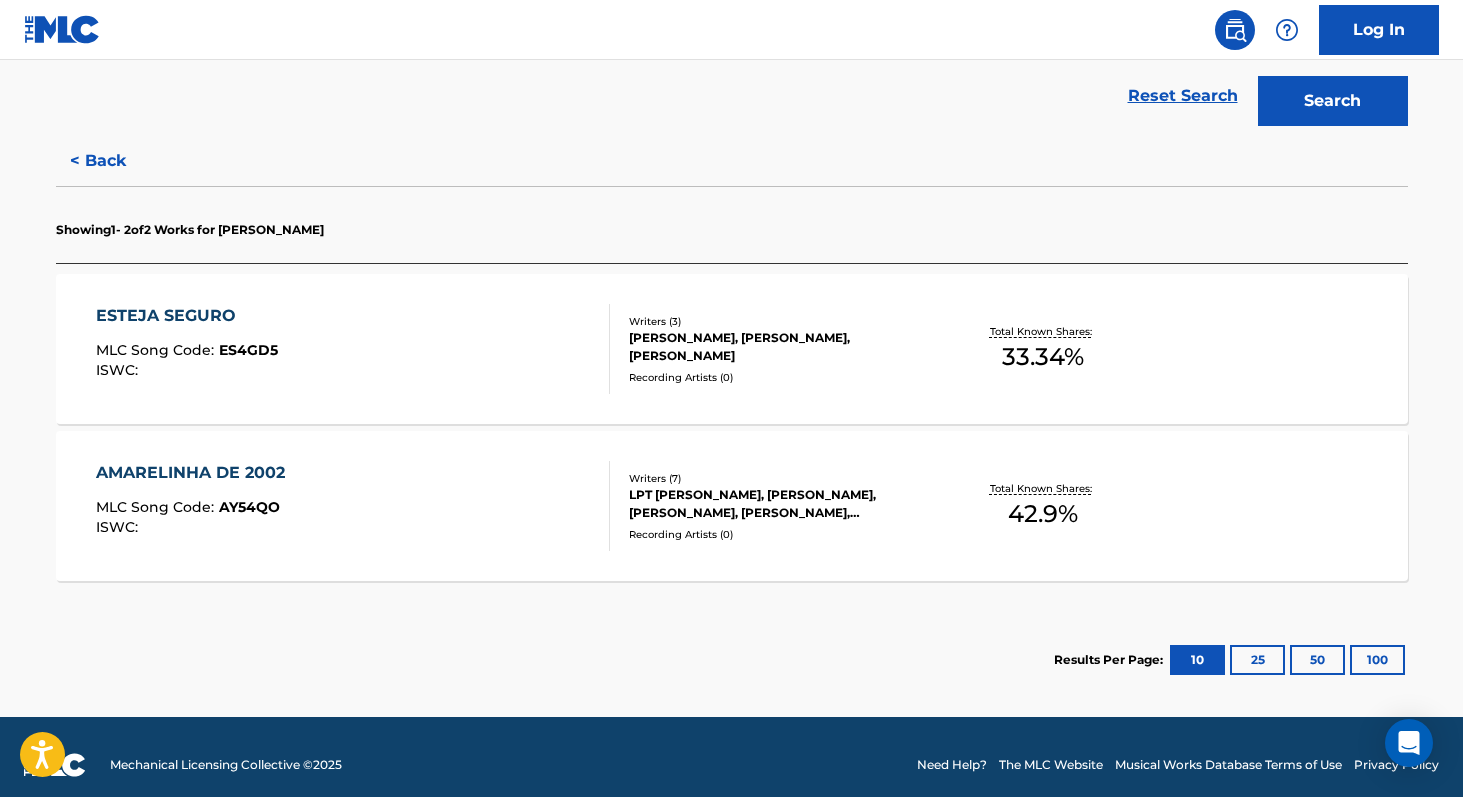 scroll, scrollTop: 460, scrollLeft: 0, axis: vertical 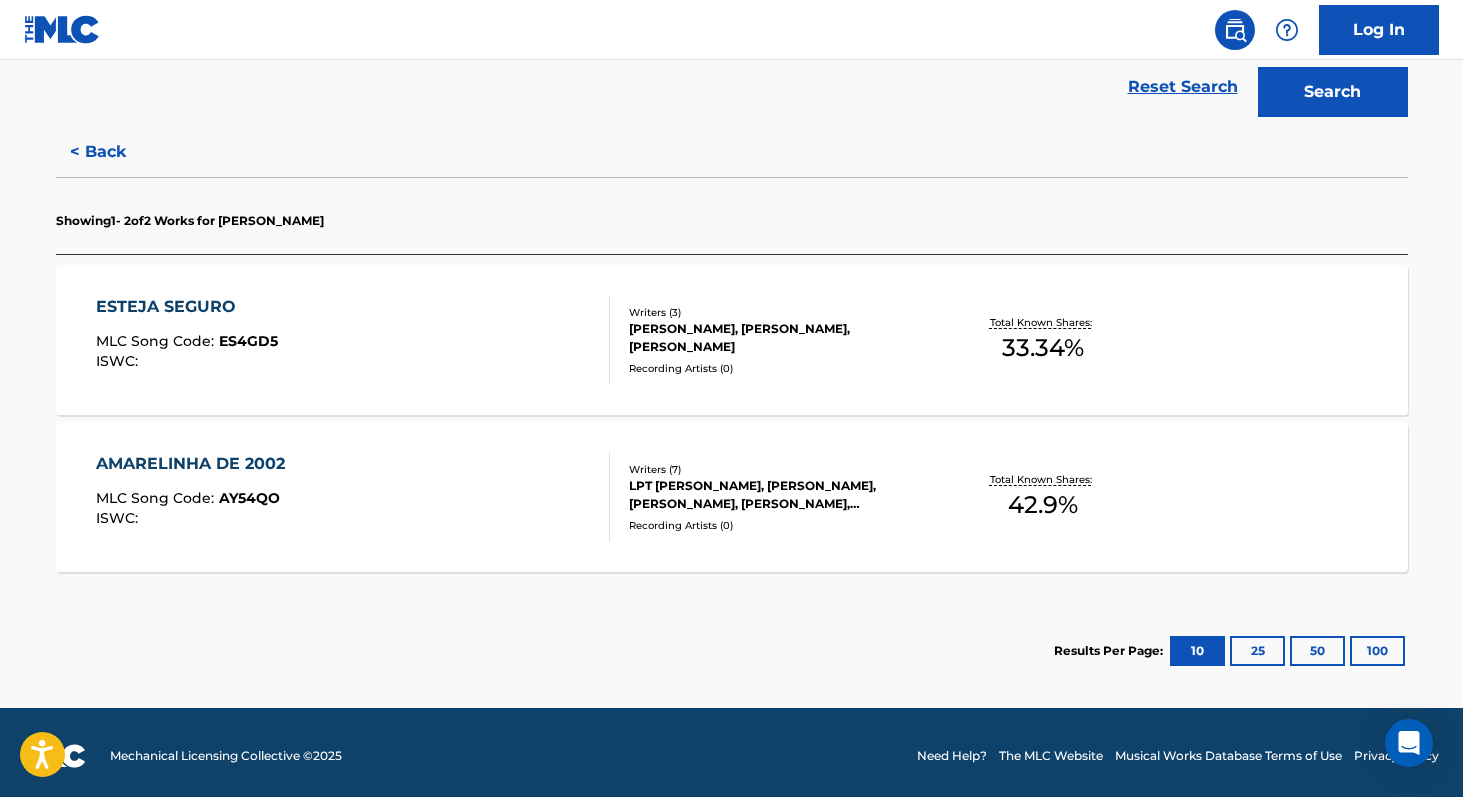 click on "33.34 %" at bounding box center (1043, 348) 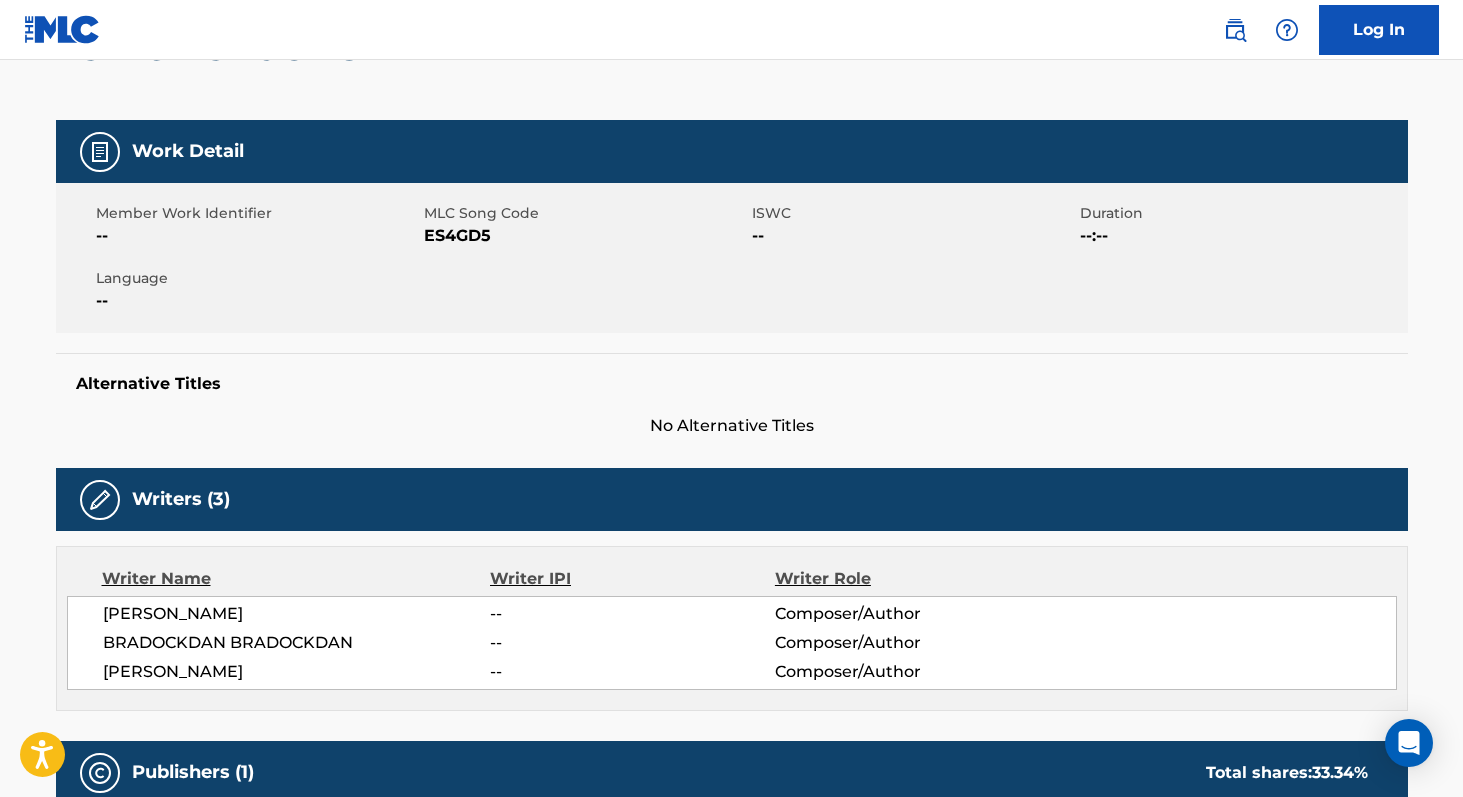 scroll, scrollTop: 0, scrollLeft: 0, axis: both 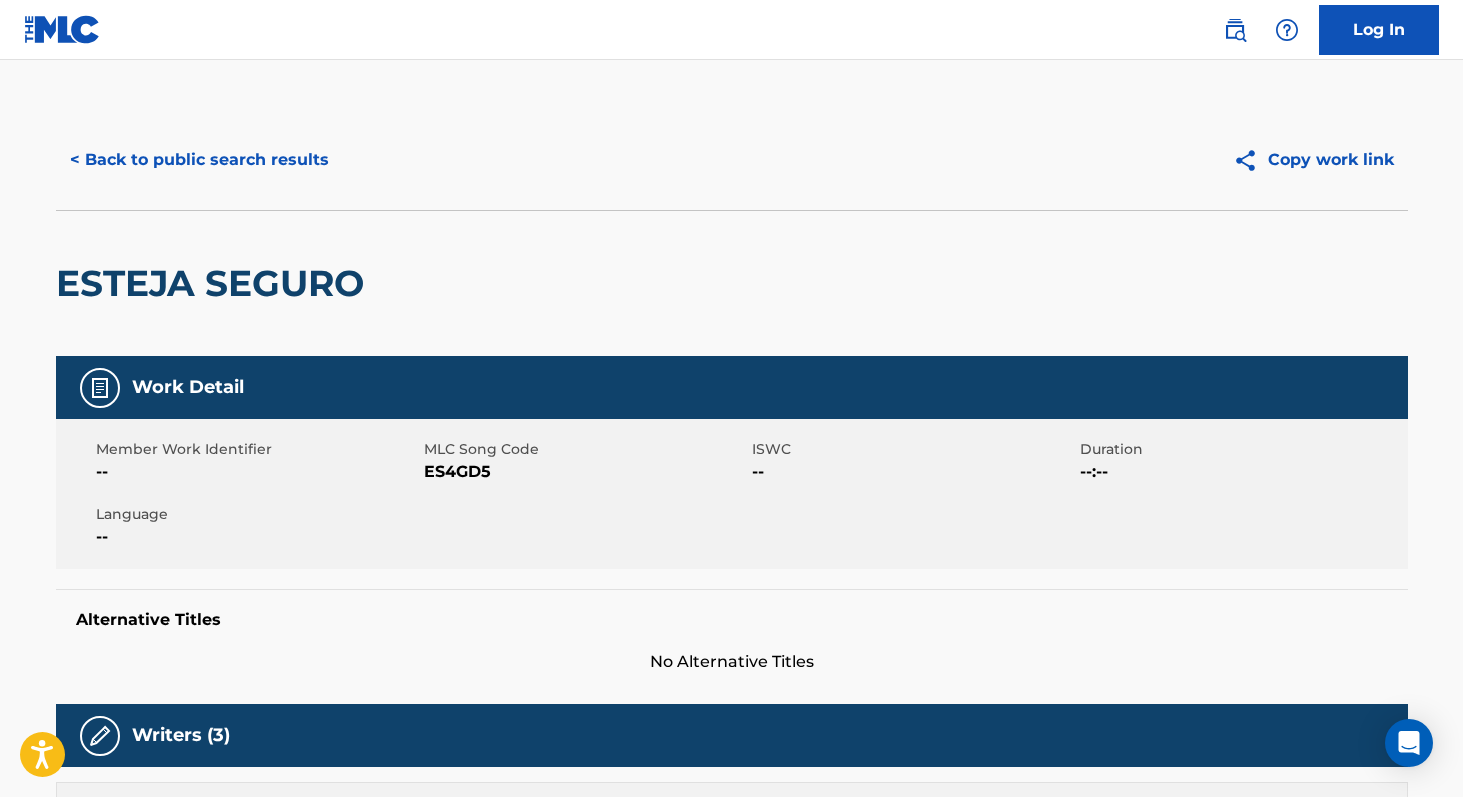click on "< Back to public search results" at bounding box center [199, 160] 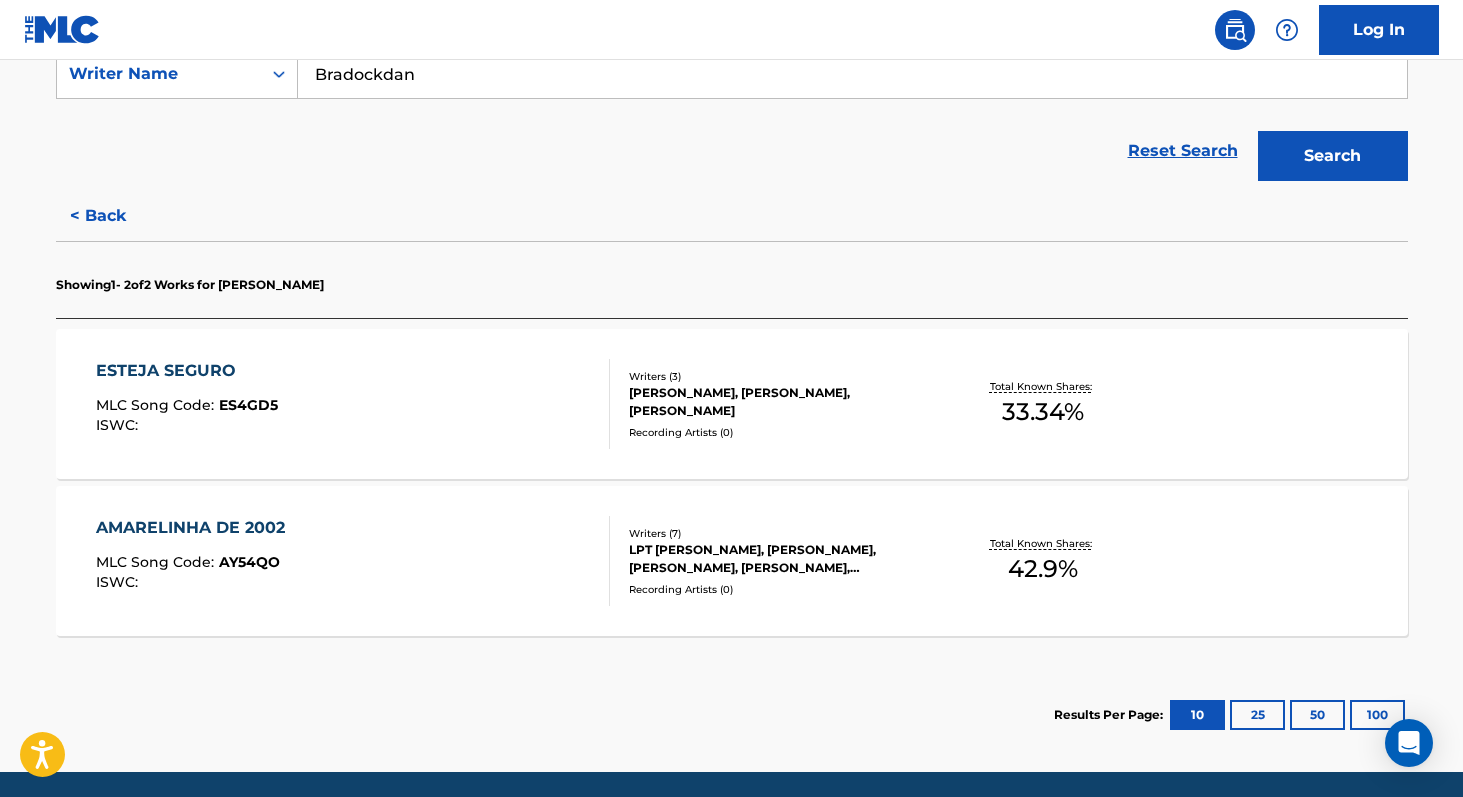 scroll, scrollTop: 467, scrollLeft: 0, axis: vertical 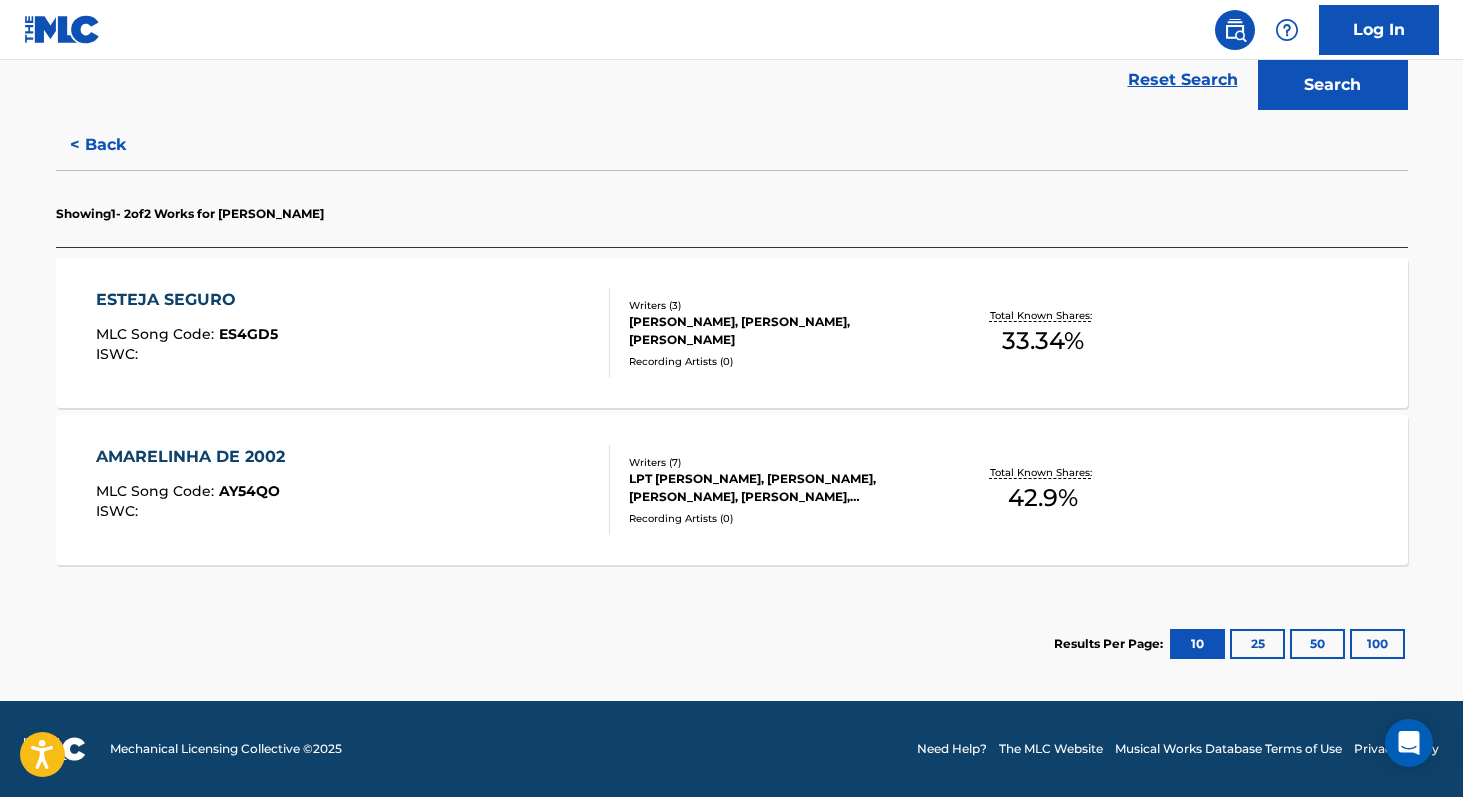 click on "42.9 %" at bounding box center [1043, 498] 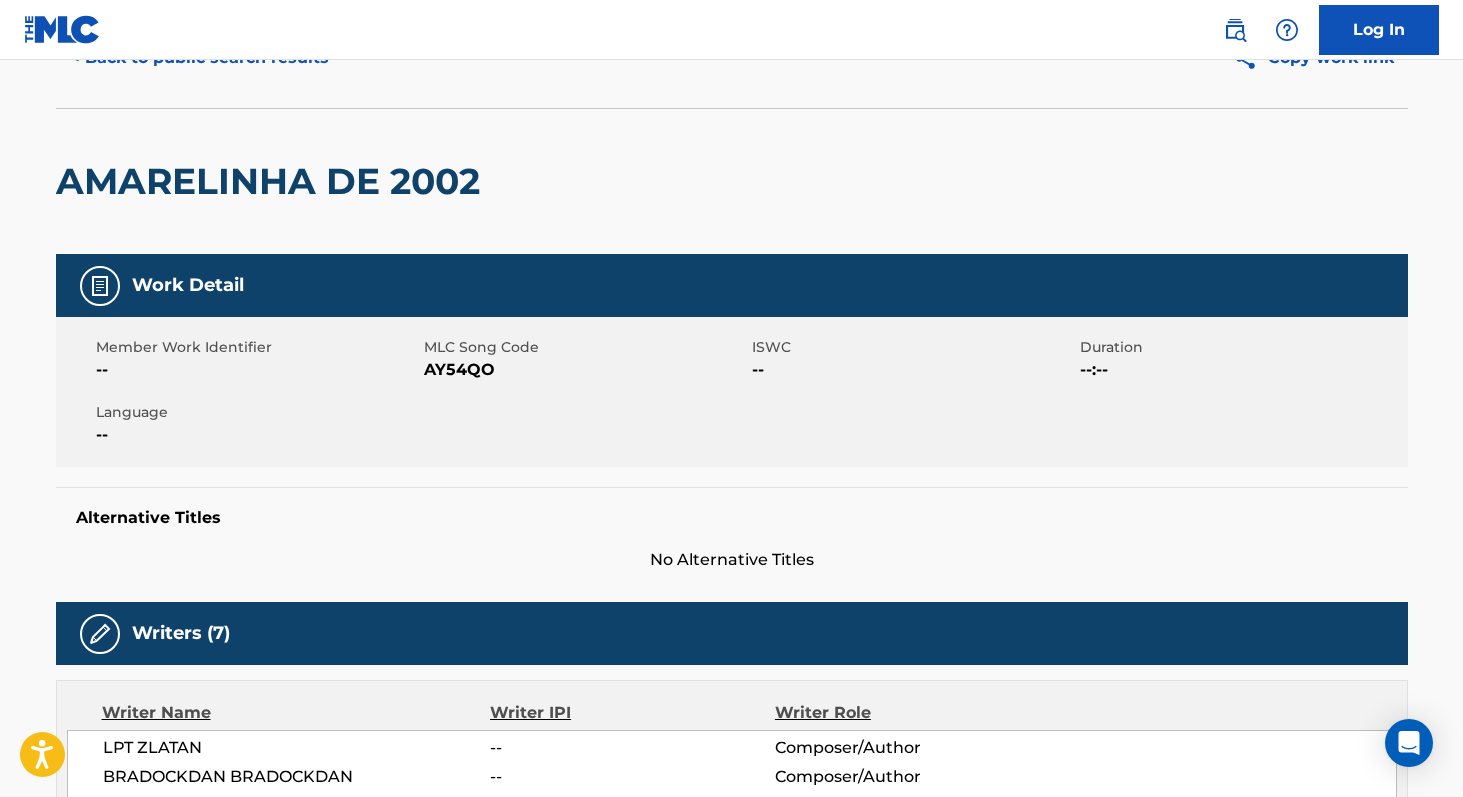 scroll, scrollTop: 0, scrollLeft: 0, axis: both 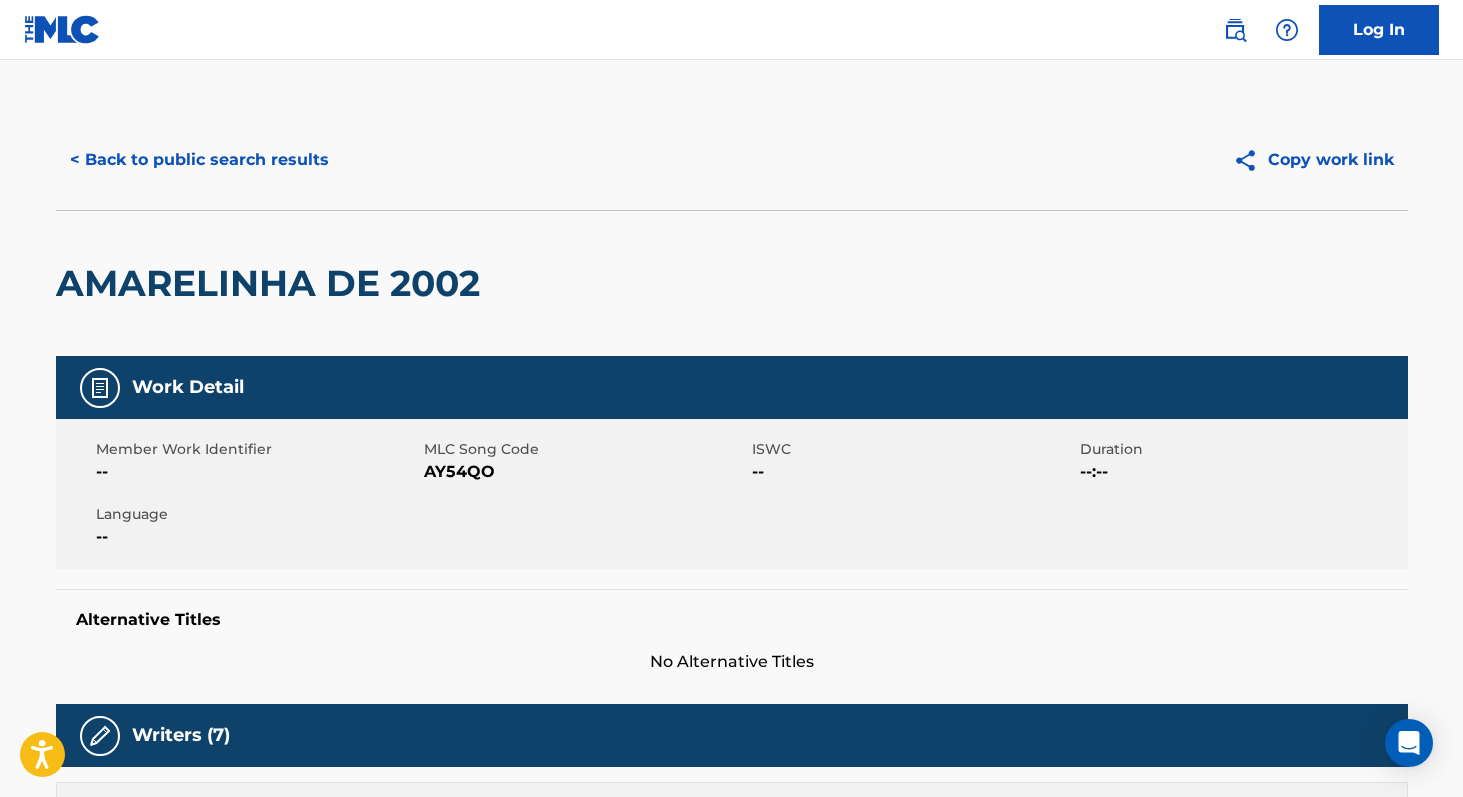 click on "< Back to public search results" at bounding box center [199, 160] 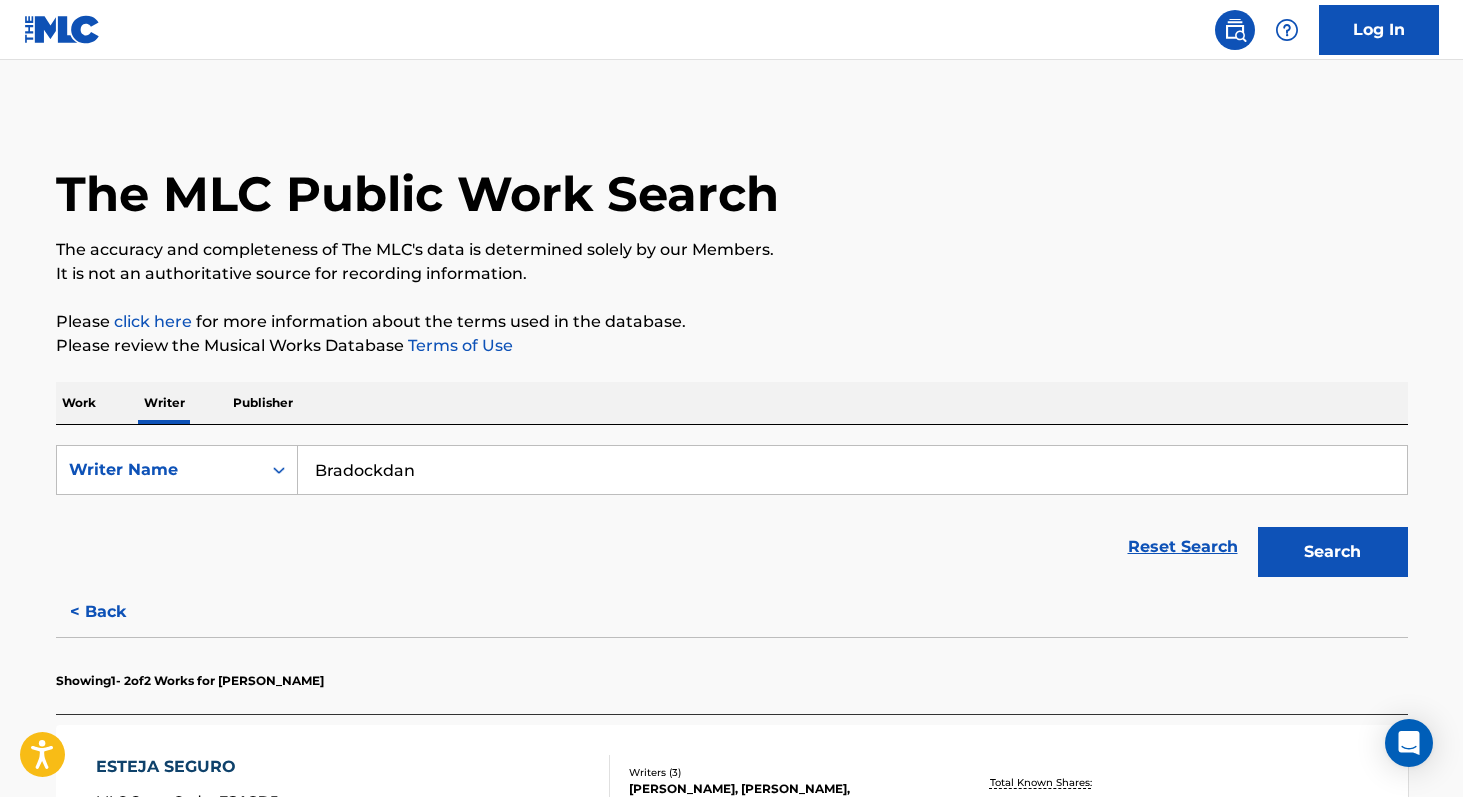 click on "Bradockdan" at bounding box center [852, 470] 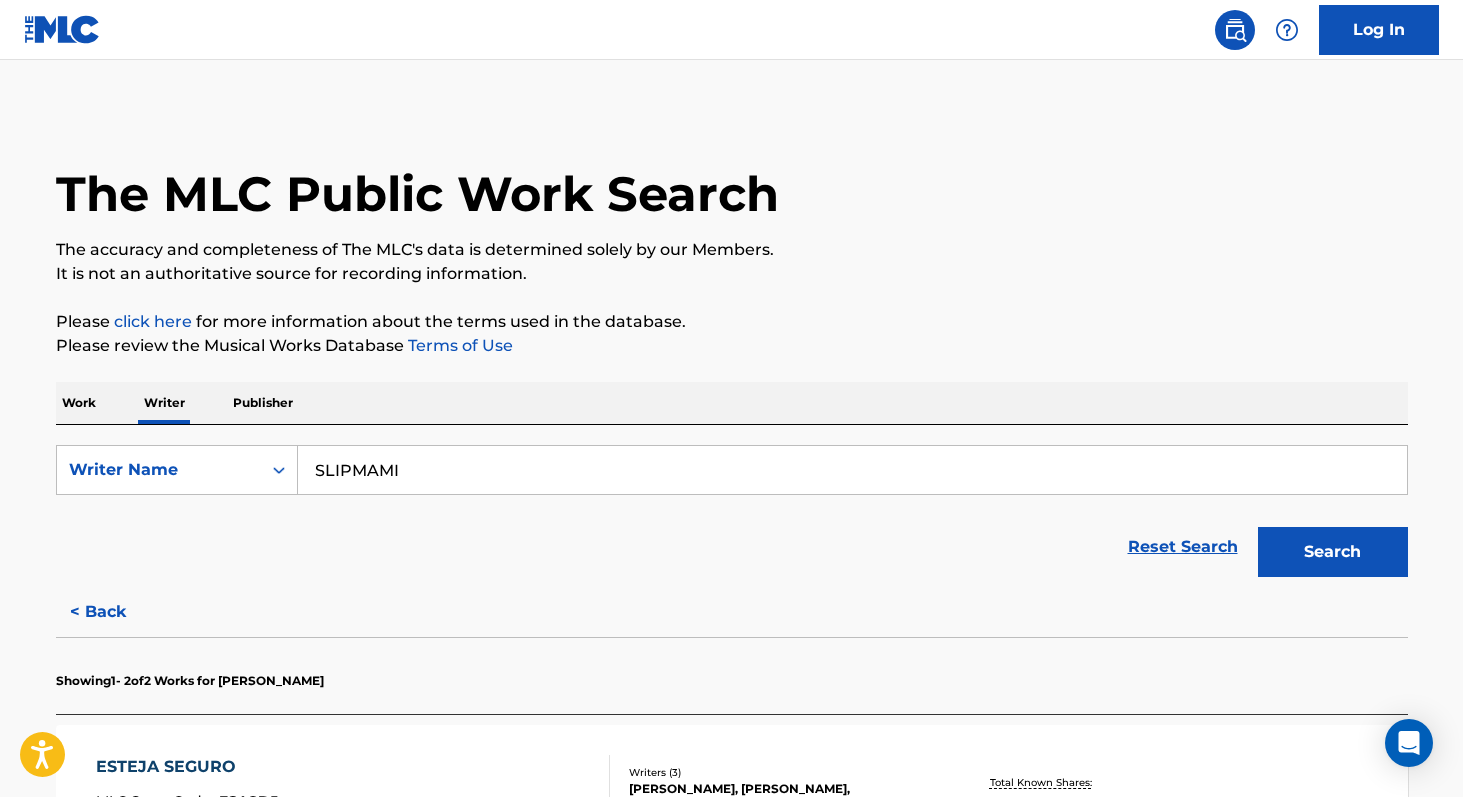 type on "SLIPMAMI" 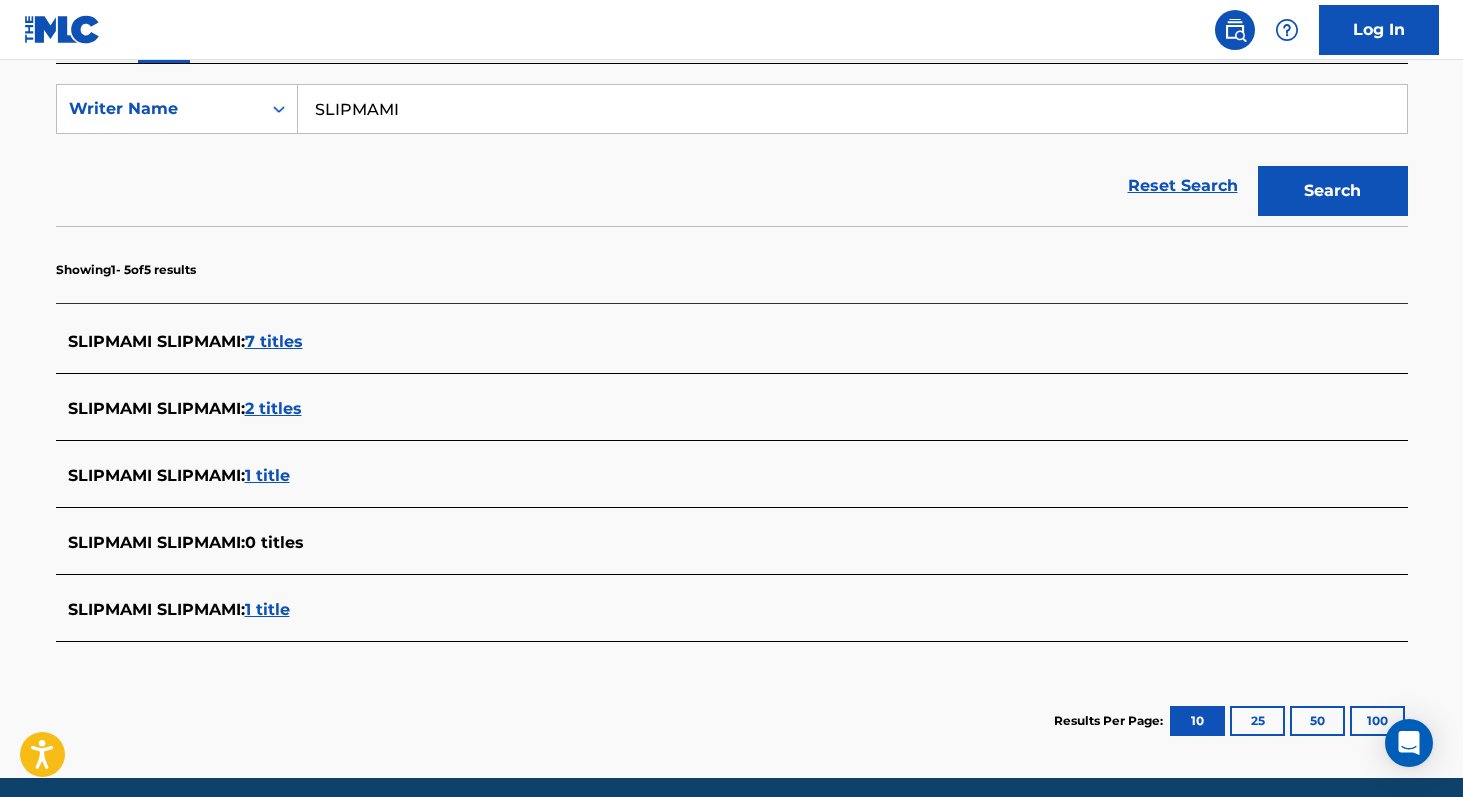scroll, scrollTop: 371, scrollLeft: 0, axis: vertical 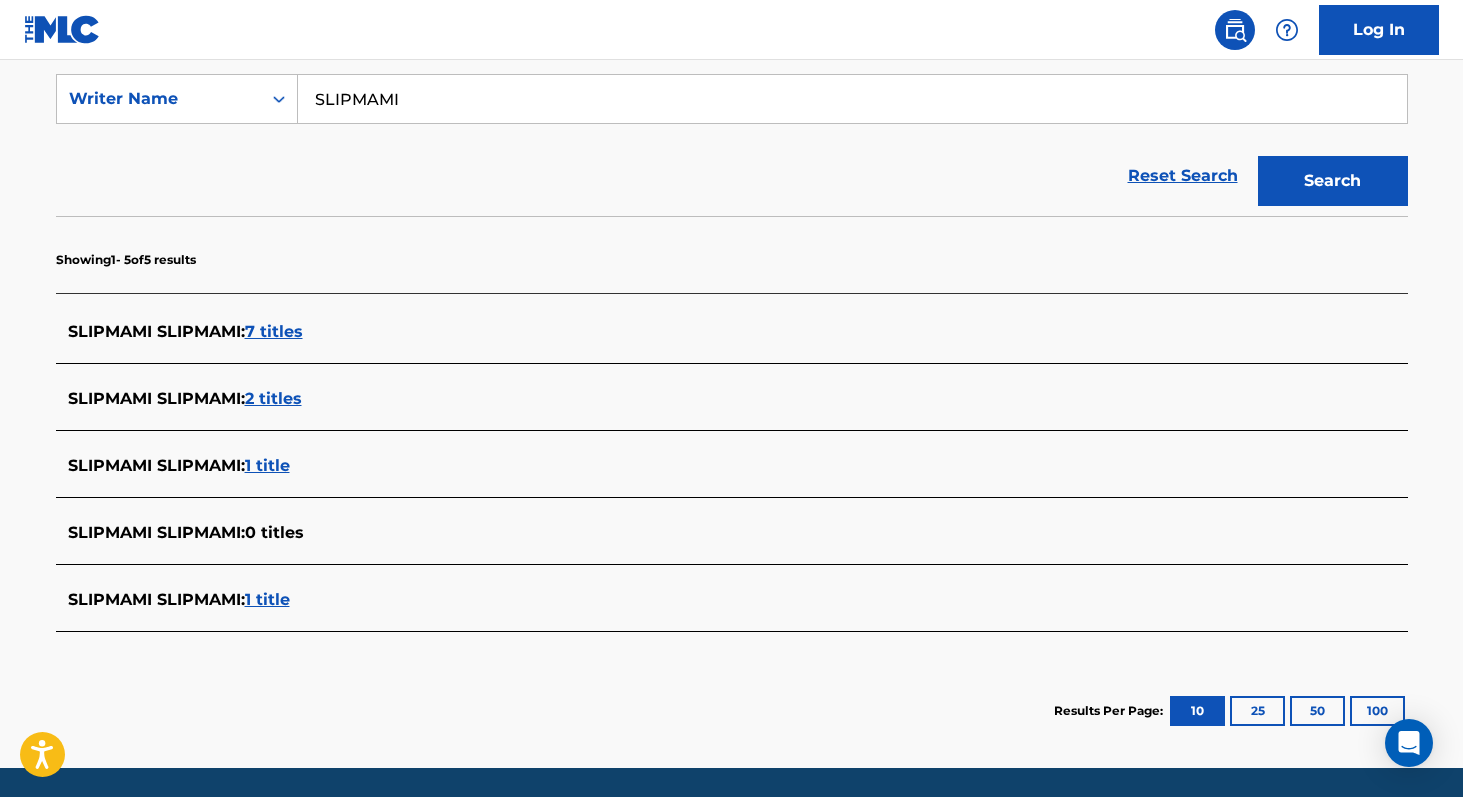 click on "7 titles" at bounding box center [274, 331] 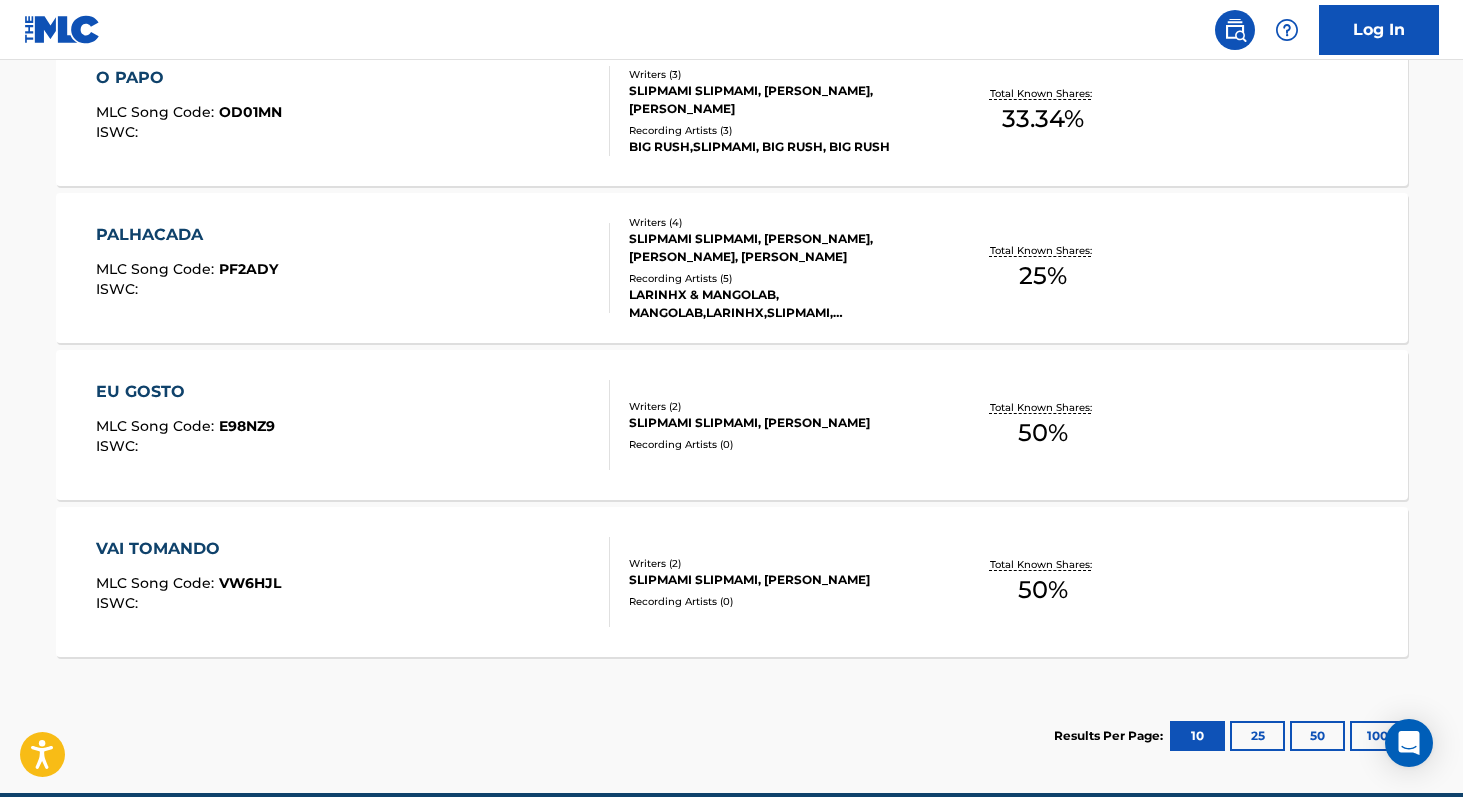 scroll, scrollTop: 1167, scrollLeft: 0, axis: vertical 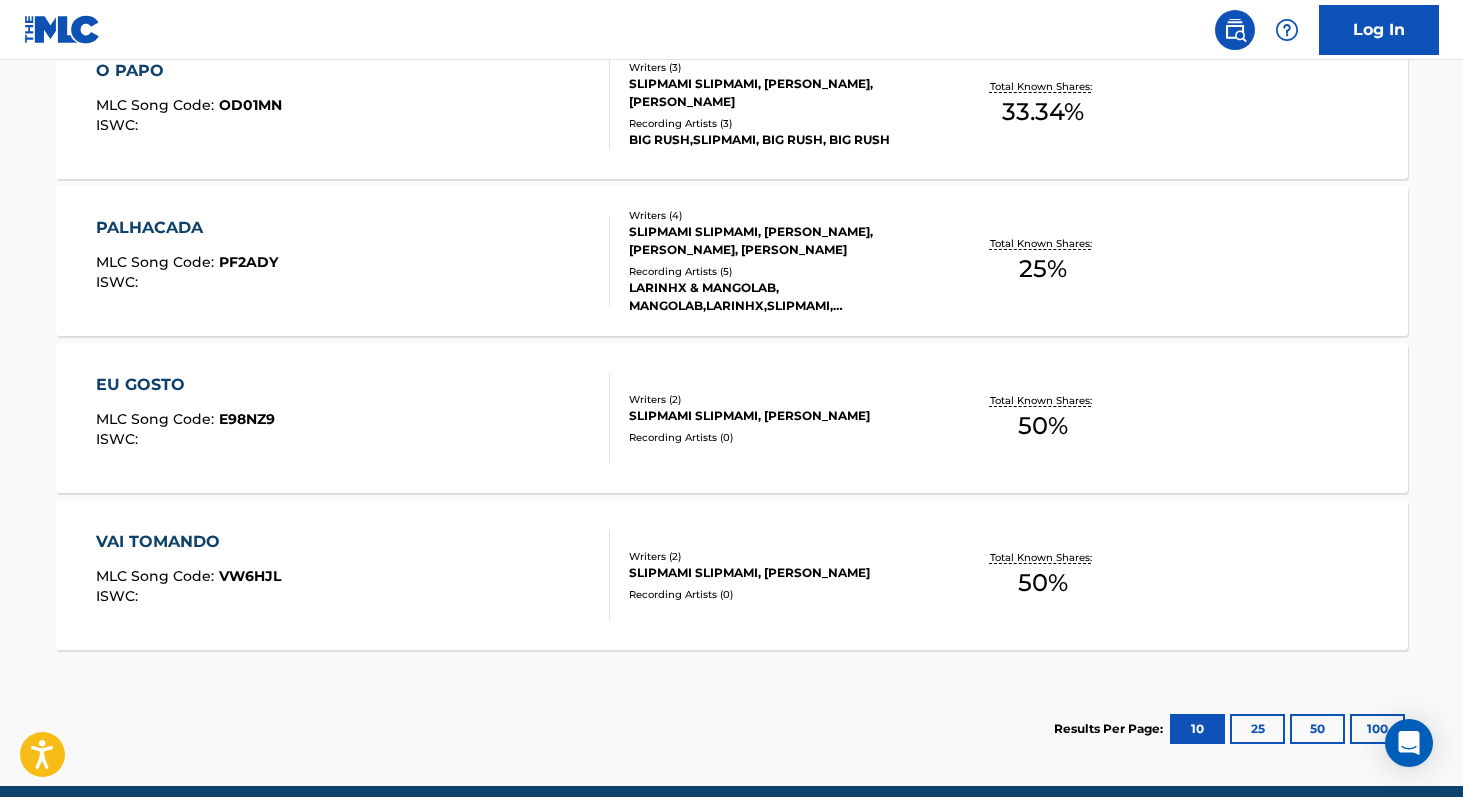 click on "50 %" at bounding box center (1043, 583) 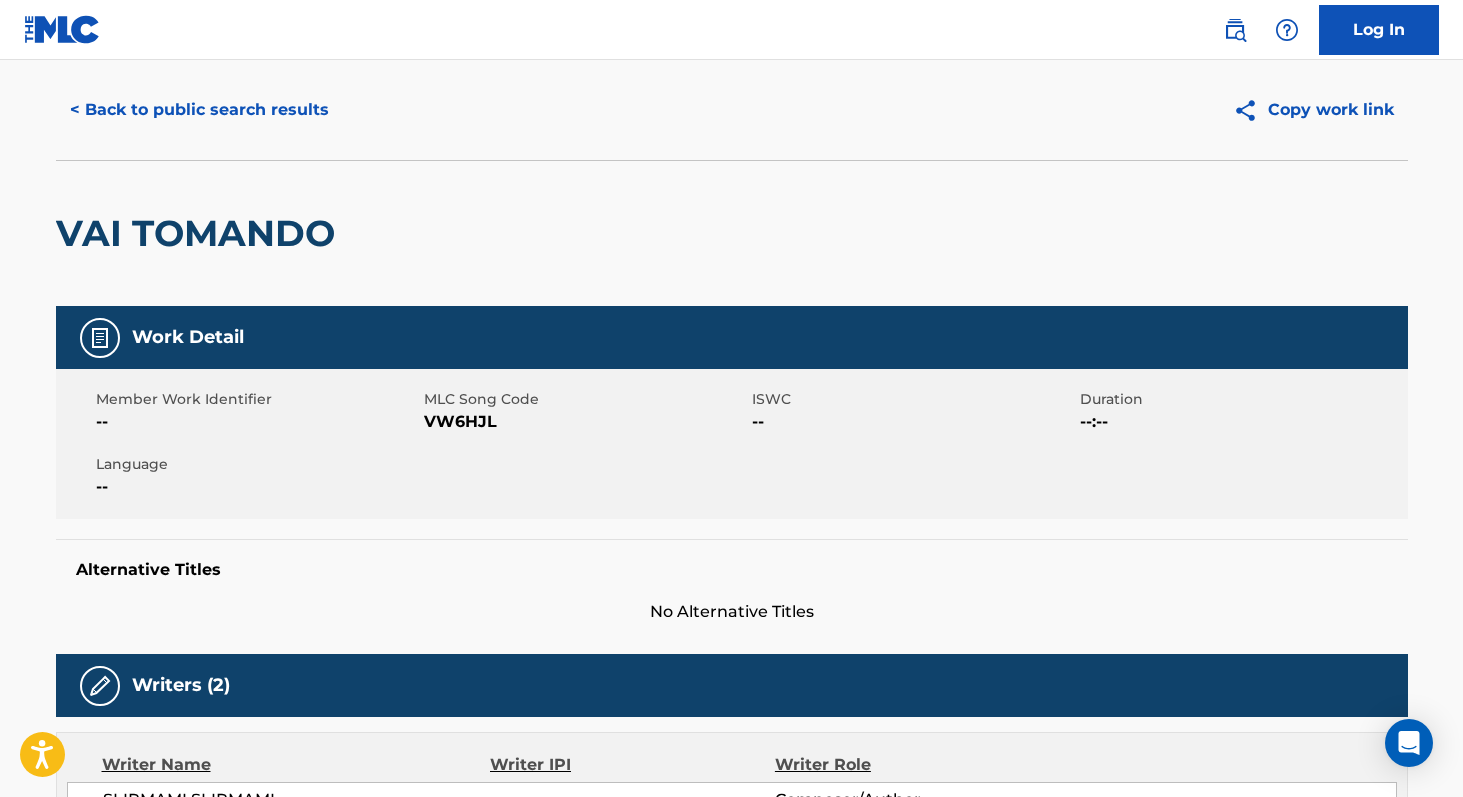 scroll, scrollTop: 0, scrollLeft: 0, axis: both 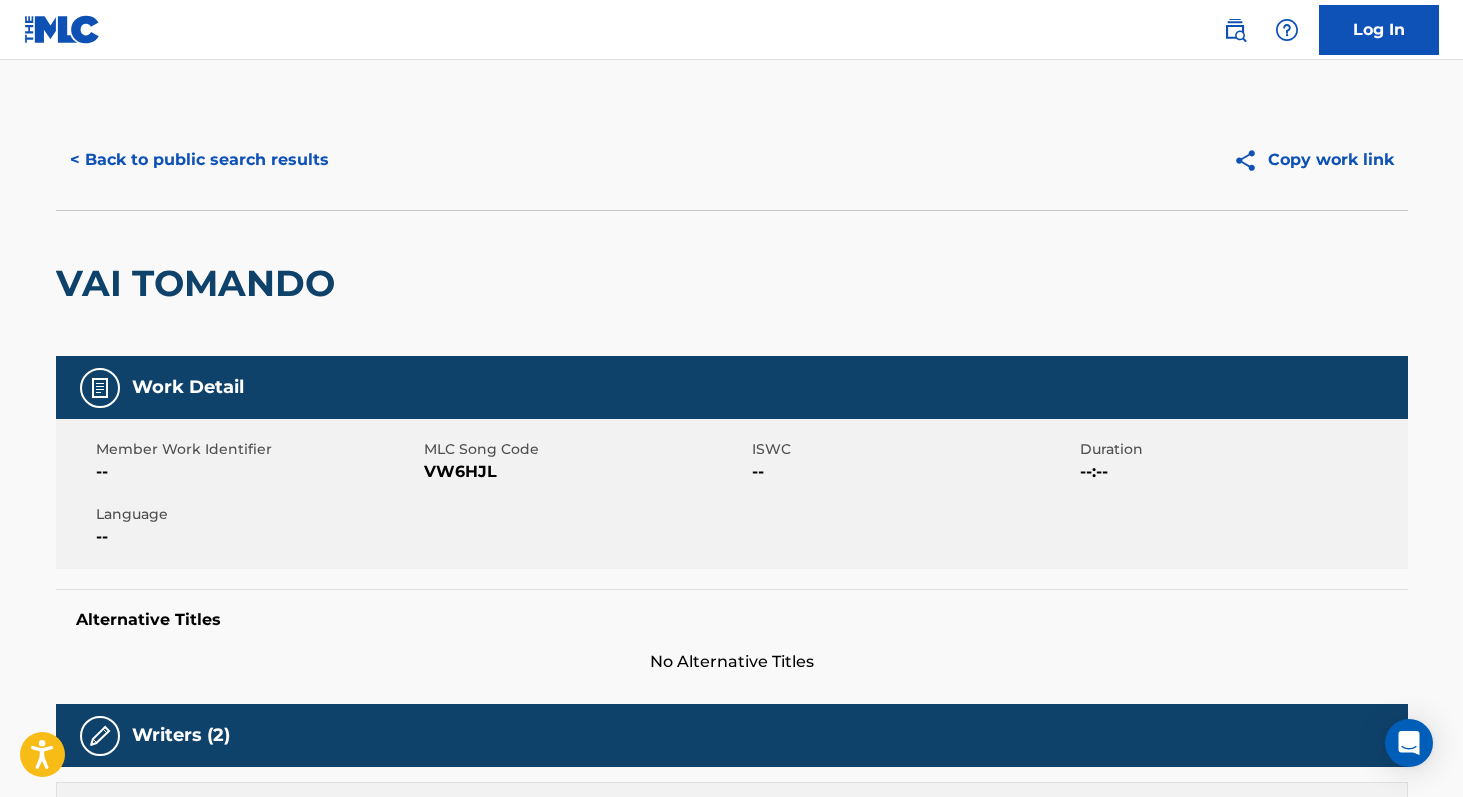 click on "< Back to public search results" at bounding box center [199, 160] 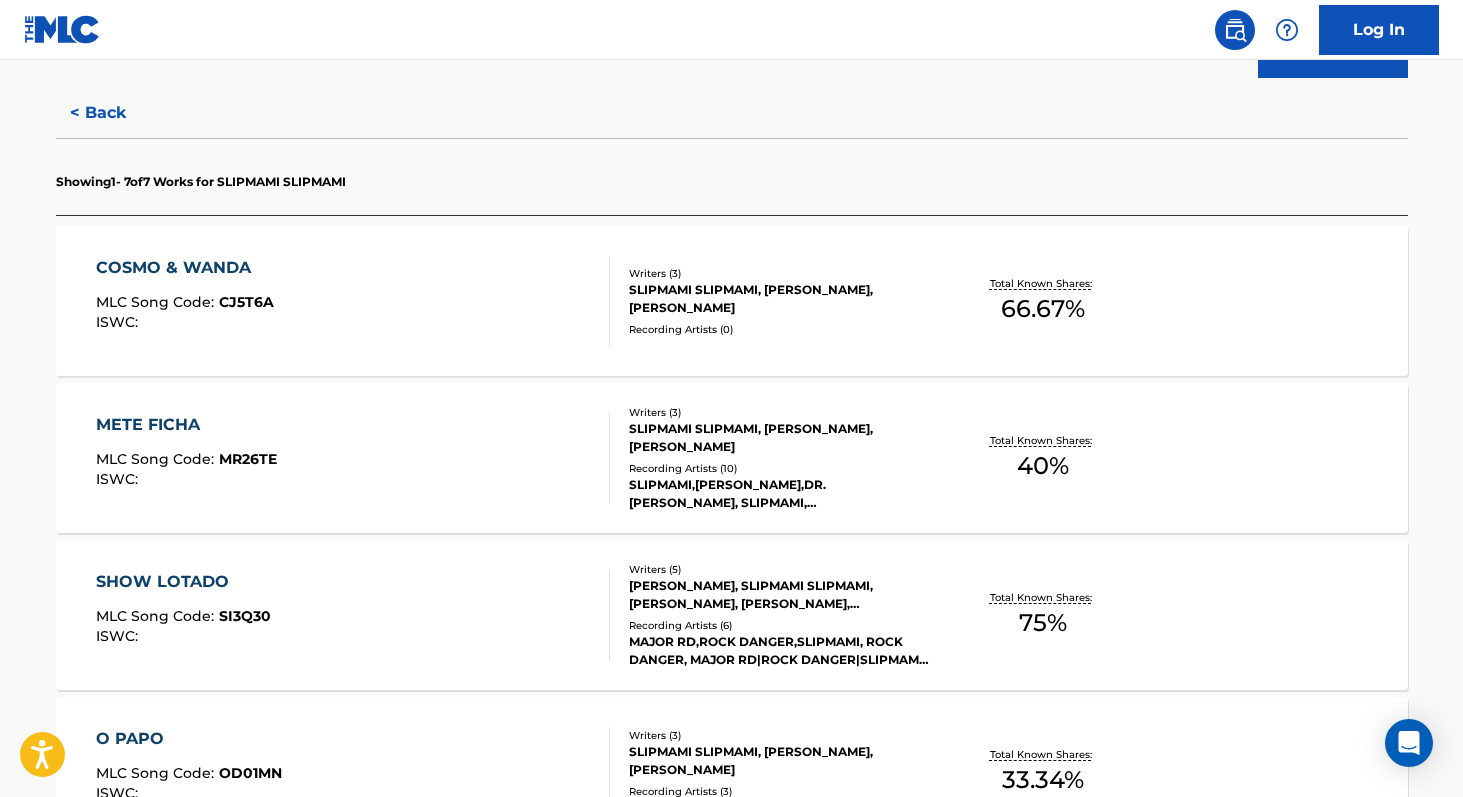 scroll, scrollTop: 0, scrollLeft: 0, axis: both 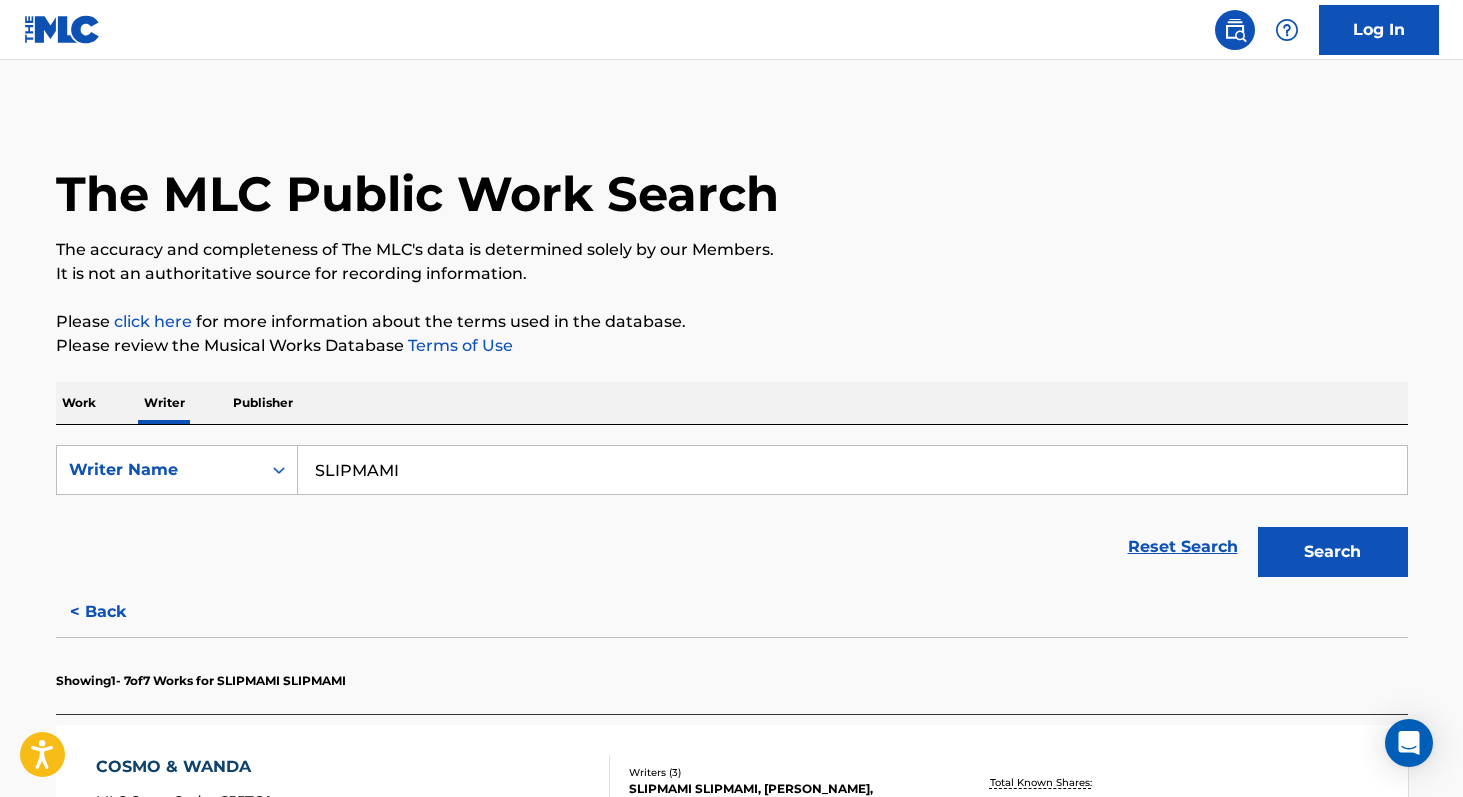 click on "SLIPMAMI" at bounding box center (852, 470) 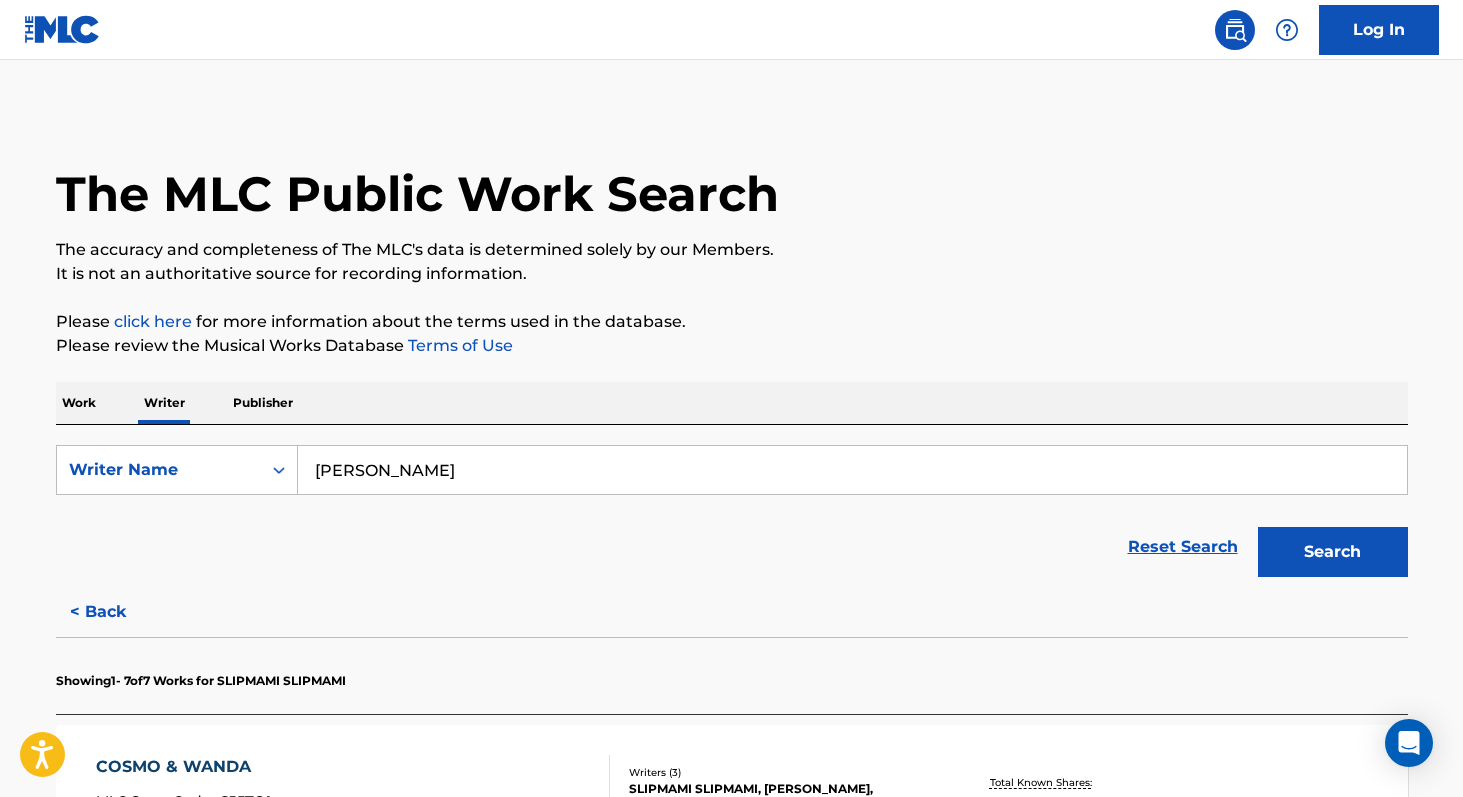 type on "[PERSON_NAME]" 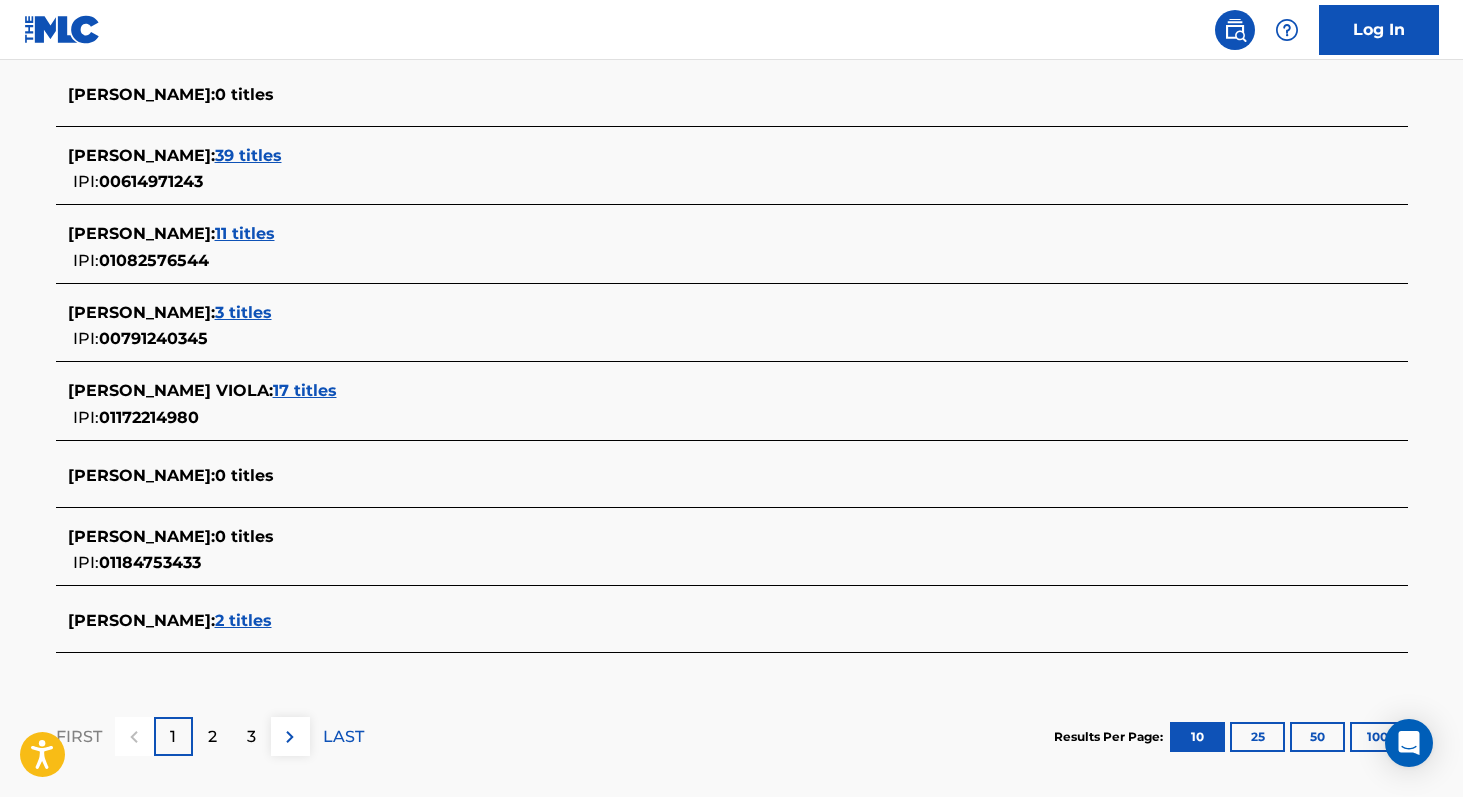 scroll, scrollTop: 756, scrollLeft: 0, axis: vertical 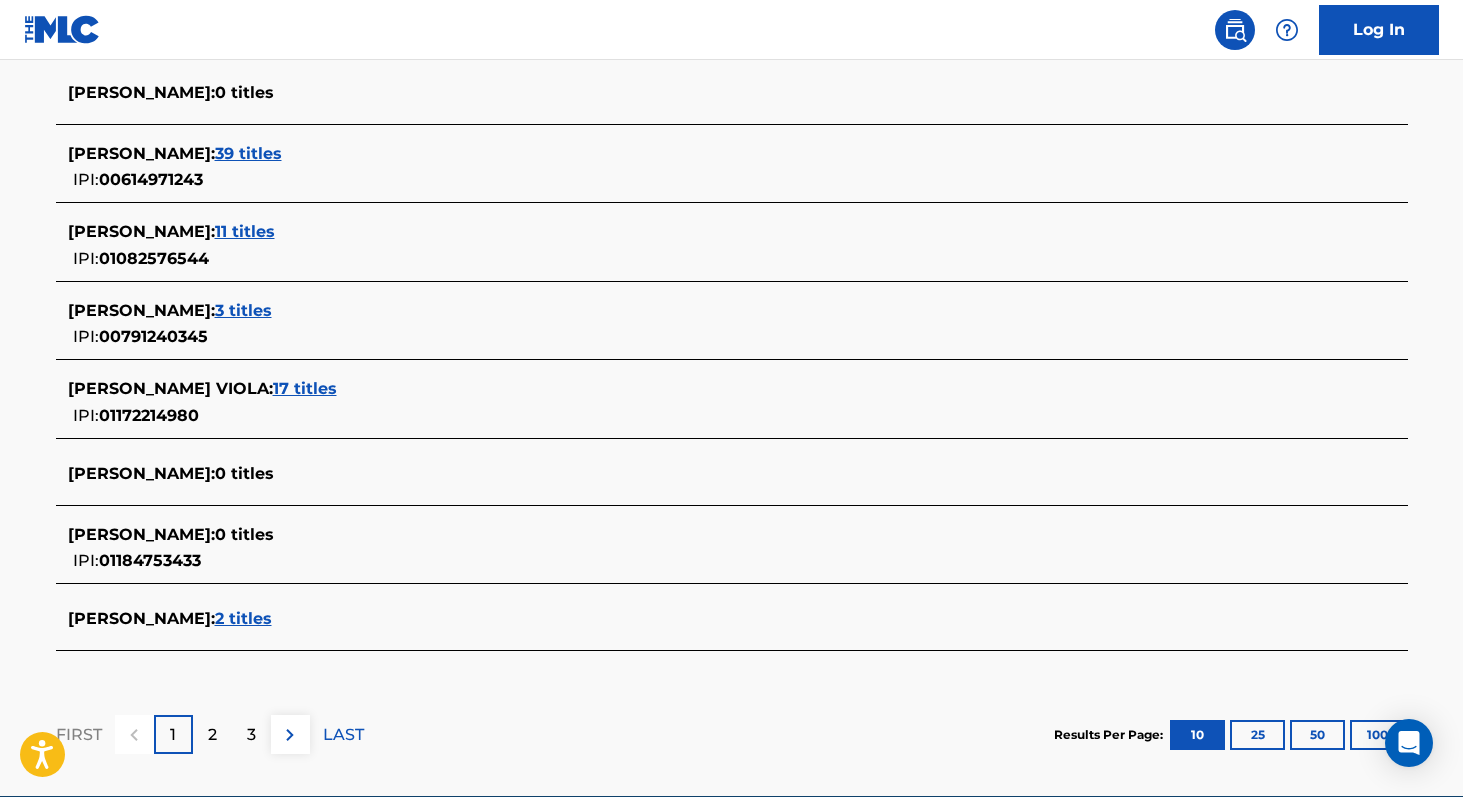 click on "2 titles" at bounding box center (243, 618) 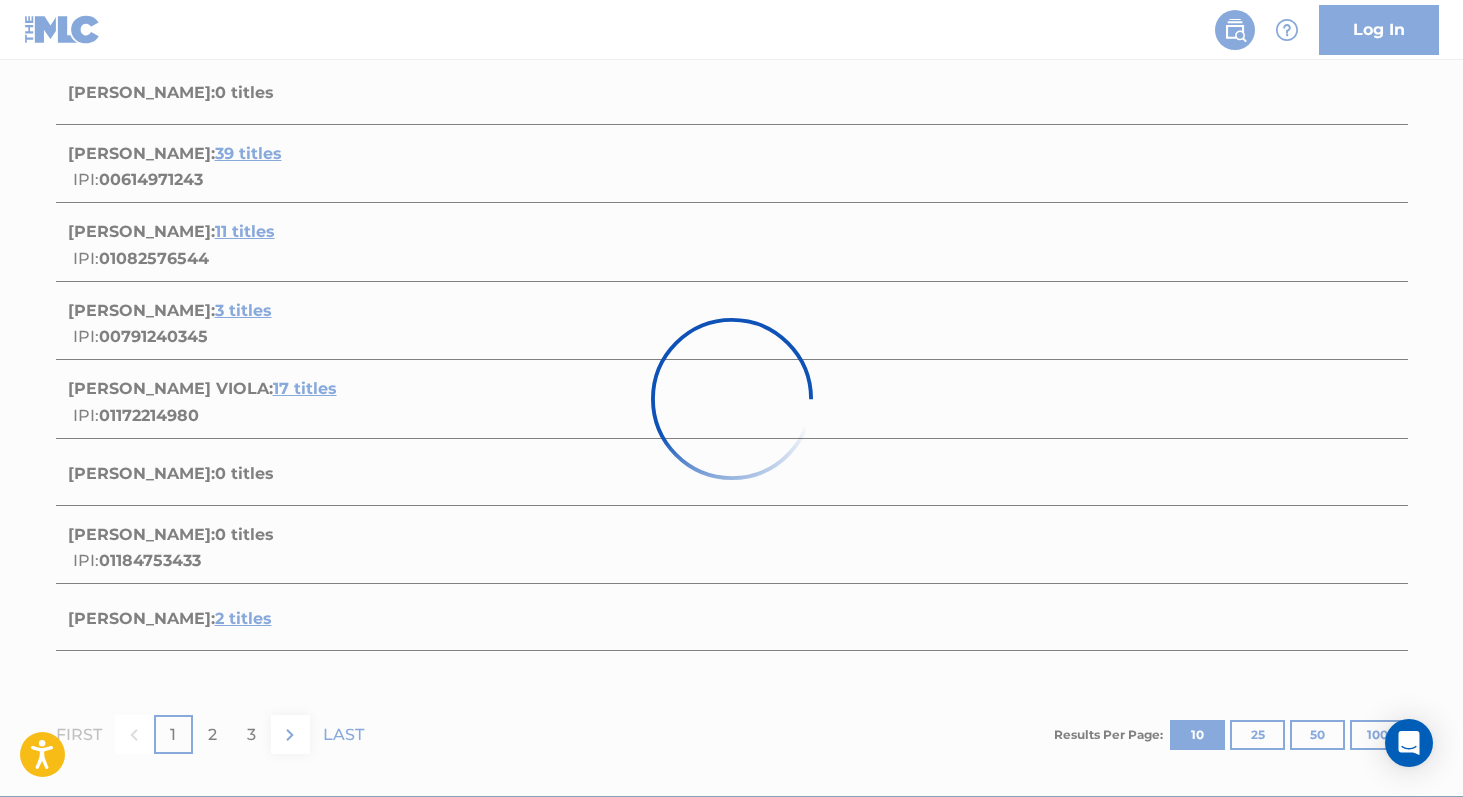 scroll, scrollTop: 467, scrollLeft: 0, axis: vertical 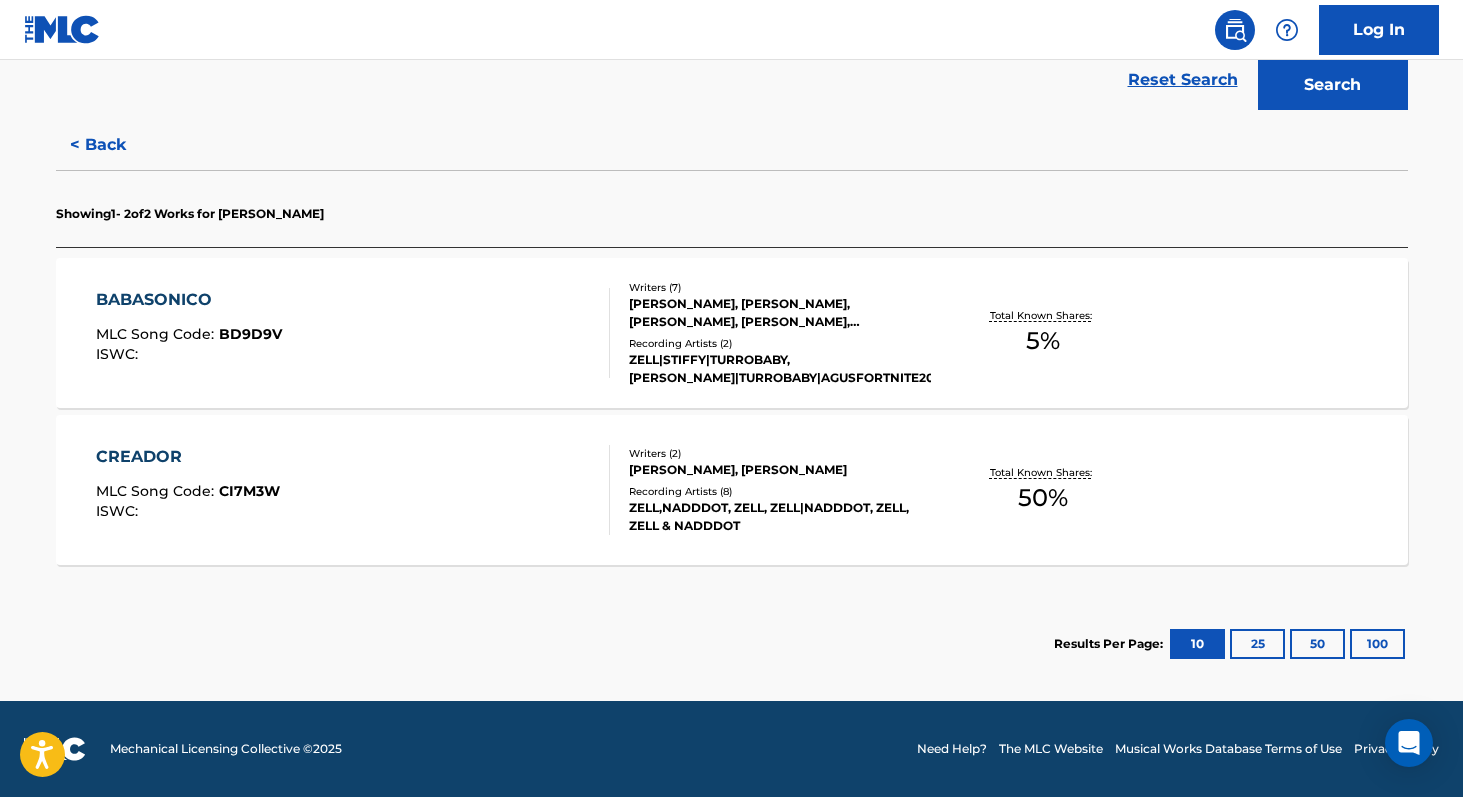 click on "Total Known Shares: 5 %" at bounding box center [1043, 333] 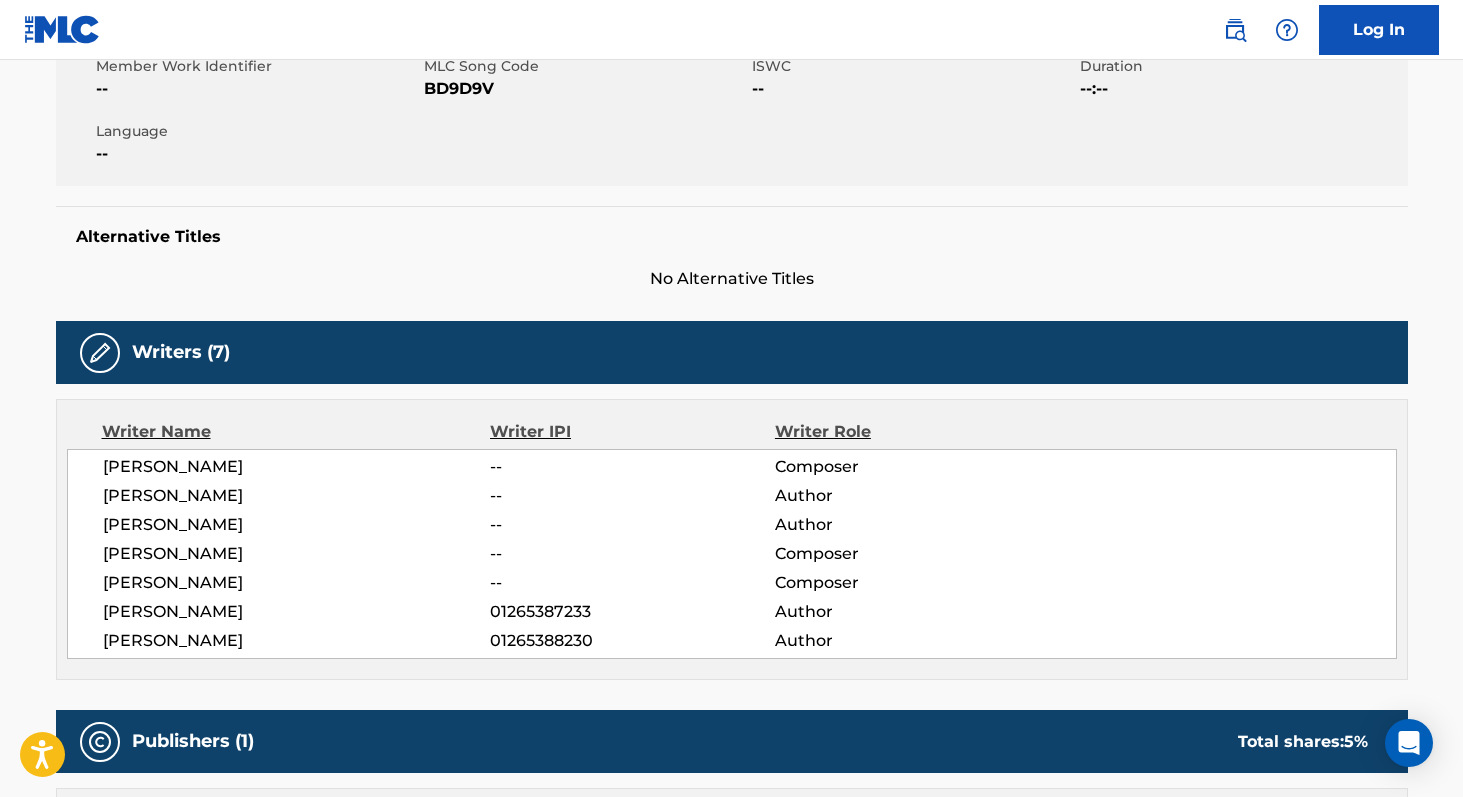 scroll, scrollTop: 0, scrollLeft: 0, axis: both 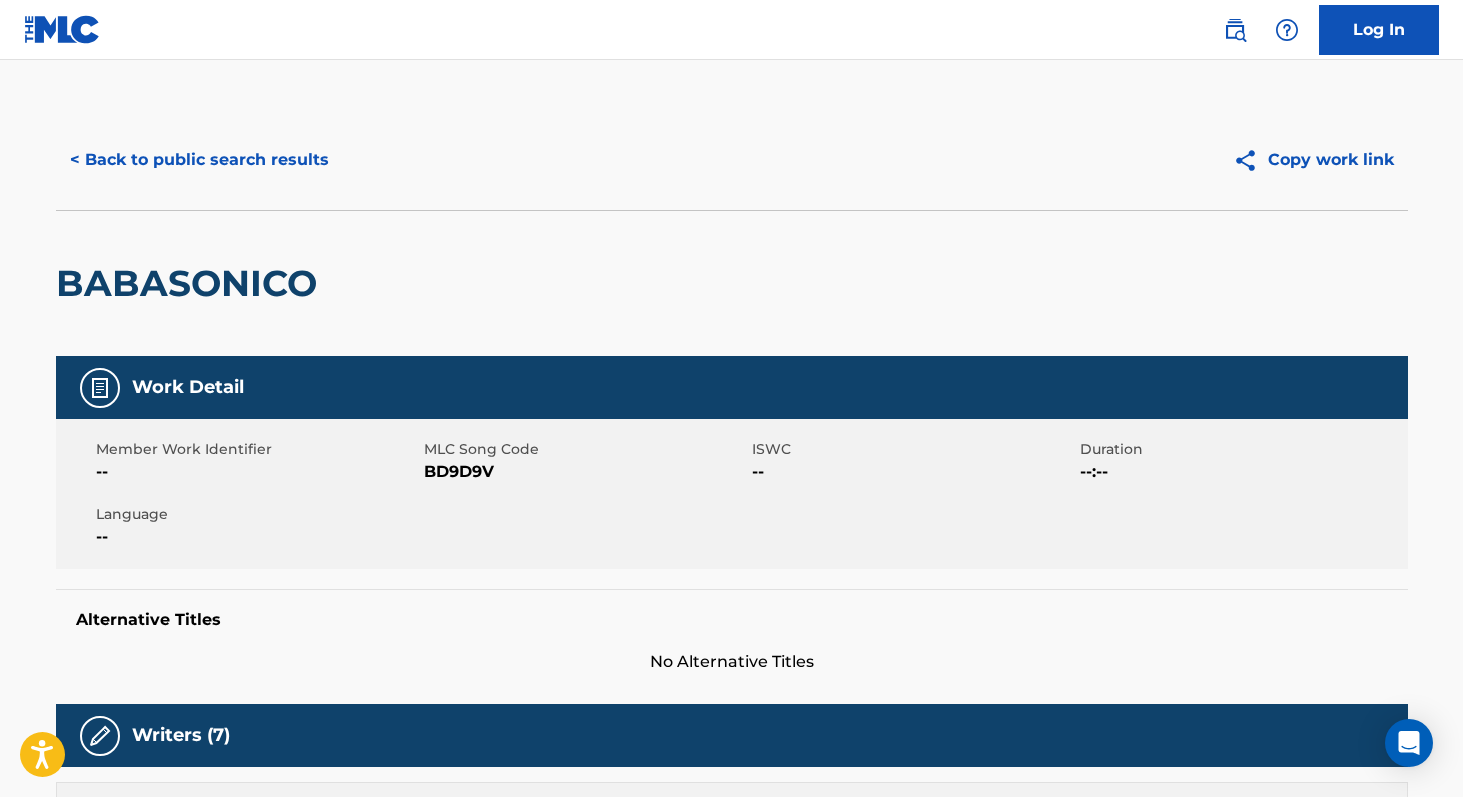 click on "< Back to public search results" at bounding box center (199, 160) 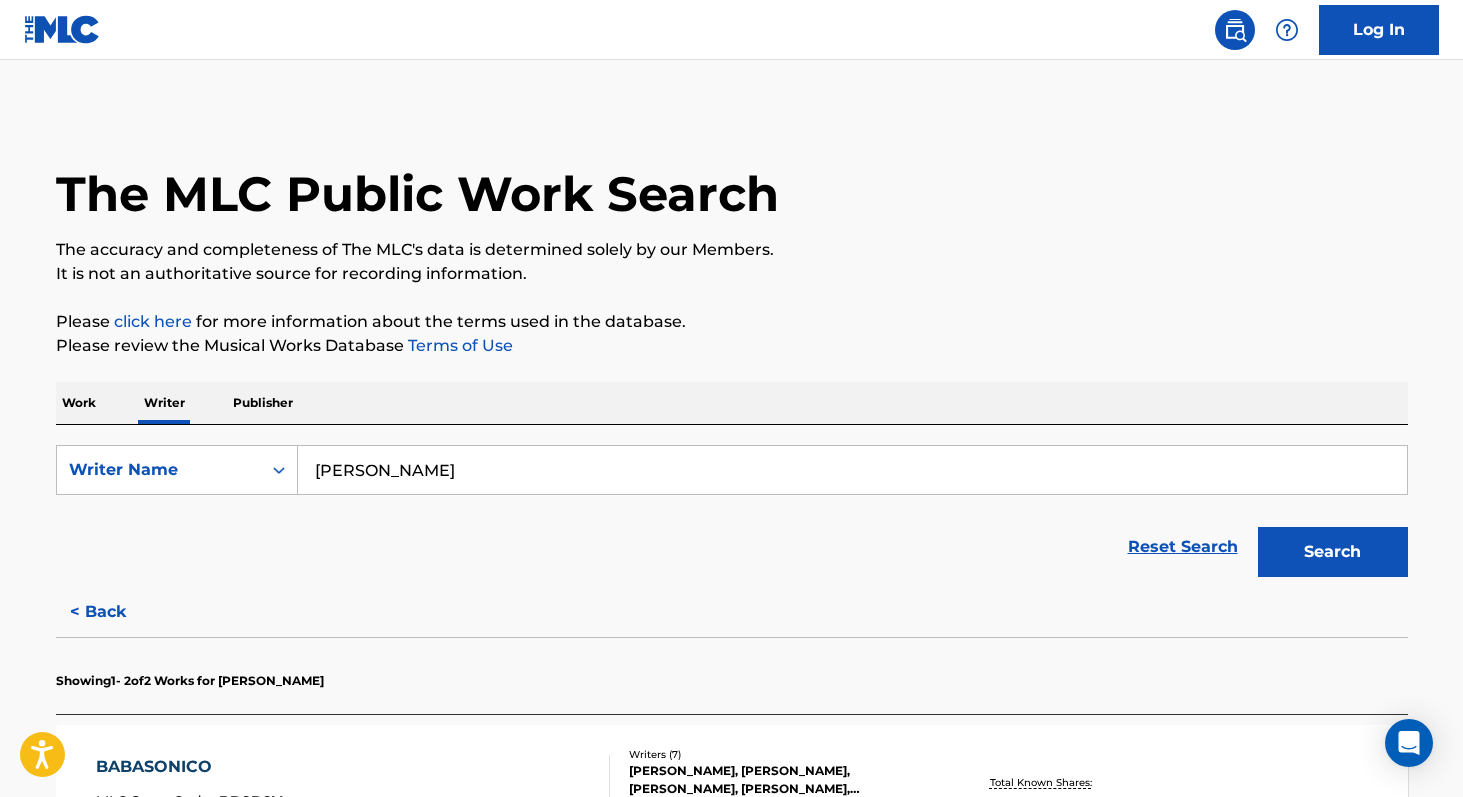 click on "Work" at bounding box center (79, 403) 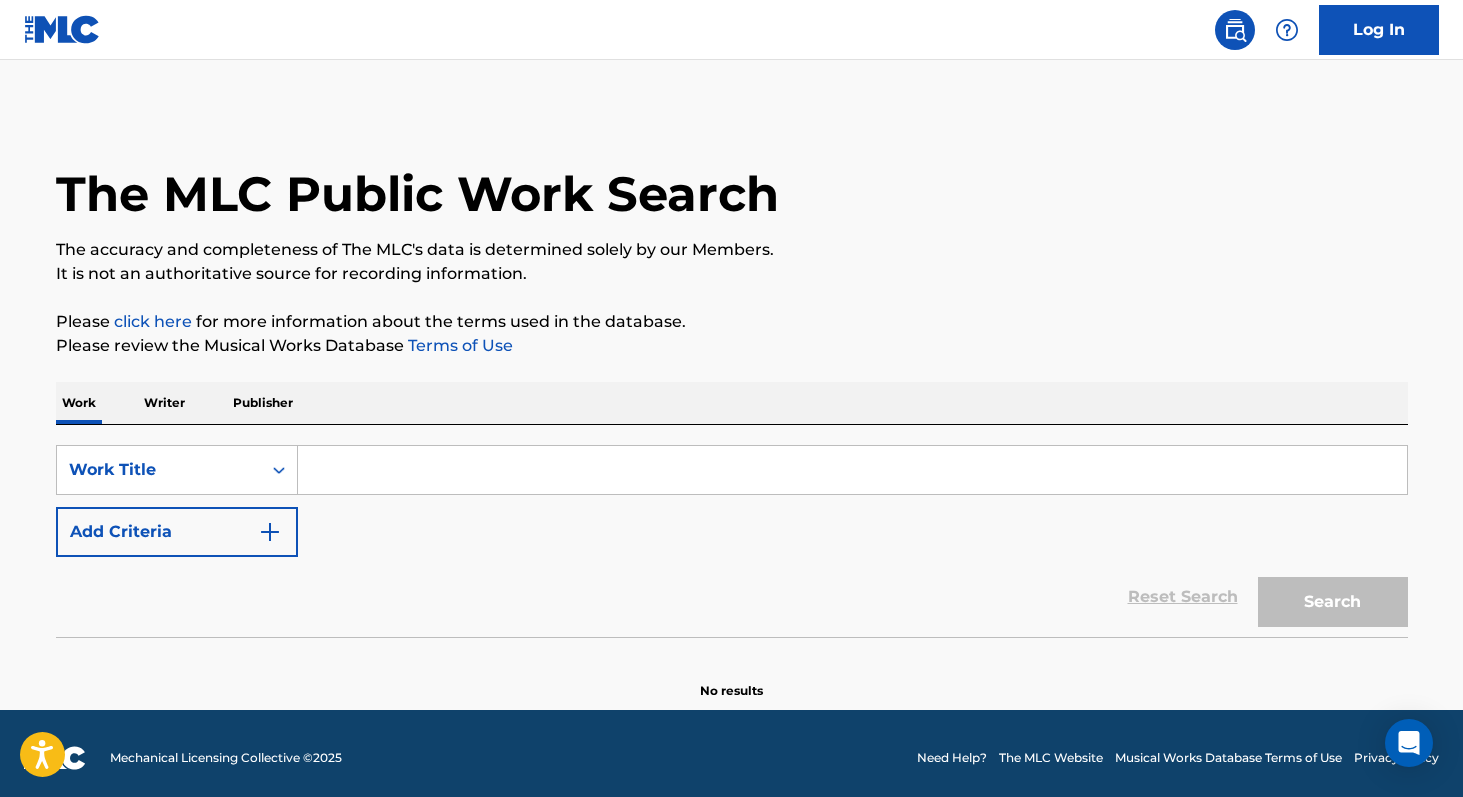 click at bounding box center [852, 470] 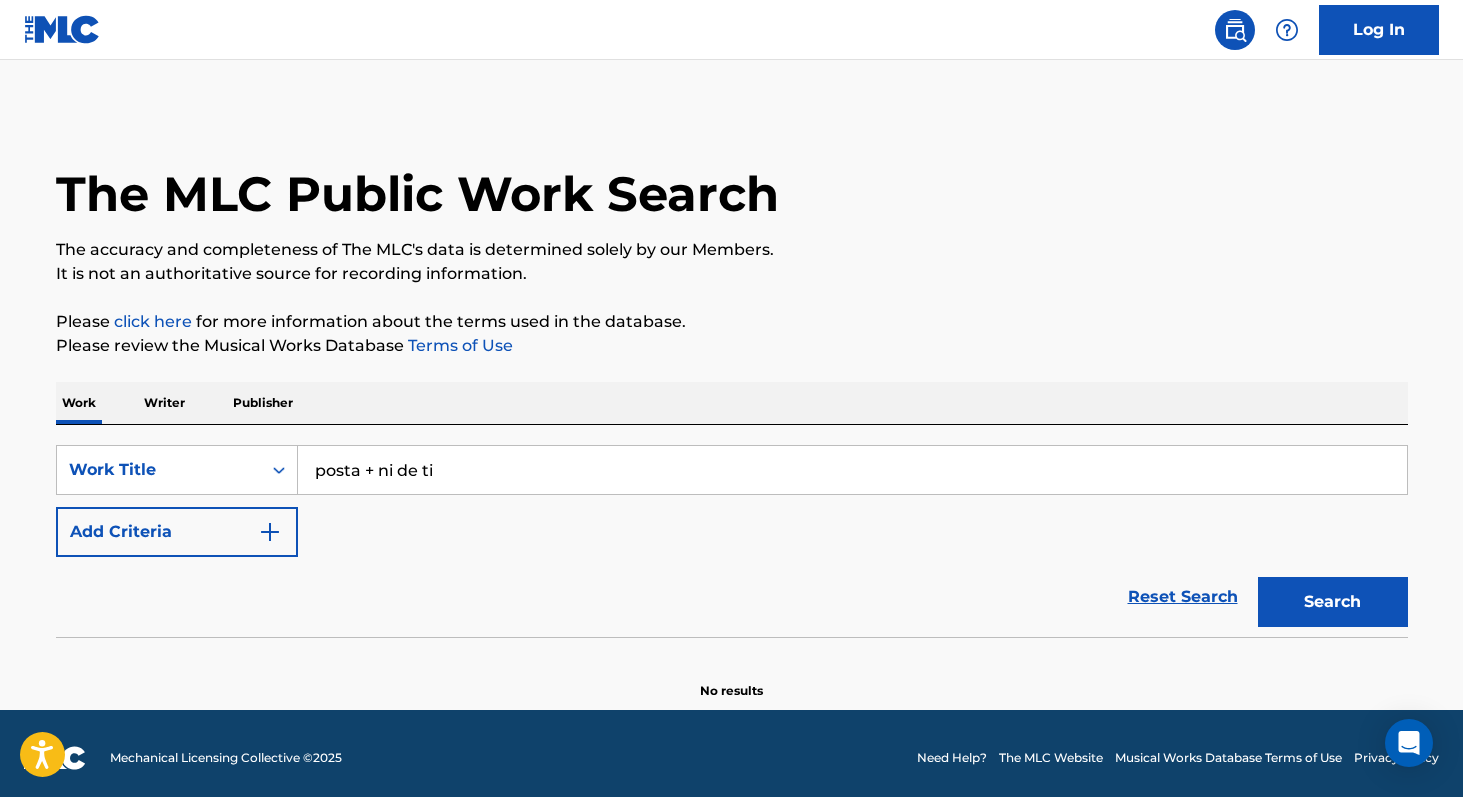 click on "Search" at bounding box center [1333, 602] 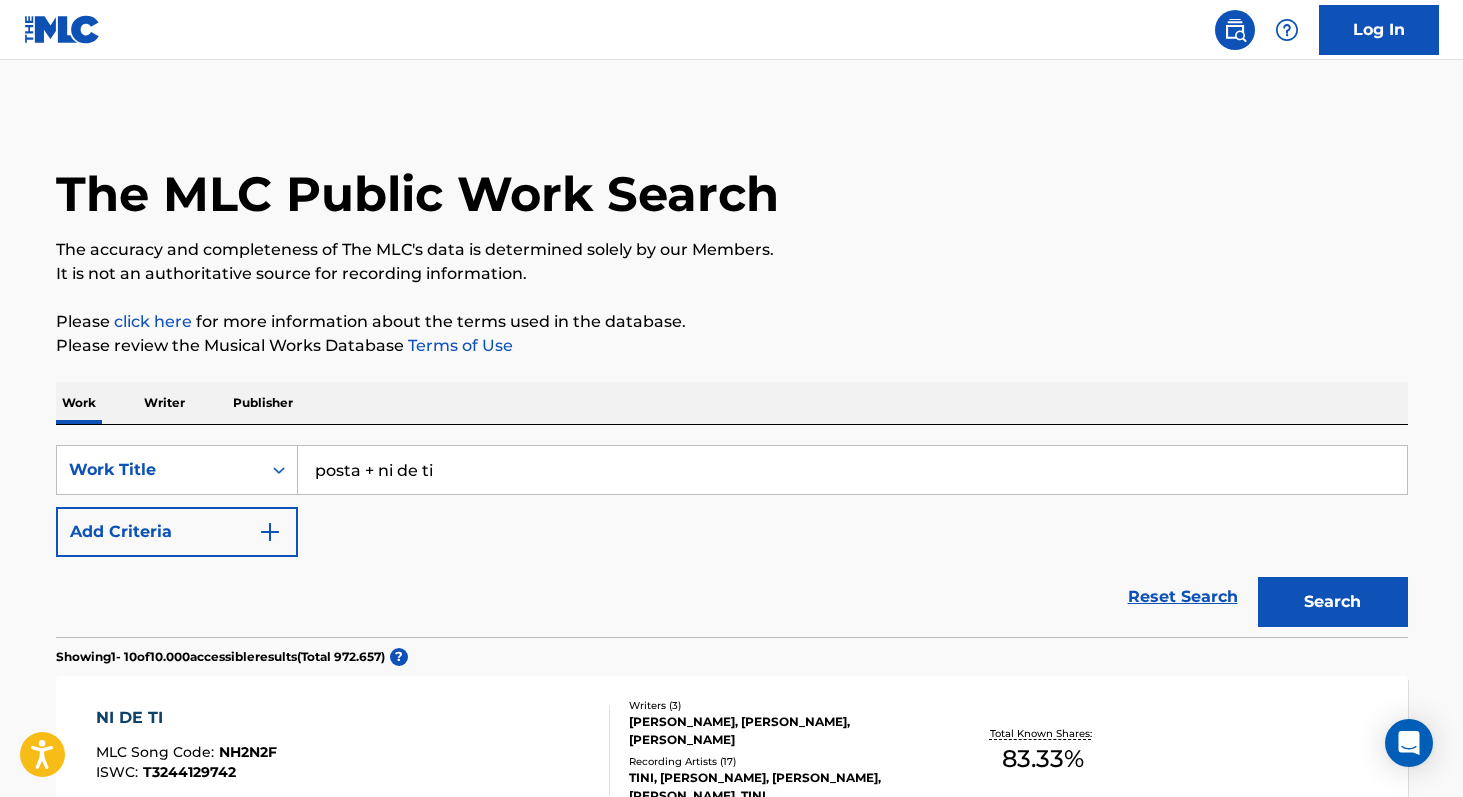 click on "posta + ni de ti" at bounding box center (852, 470) 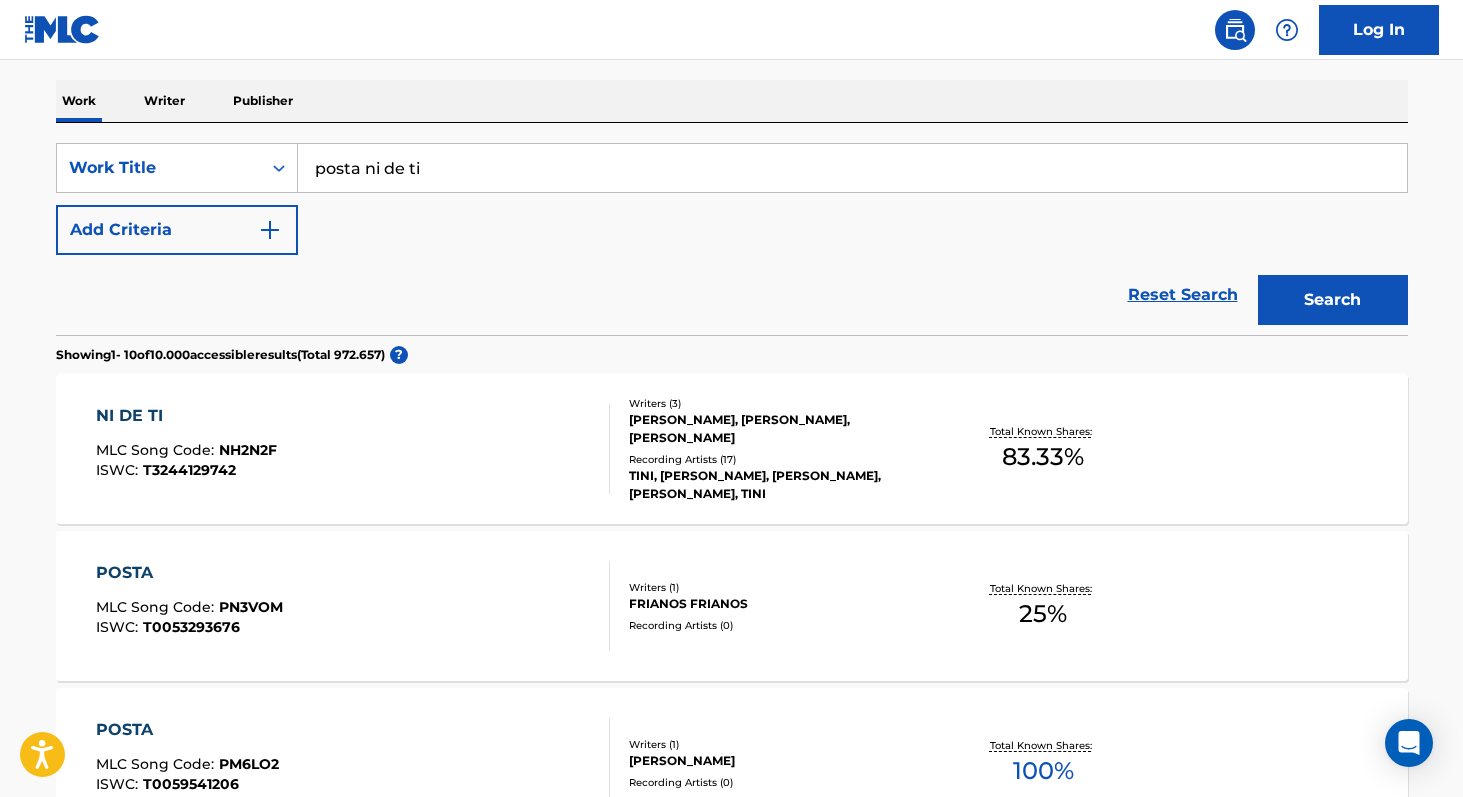 scroll, scrollTop: 274, scrollLeft: 0, axis: vertical 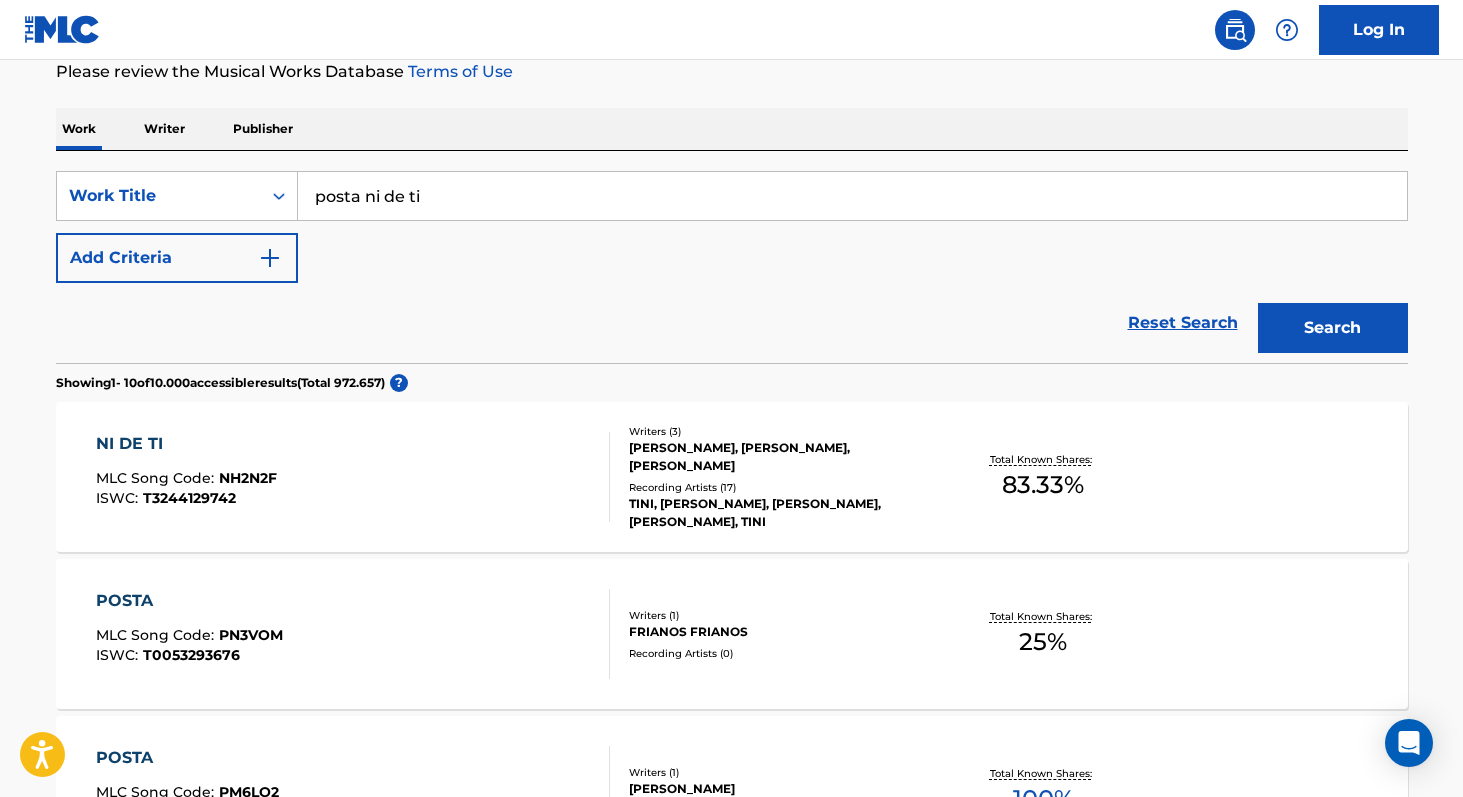 type on "posta ni de ti" 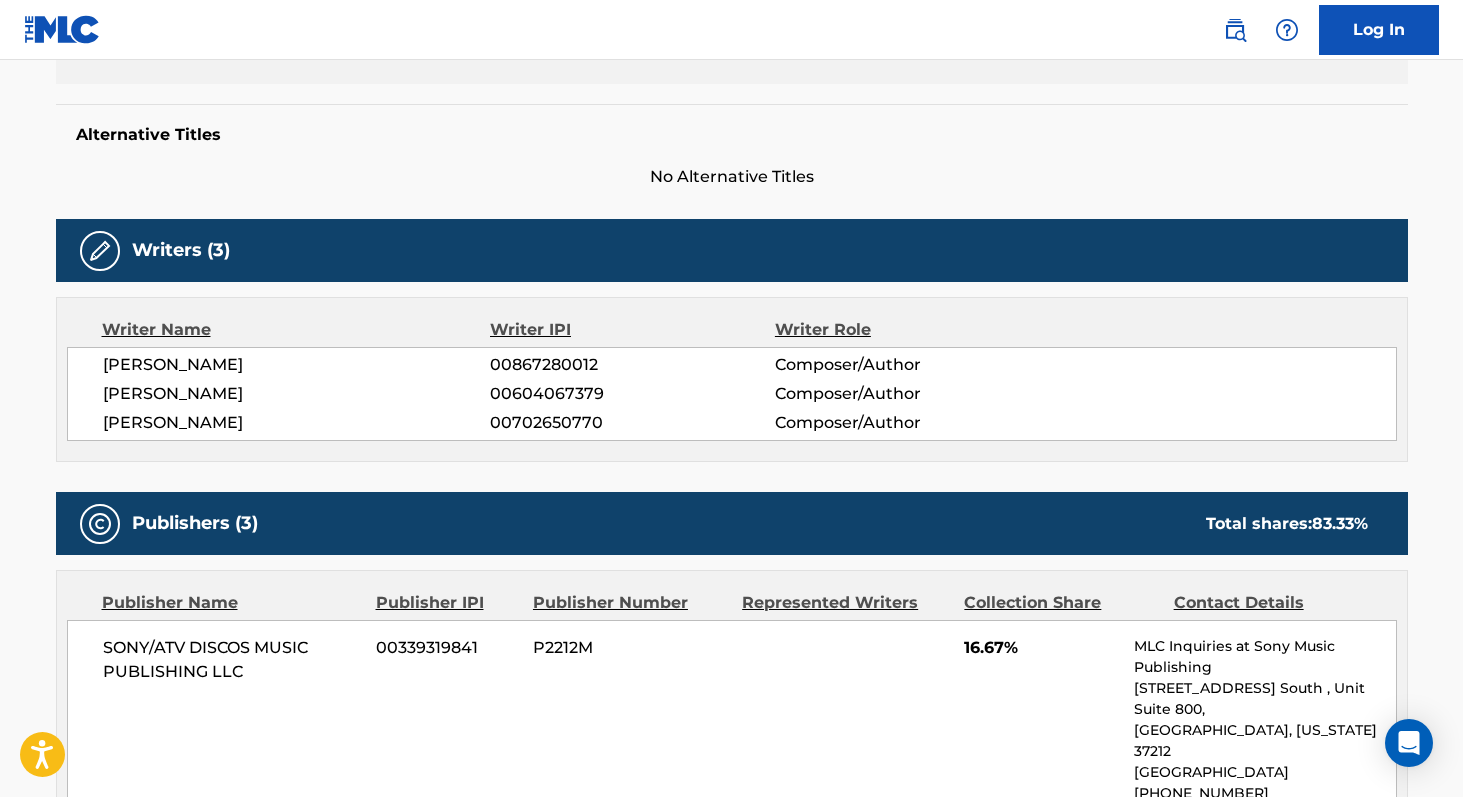 scroll, scrollTop: 481, scrollLeft: 0, axis: vertical 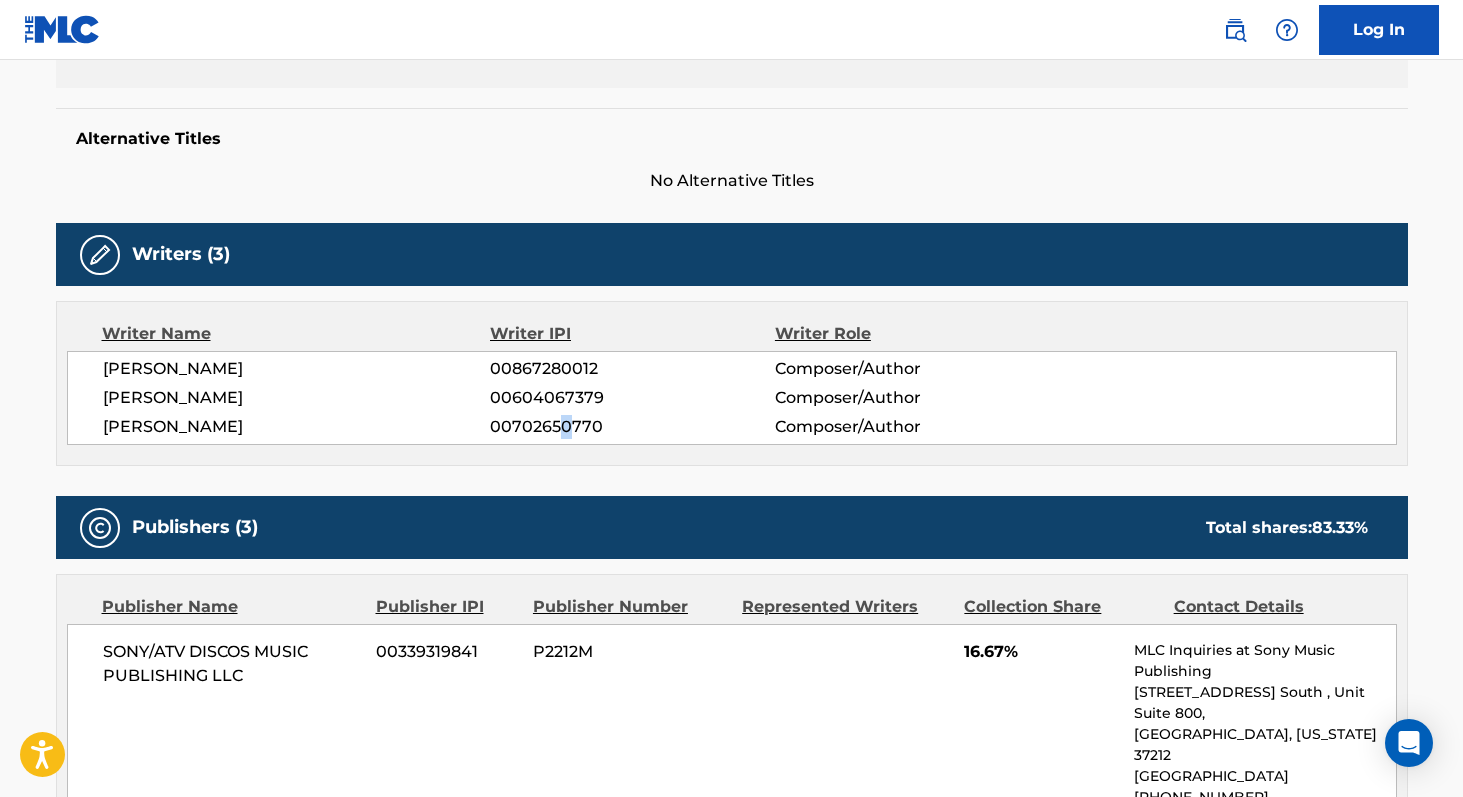 click on "00702650770" at bounding box center [632, 427] 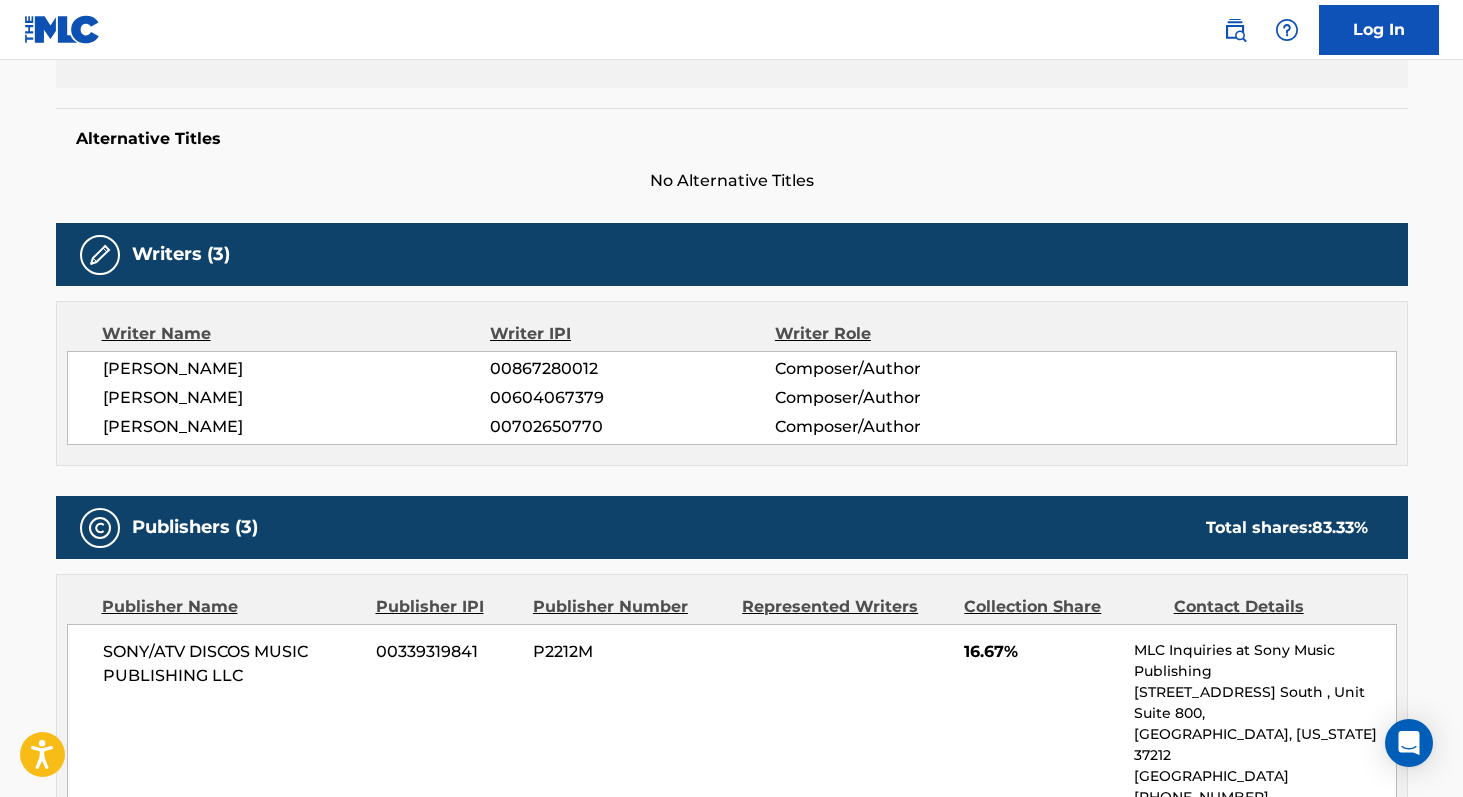 click on "00702650770" at bounding box center [632, 427] 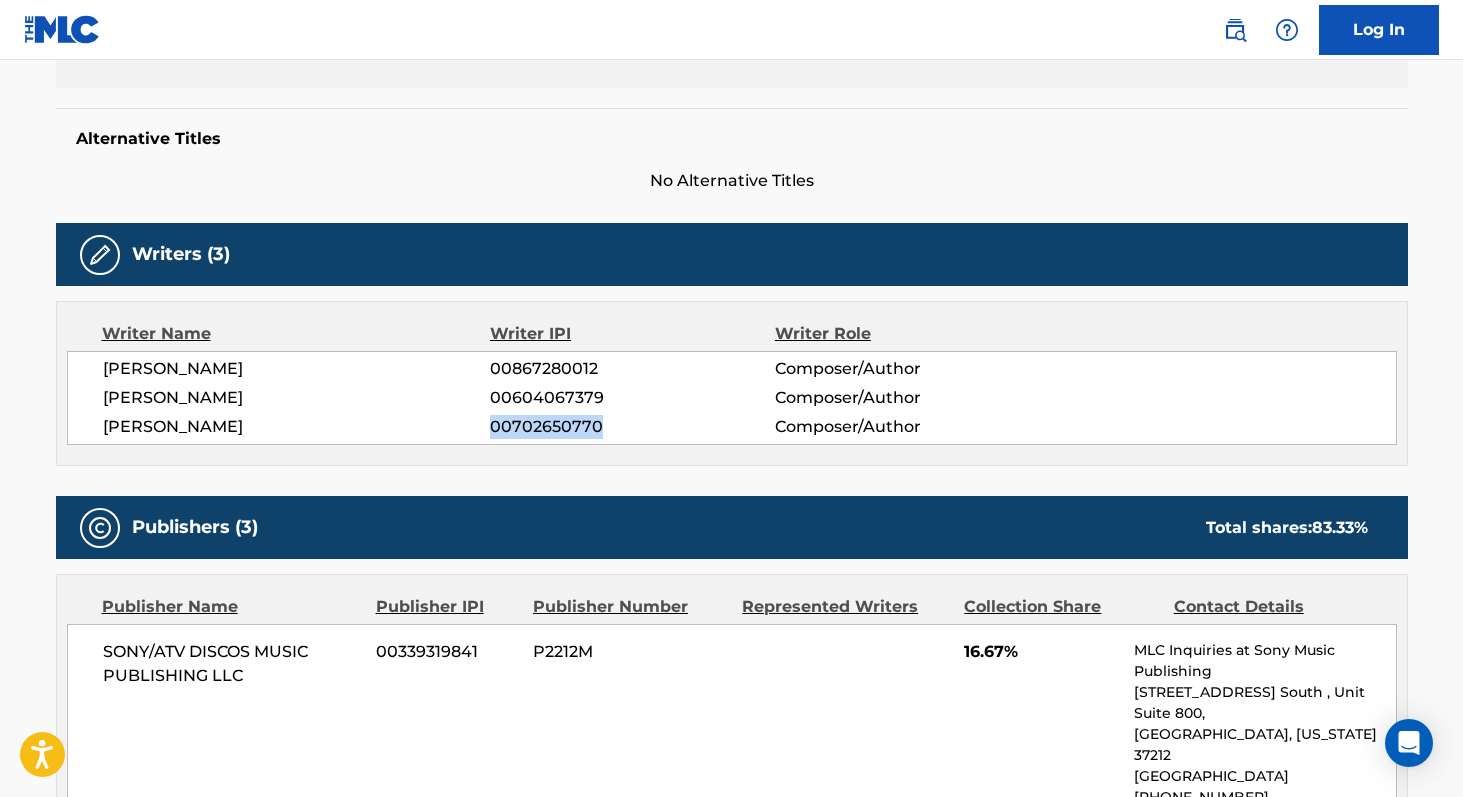 click on "00702650770" at bounding box center (632, 427) 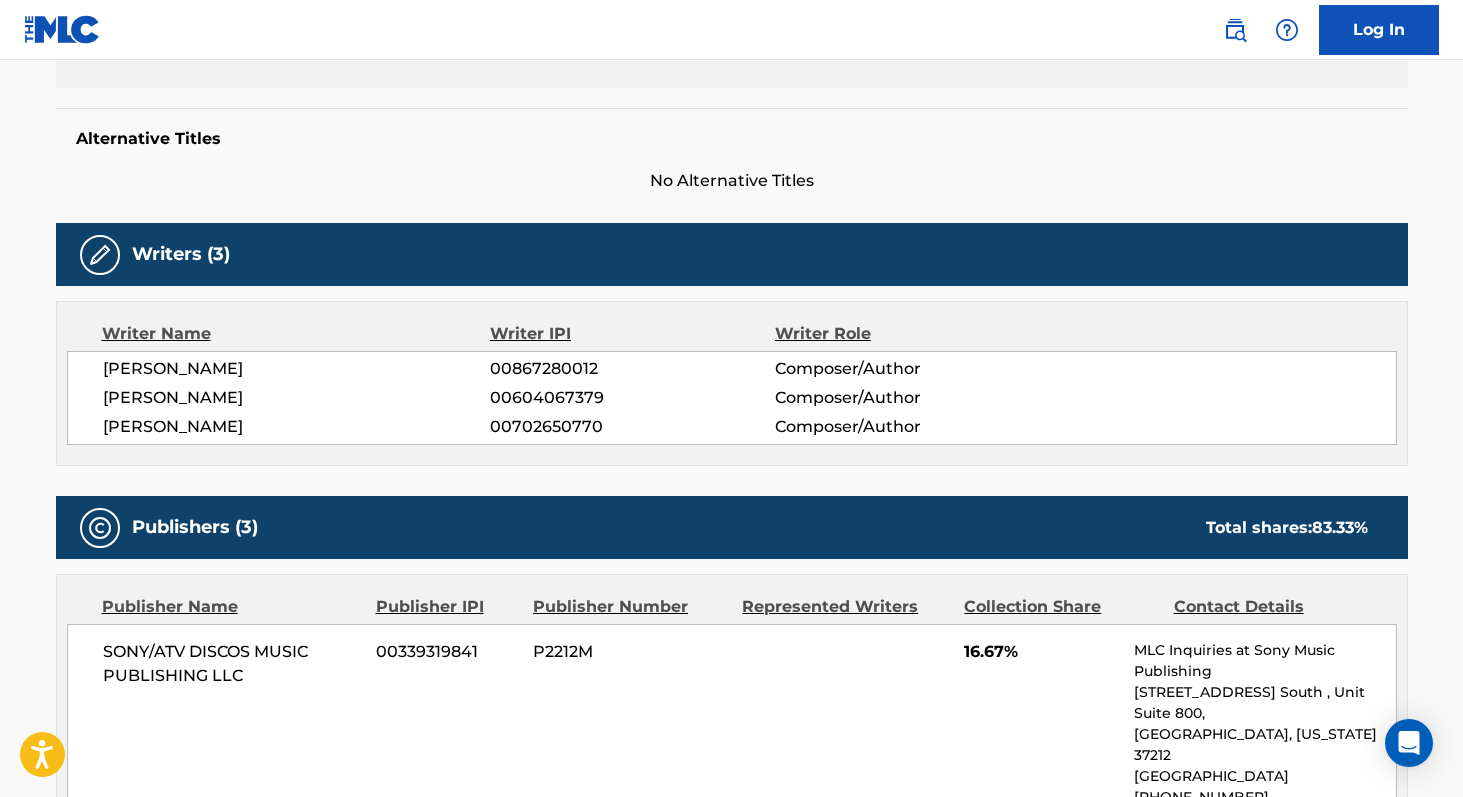 click on "00604067379" at bounding box center (632, 398) 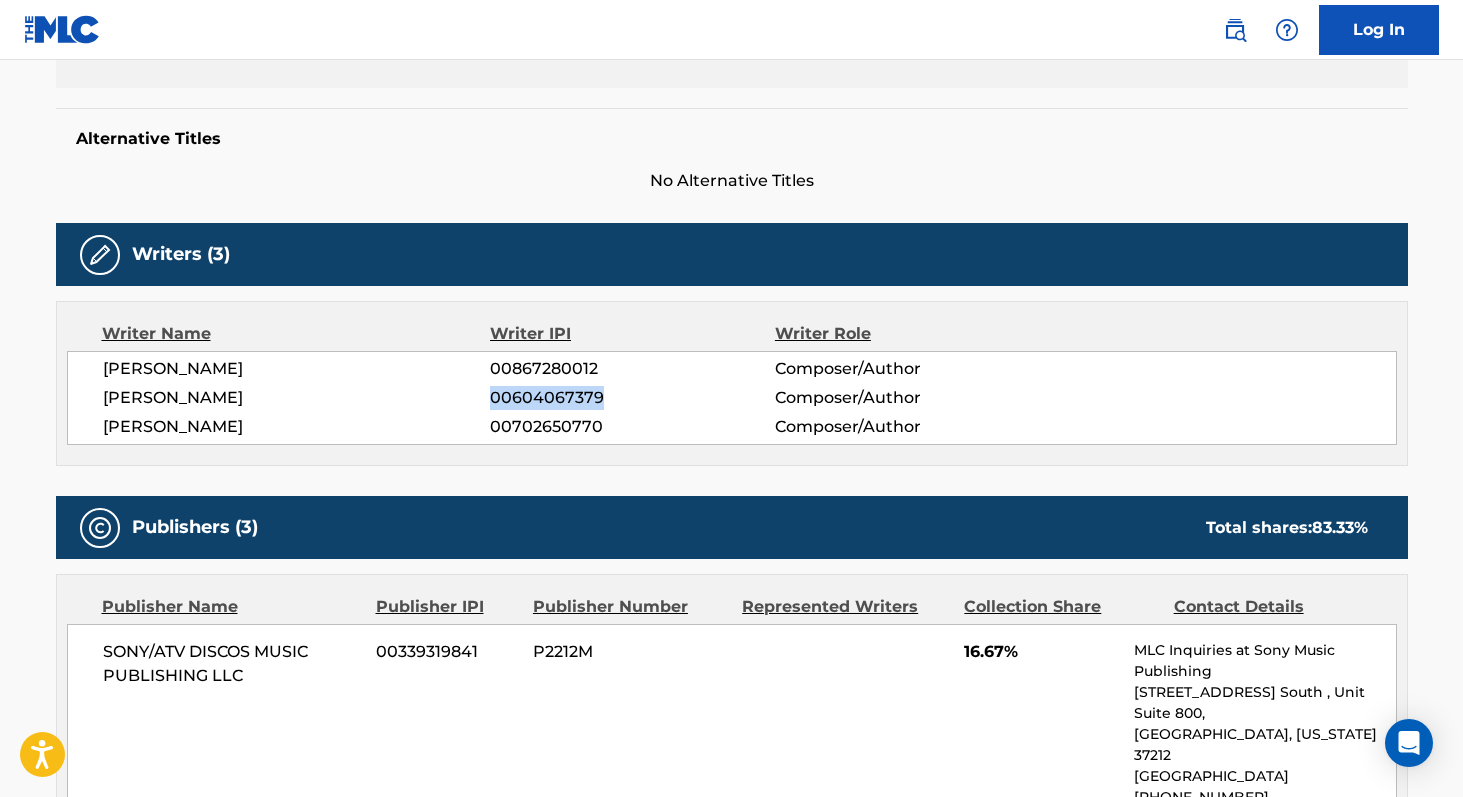 click on "00604067379" at bounding box center (632, 398) 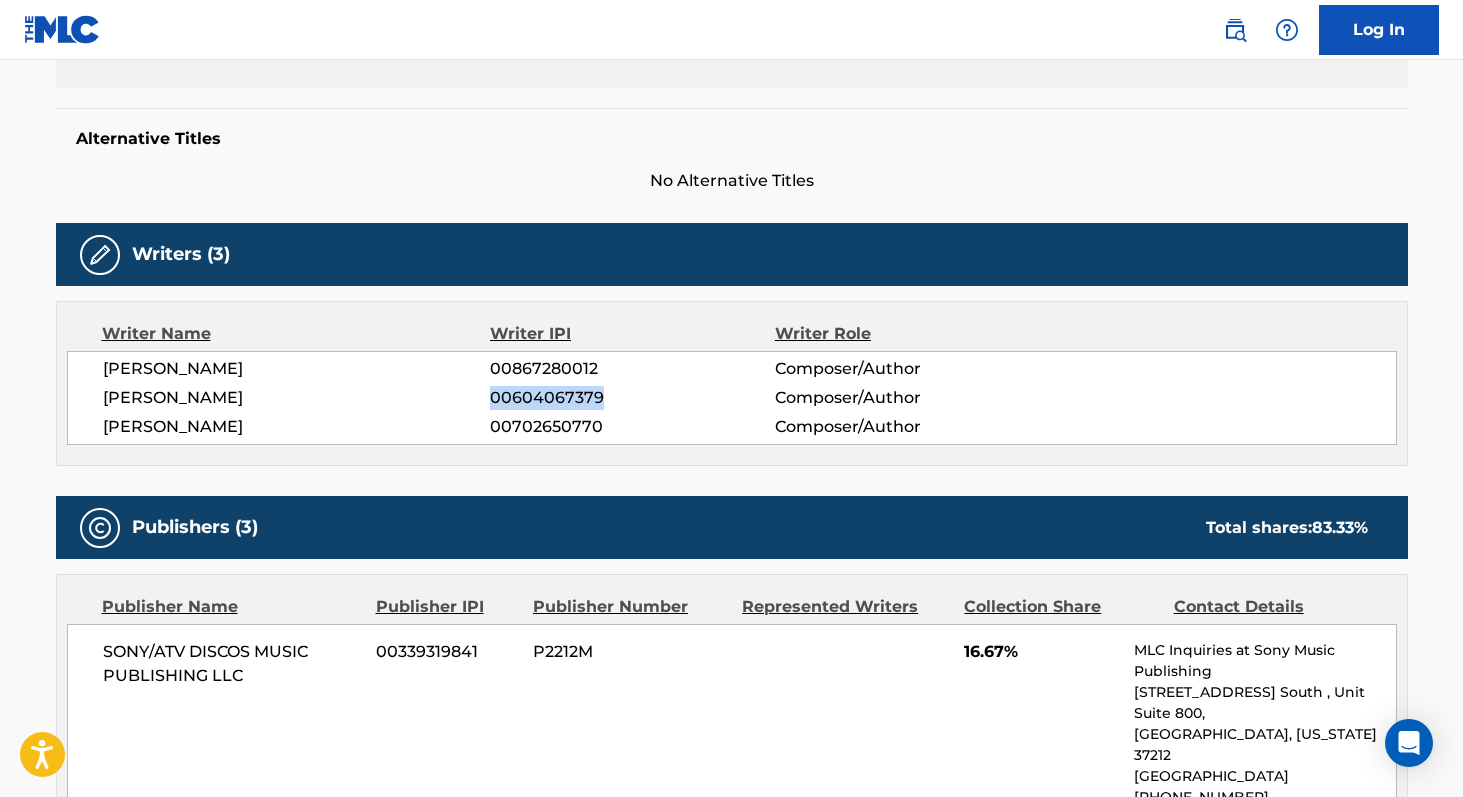 copy on "00604067379" 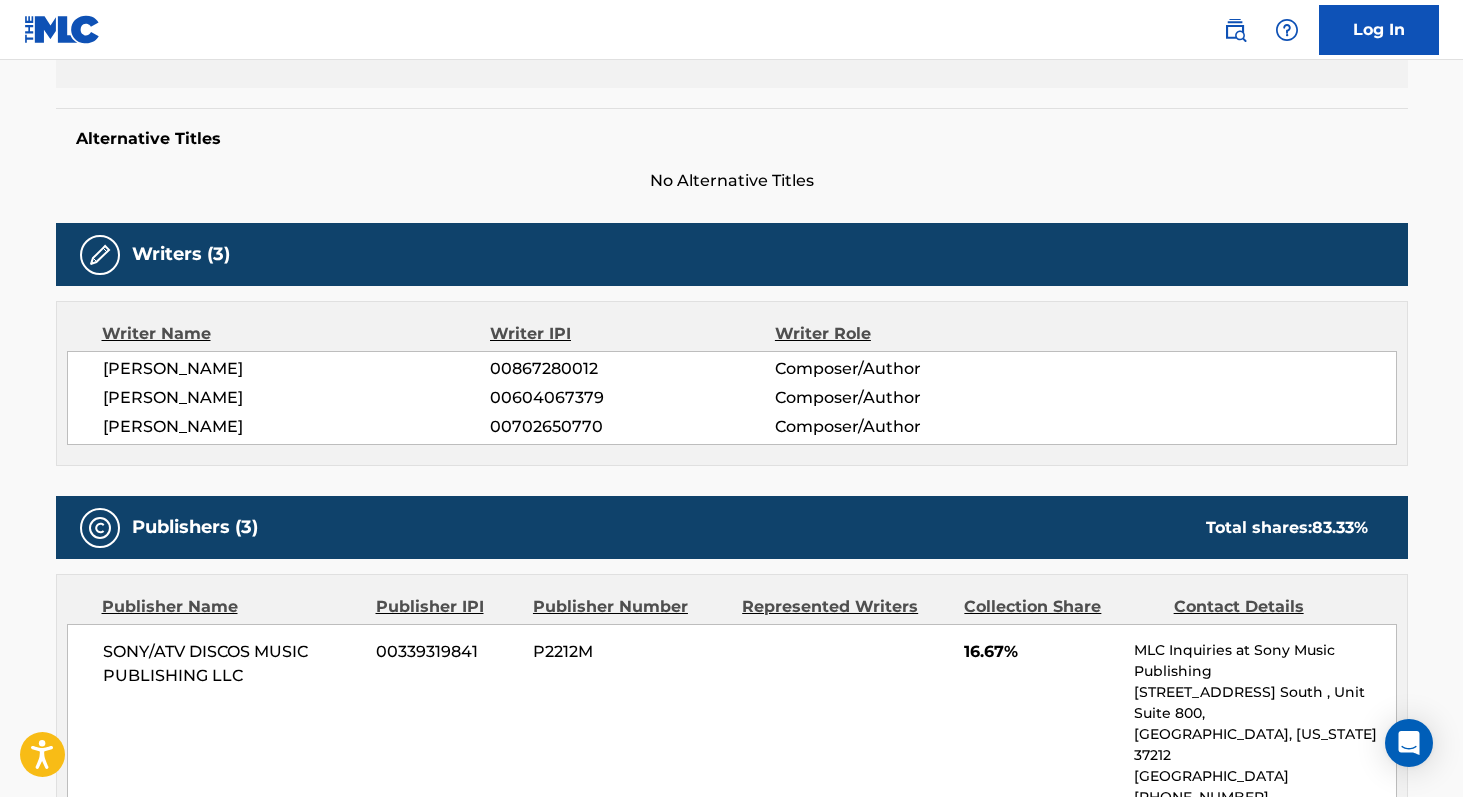 click on "00867280012" at bounding box center (632, 369) 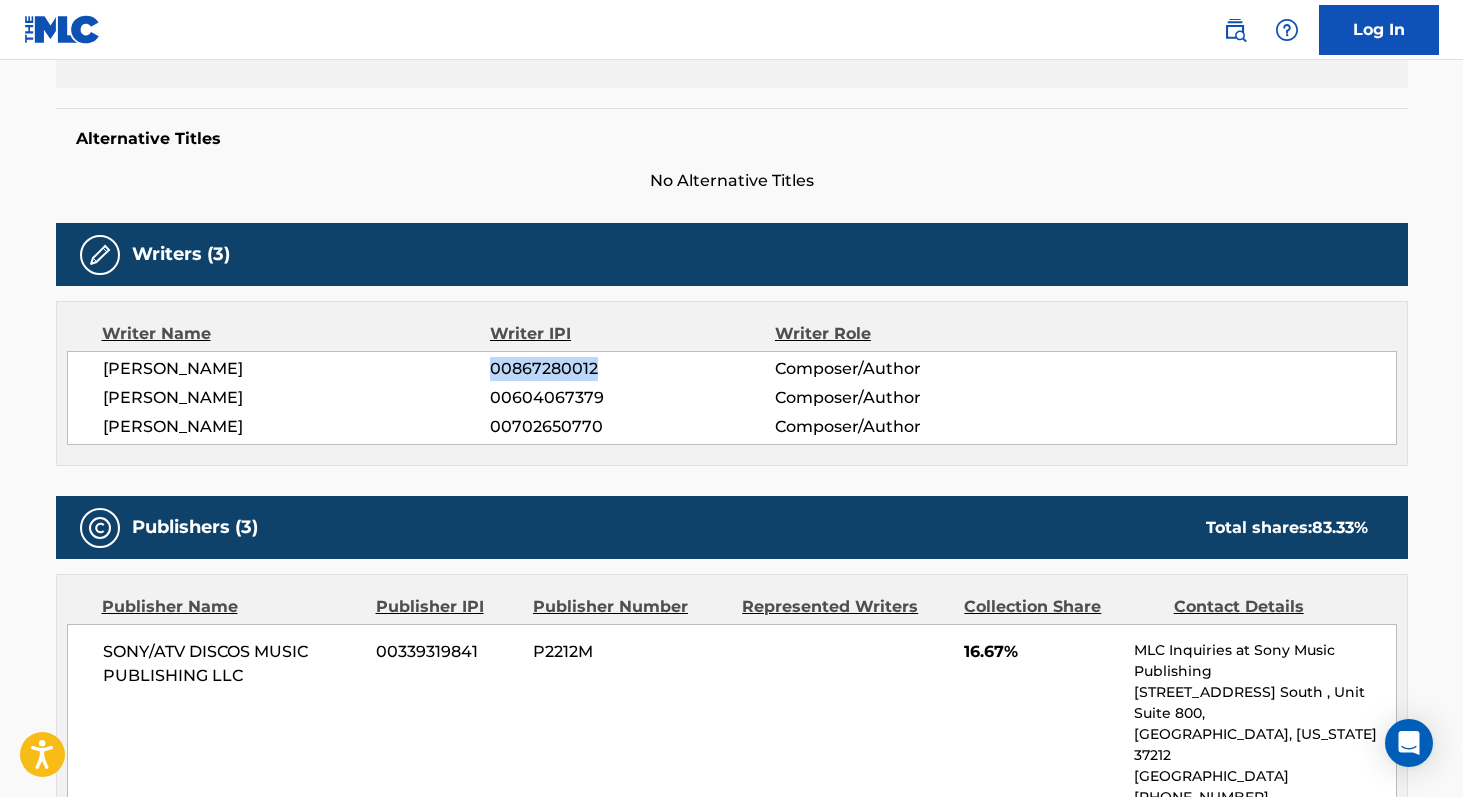 click on "00867280012" at bounding box center [632, 369] 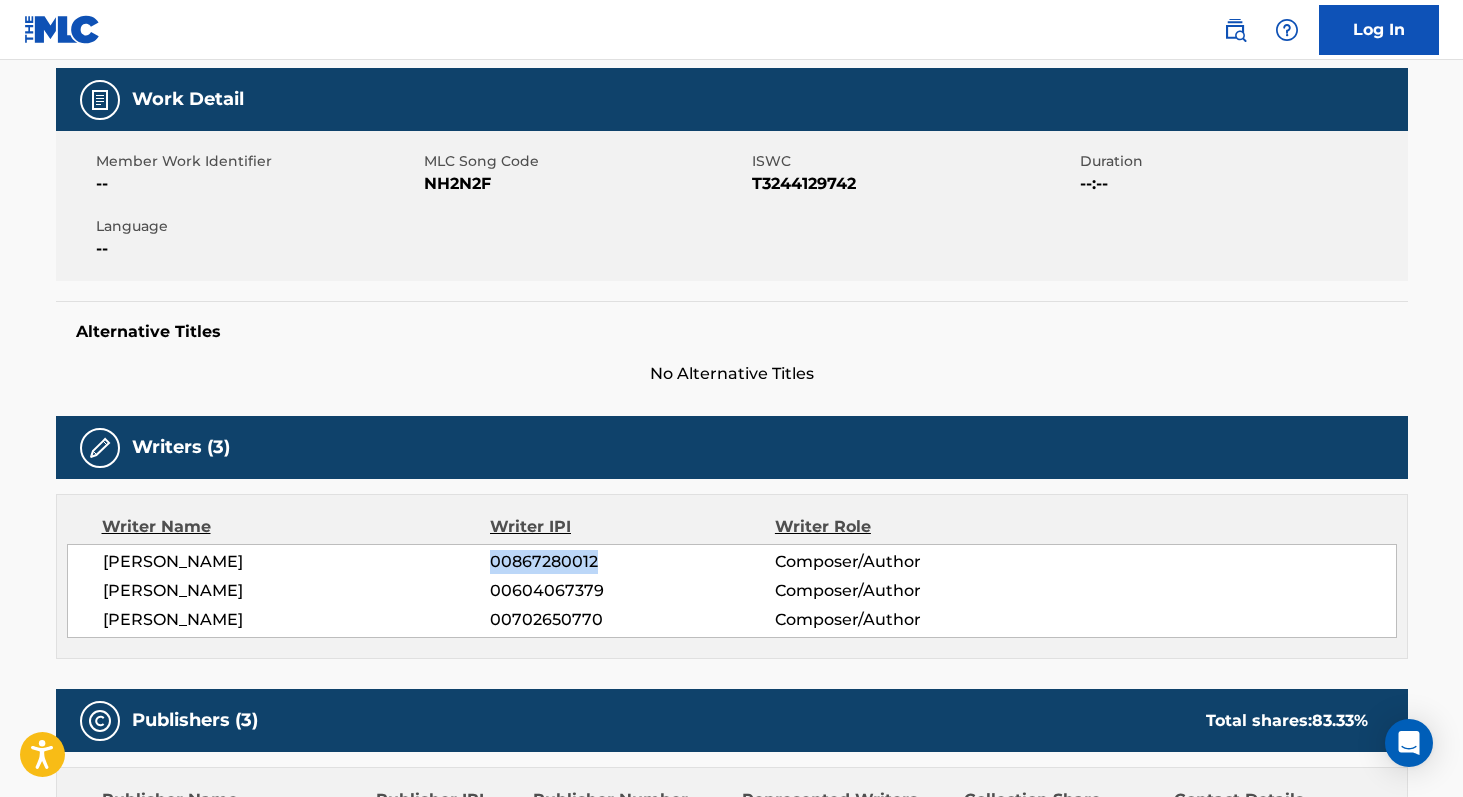 scroll, scrollTop: 262, scrollLeft: 0, axis: vertical 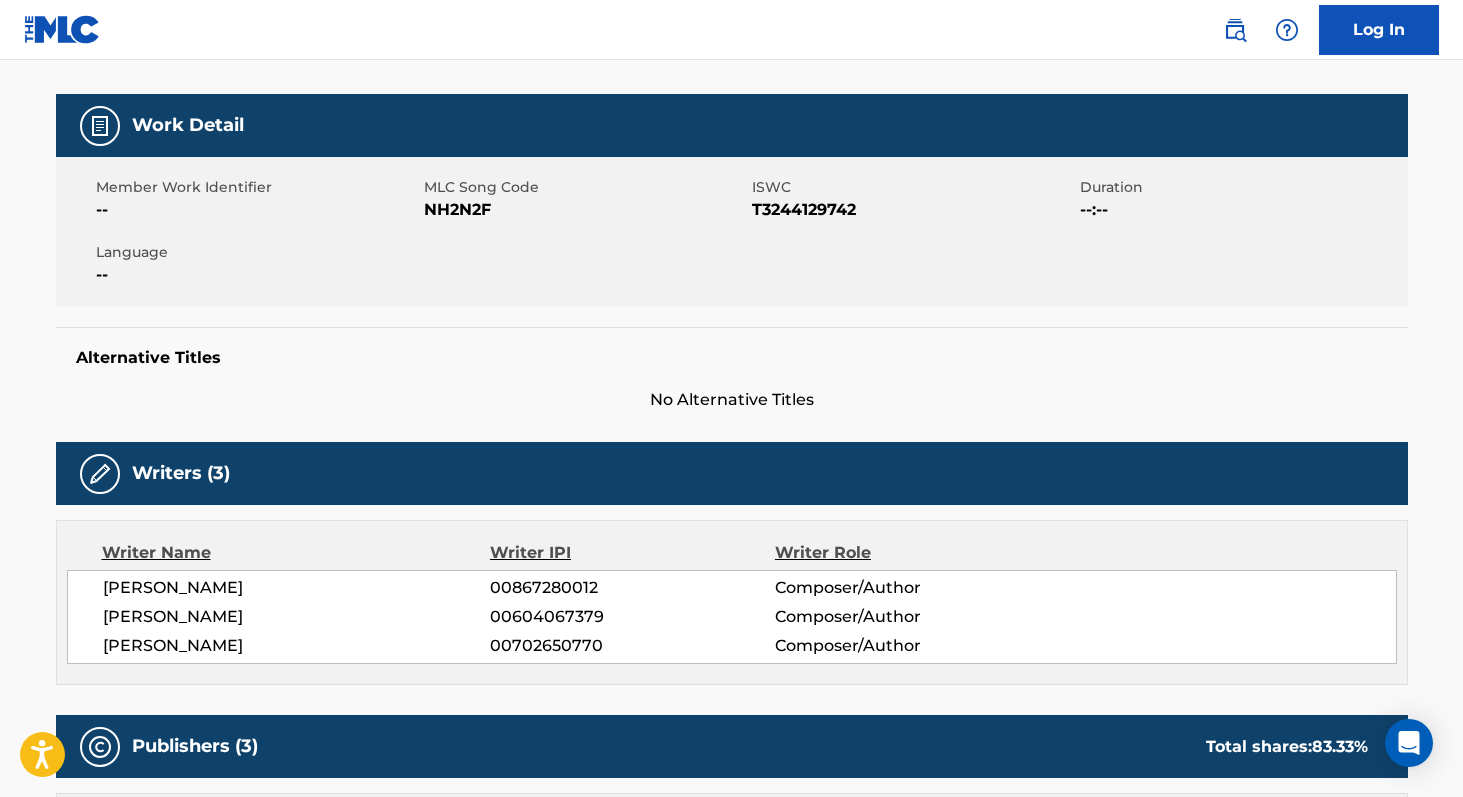 click on "NH2N2F" at bounding box center (585, 210) 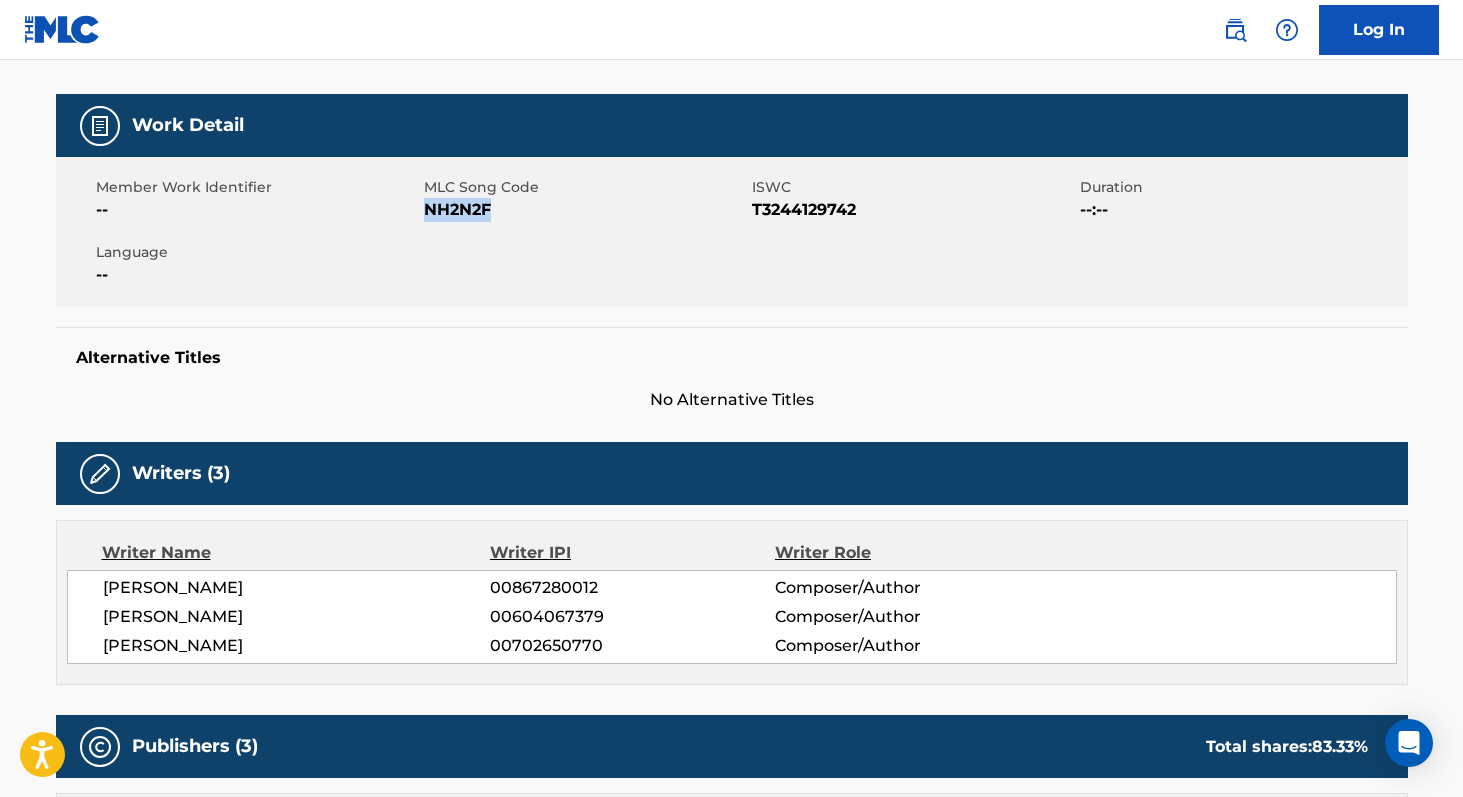 click on "NH2N2F" at bounding box center (585, 210) 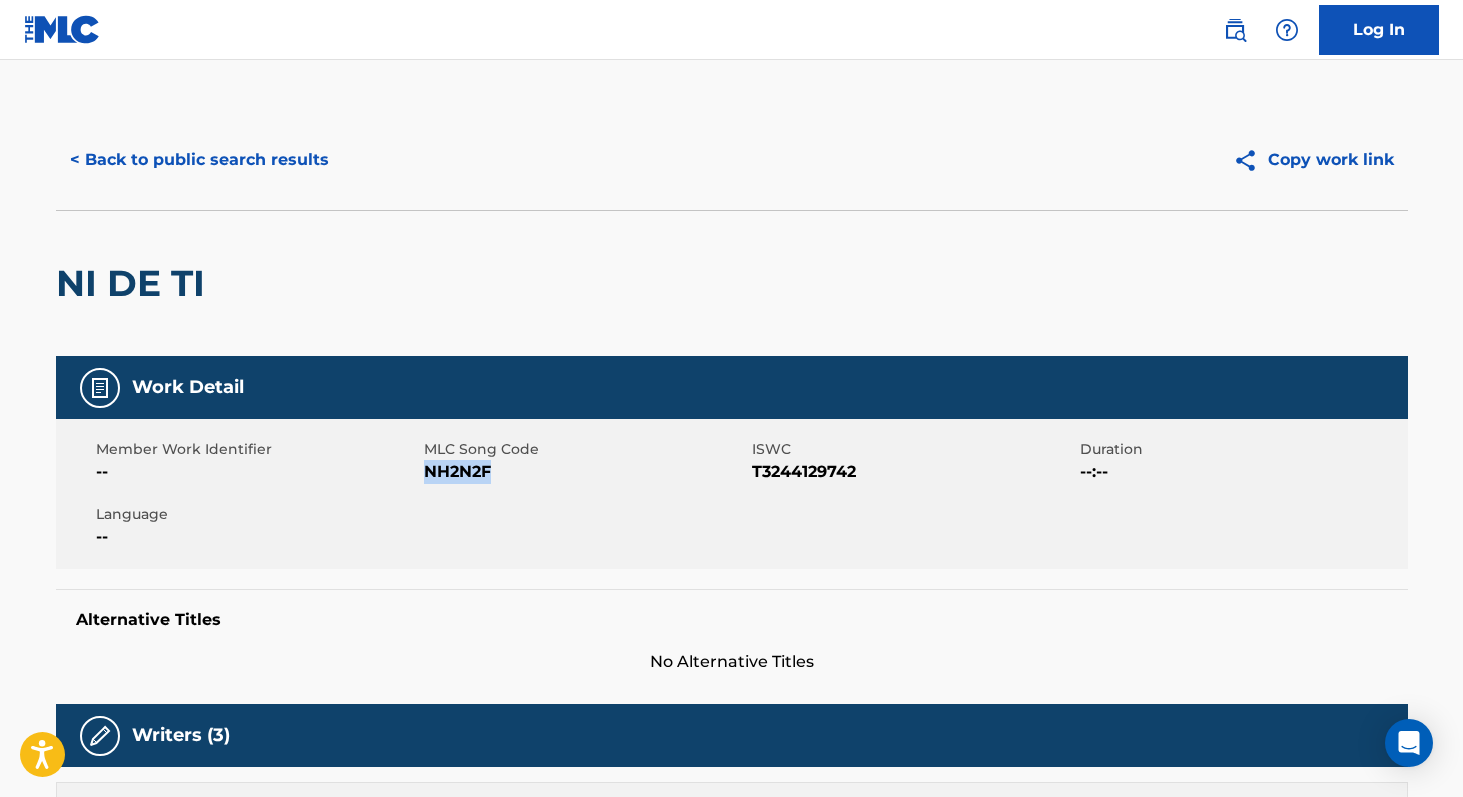click on "< Back to public search results" at bounding box center [199, 160] 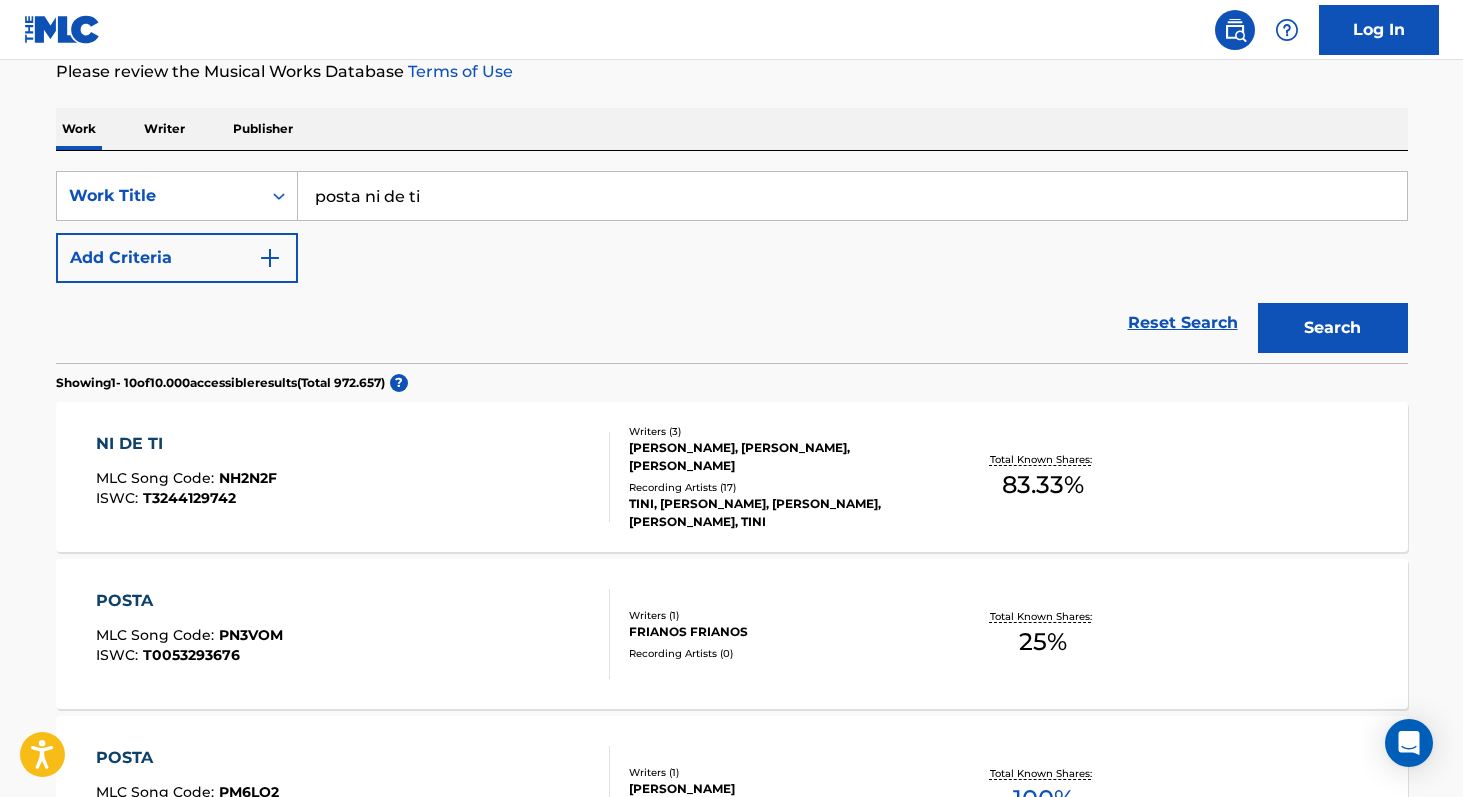 click on "posta ni de ti" at bounding box center [852, 196] 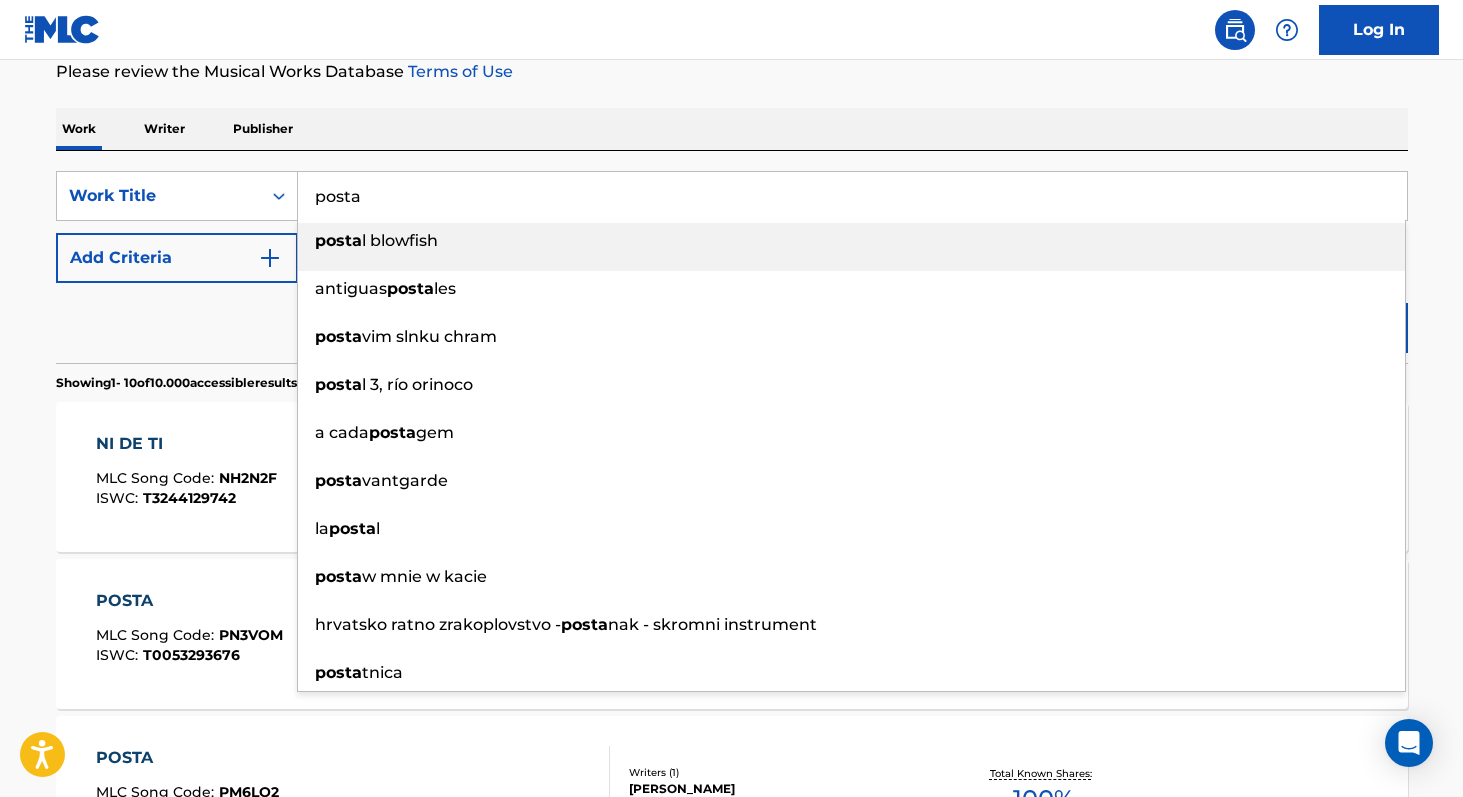 type on "posta" 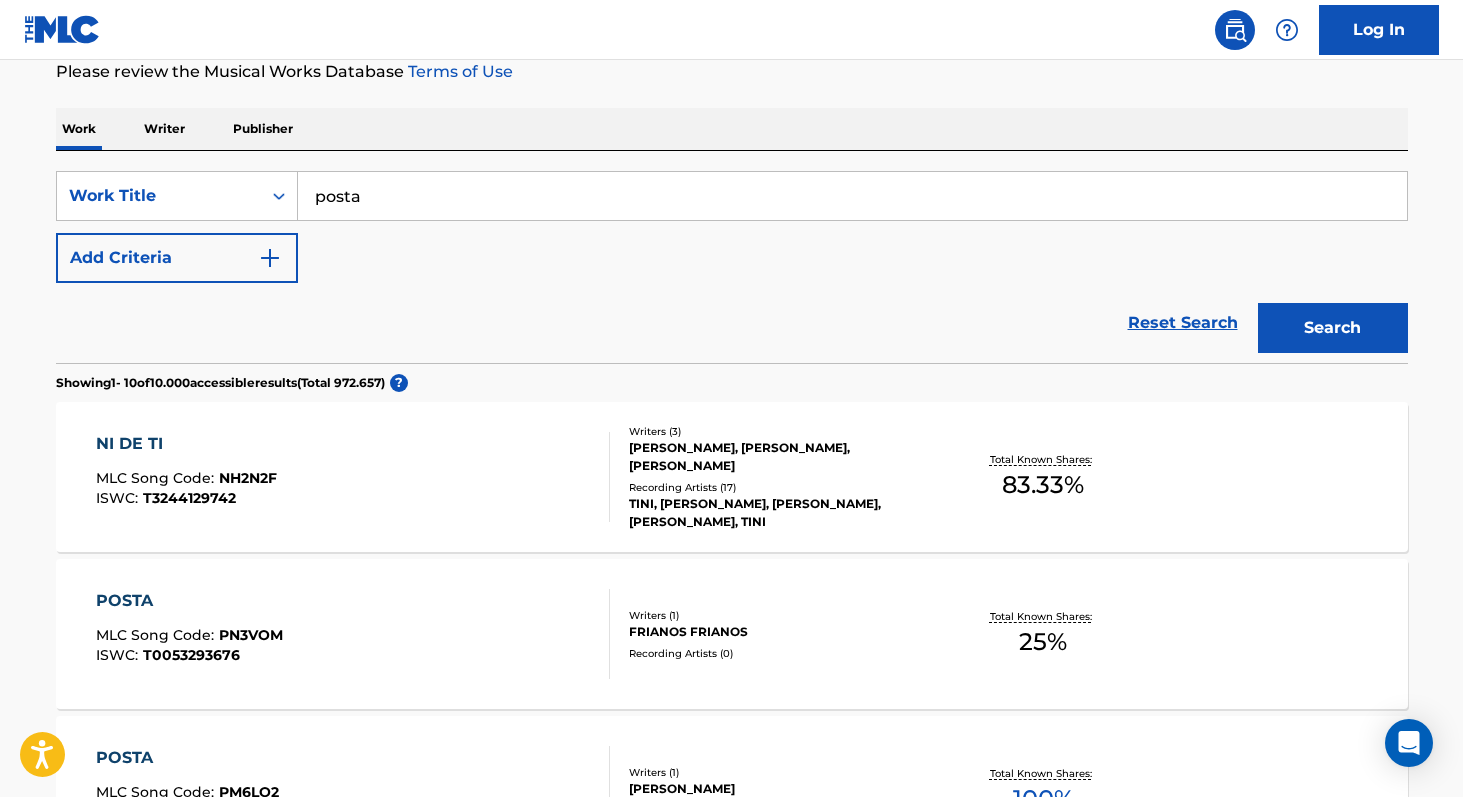 click on "Work Writer Publisher" at bounding box center (732, 129) 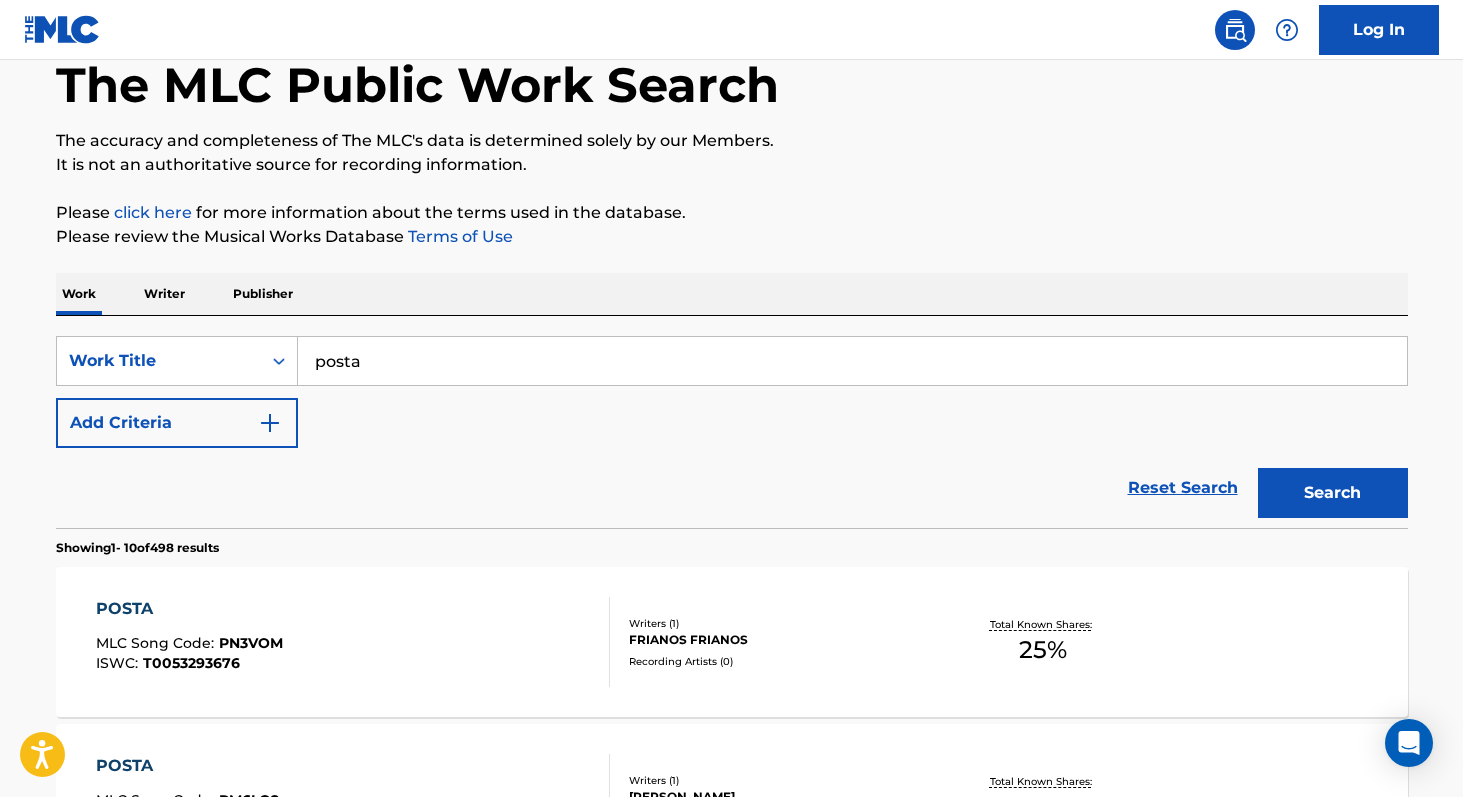 scroll, scrollTop: 0, scrollLeft: 0, axis: both 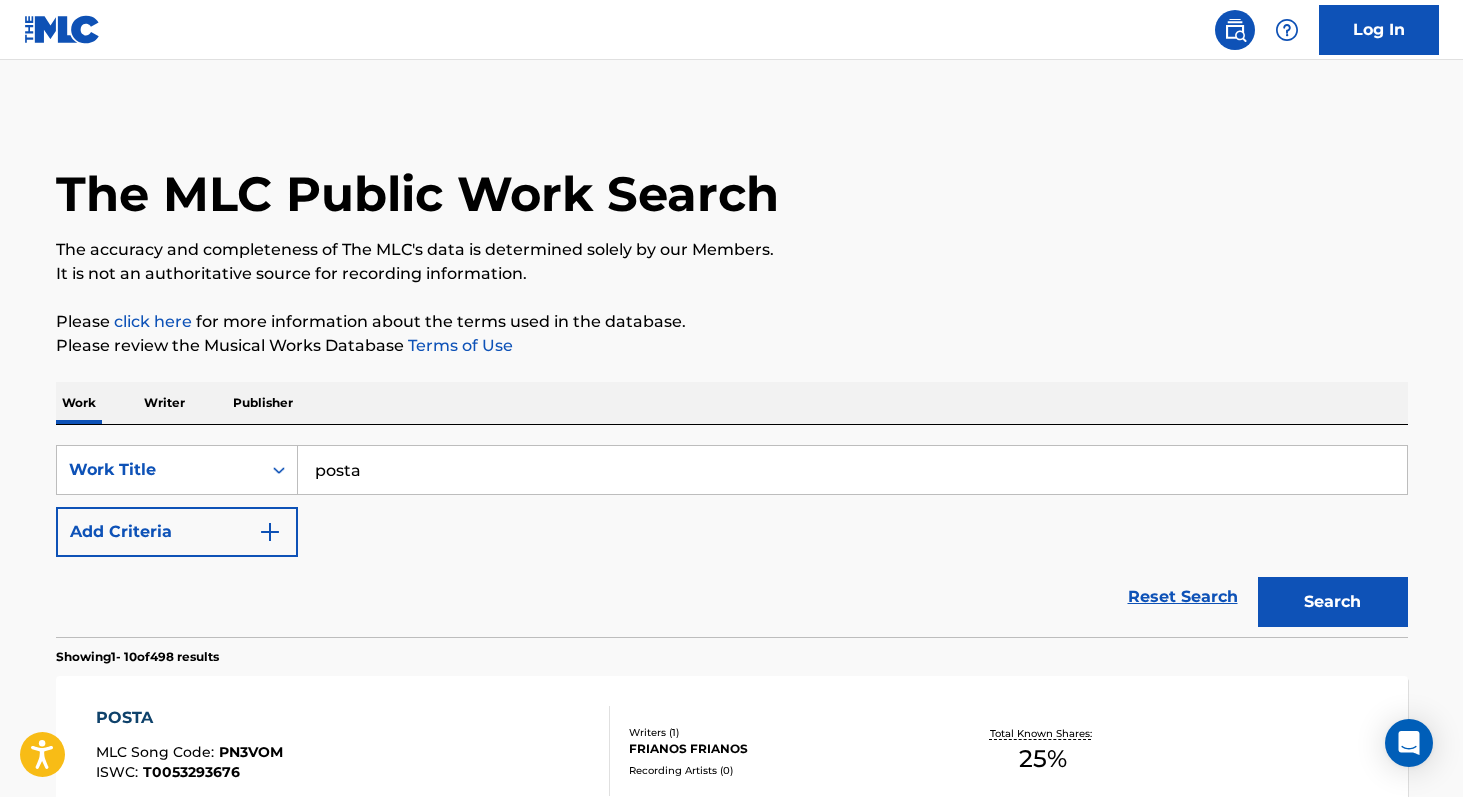 click on "Add Criteria" at bounding box center (177, 532) 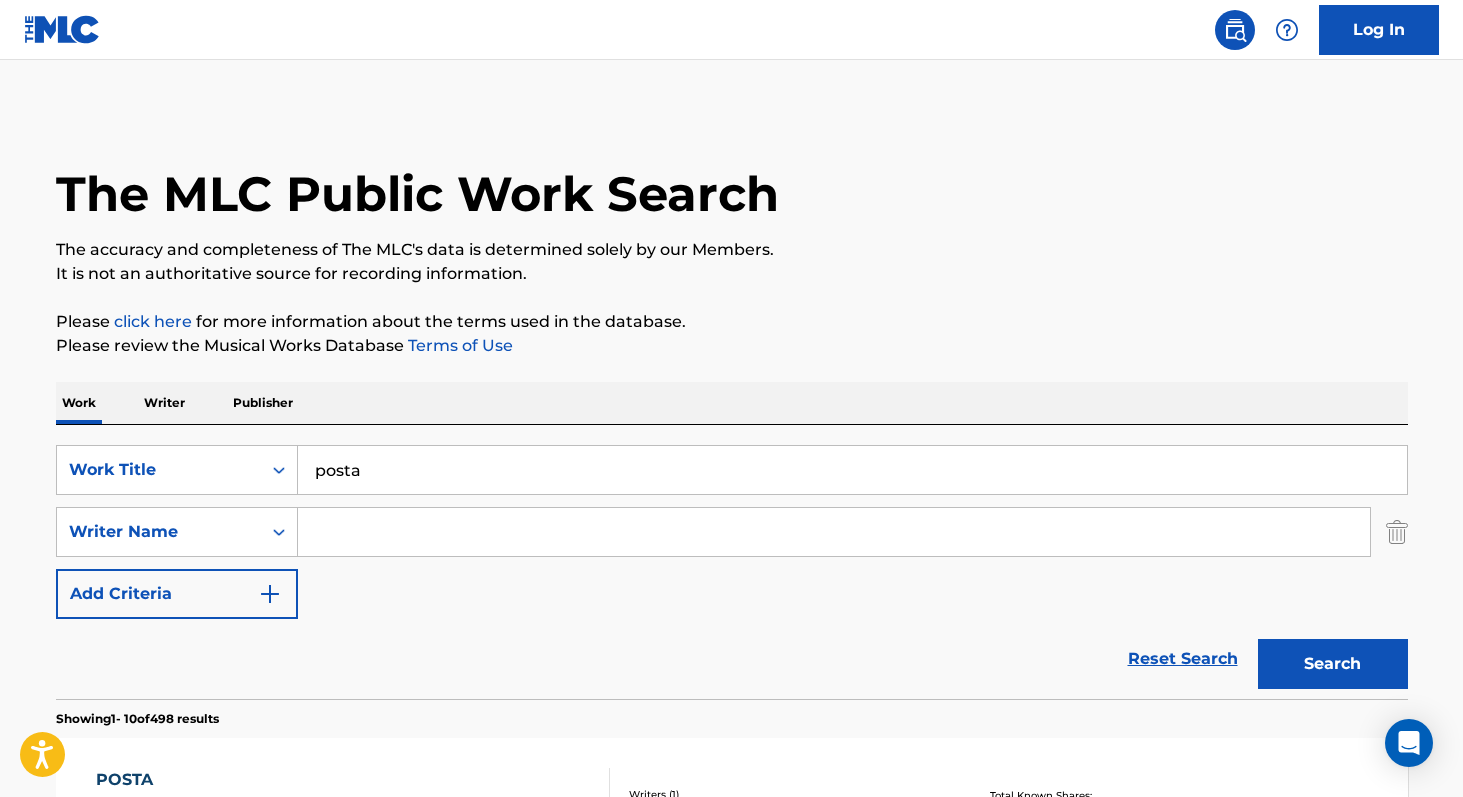 click at bounding box center (834, 532) 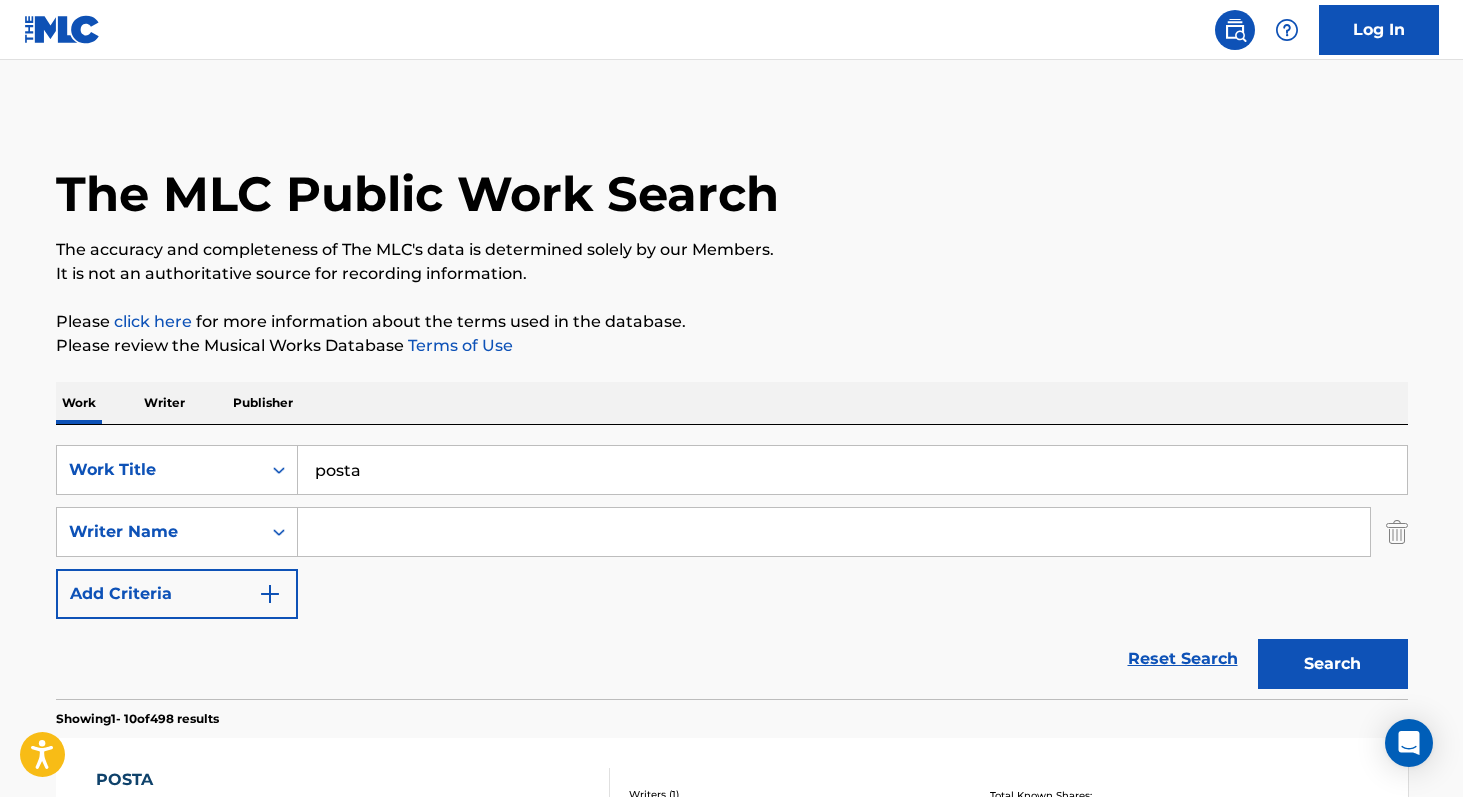 paste on "[PERSON_NAME]" 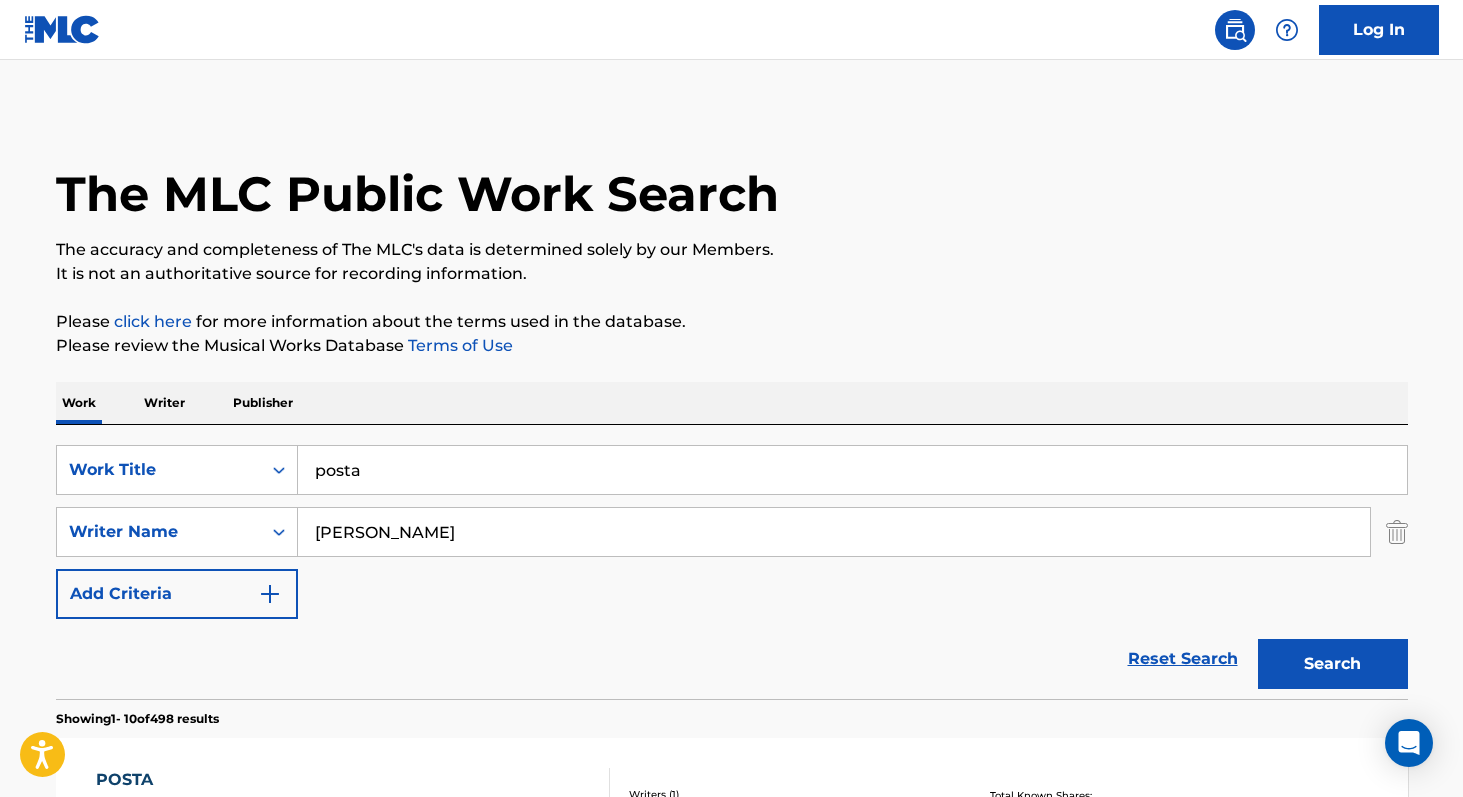 type on "[PERSON_NAME]" 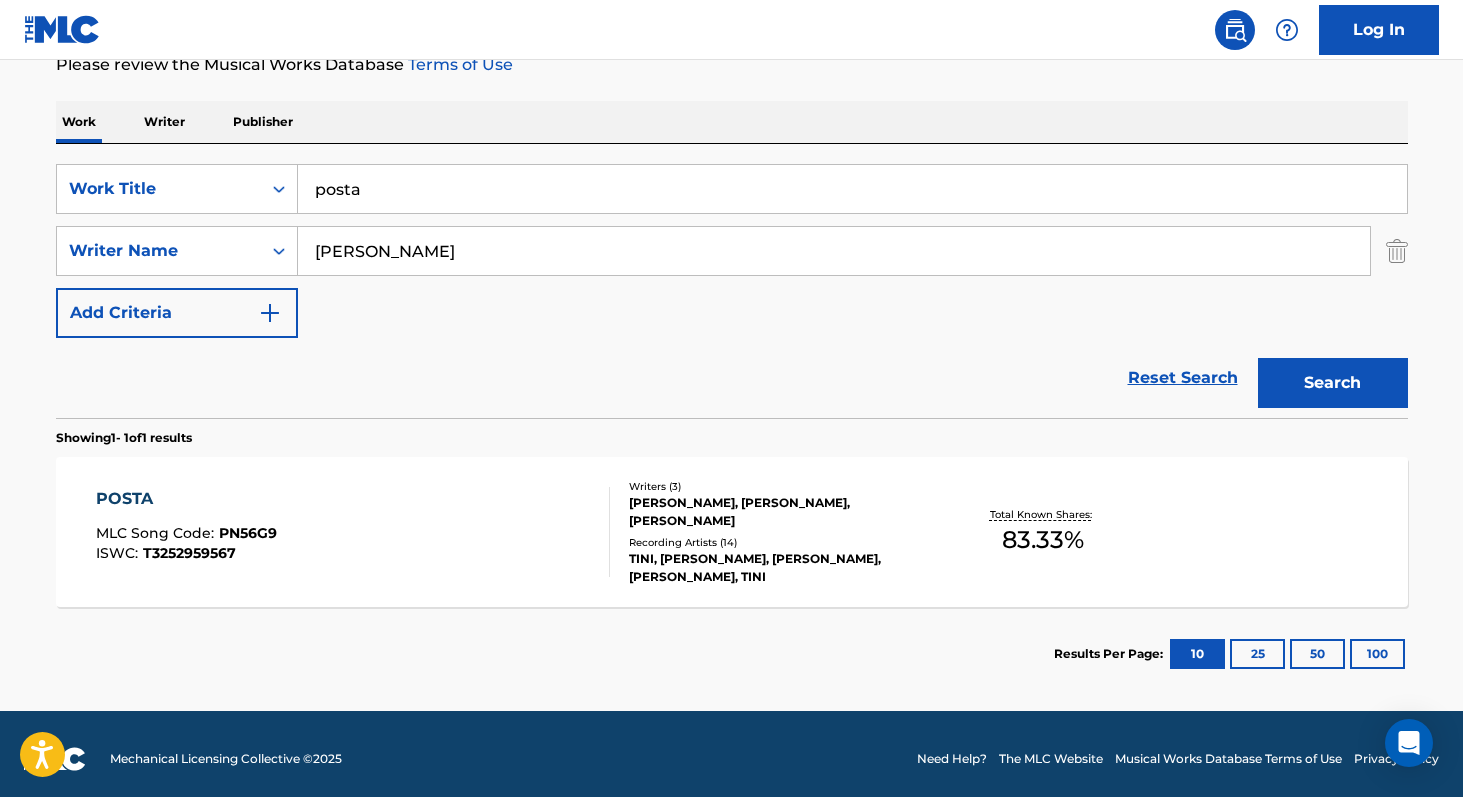 scroll, scrollTop: 291, scrollLeft: 0, axis: vertical 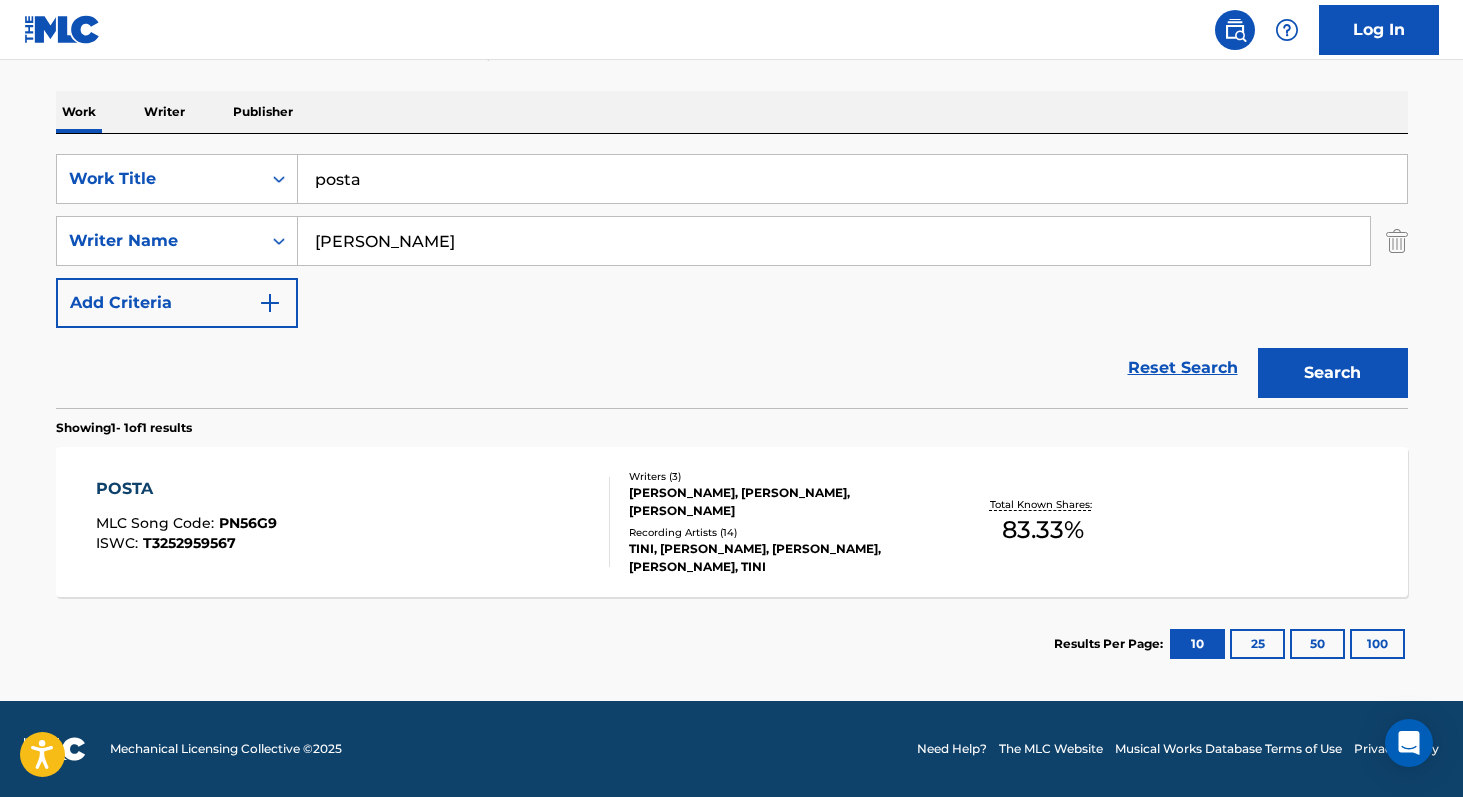 click on "83.33 %" at bounding box center (1043, 530) 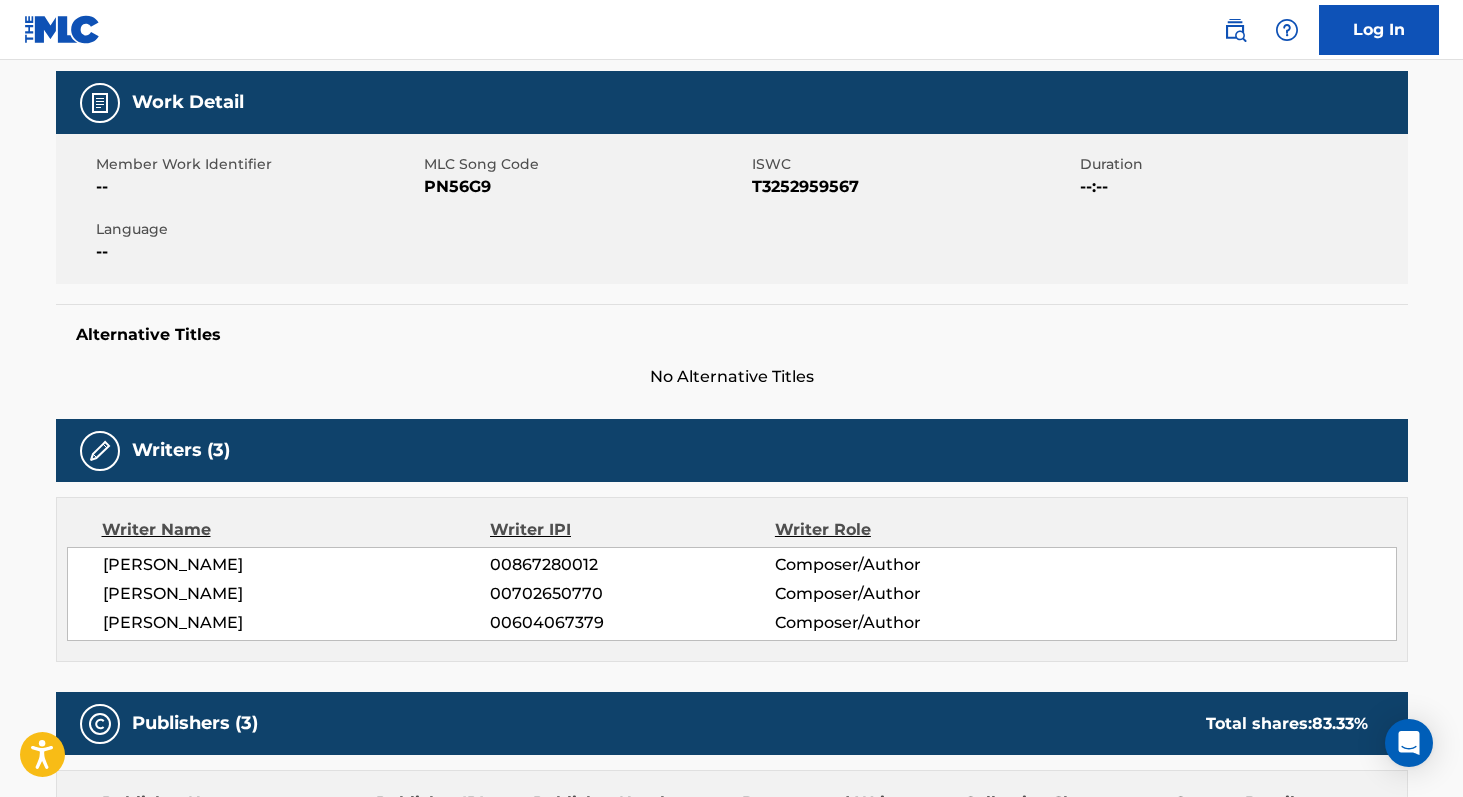 scroll, scrollTop: 276, scrollLeft: 0, axis: vertical 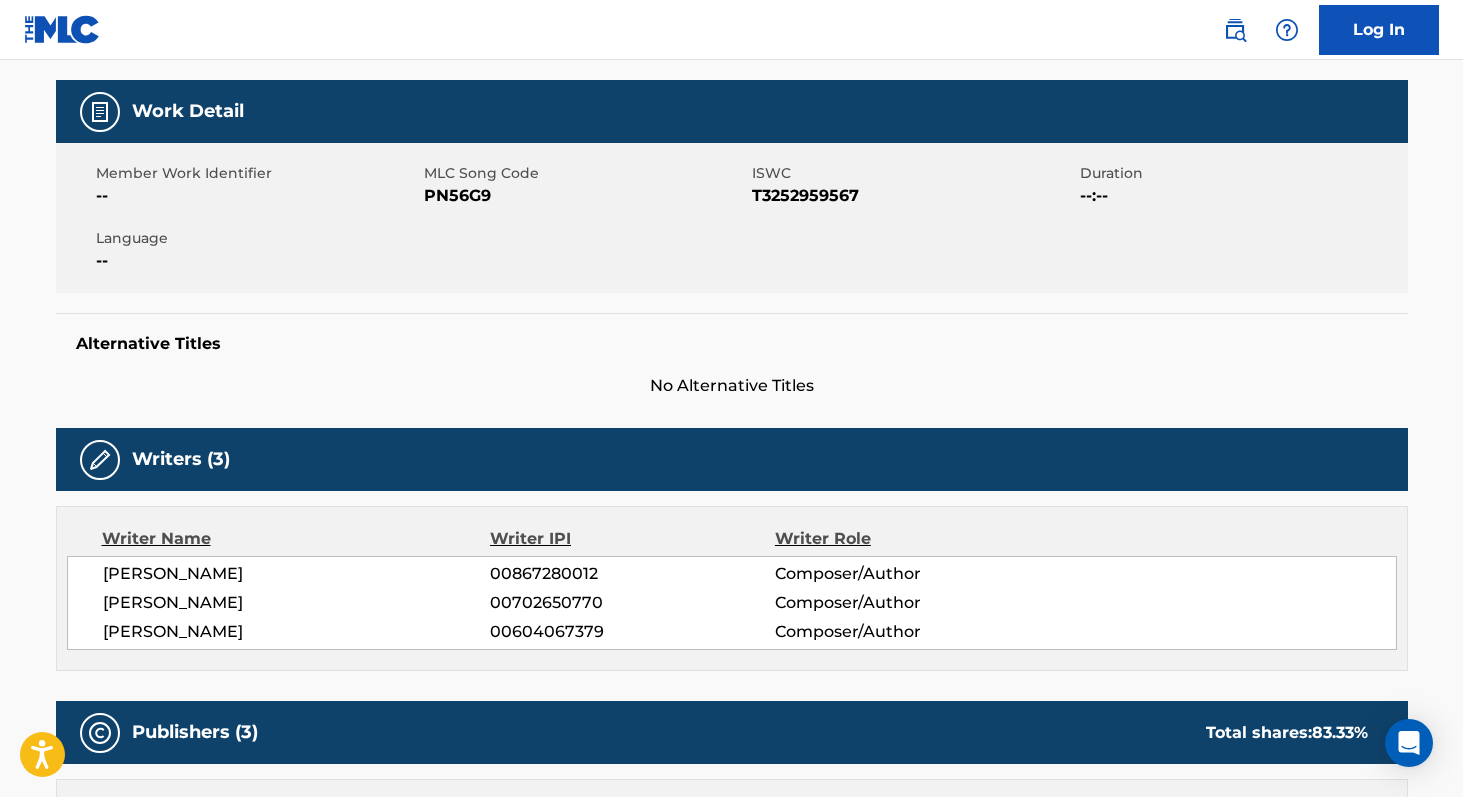click on "PN56G9" at bounding box center [585, 196] 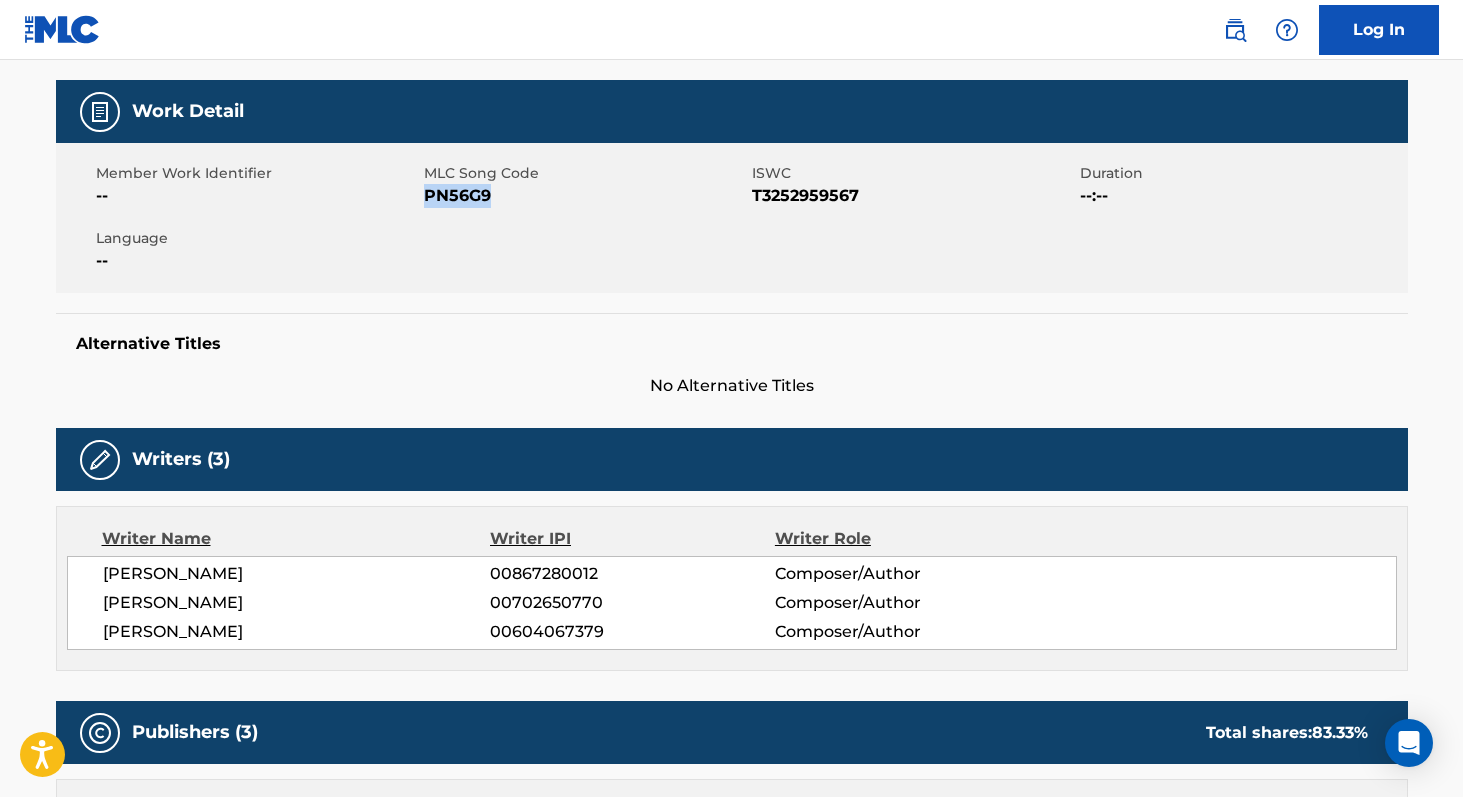 click on "PN56G9" at bounding box center [585, 196] 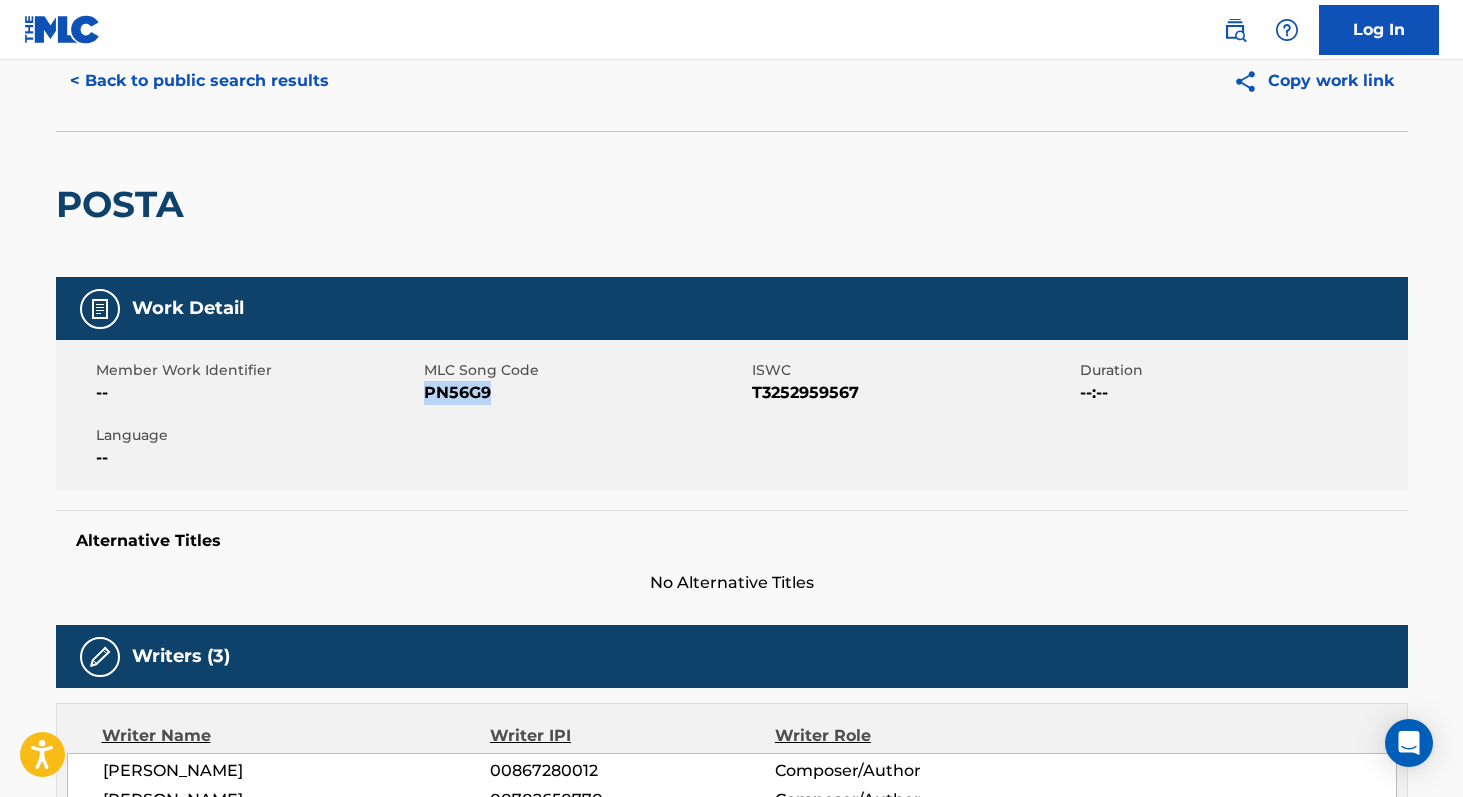 scroll, scrollTop: 0, scrollLeft: 0, axis: both 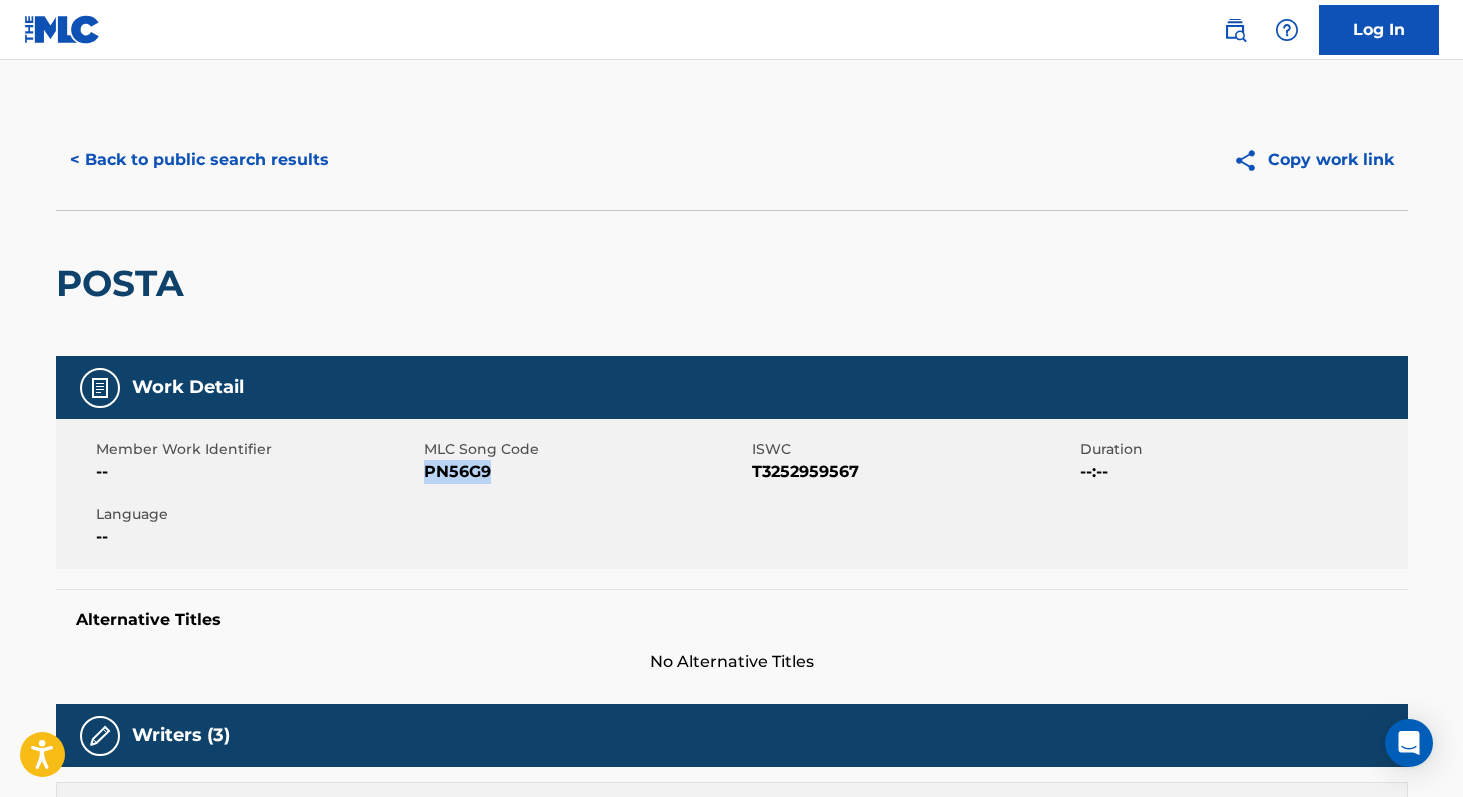 click on "< Back to public search results" at bounding box center (199, 160) 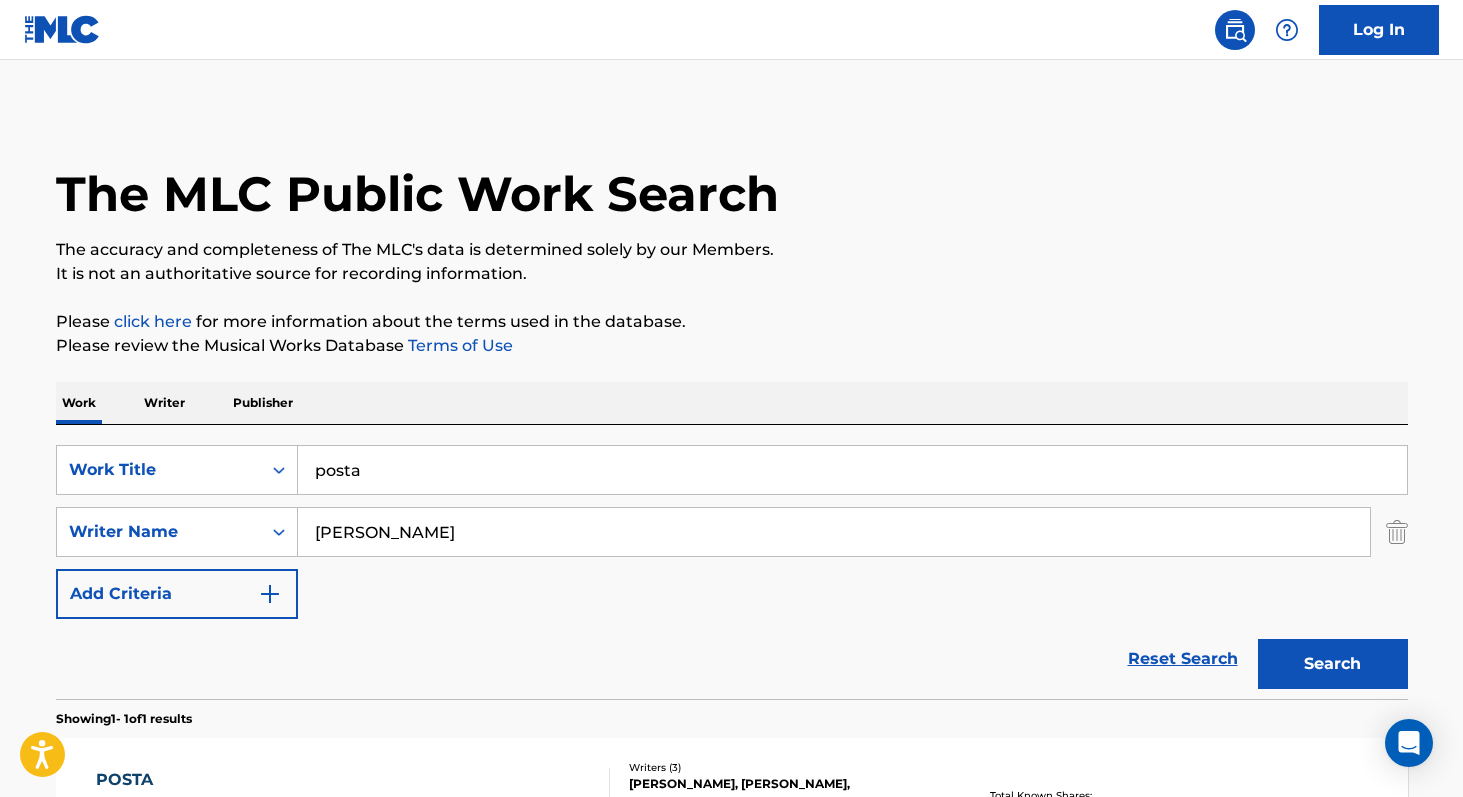 scroll, scrollTop: 177, scrollLeft: 0, axis: vertical 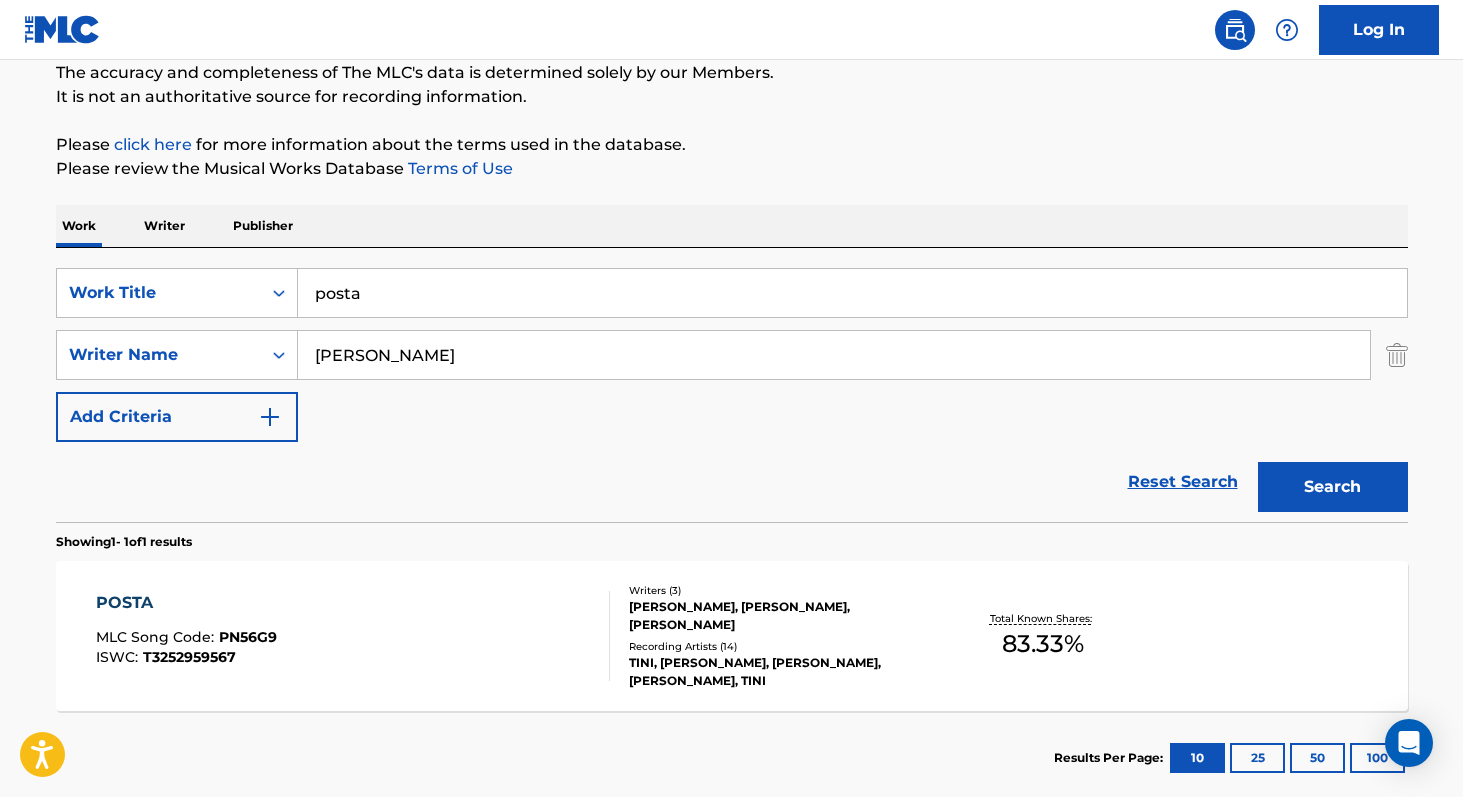 click on "[PERSON_NAME]" at bounding box center [834, 355] 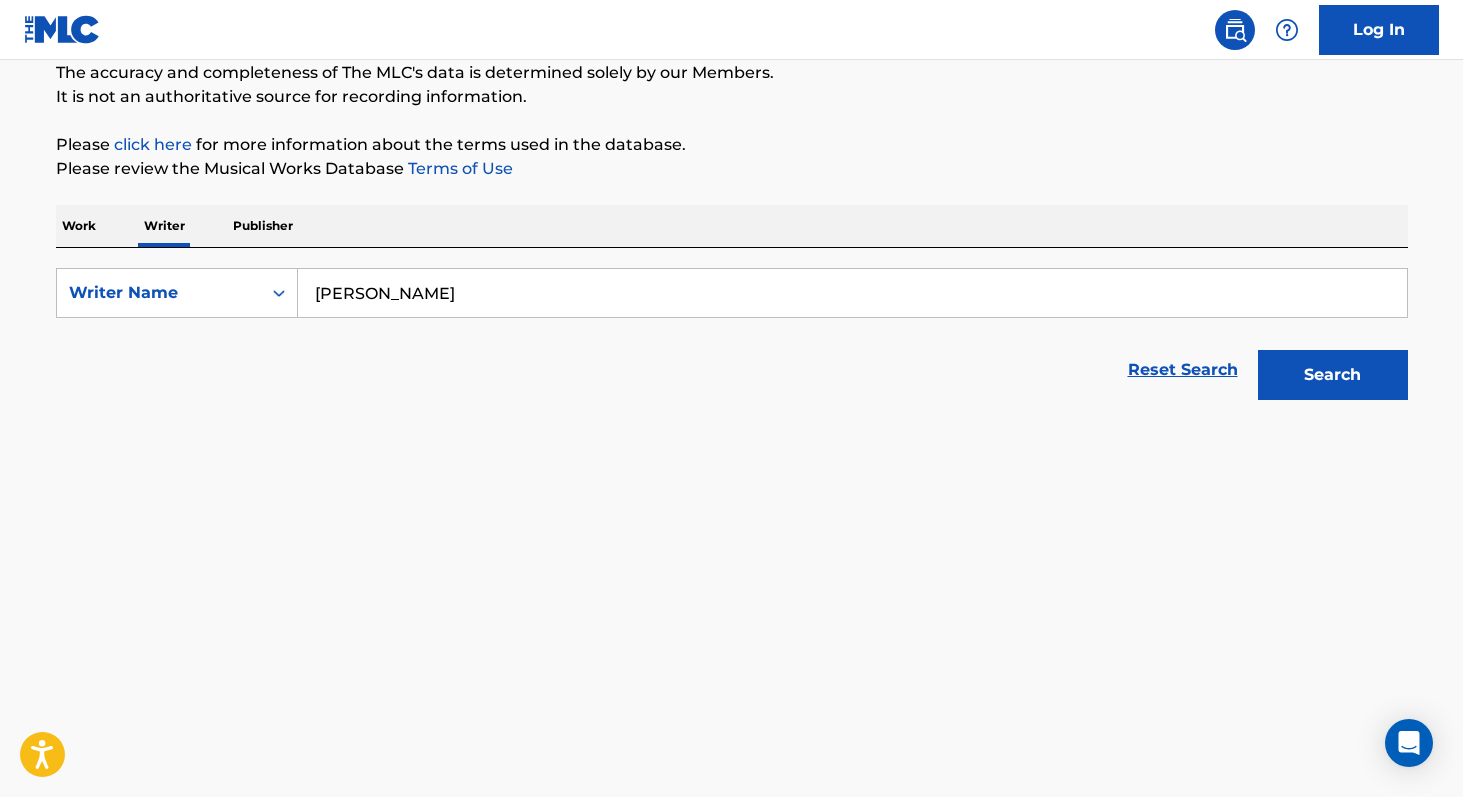 scroll, scrollTop: 0, scrollLeft: 0, axis: both 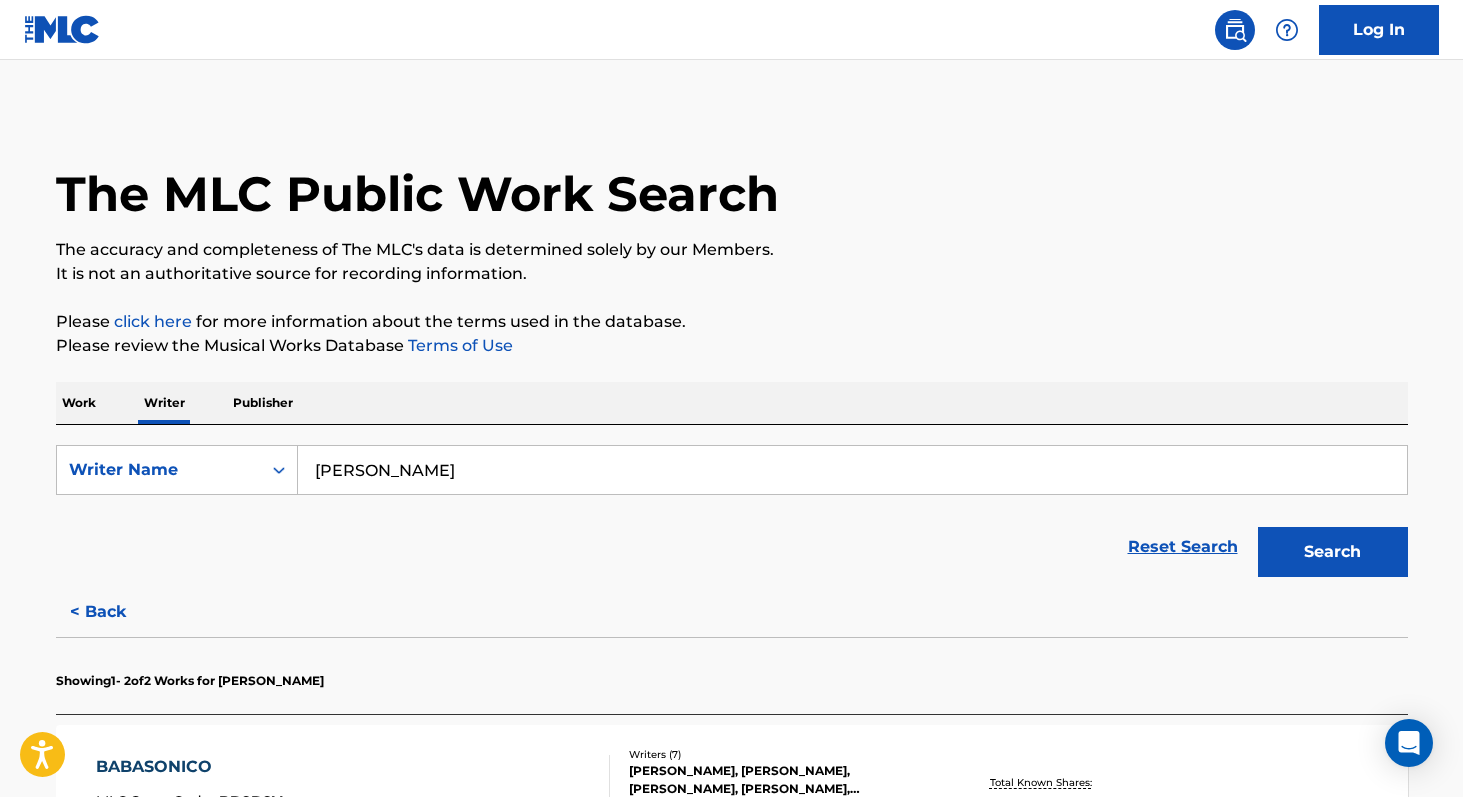 click on "[PERSON_NAME]" at bounding box center [852, 470] 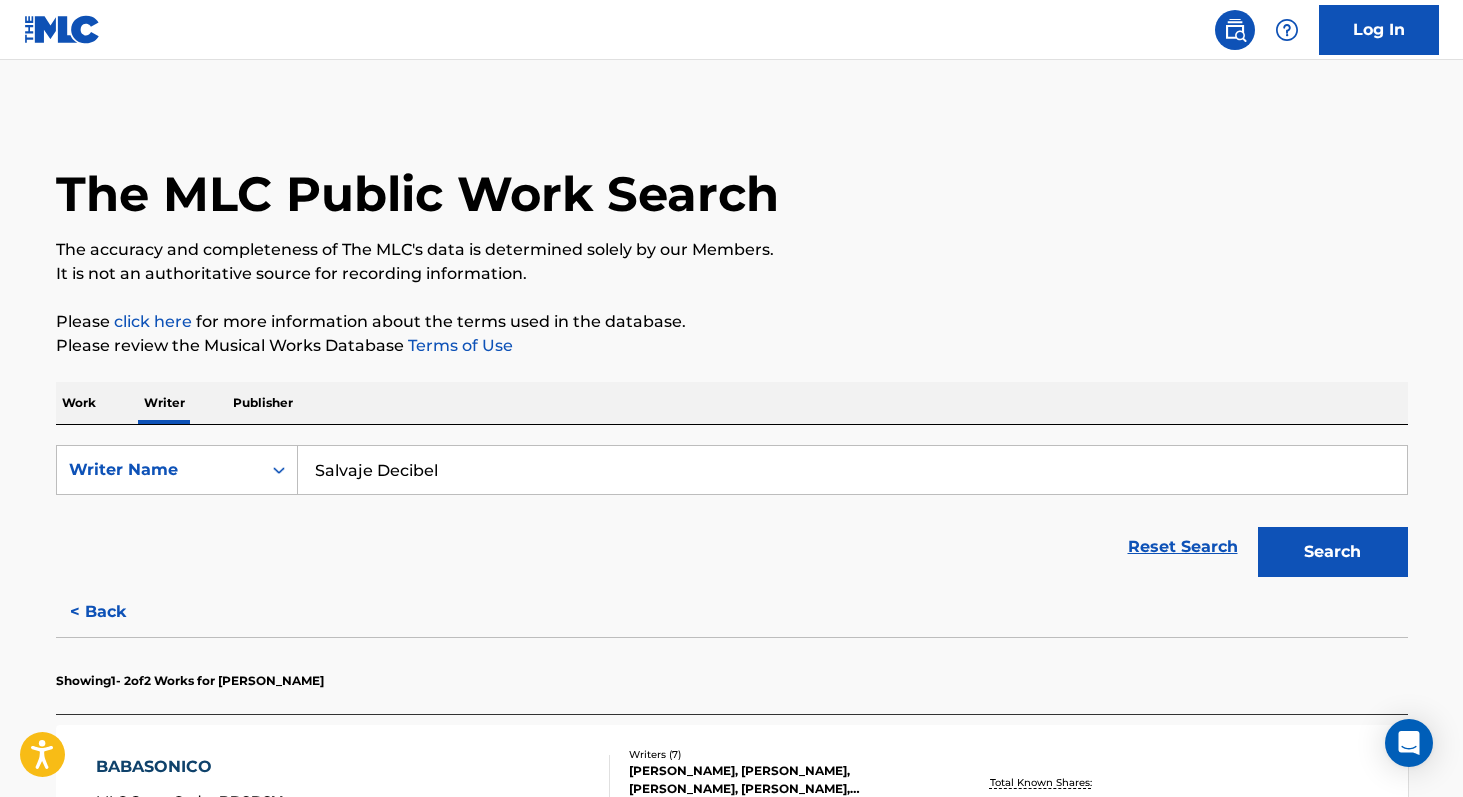 type on "Salvaje Decibel" 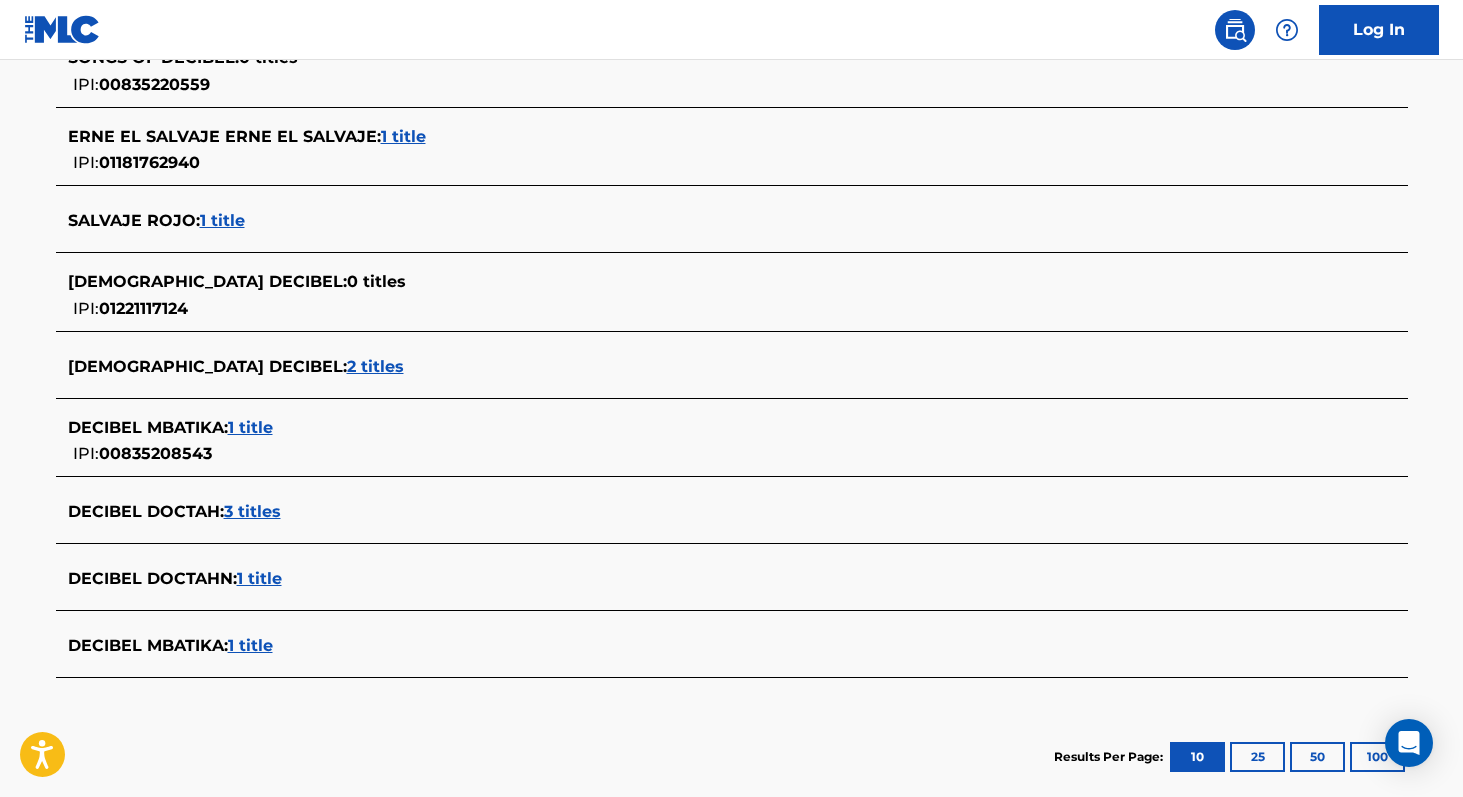 scroll, scrollTop: 711, scrollLeft: 0, axis: vertical 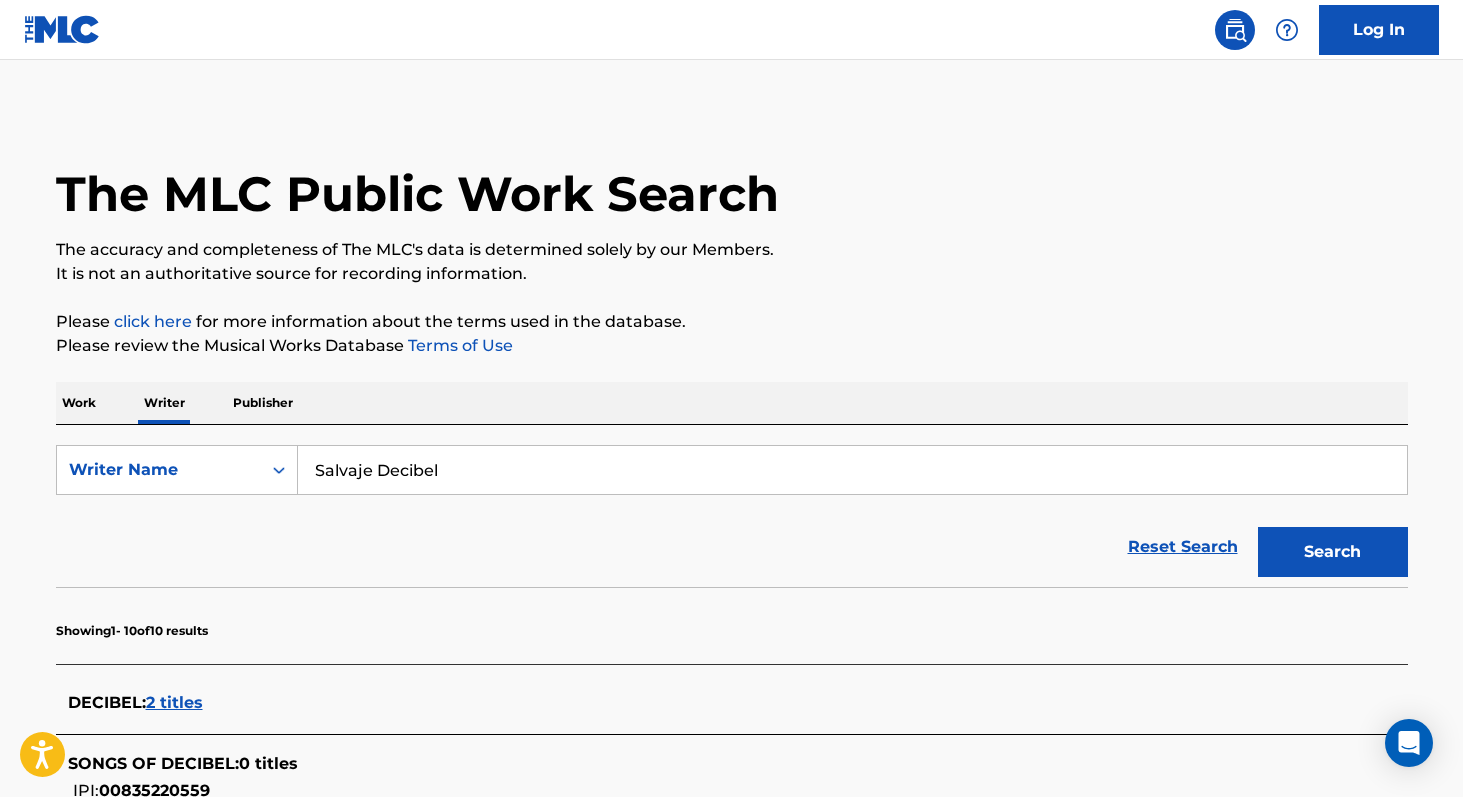 click on "Work" at bounding box center (79, 403) 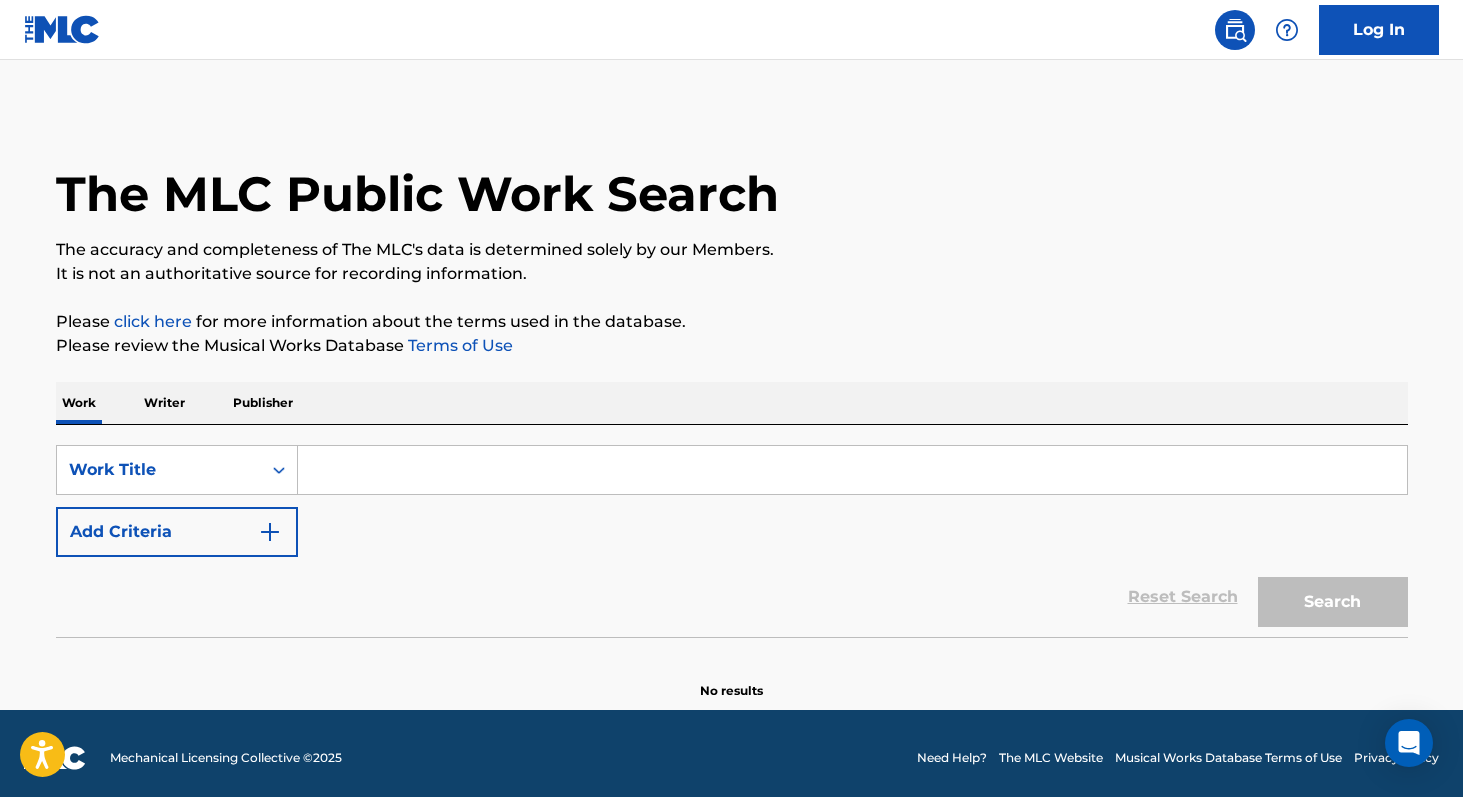 click at bounding box center [852, 470] 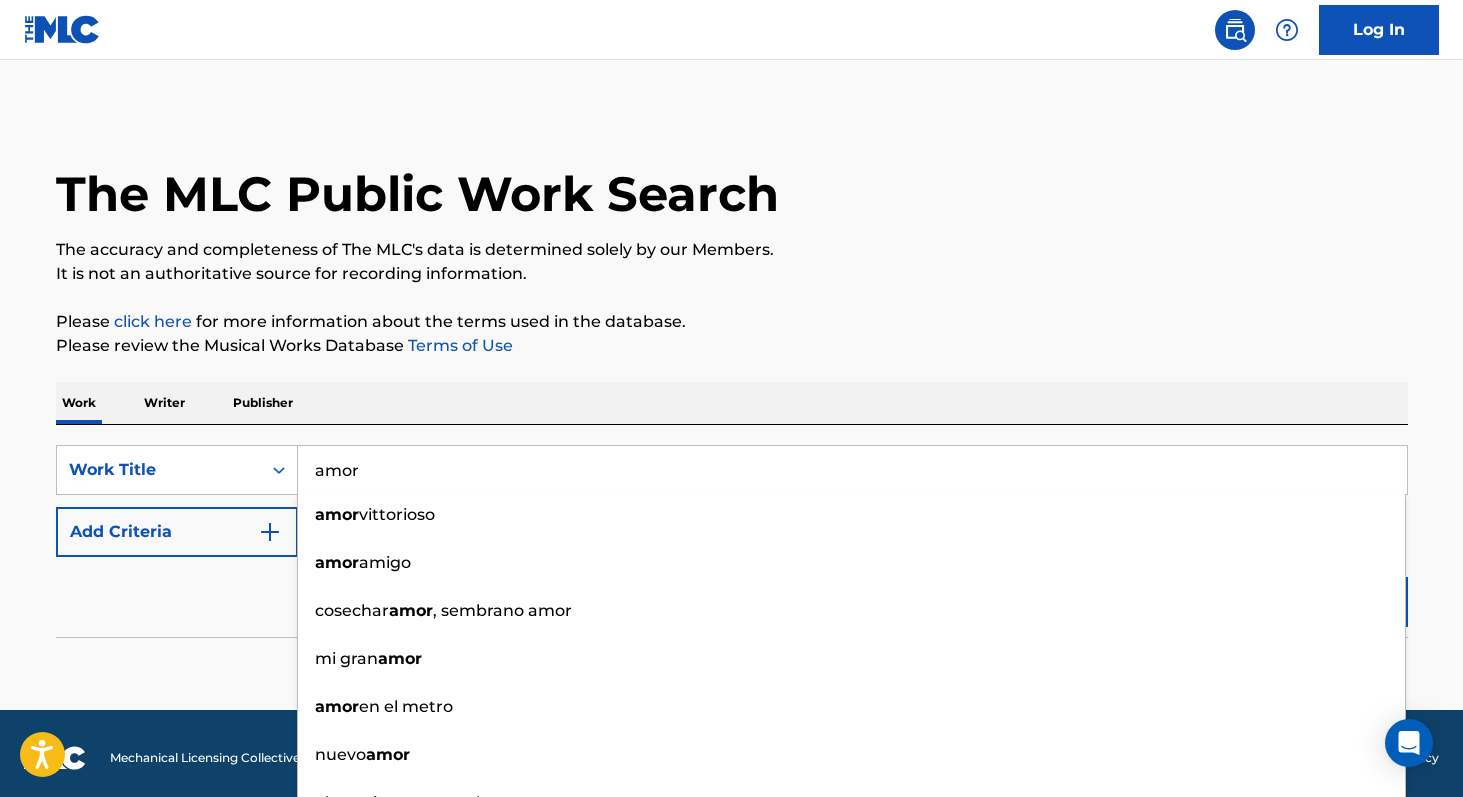 type on "amor" 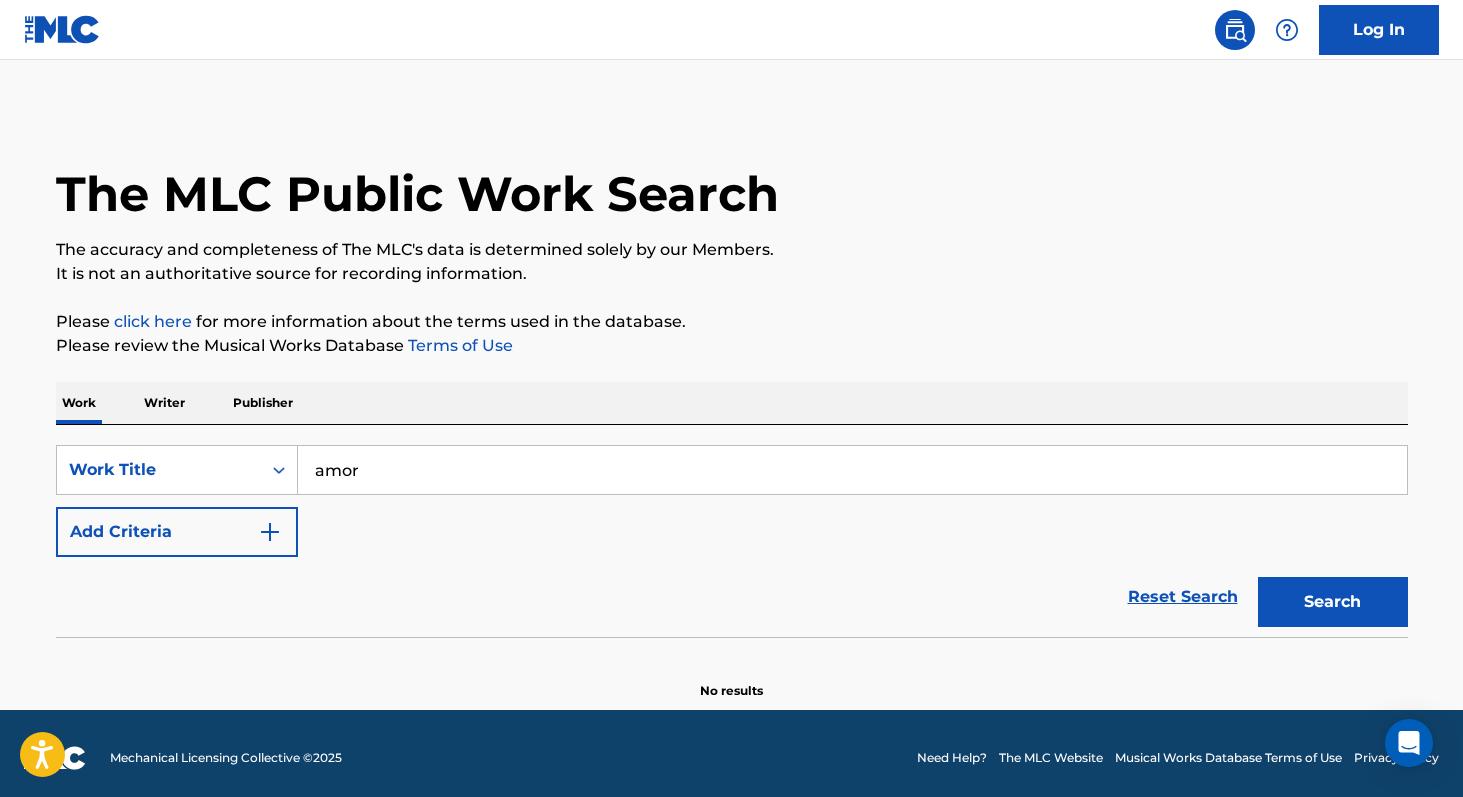 click on "Add Criteria" at bounding box center [177, 532] 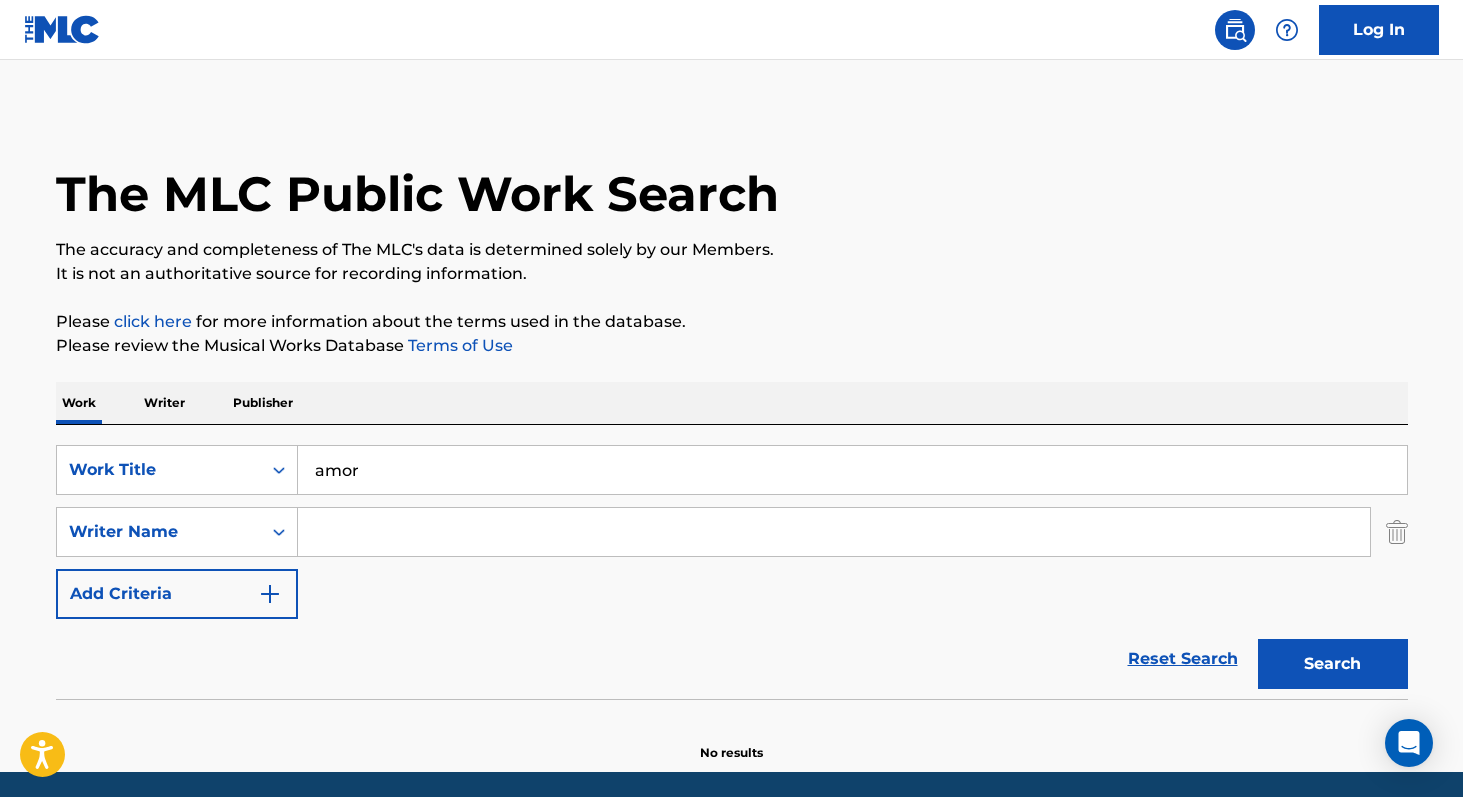 click on "SearchWithCriteria6c86a899-4618-4312-91c1-61527c725303 Work Title amor SearchWithCriteriae80bd3cd-d736-4913-82e1-1e0695ee33d9 Writer Name Add Criteria" at bounding box center (732, 532) 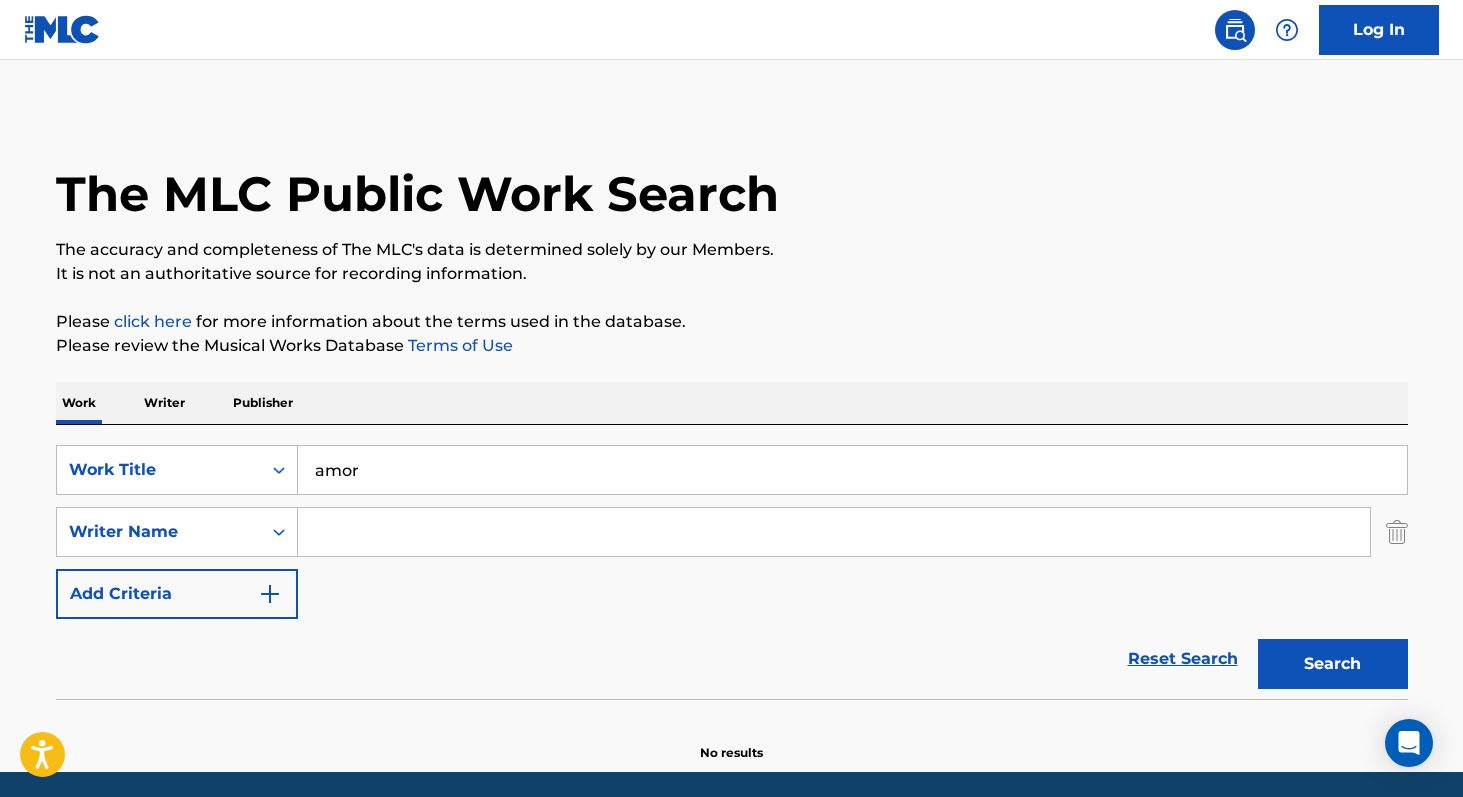 paste on "[PERSON_NAME]" 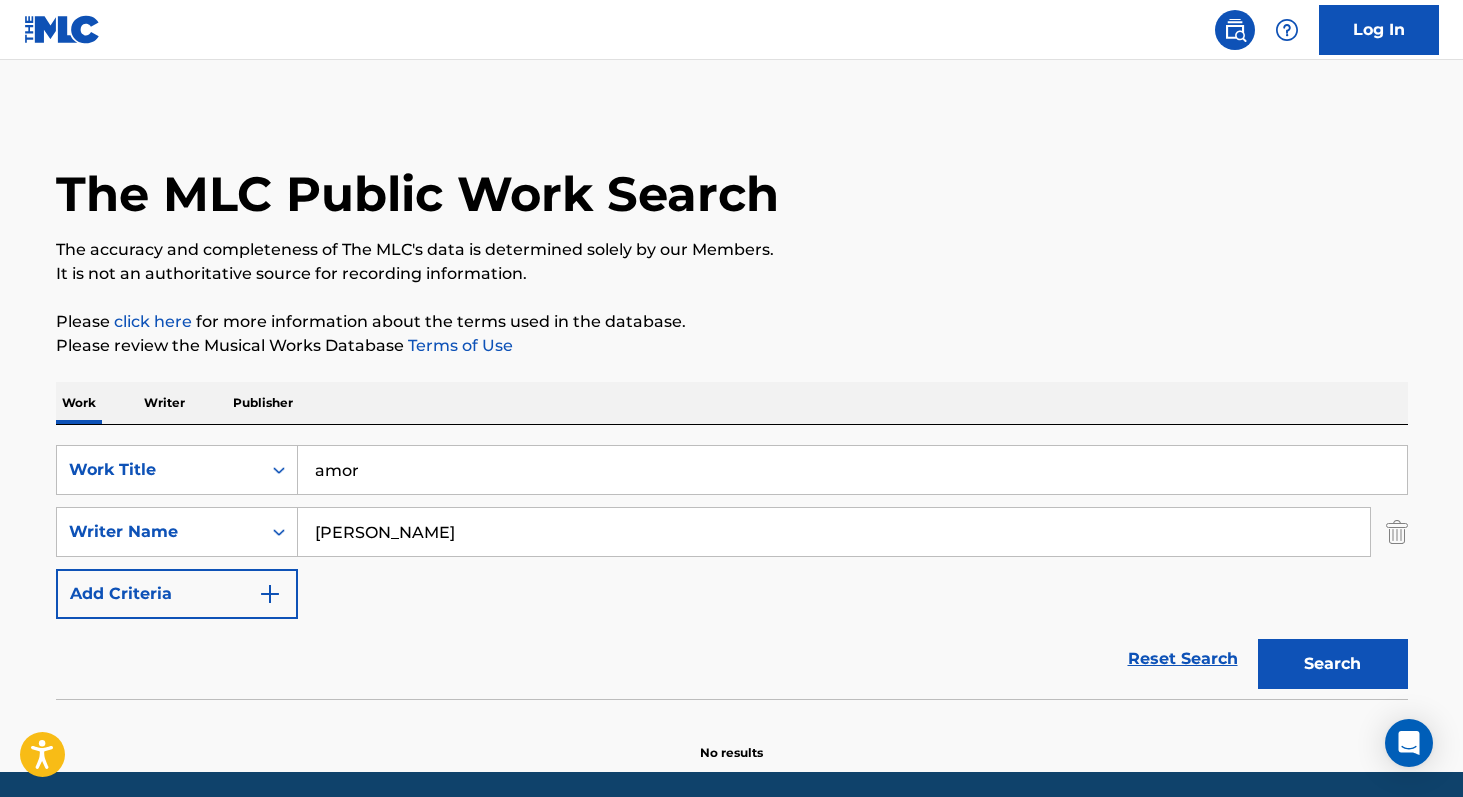 type on "[PERSON_NAME]" 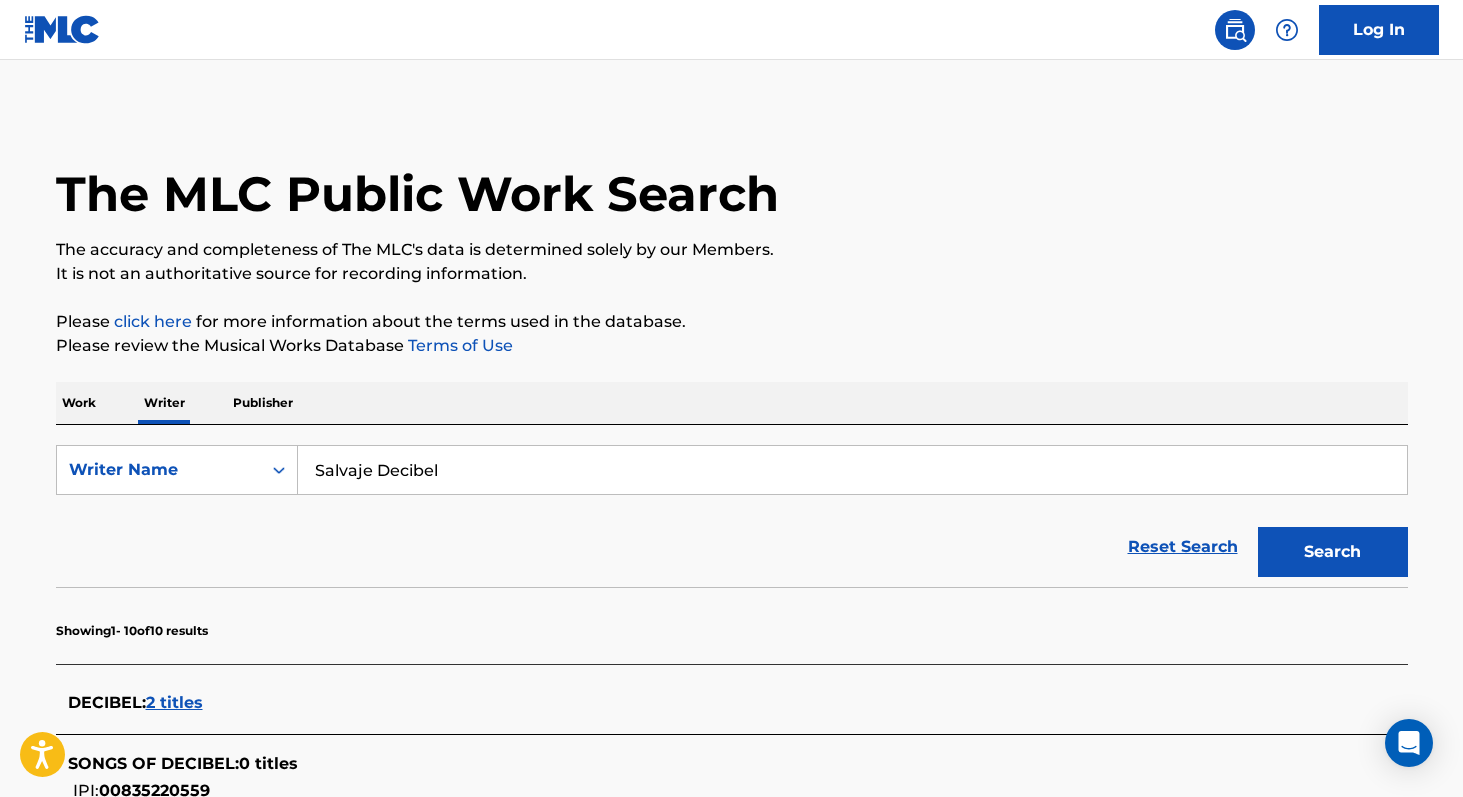 click on "Salvaje Decibel" at bounding box center (852, 470) 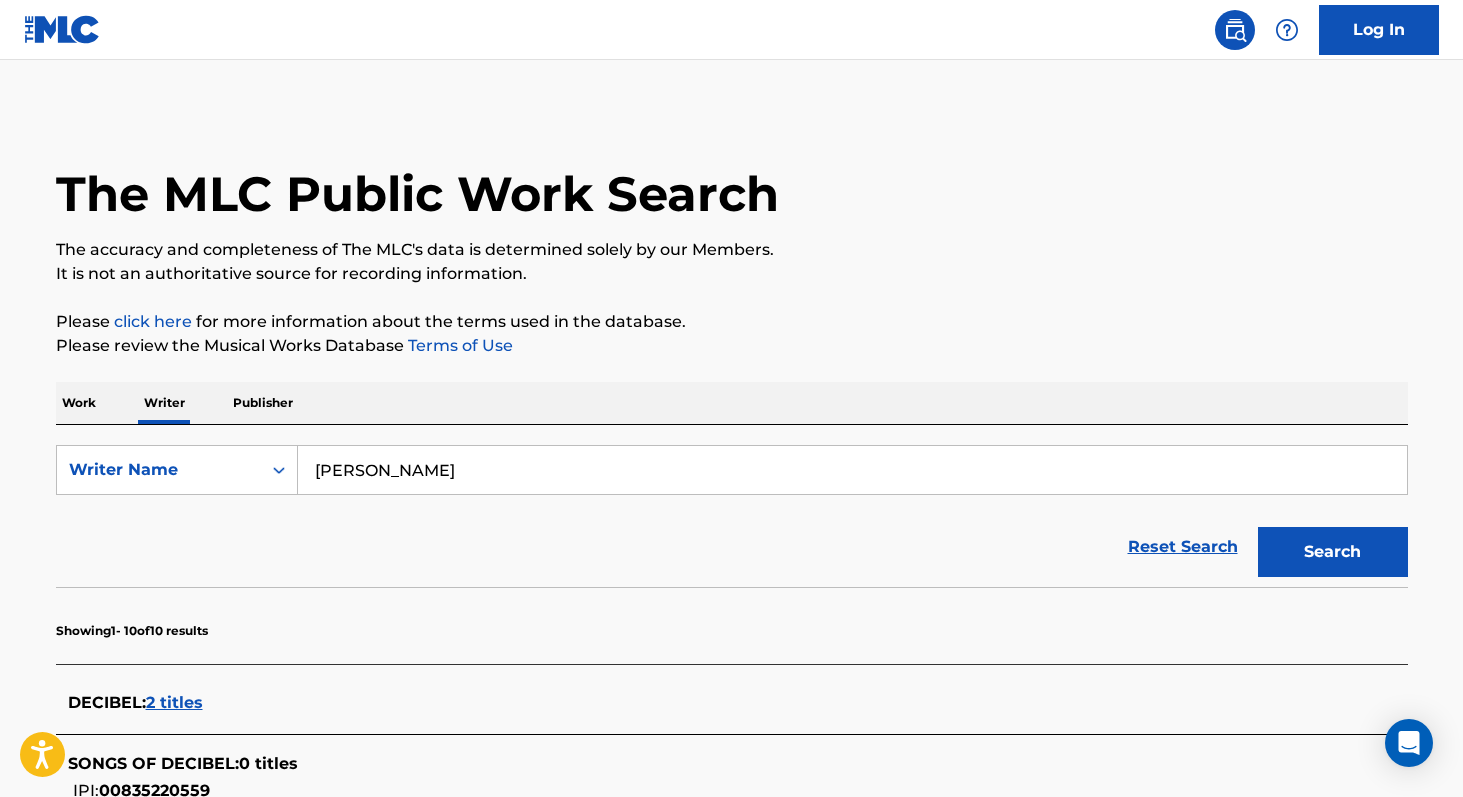 click on "Search" at bounding box center [1333, 552] 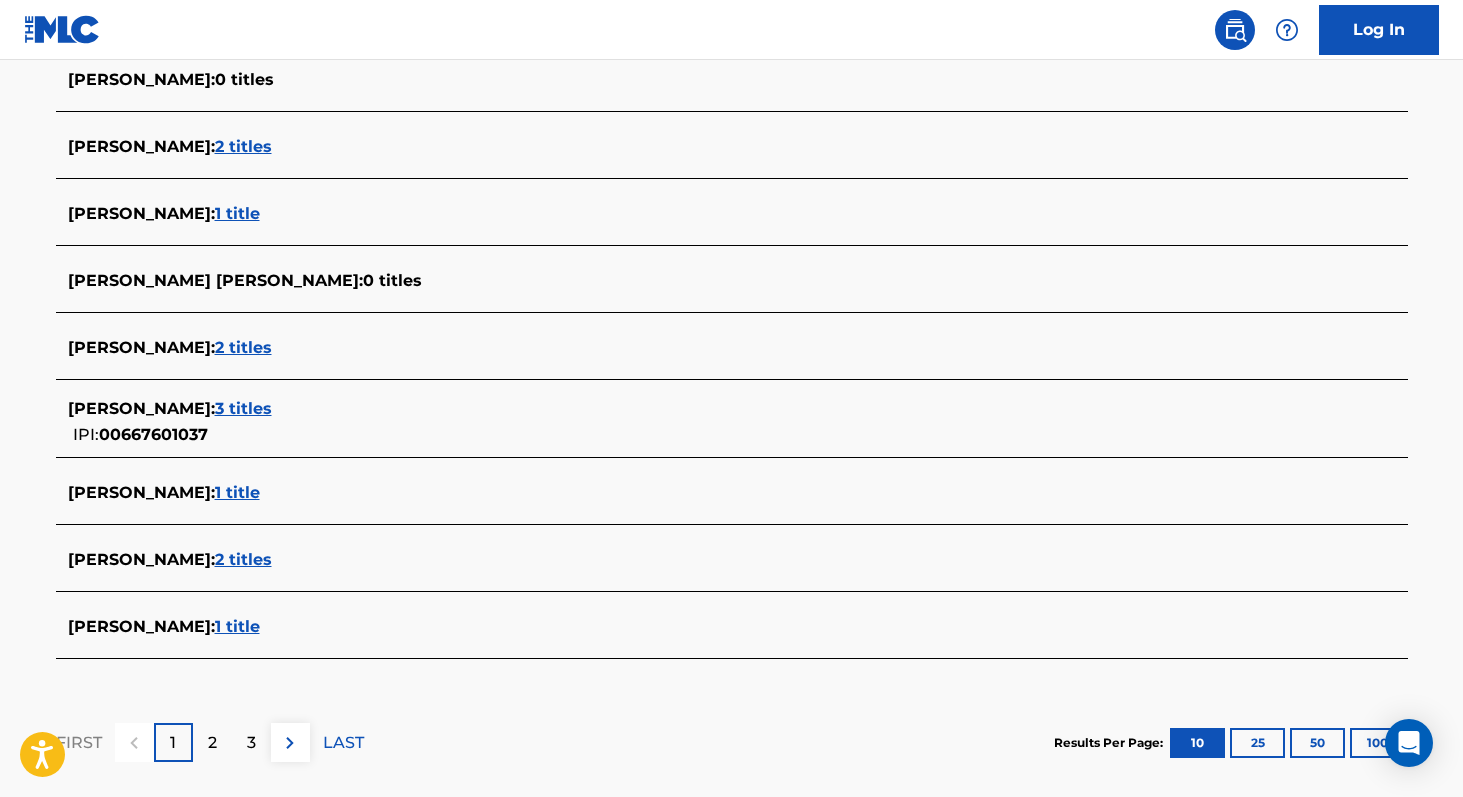 scroll, scrollTop: 710, scrollLeft: 0, axis: vertical 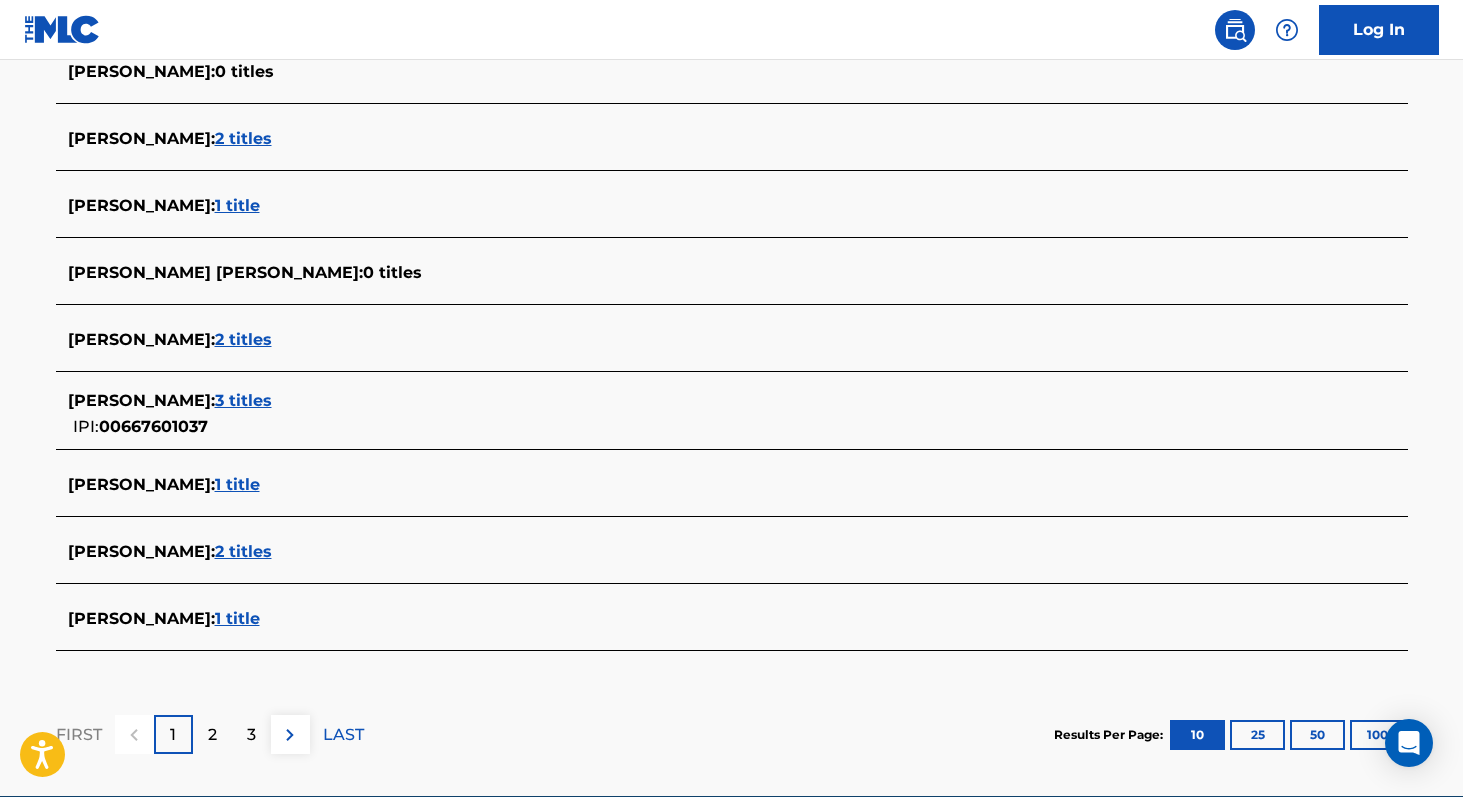 click on "3 titles" at bounding box center [243, 400] 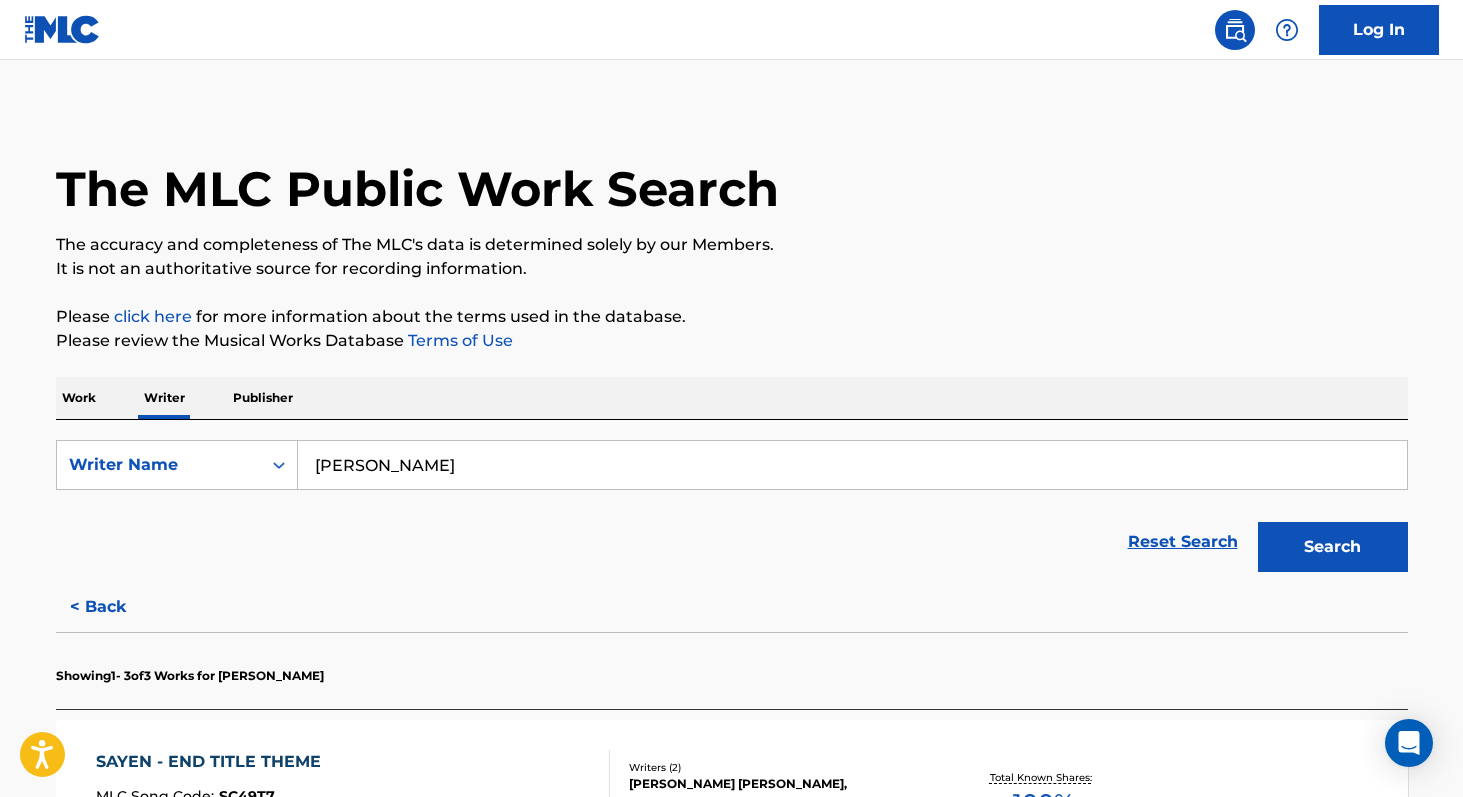 scroll, scrollTop: 0, scrollLeft: 0, axis: both 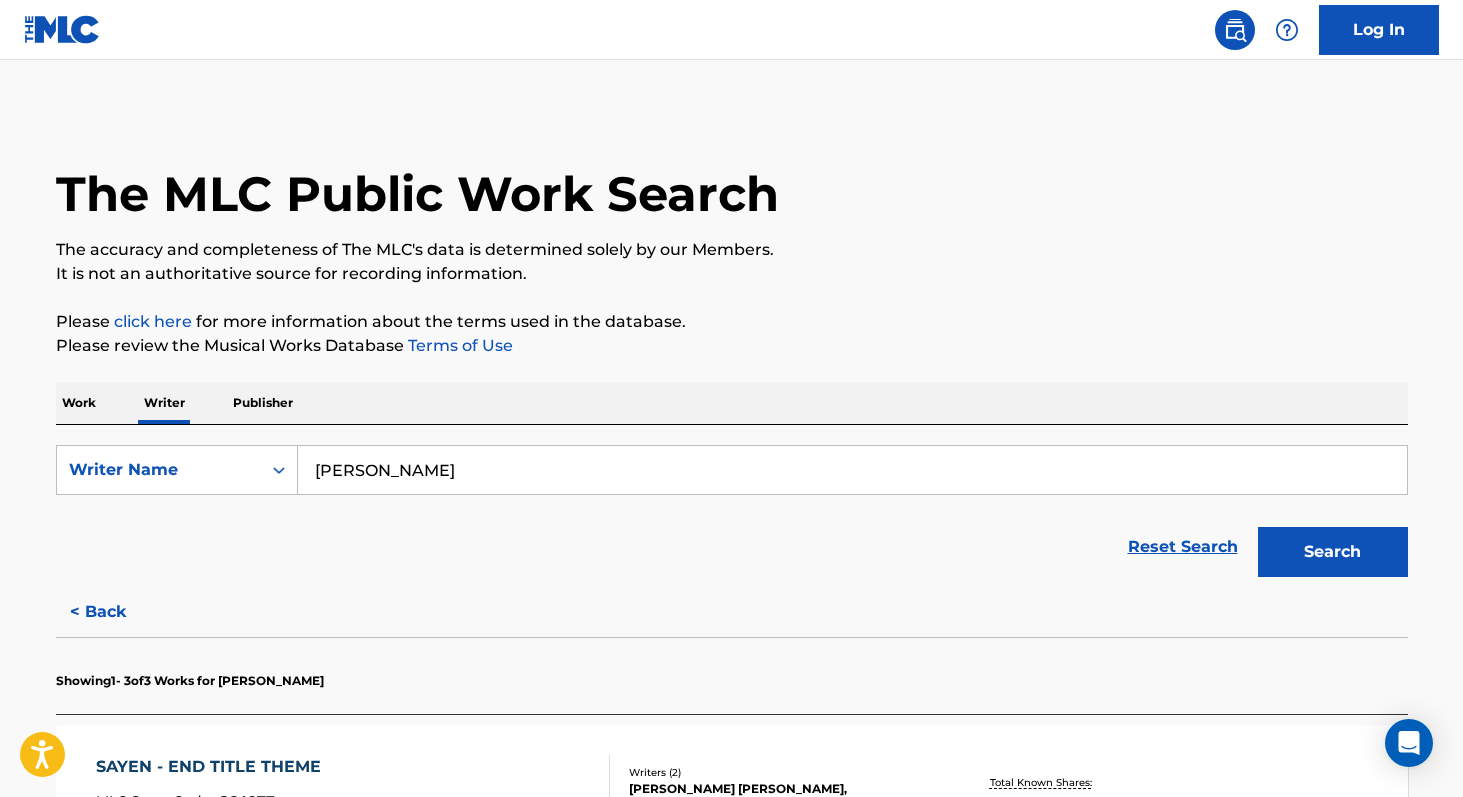 click on "[PERSON_NAME]" at bounding box center [852, 470] 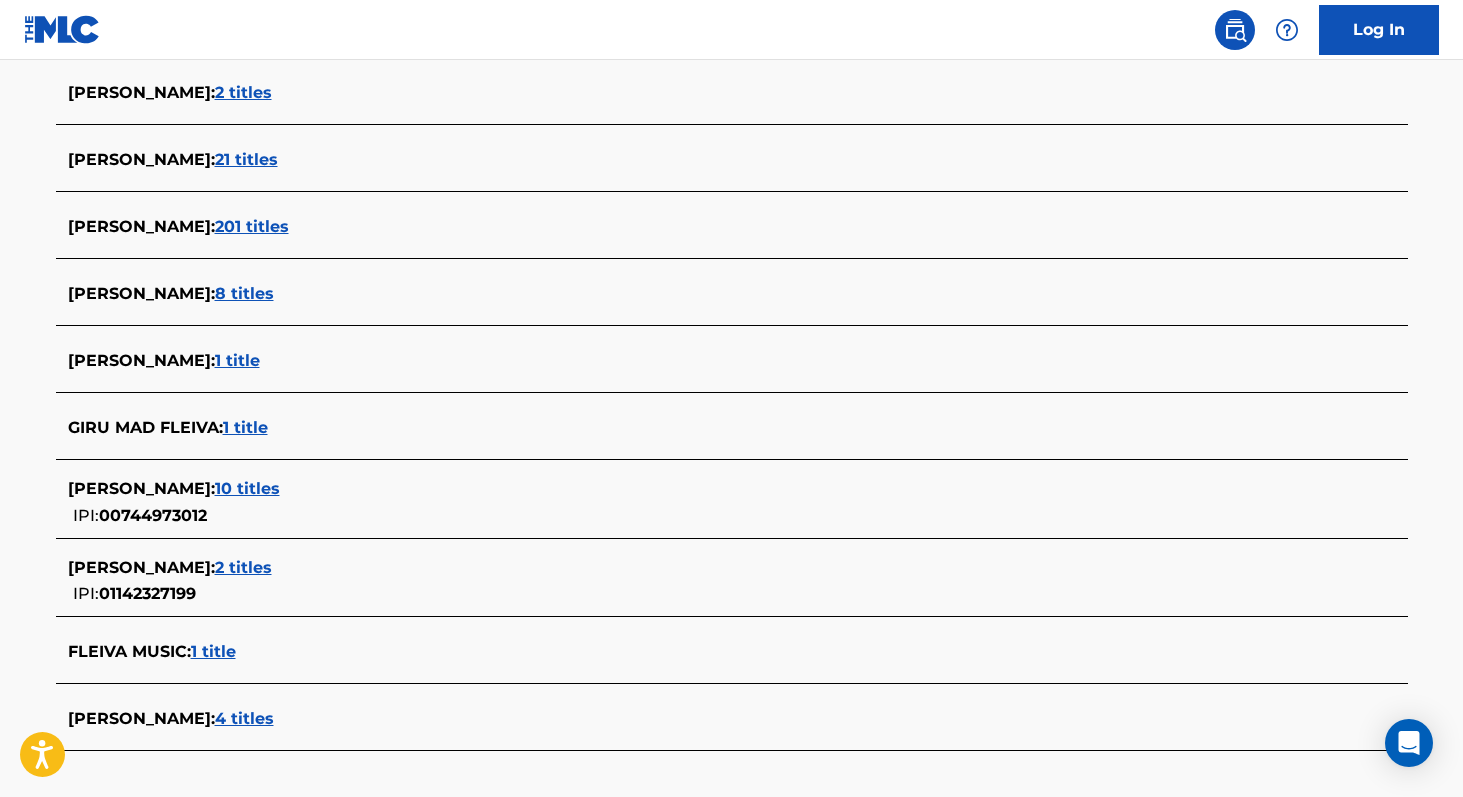 scroll, scrollTop: 608, scrollLeft: 0, axis: vertical 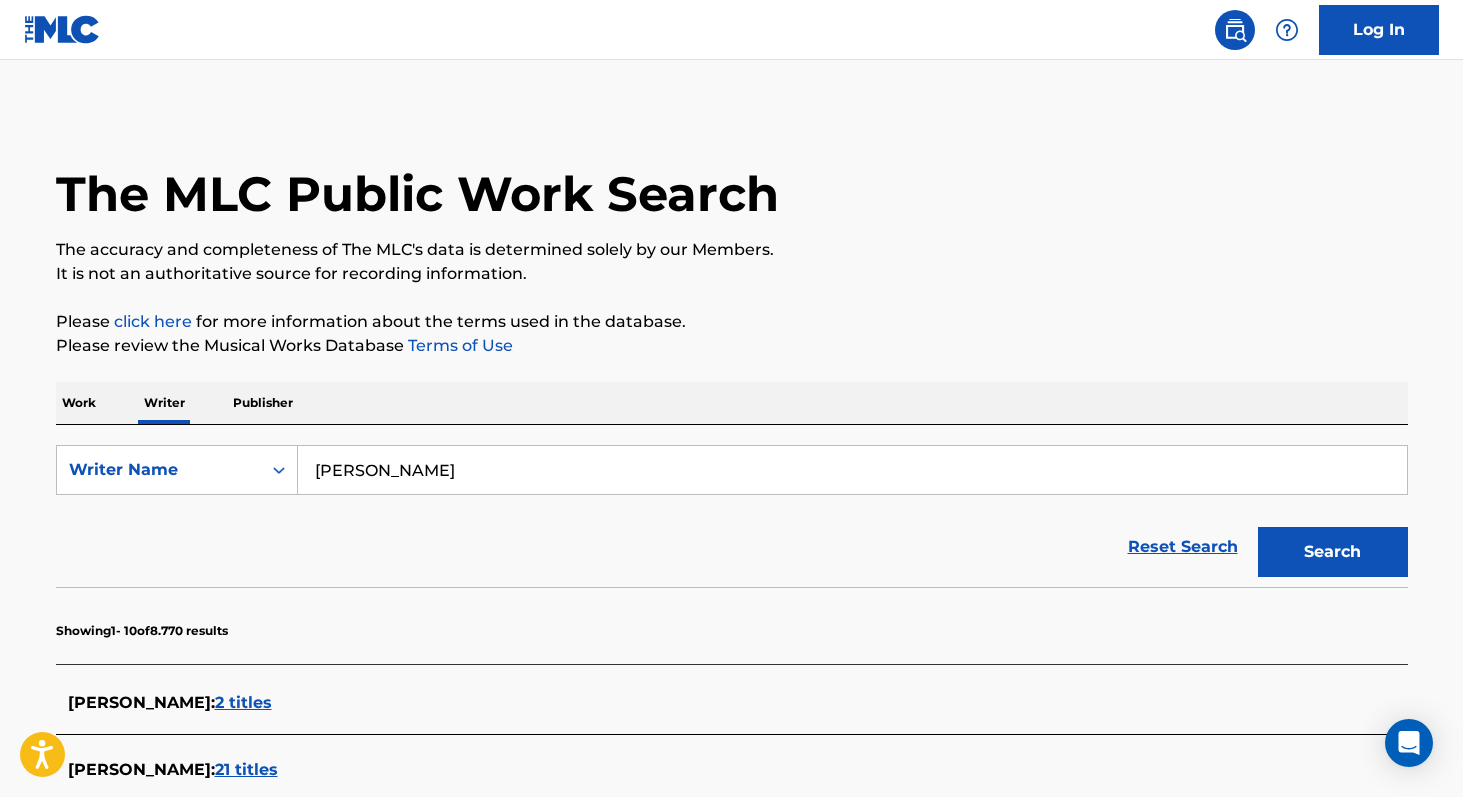 click on "Work" at bounding box center [79, 403] 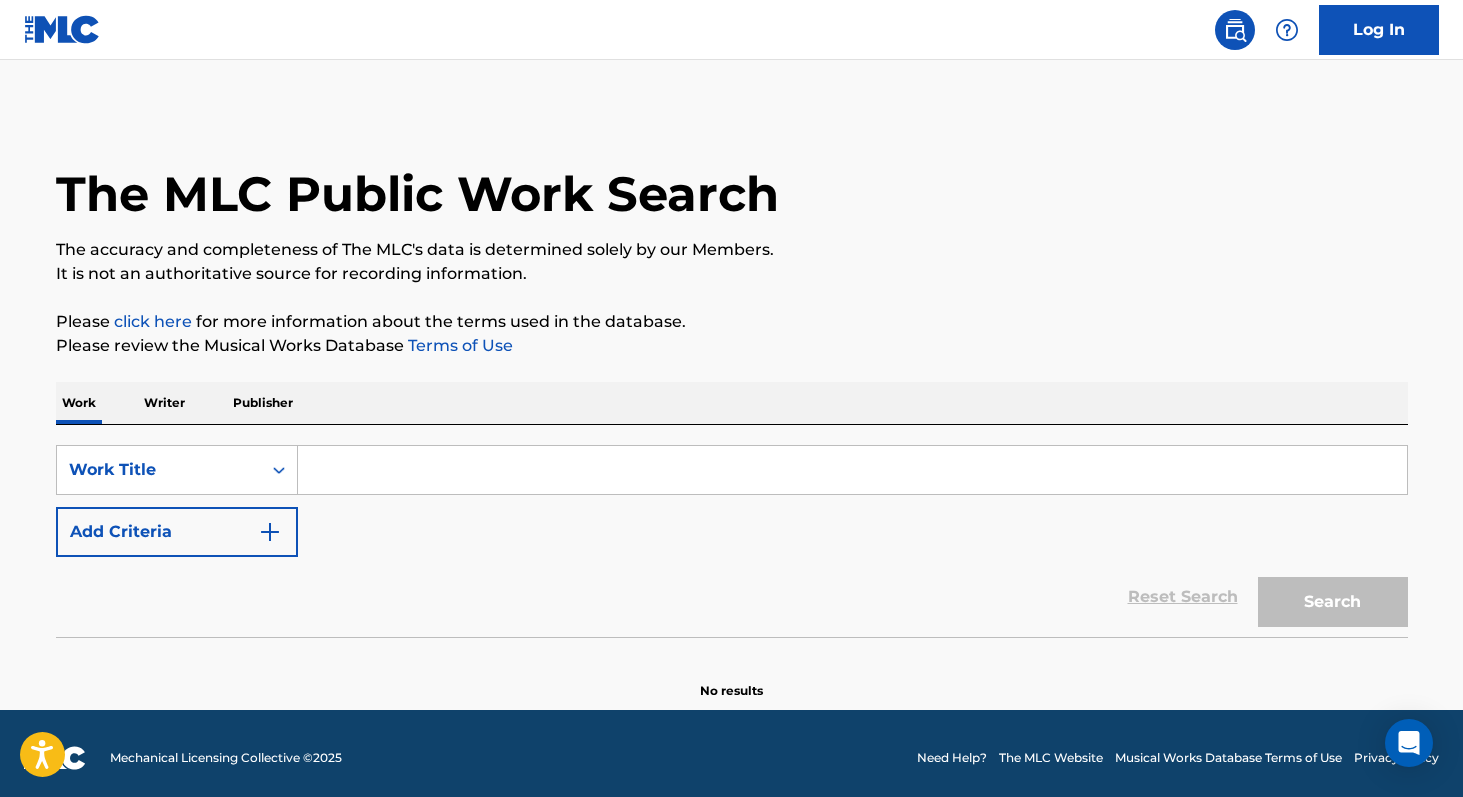 click at bounding box center [852, 470] 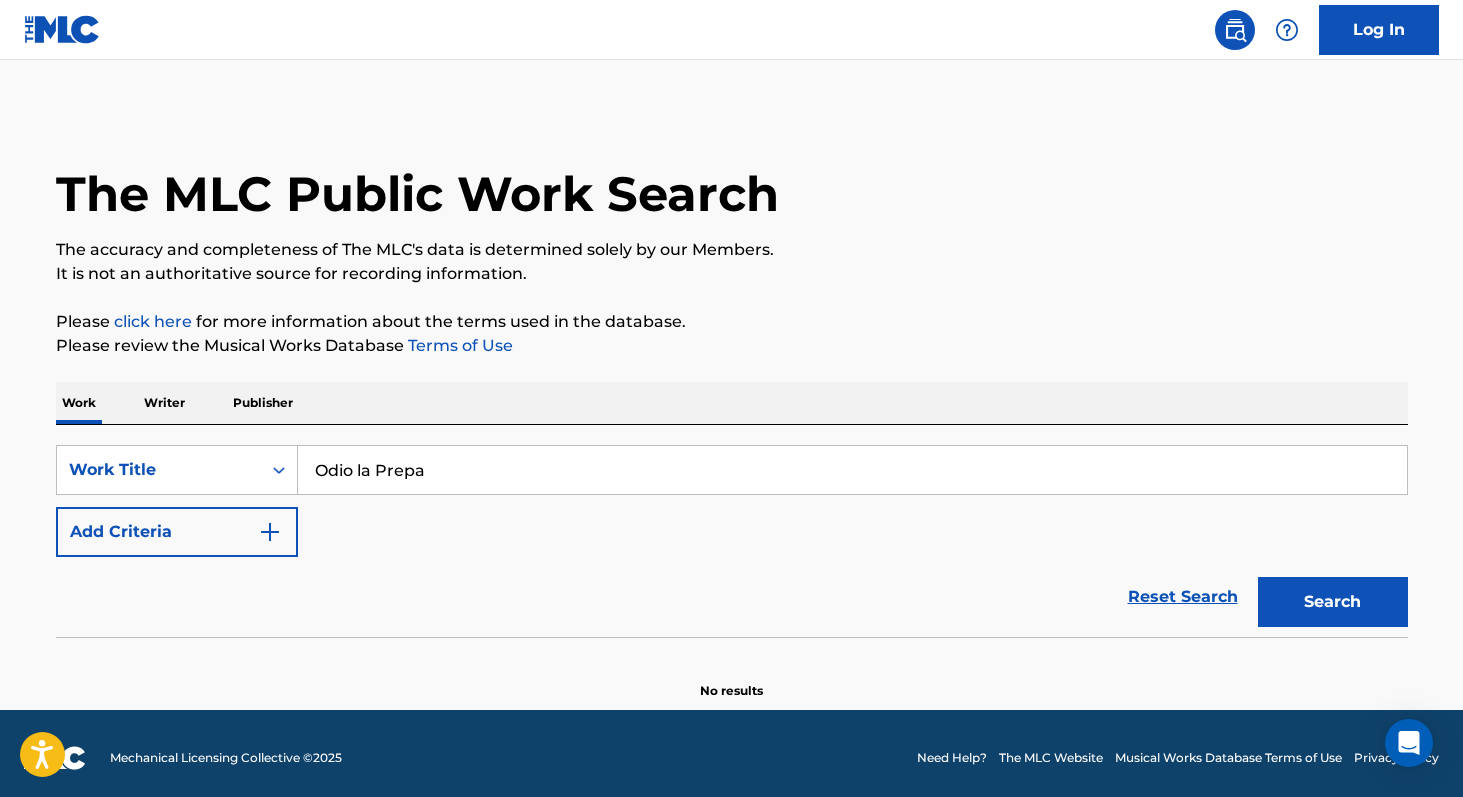 type on "Odio la Prepa" 